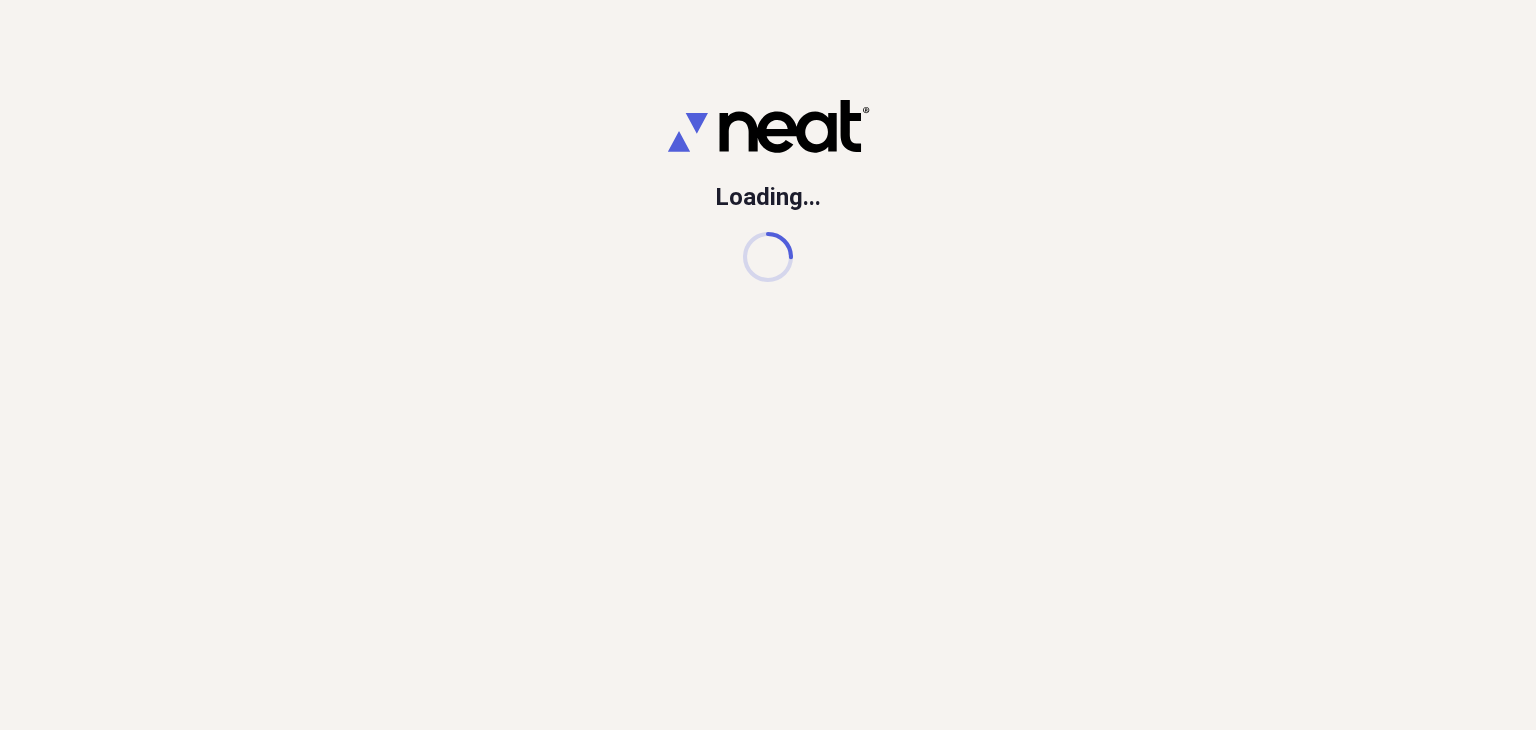 scroll, scrollTop: 0, scrollLeft: 0, axis: both 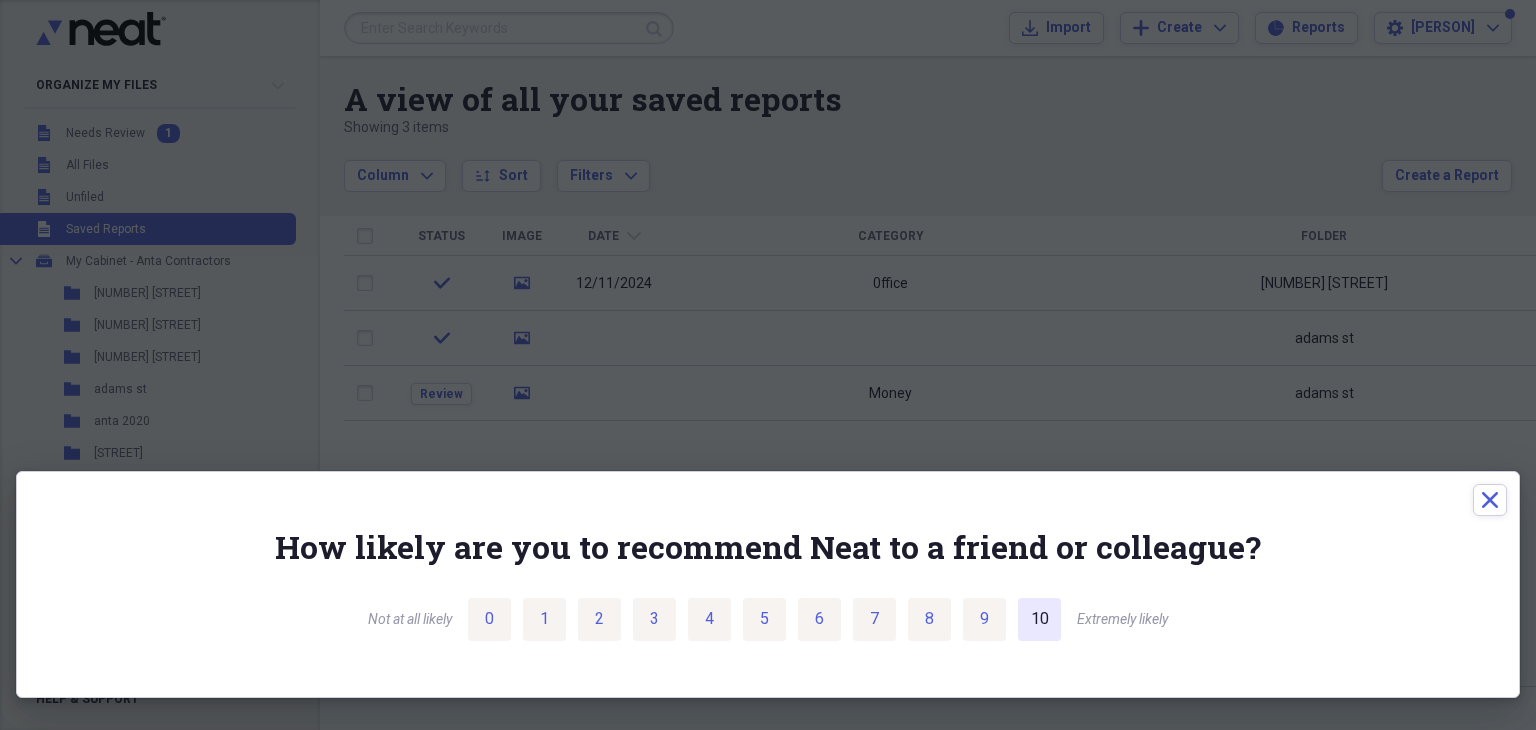 click on "10" at bounding box center [1040, 619] 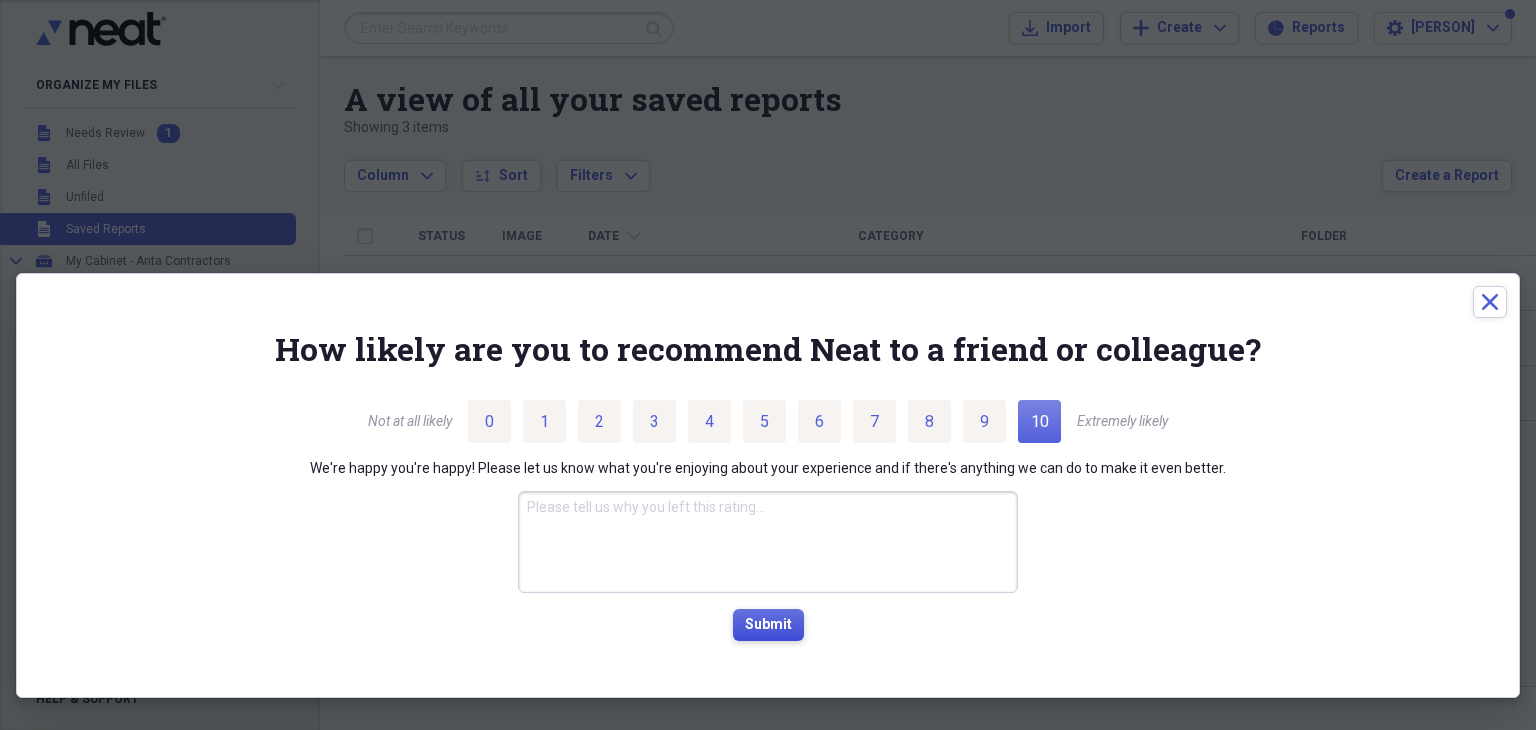 click on "Submit" at bounding box center [768, 625] 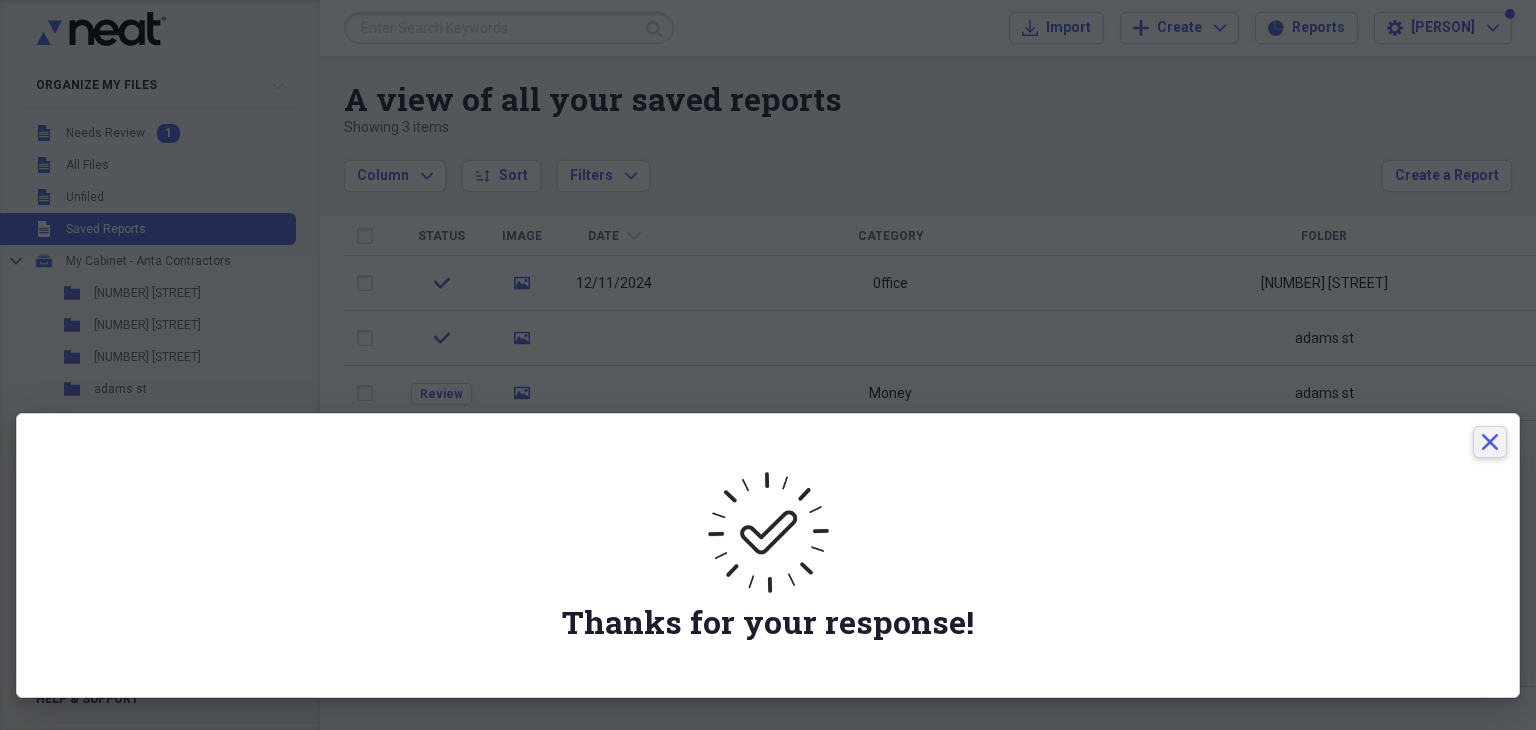 click on "Close" 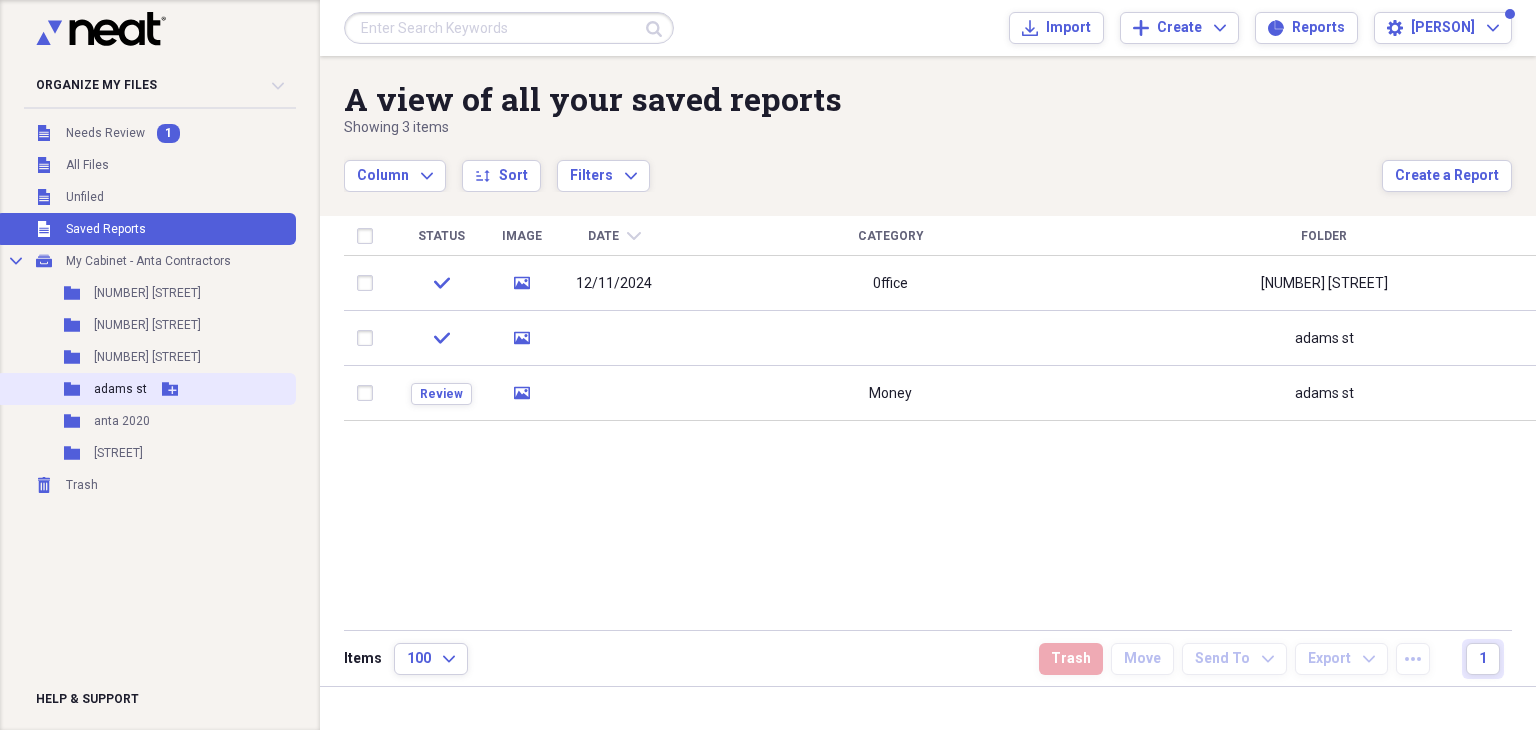 click on "Add Folder" at bounding box center (170, 389) 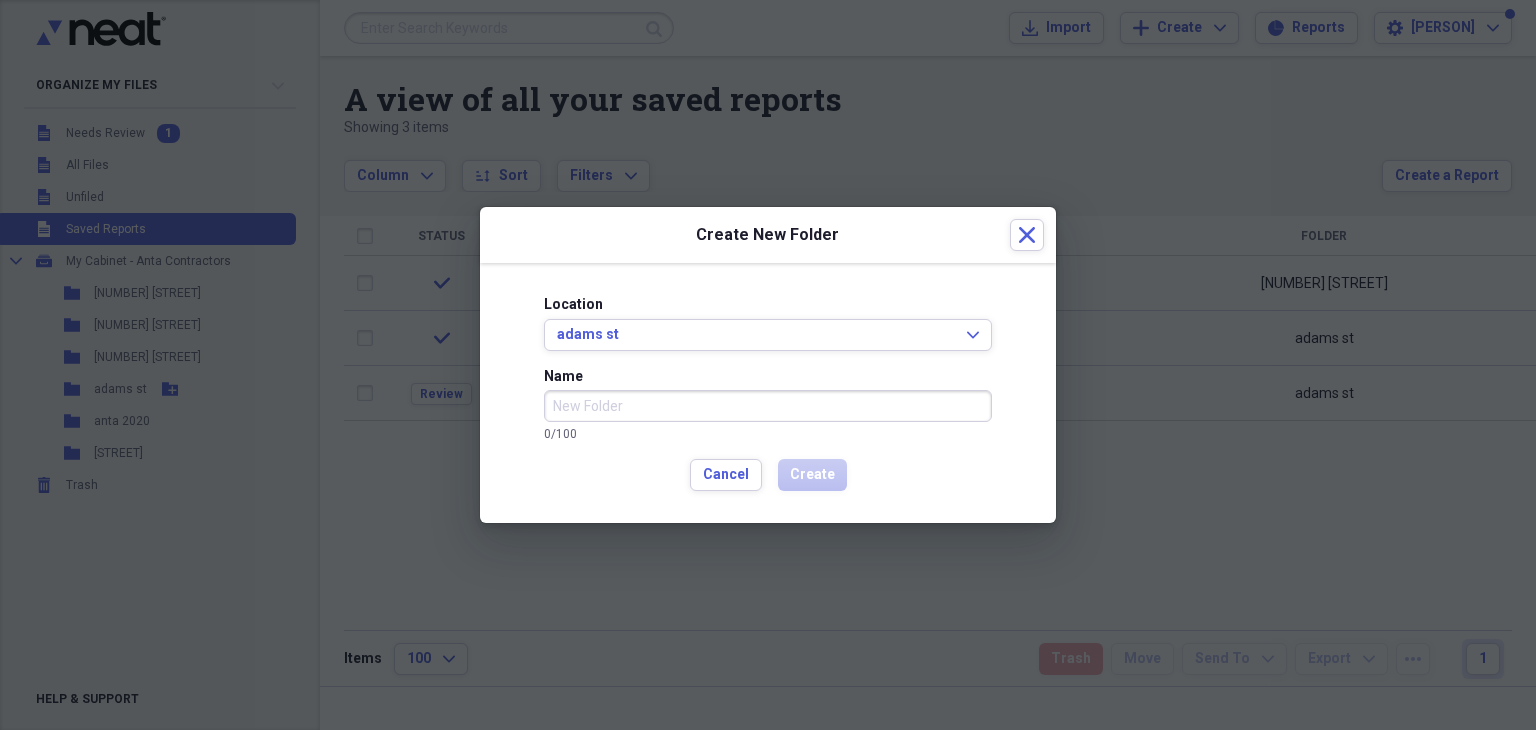 click at bounding box center [768, 365] 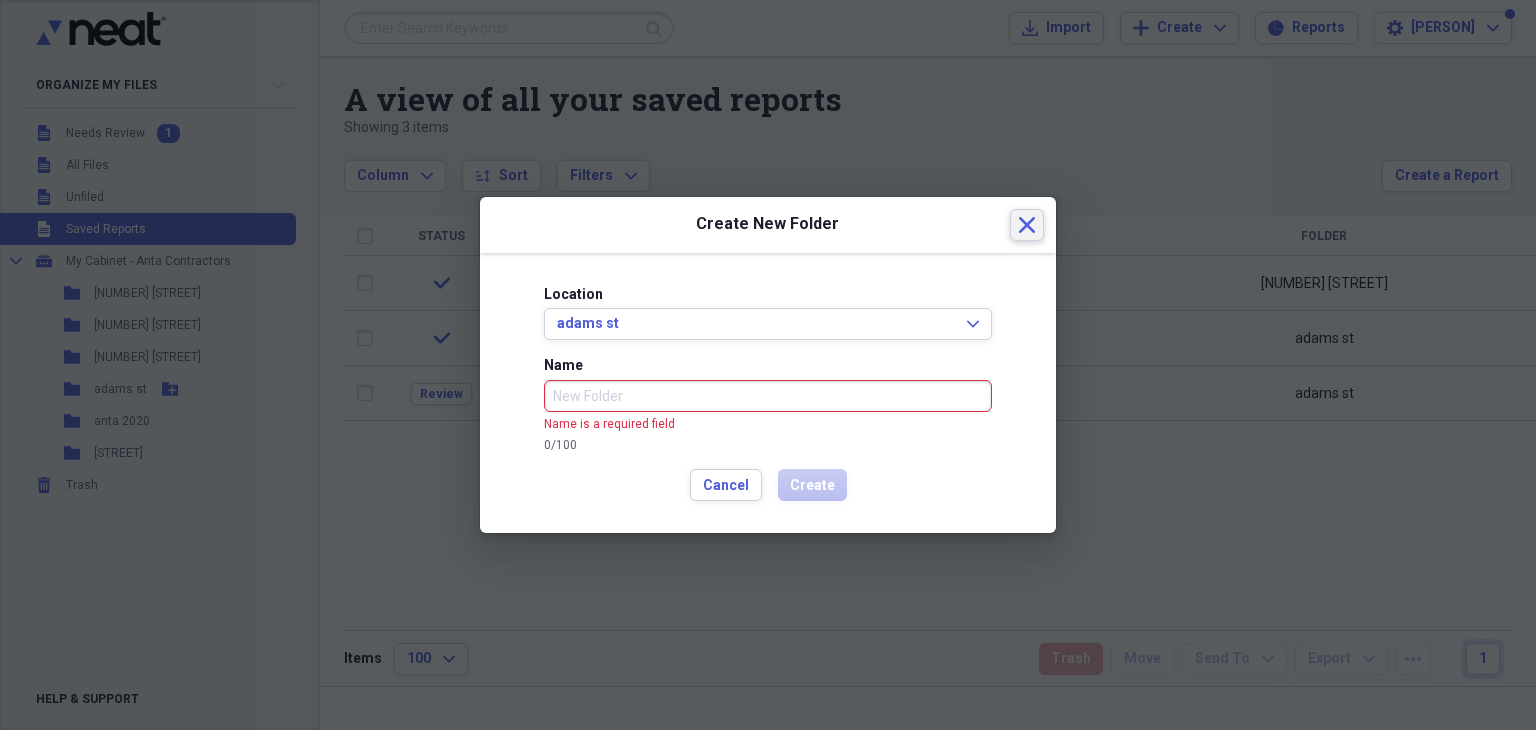 click on "Close" 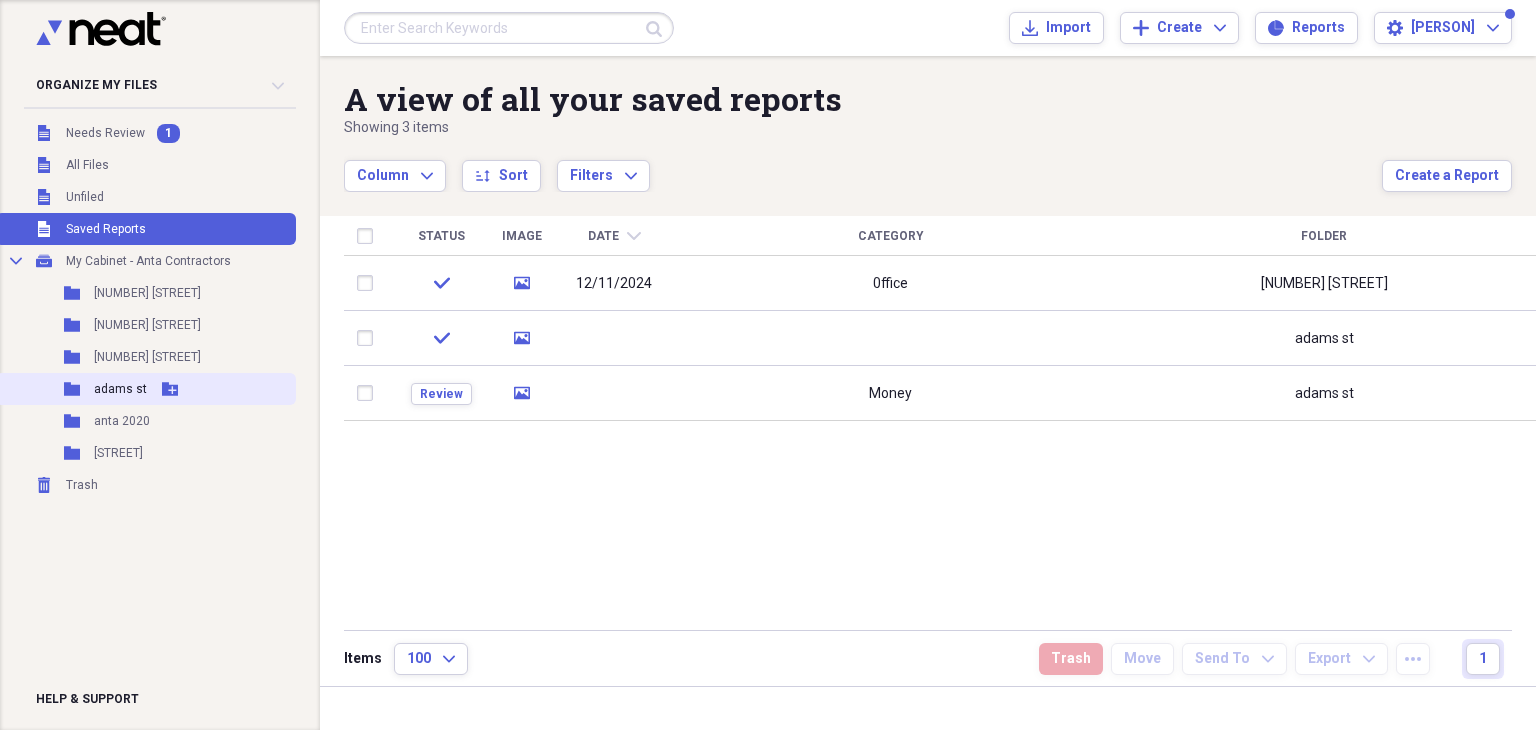 click on "Folder adams st Add Folder" at bounding box center [146, 389] 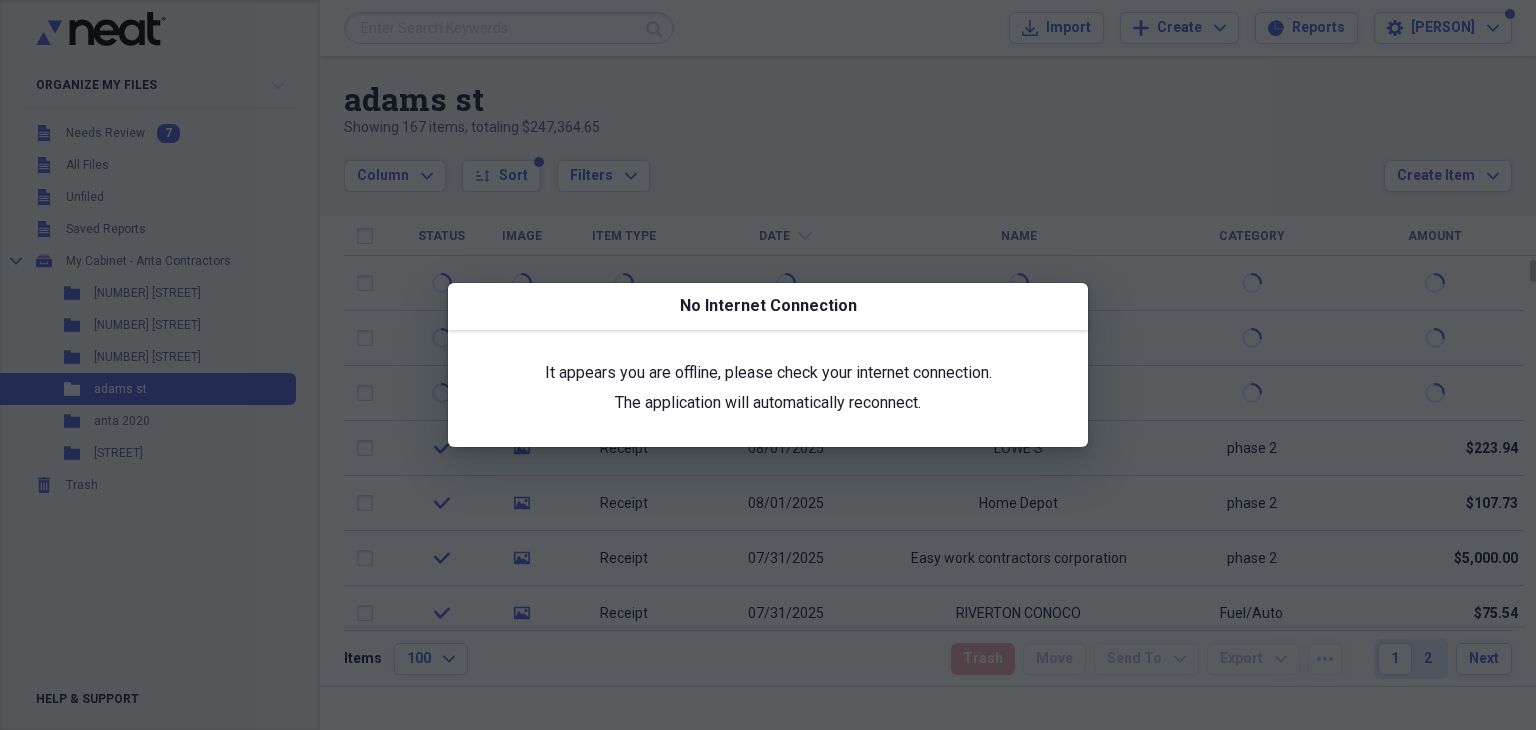 click at bounding box center (768, 365) 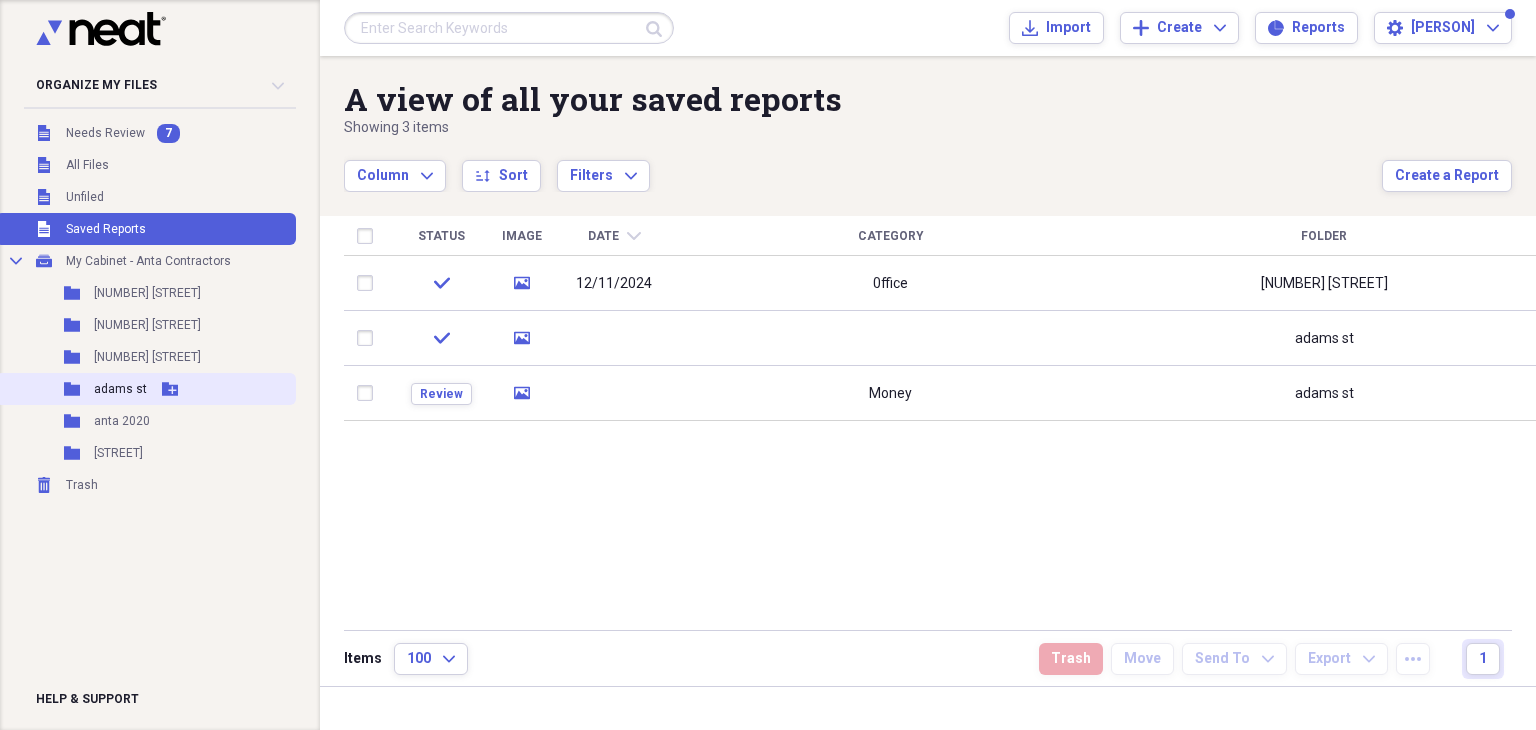 click on "adams st" at bounding box center (120, 389) 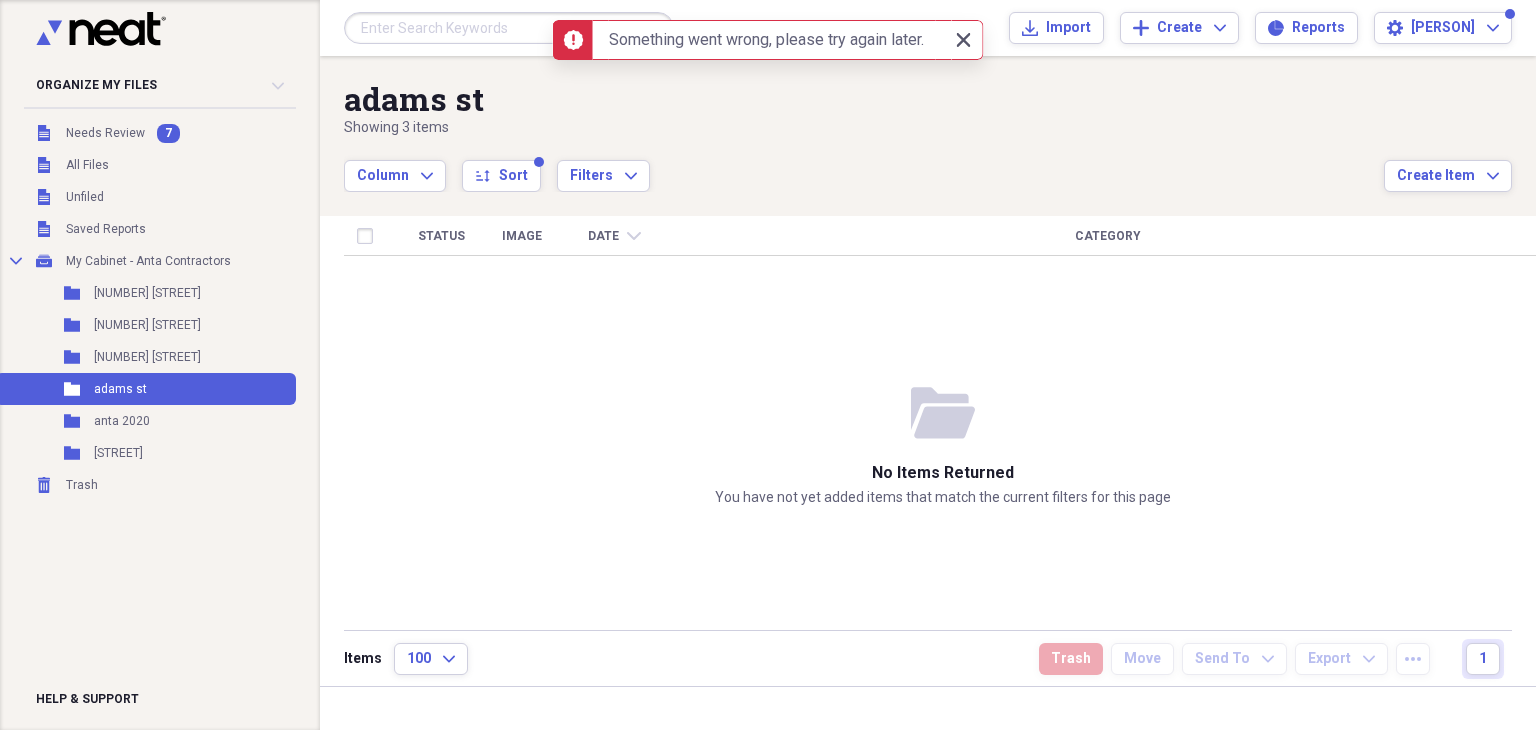 click 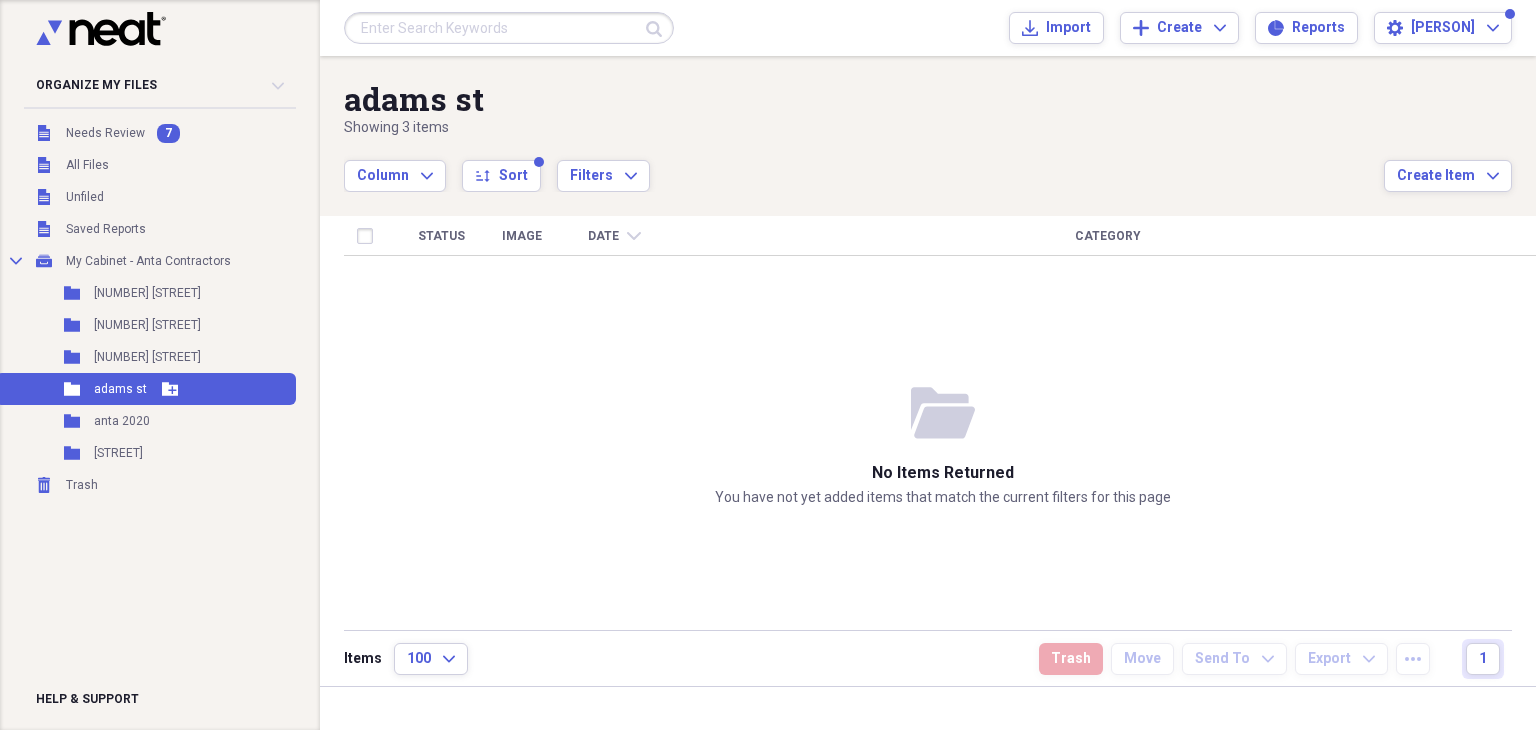 click on "adams st" at bounding box center (120, 389) 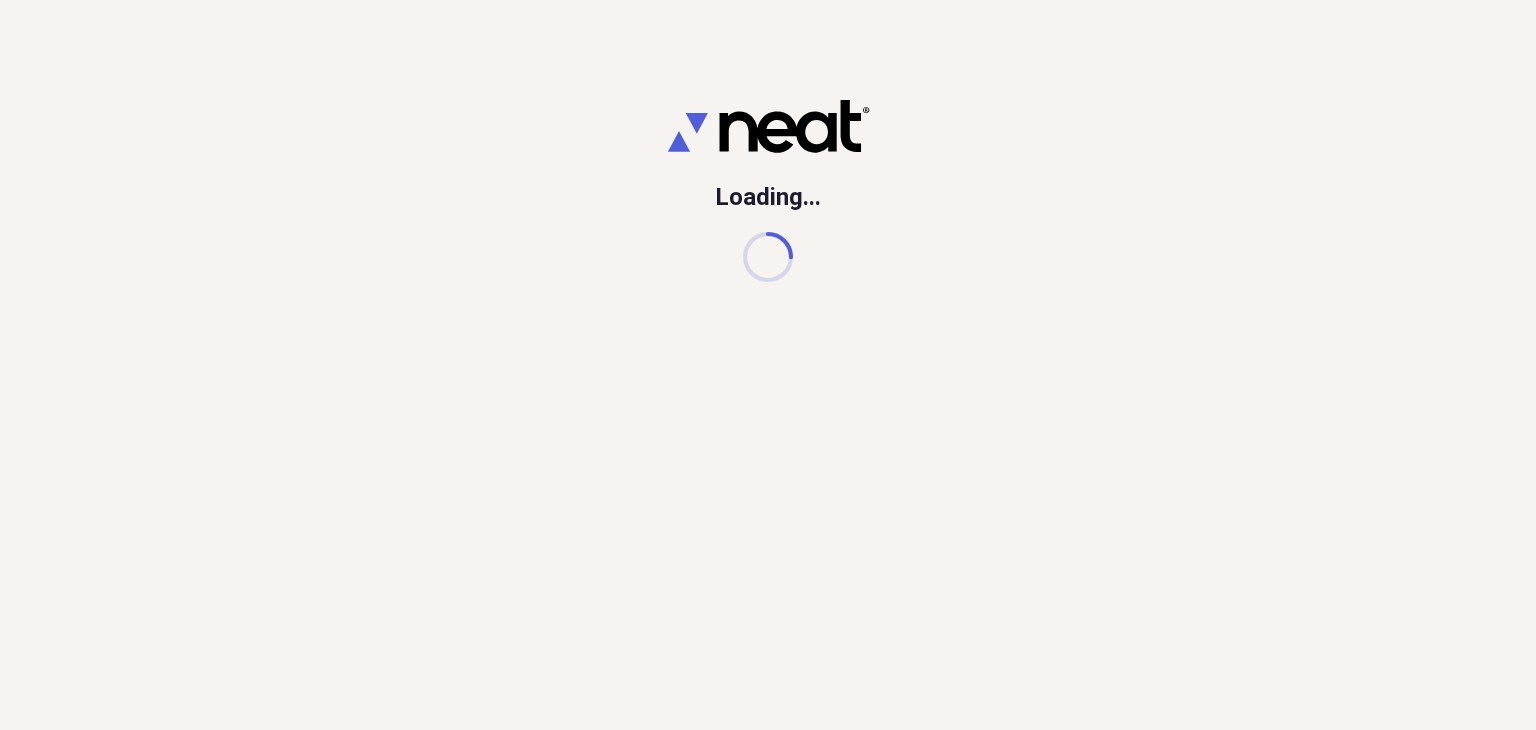 scroll, scrollTop: 0, scrollLeft: 0, axis: both 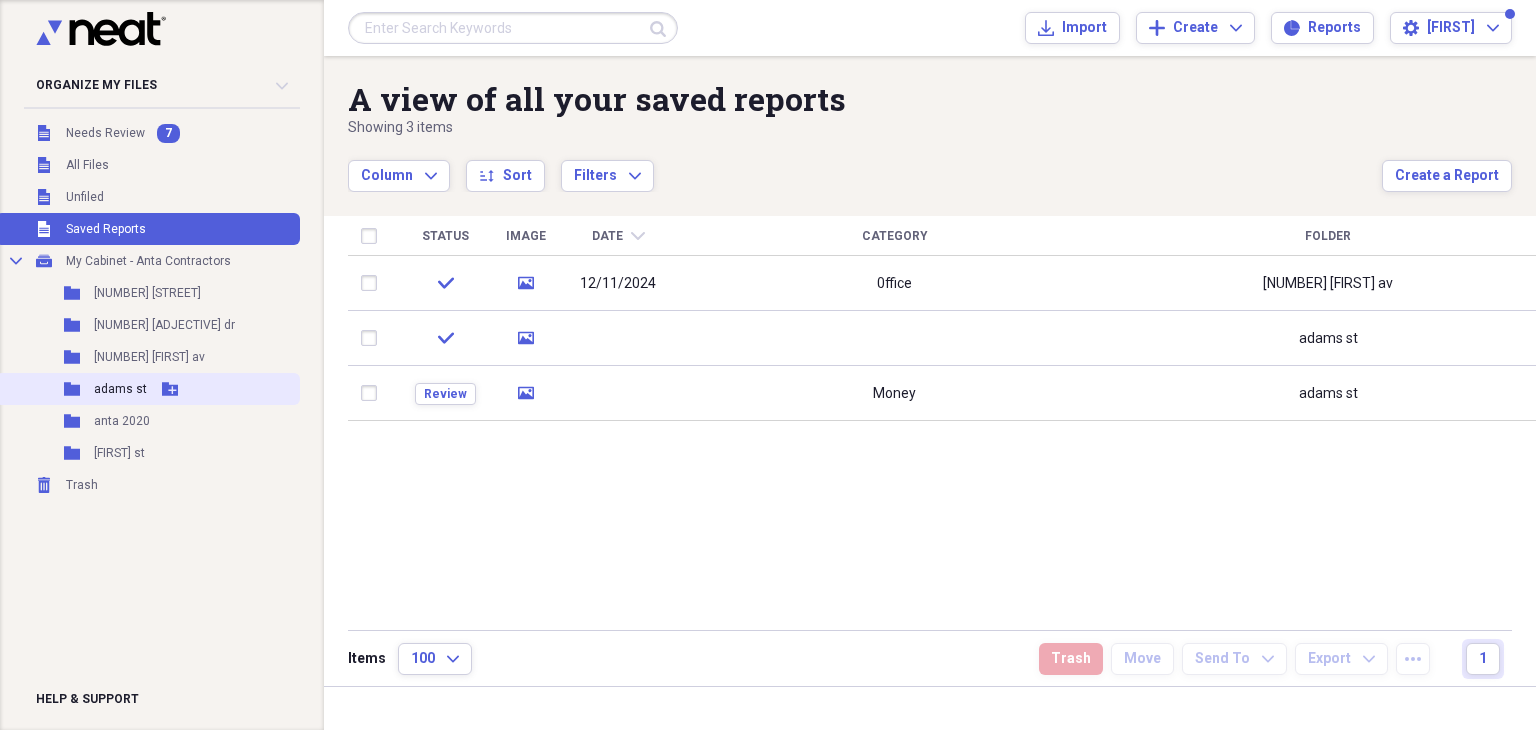 click on "adams st" at bounding box center [120, 389] 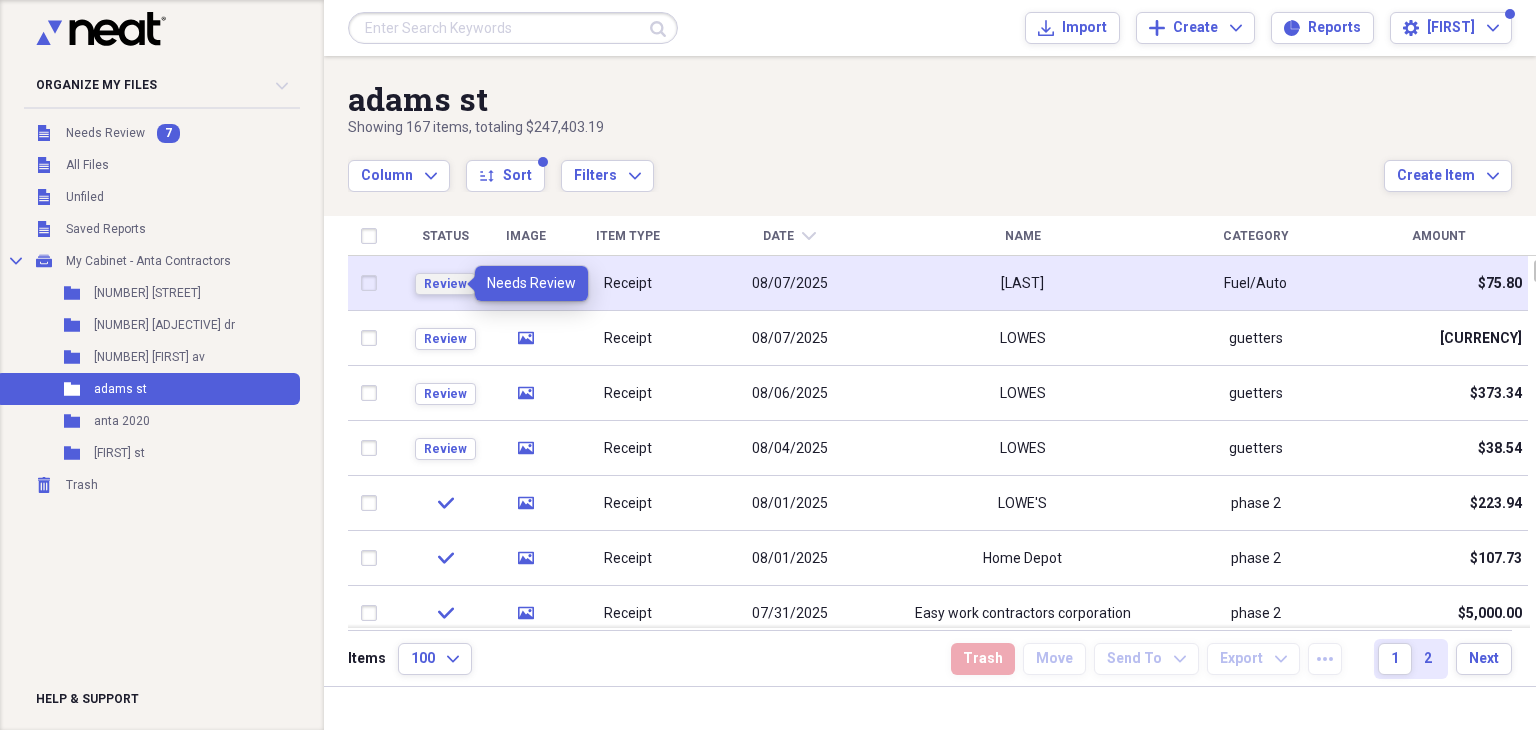 click on "Review" at bounding box center [445, 284] 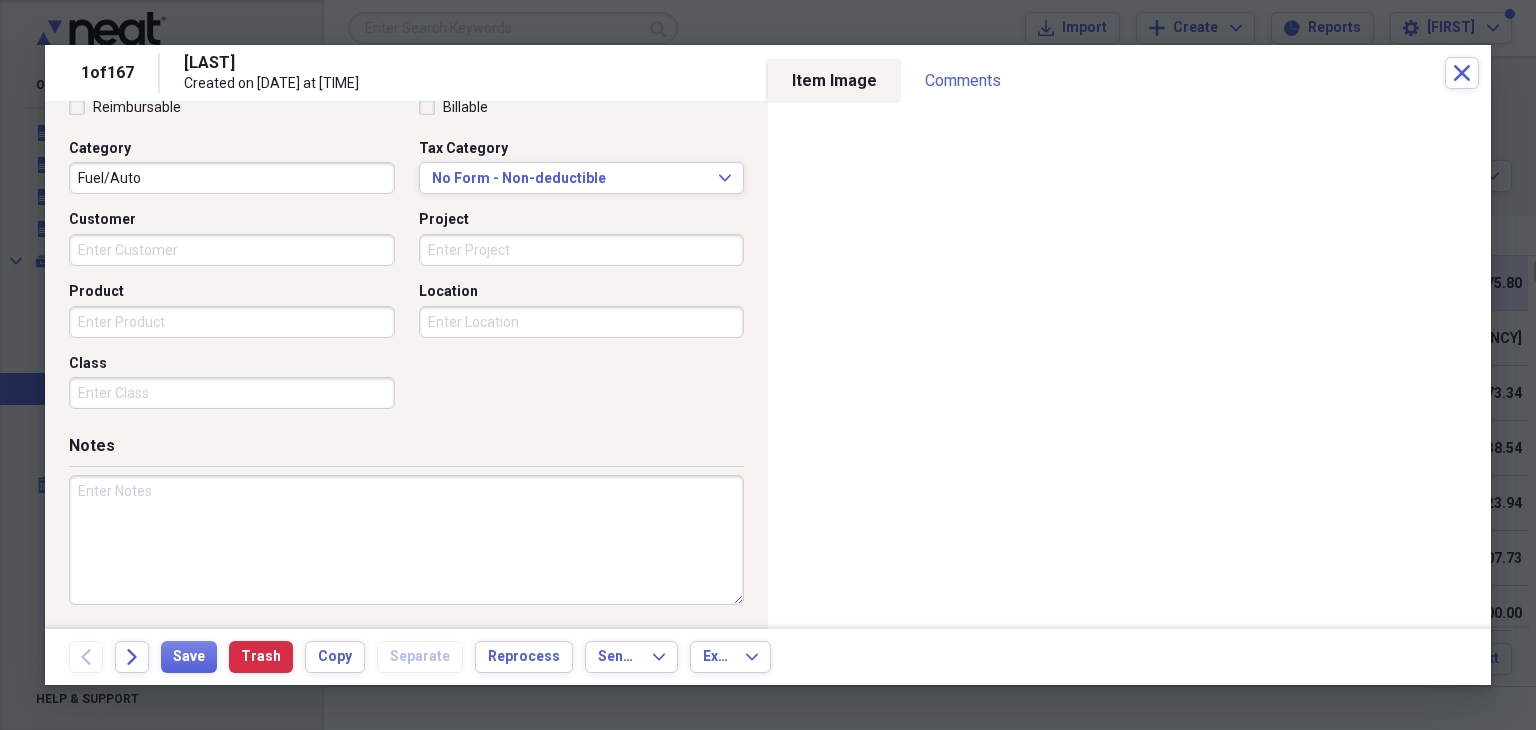 scroll, scrollTop: 492, scrollLeft: 0, axis: vertical 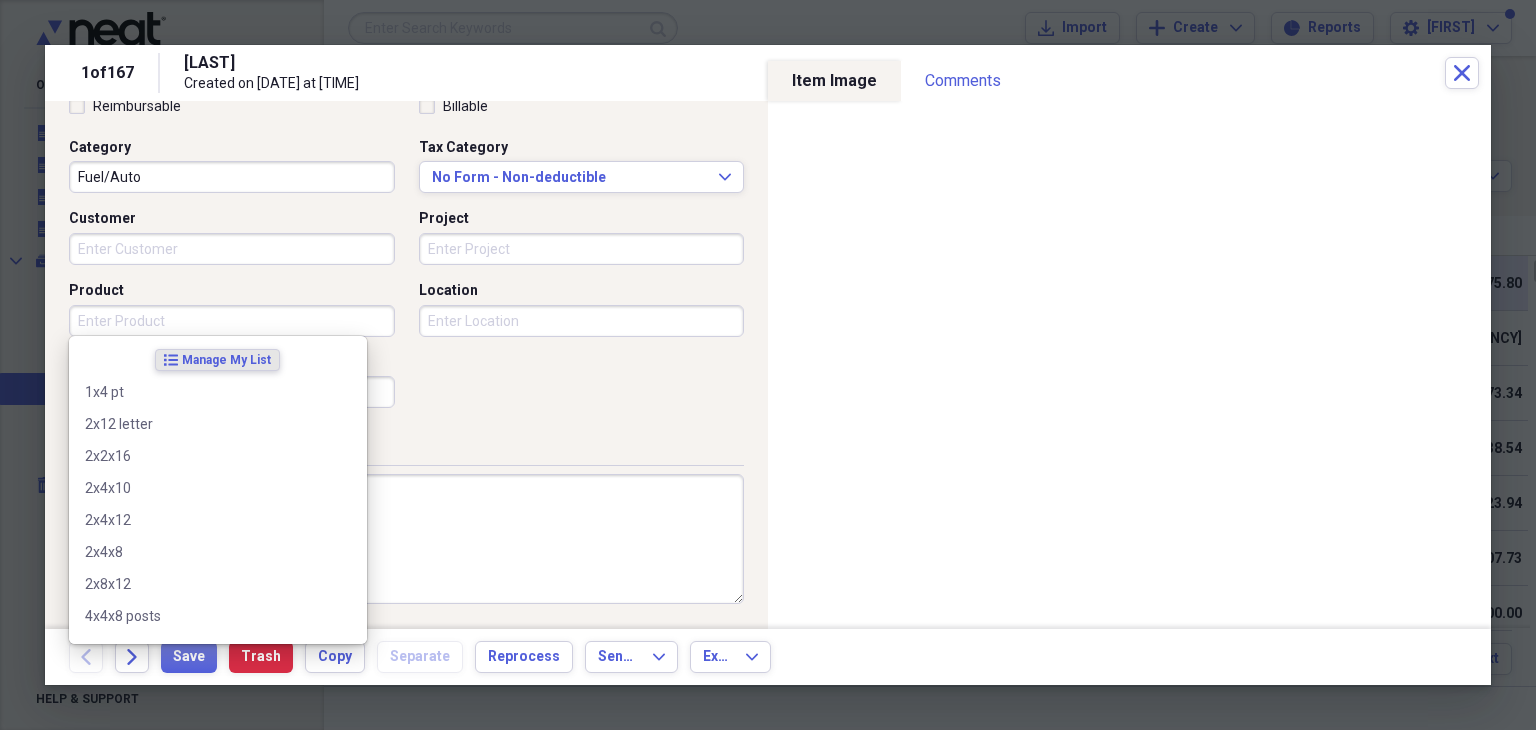 click on "Product" at bounding box center [232, 321] 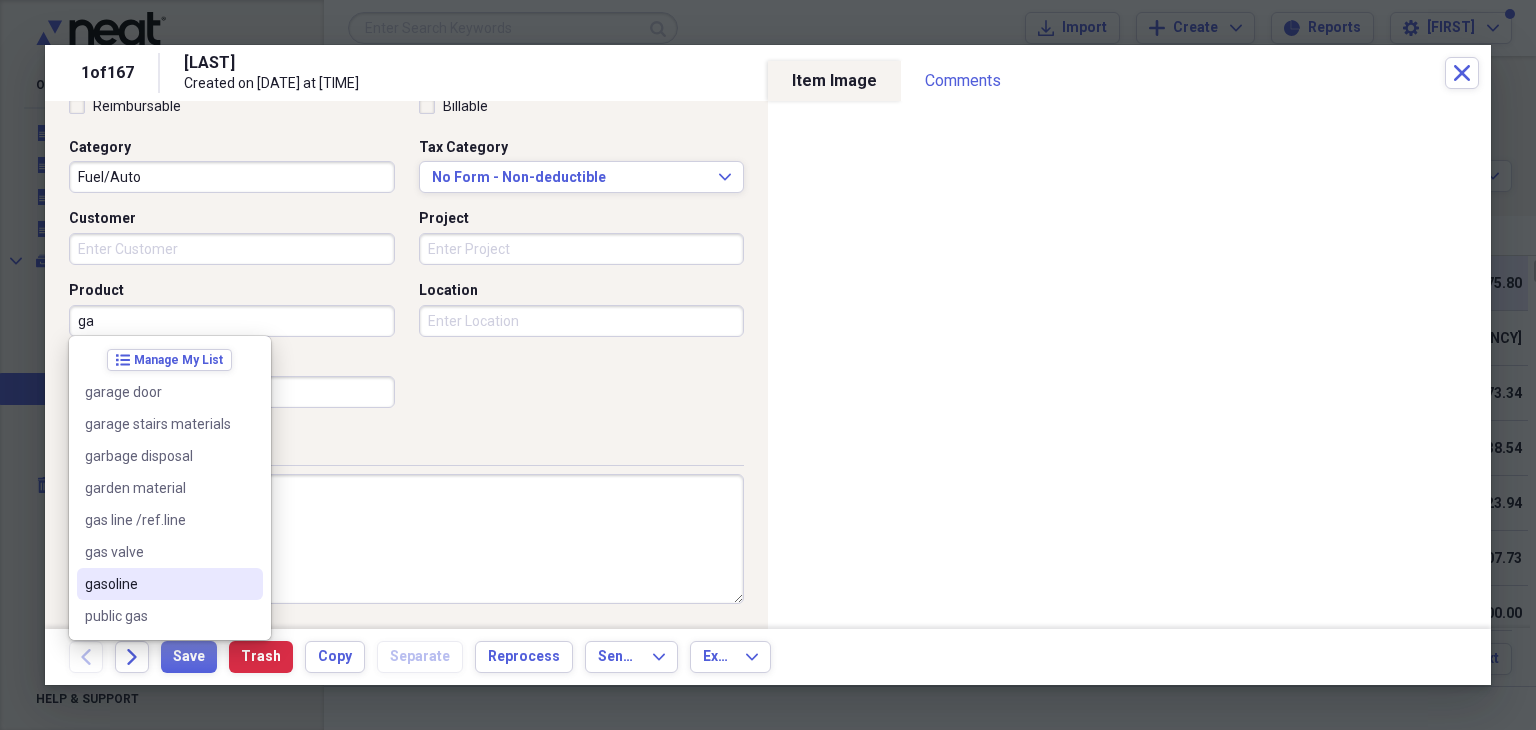 click on "gasoline" at bounding box center [158, 584] 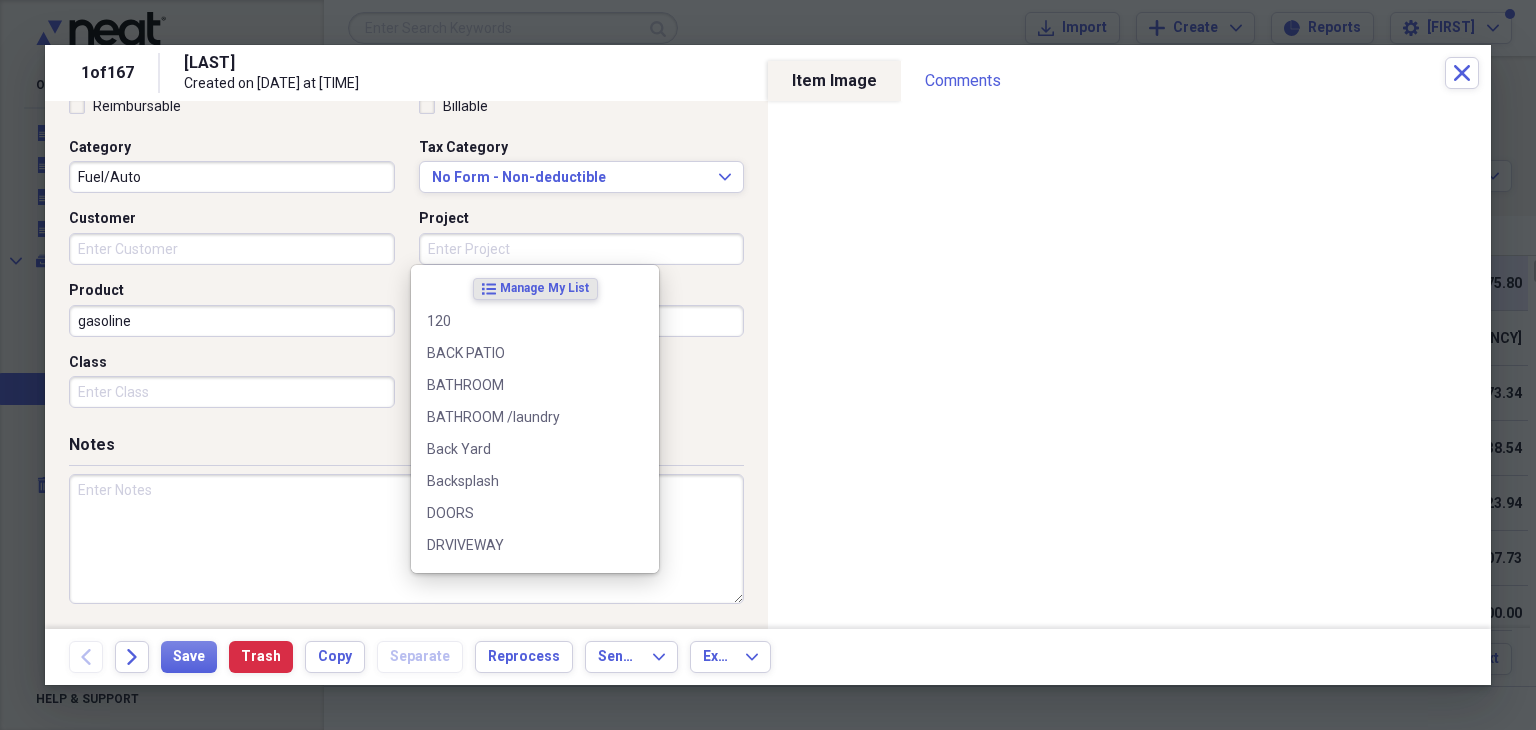click on "Project" at bounding box center (582, 249) 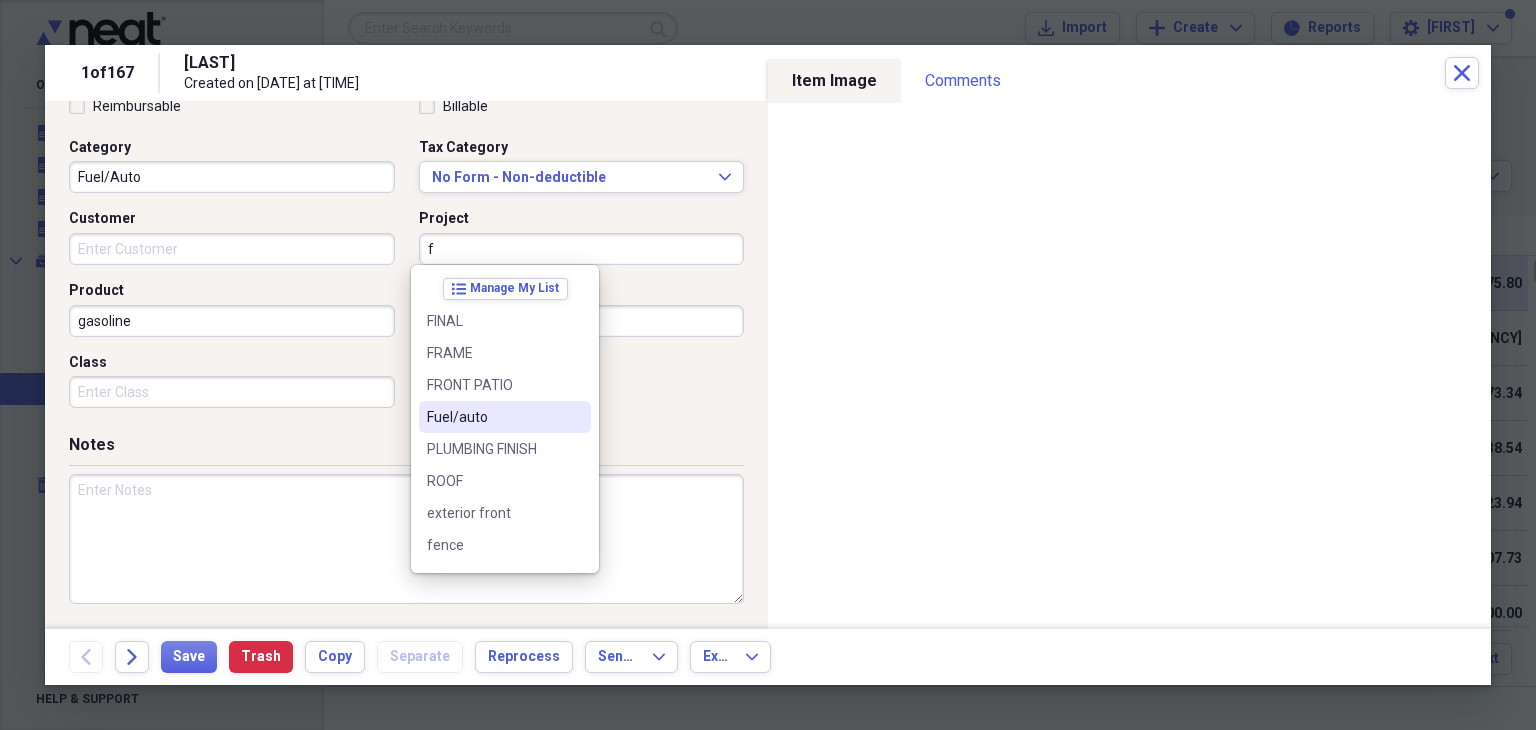 drag, startPoint x: 490, startPoint y: 413, endPoint x: 444, endPoint y: 470, distance: 73.24616 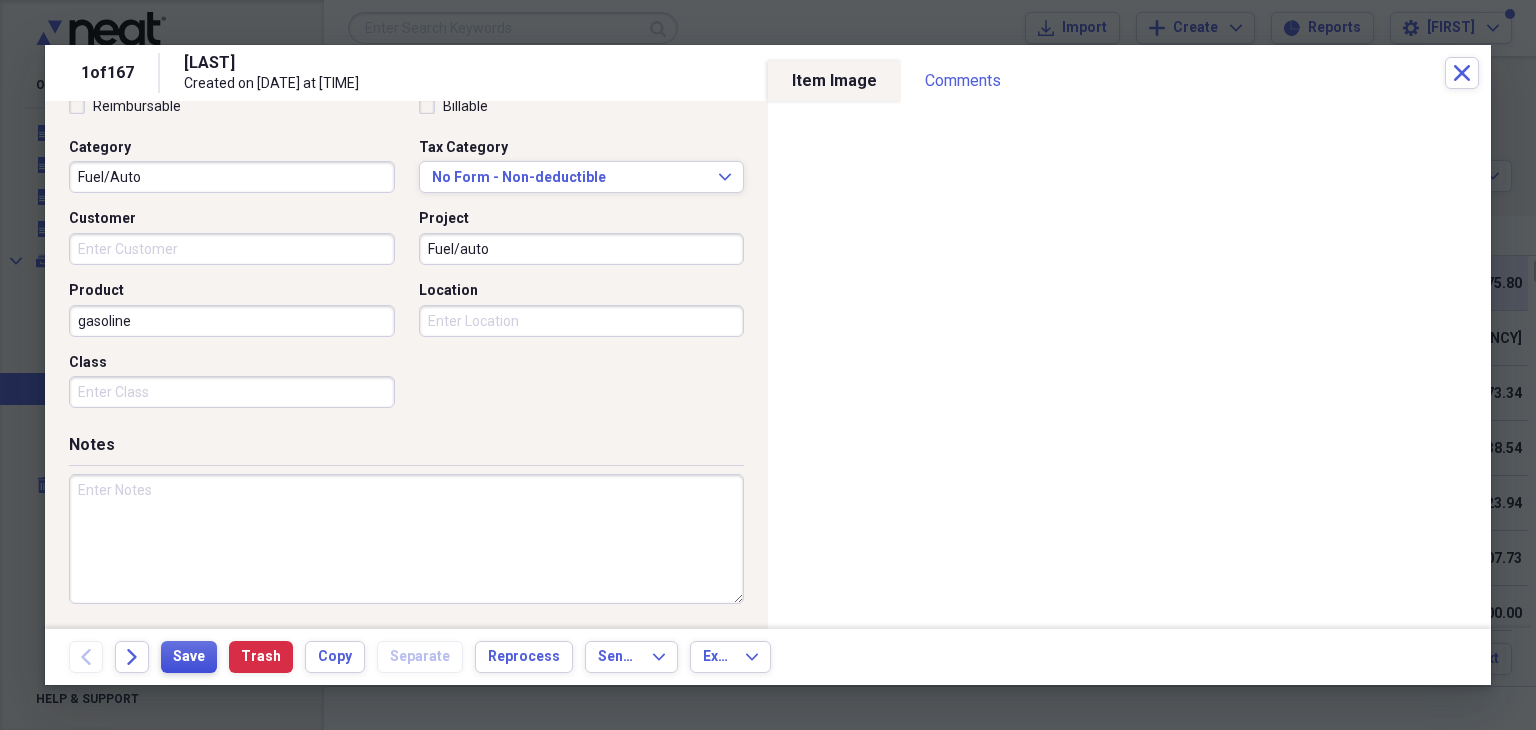 click on "Save" at bounding box center [189, 657] 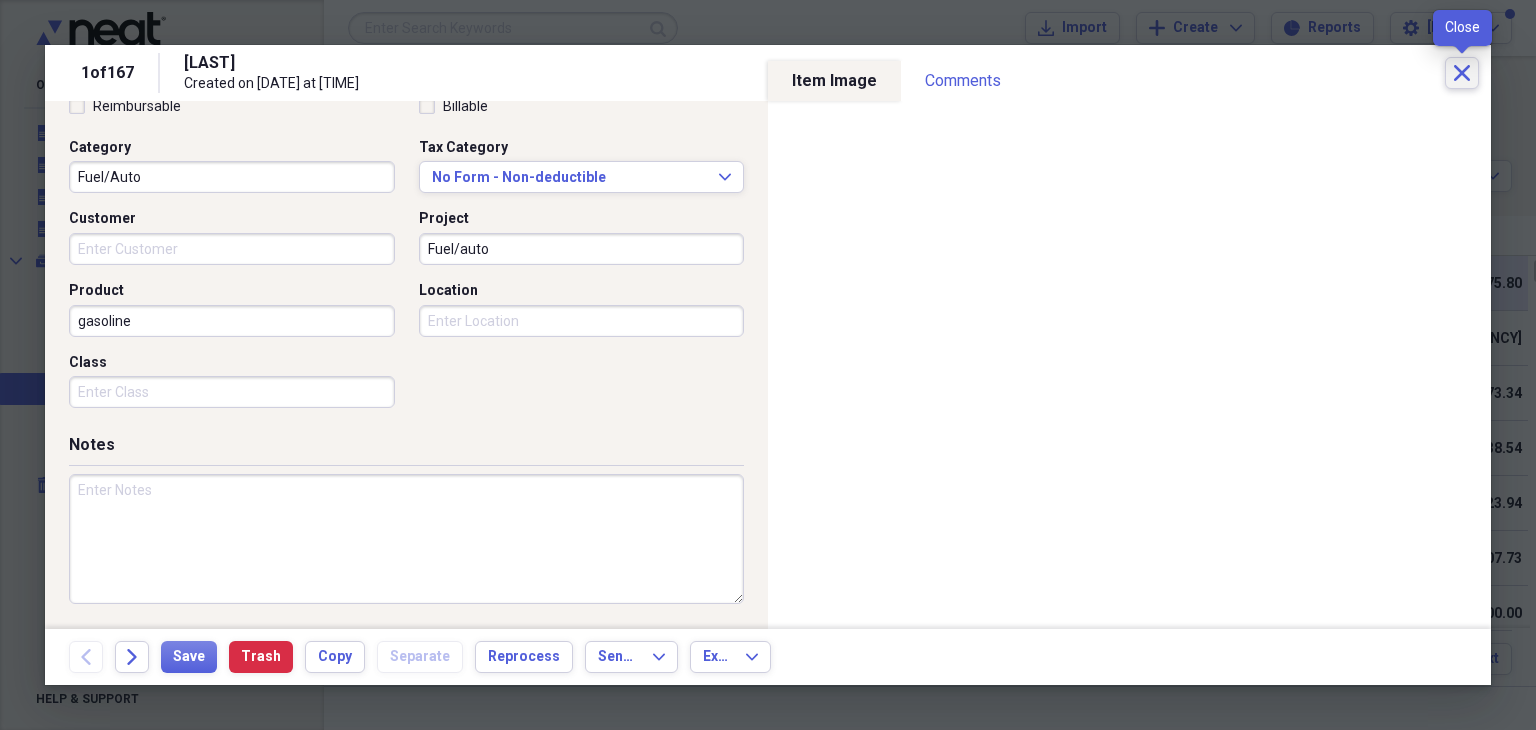 click on "Close" at bounding box center [1462, 73] 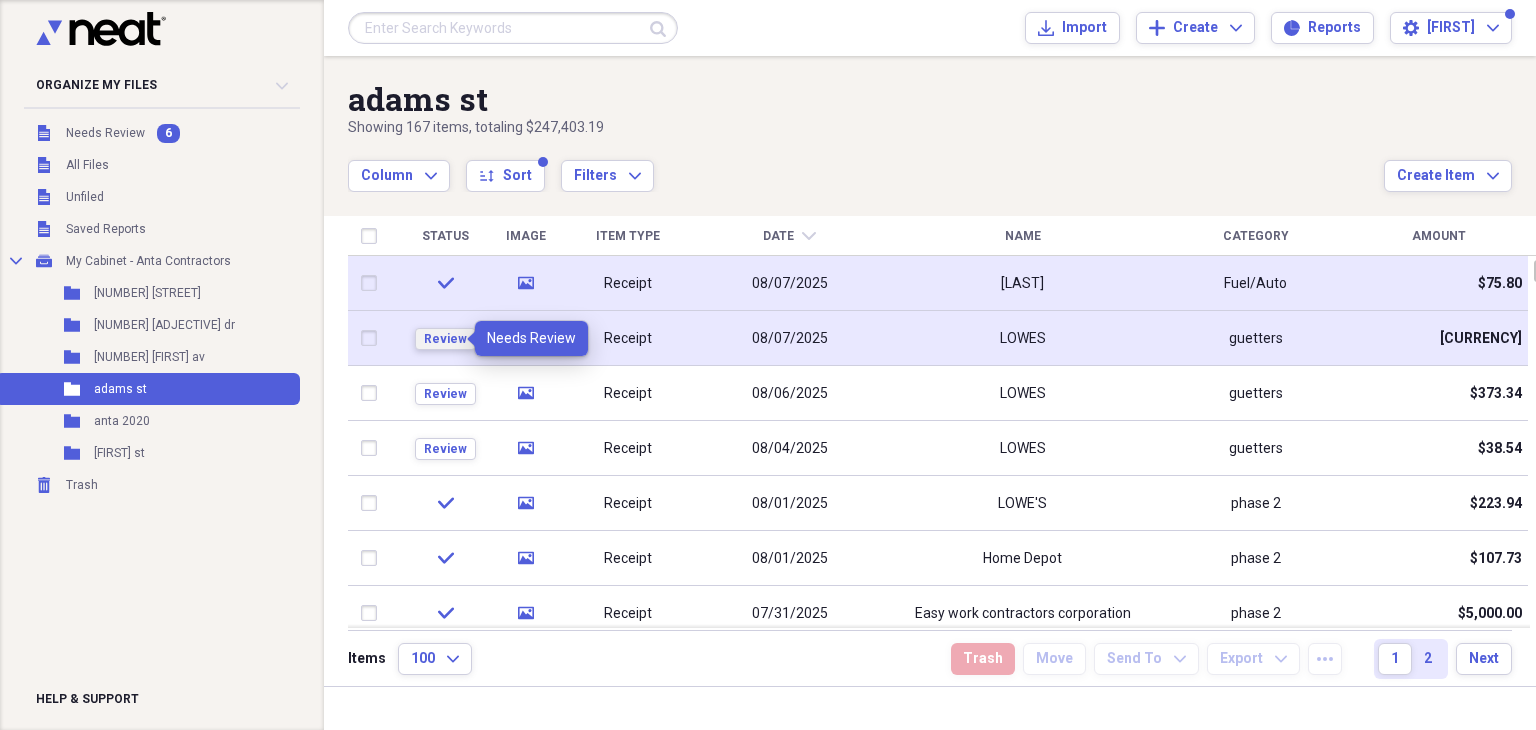 click on "Review" at bounding box center (445, 339) 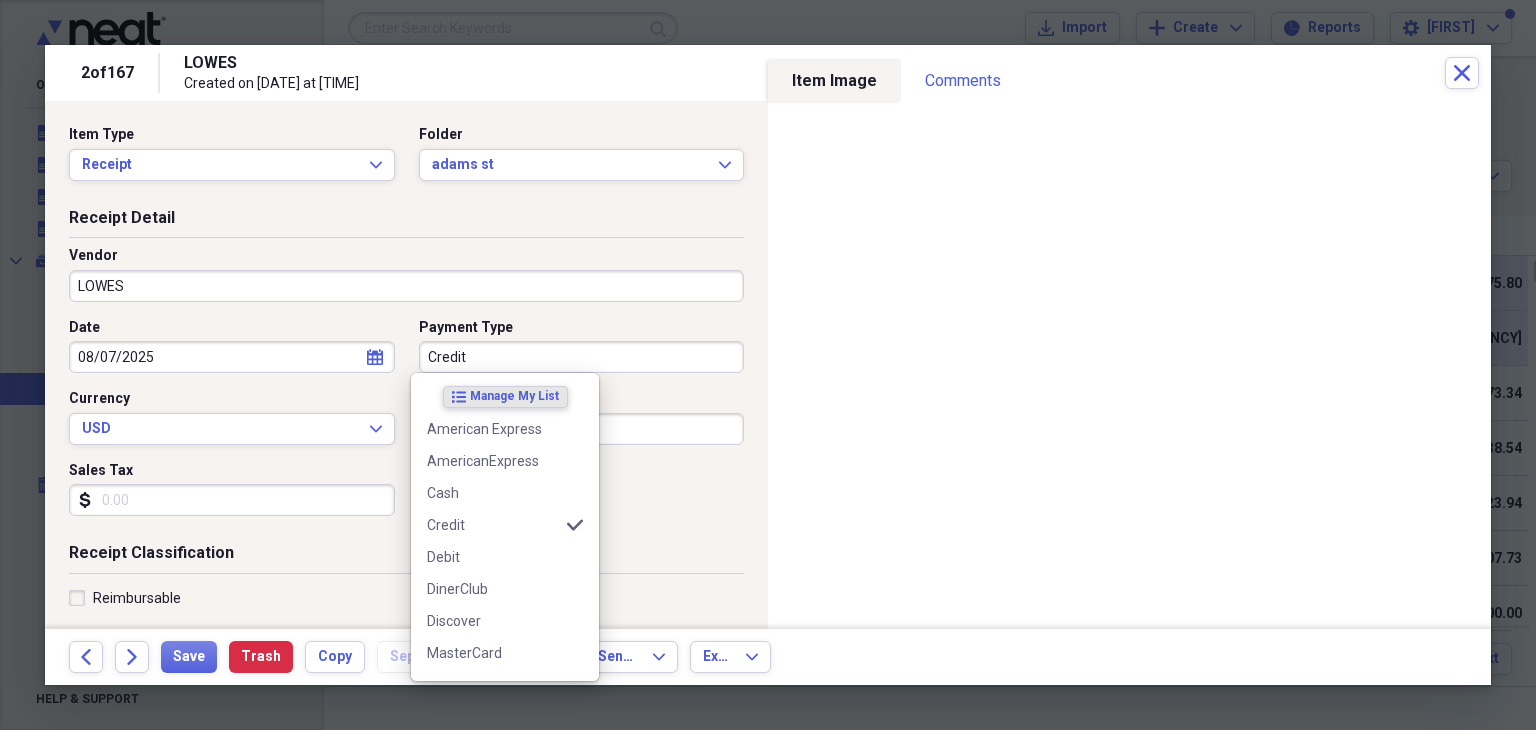 click on "Credit" at bounding box center [582, 357] 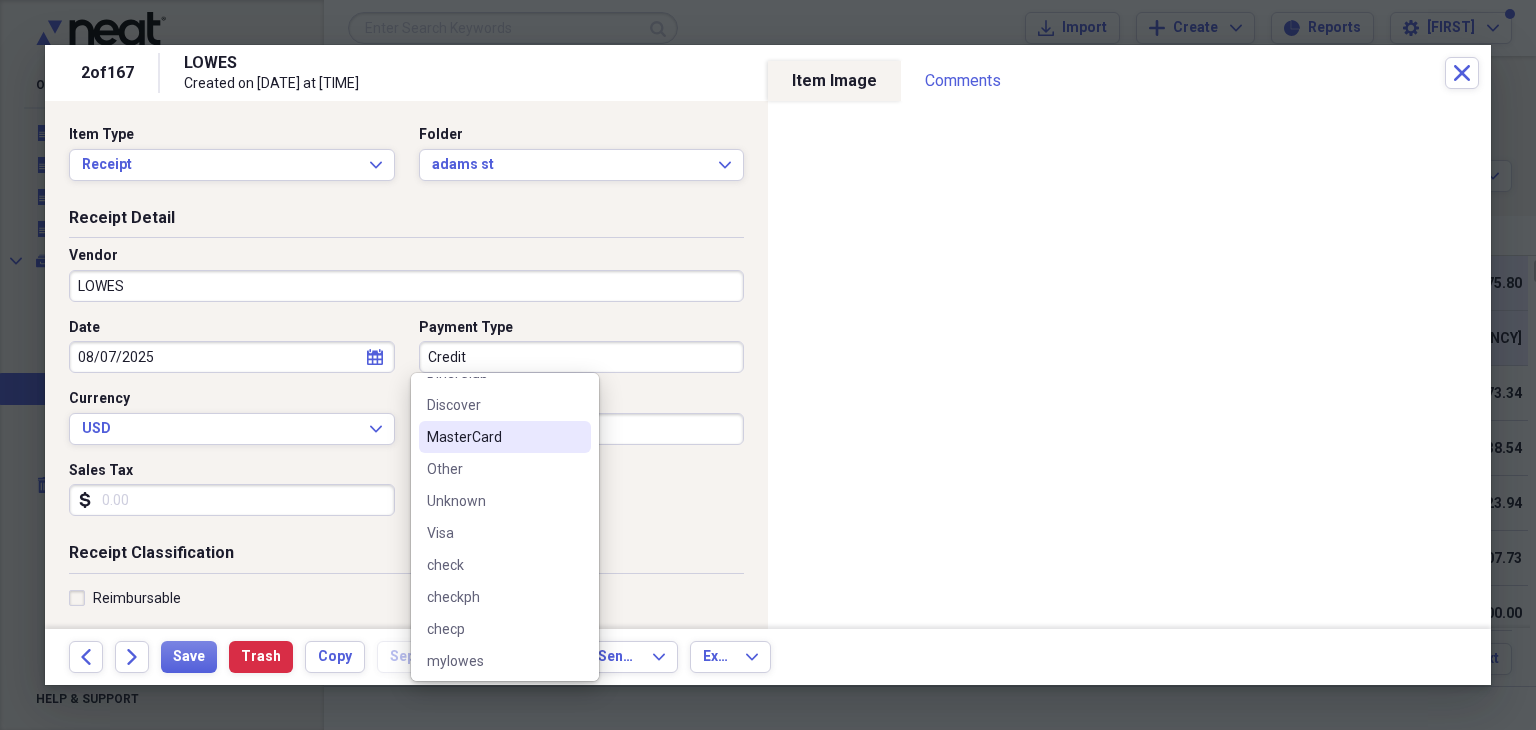 scroll, scrollTop: 220, scrollLeft: 0, axis: vertical 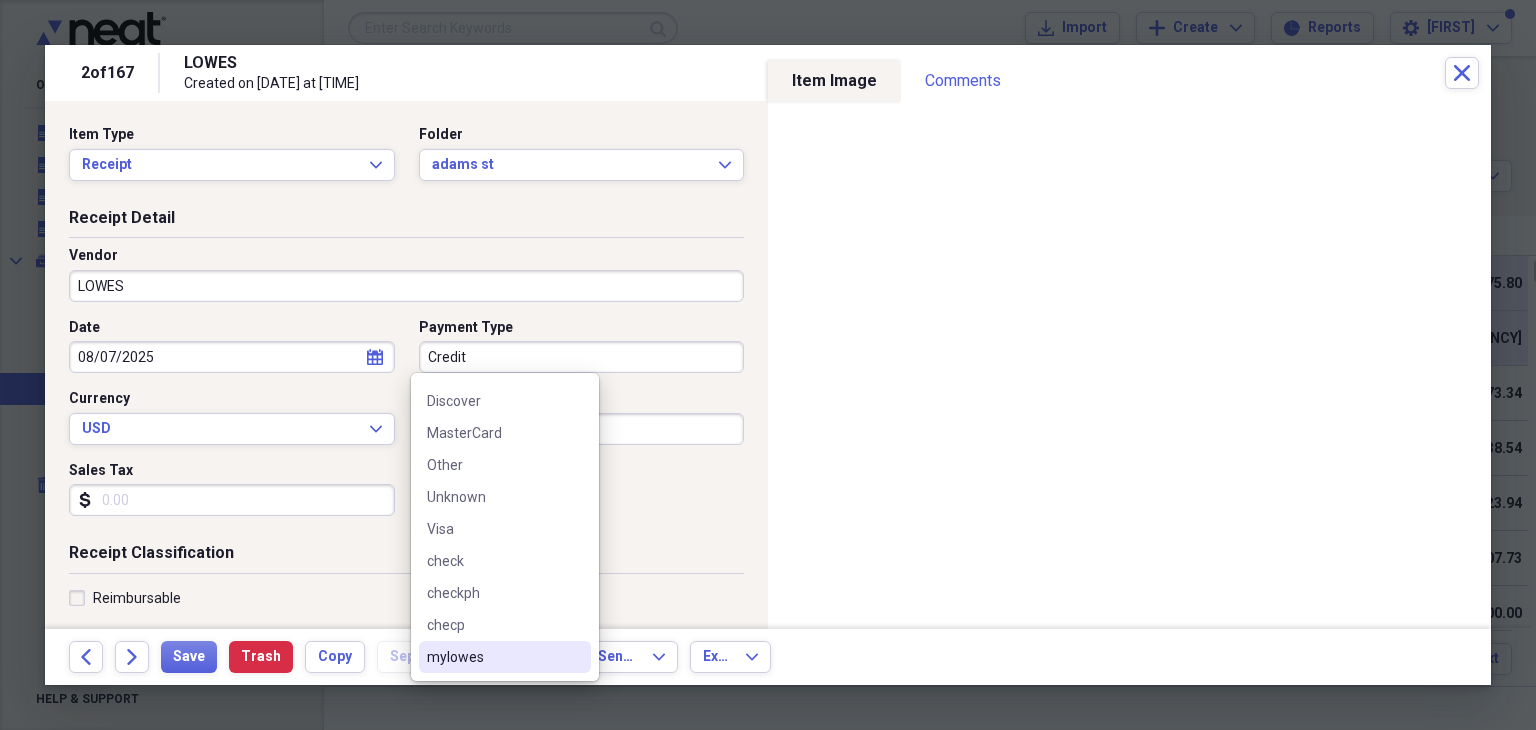 click on "mylowes" at bounding box center (493, 657) 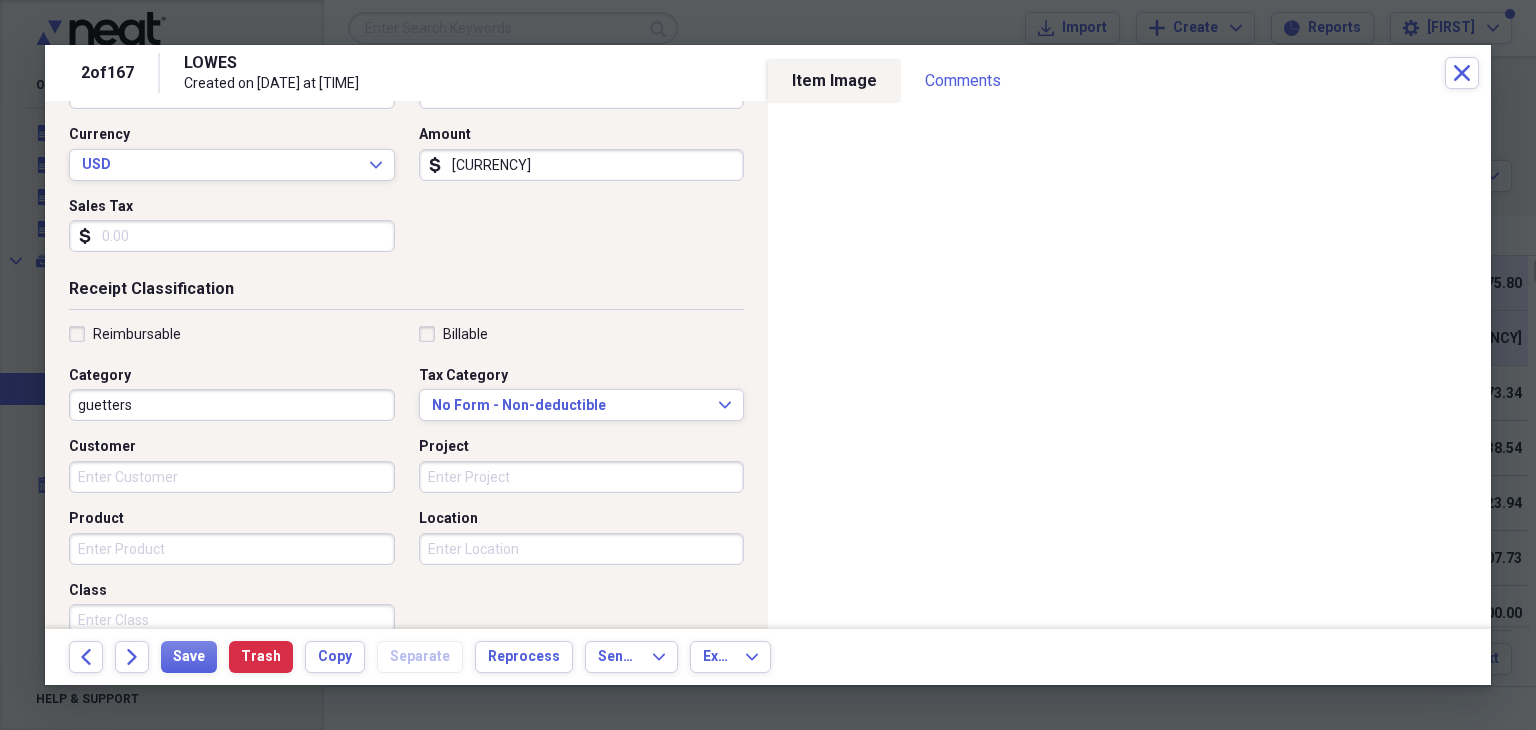 scroll, scrollTop: 300, scrollLeft: 0, axis: vertical 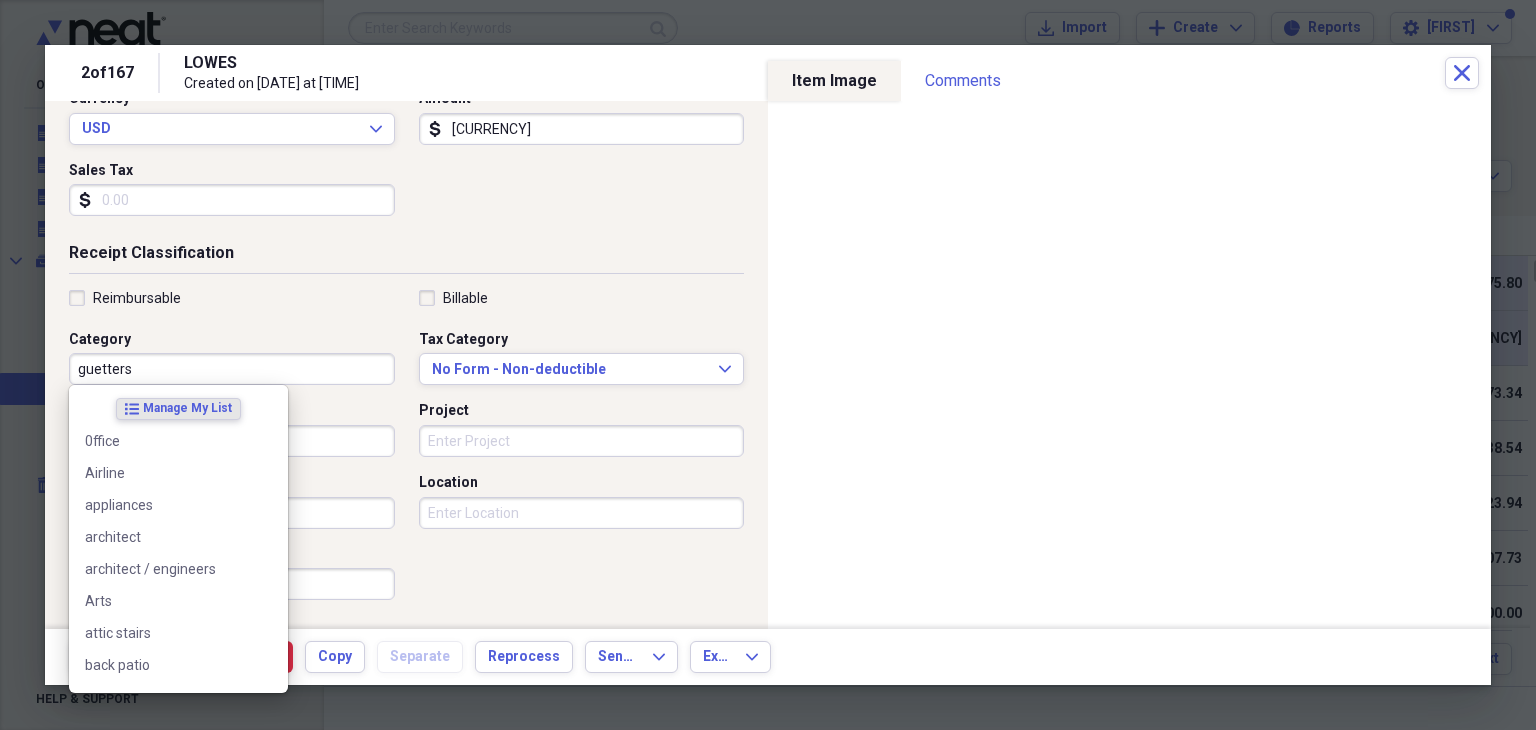 click on "guetters" at bounding box center (232, 369) 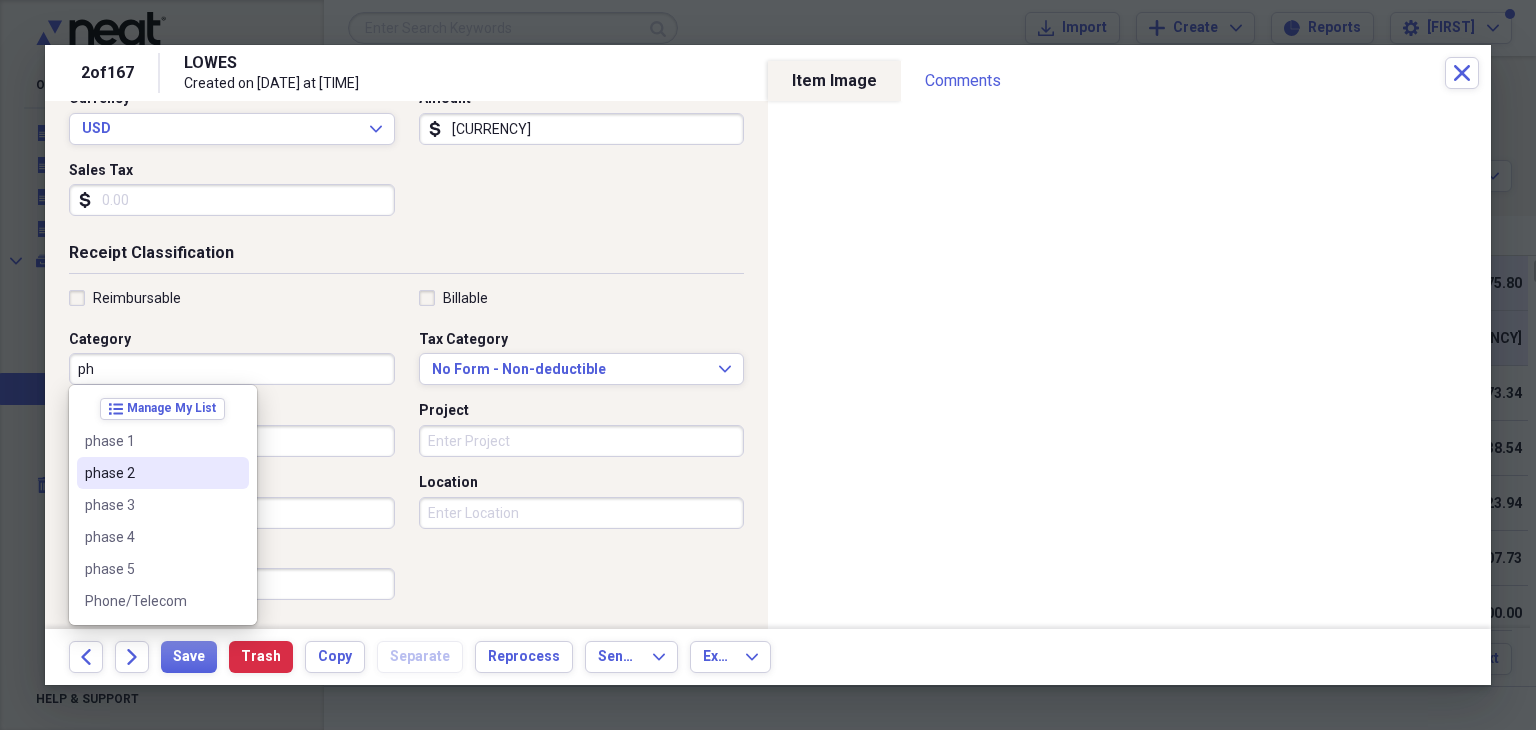 click on "phase 2" at bounding box center (151, 473) 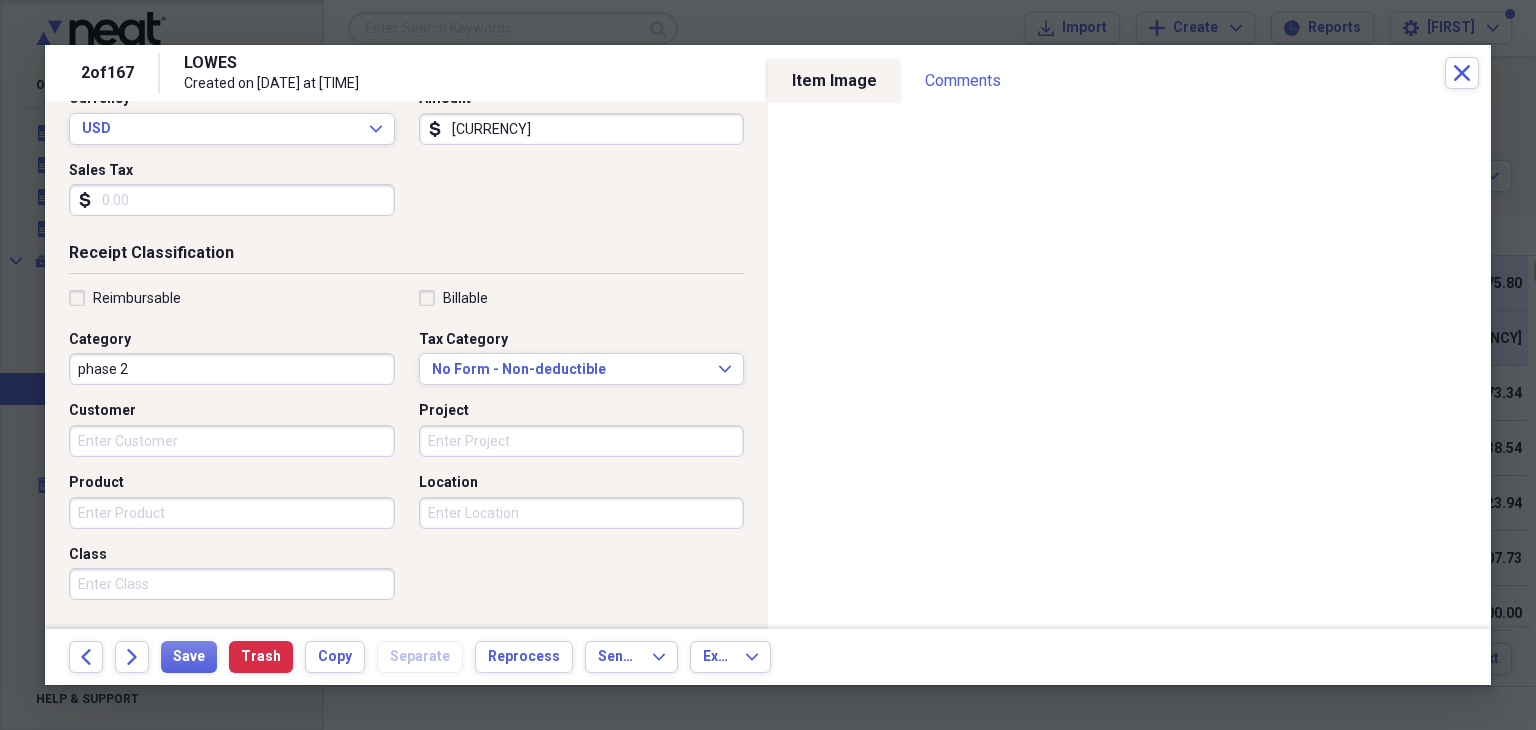 click on "Project" at bounding box center (582, 441) 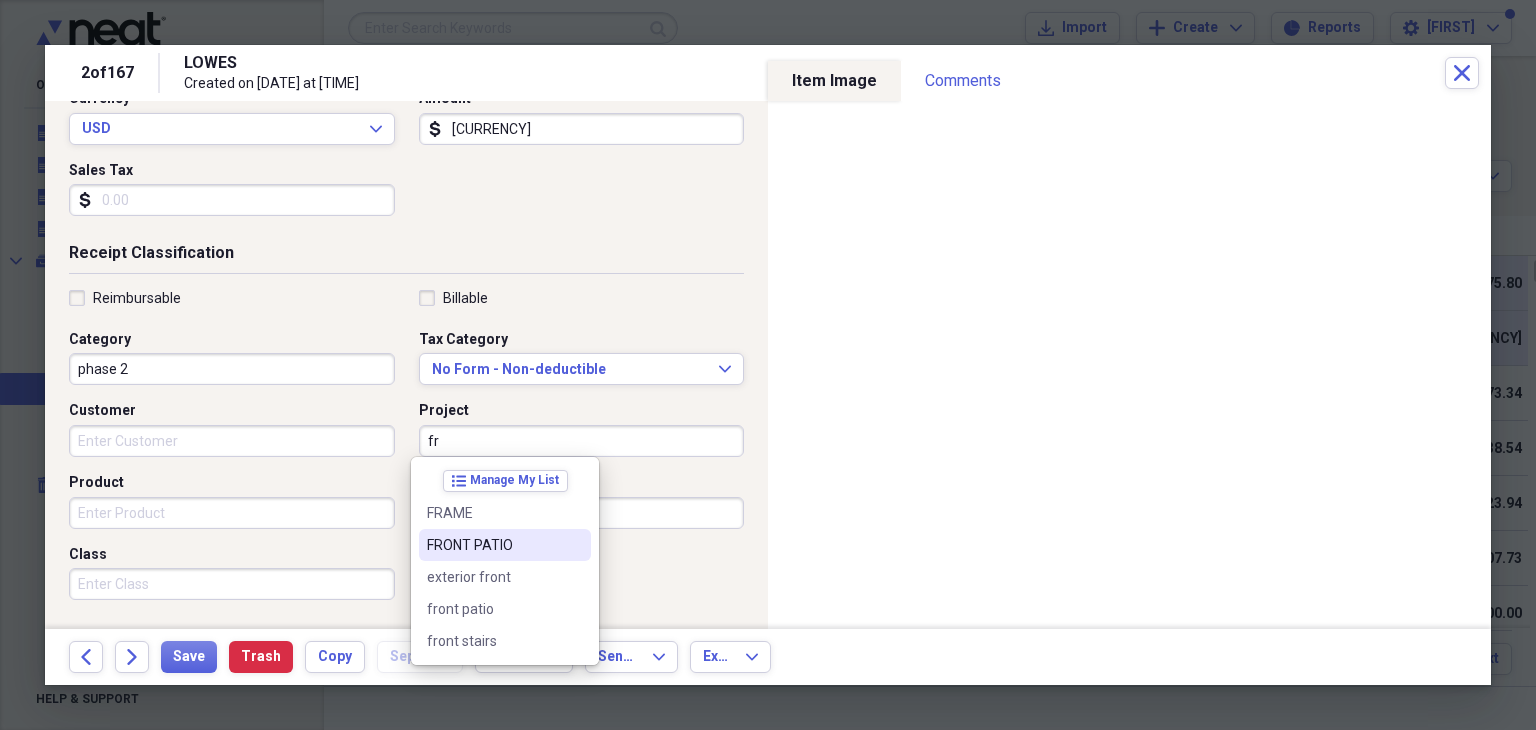 click on "FRONT PATIO" at bounding box center (493, 545) 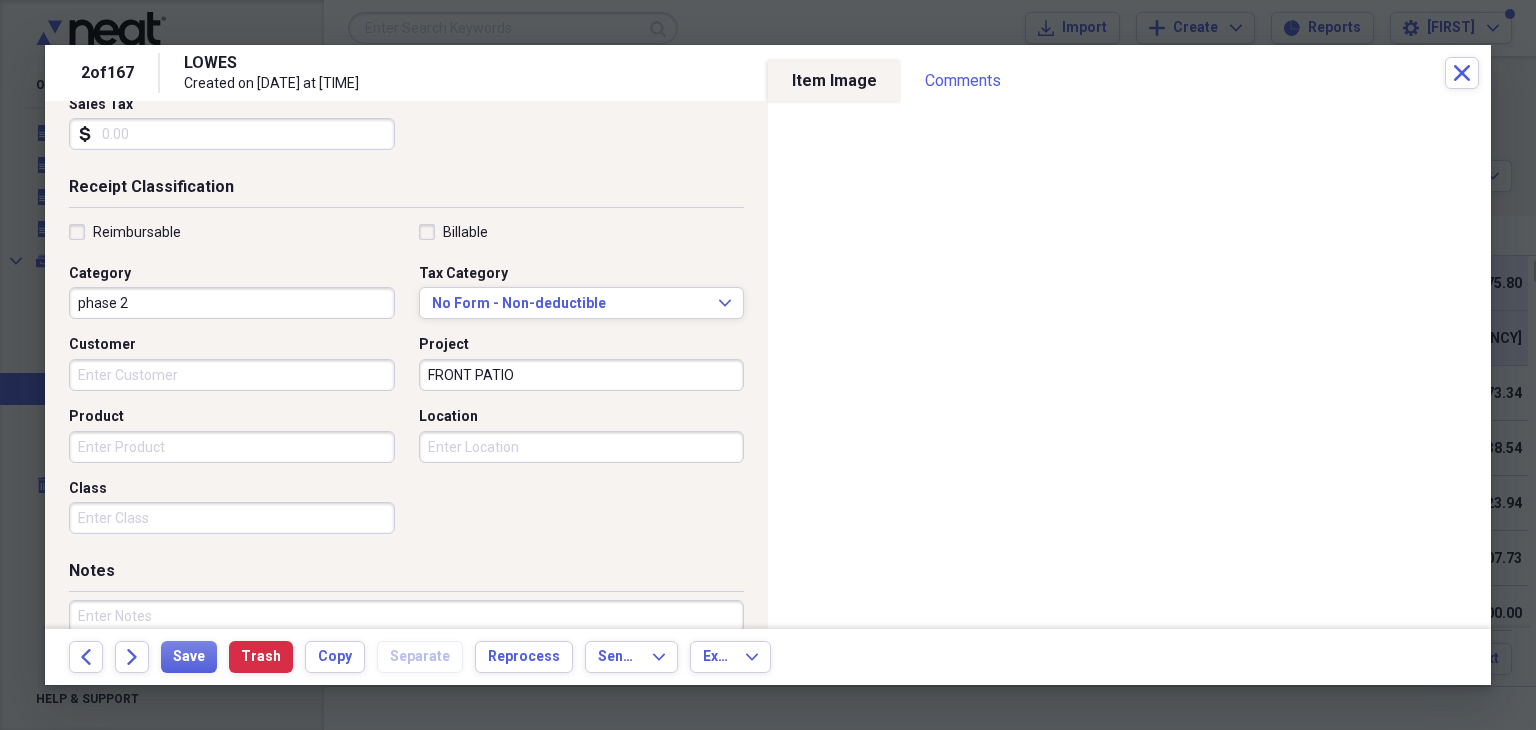 scroll, scrollTop: 400, scrollLeft: 0, axis: vertical 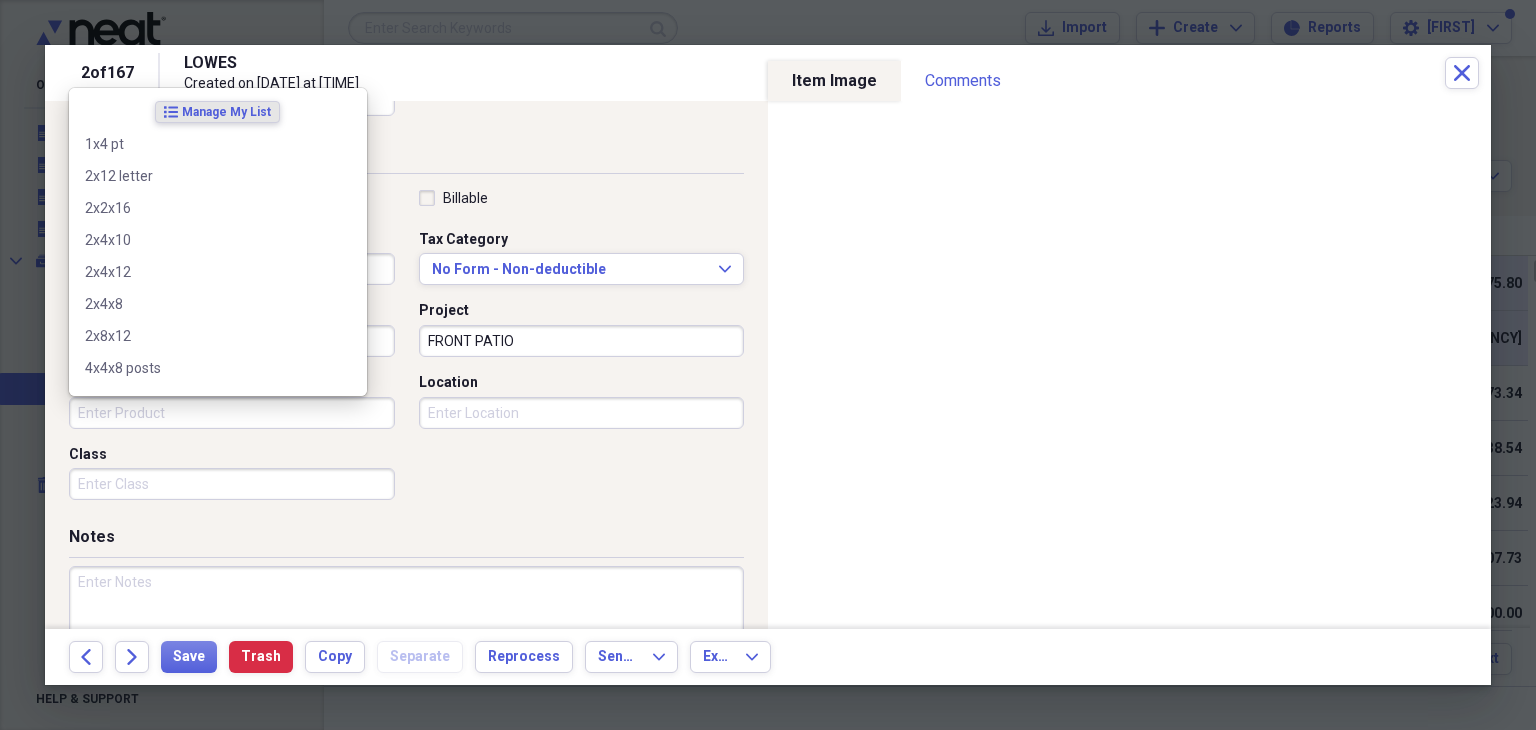 click on "Product" at bounding box center (232, 413) 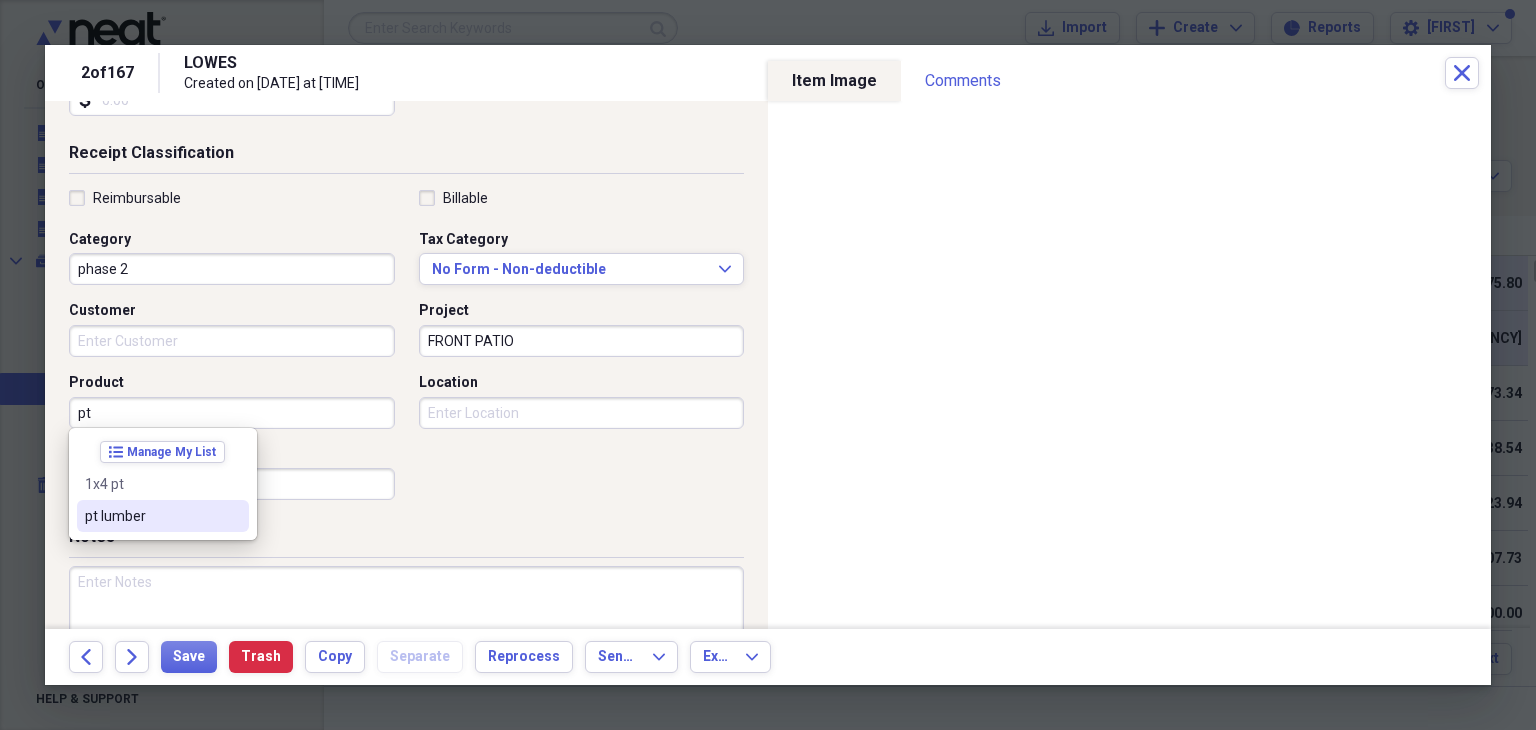 click on "pt lumber" at bounding box center (151, 516) 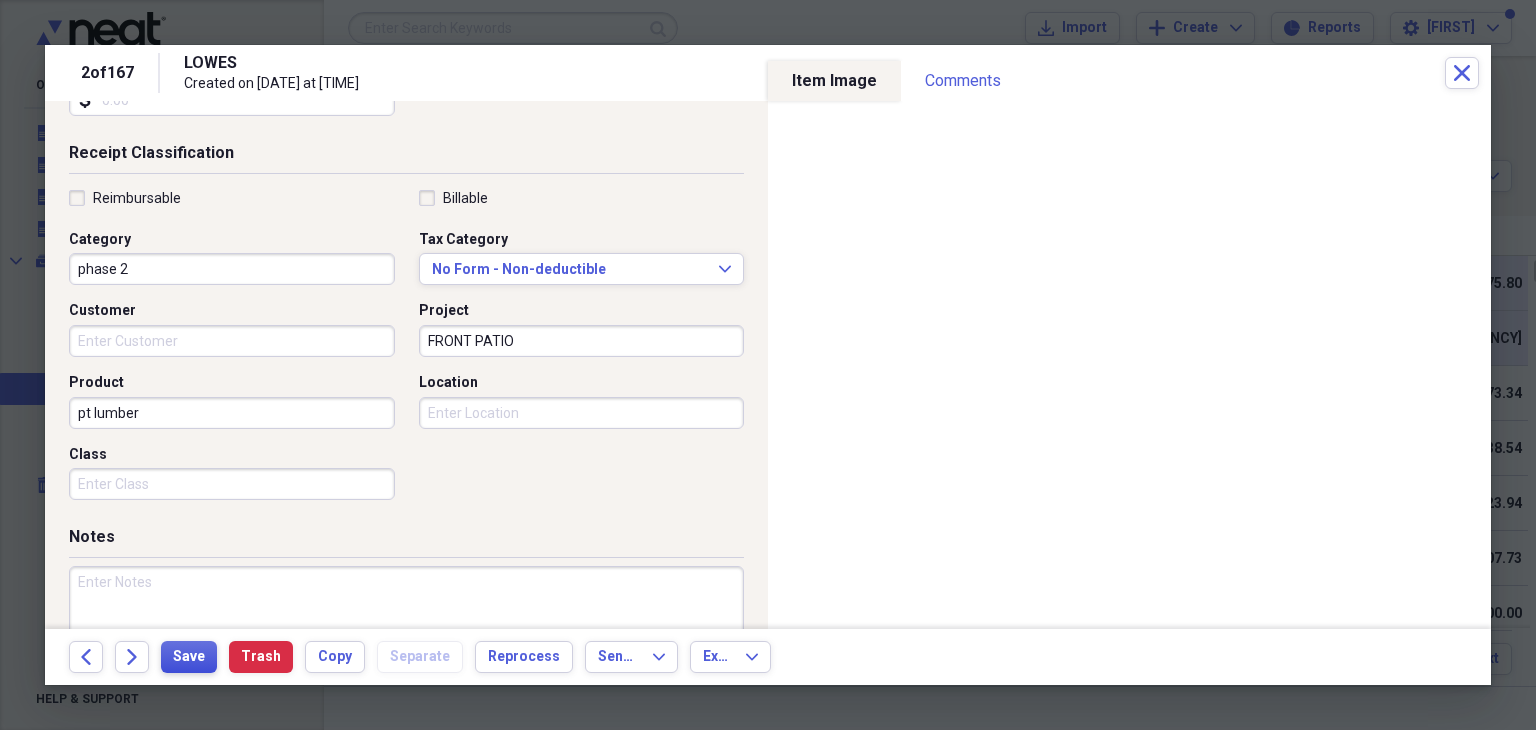 click on "Save" at bounding box center (189, 657) 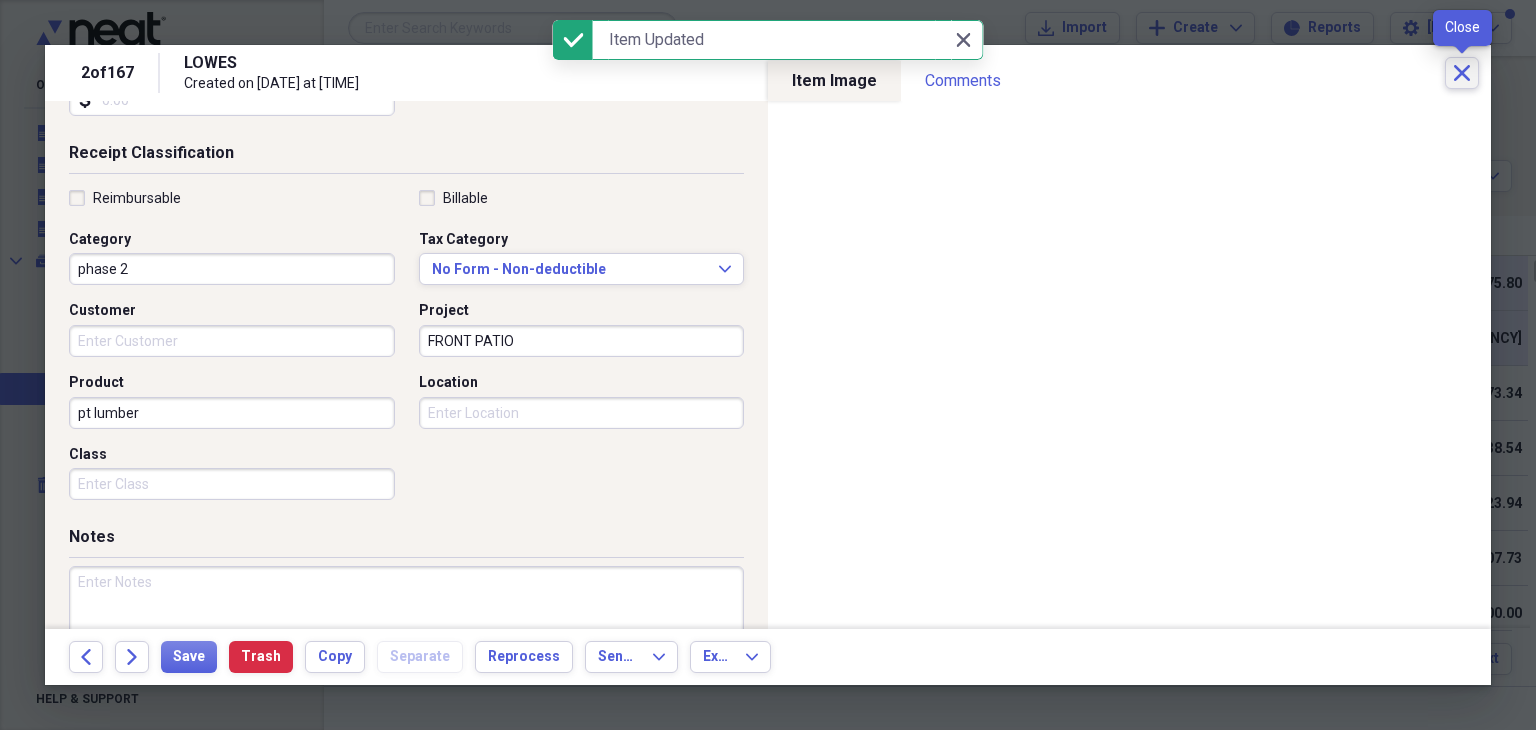 click 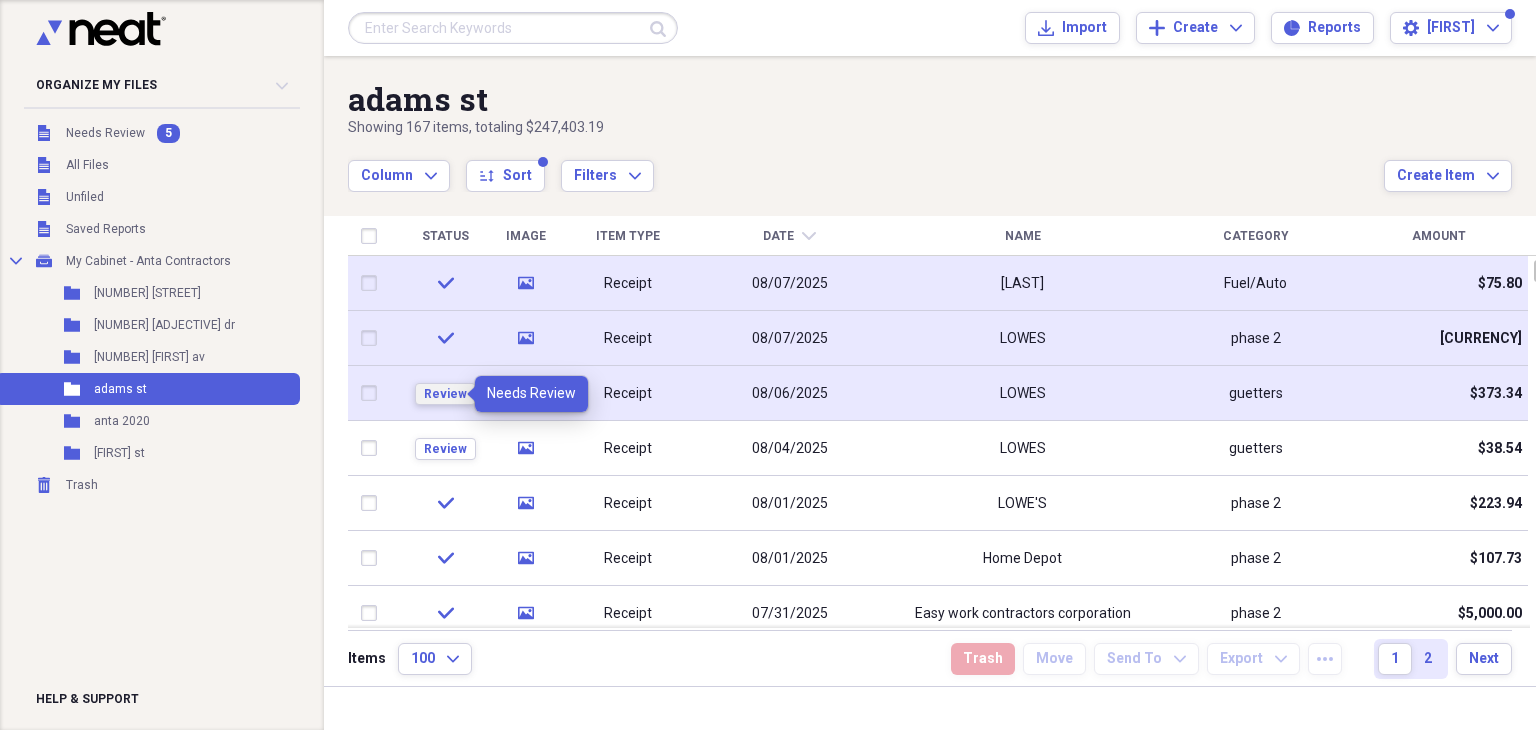 click on "Review" at bounding box center (445, 394) 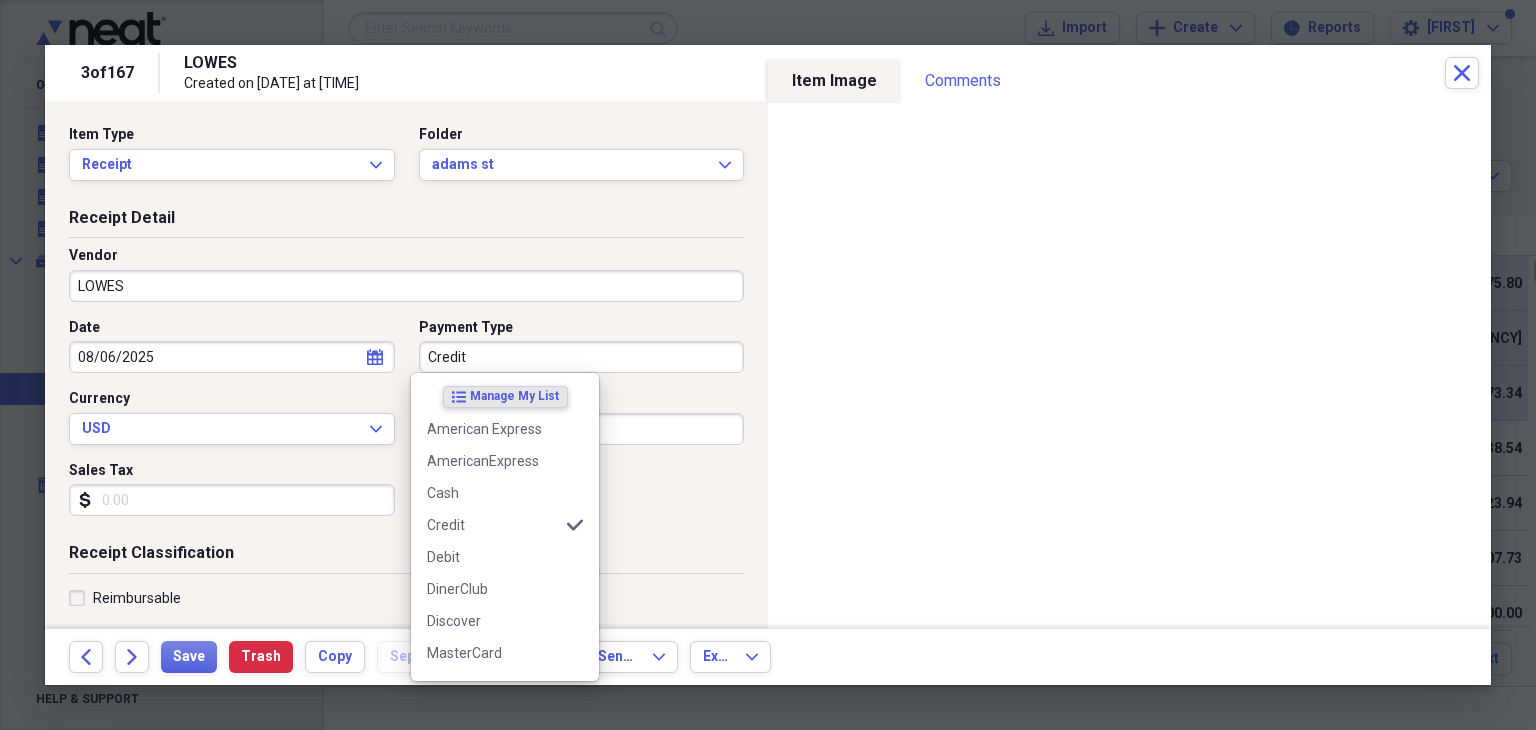 click on "Credit" at bounding box center (582, 357) 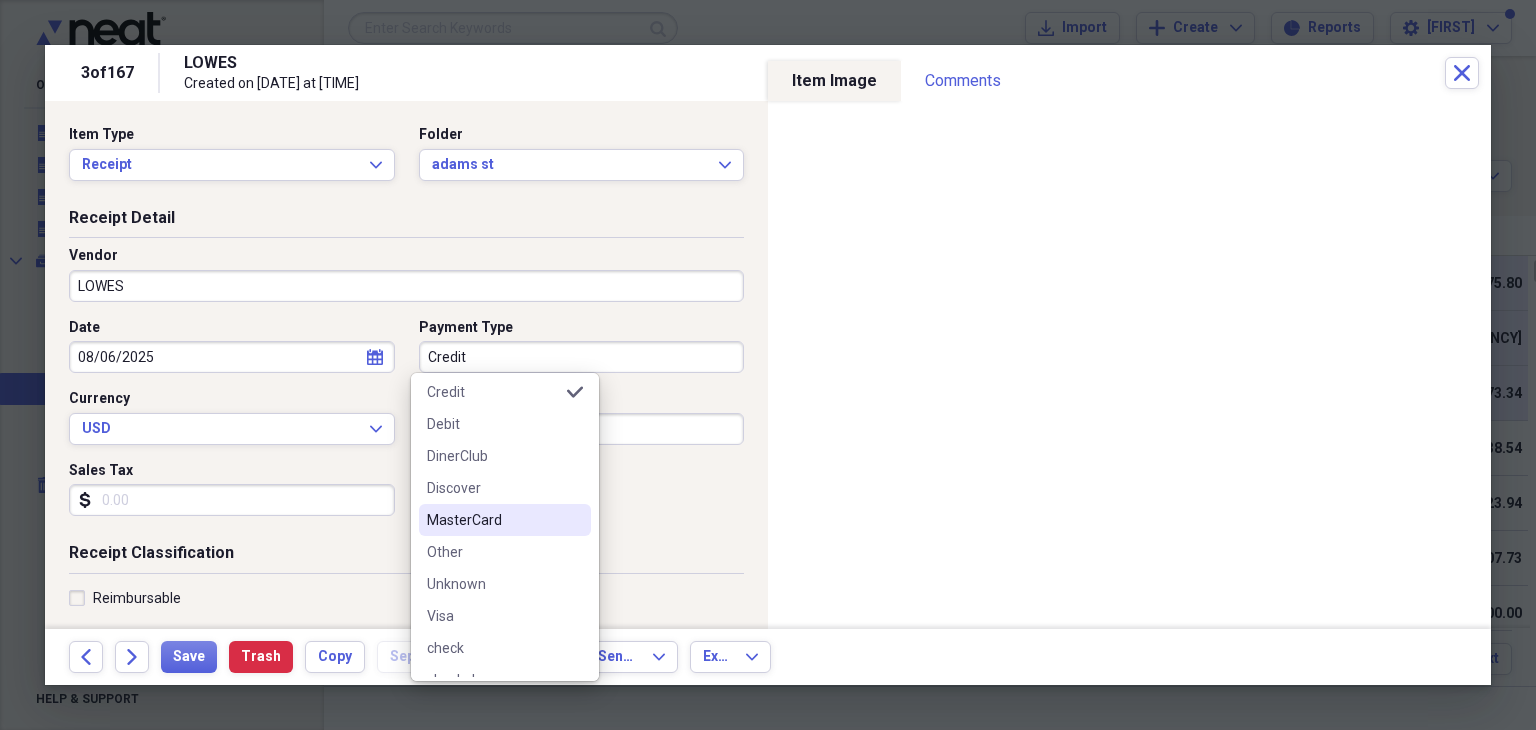 scroll, scrollTop: 220, scrollLeft: 0, axis: vertical 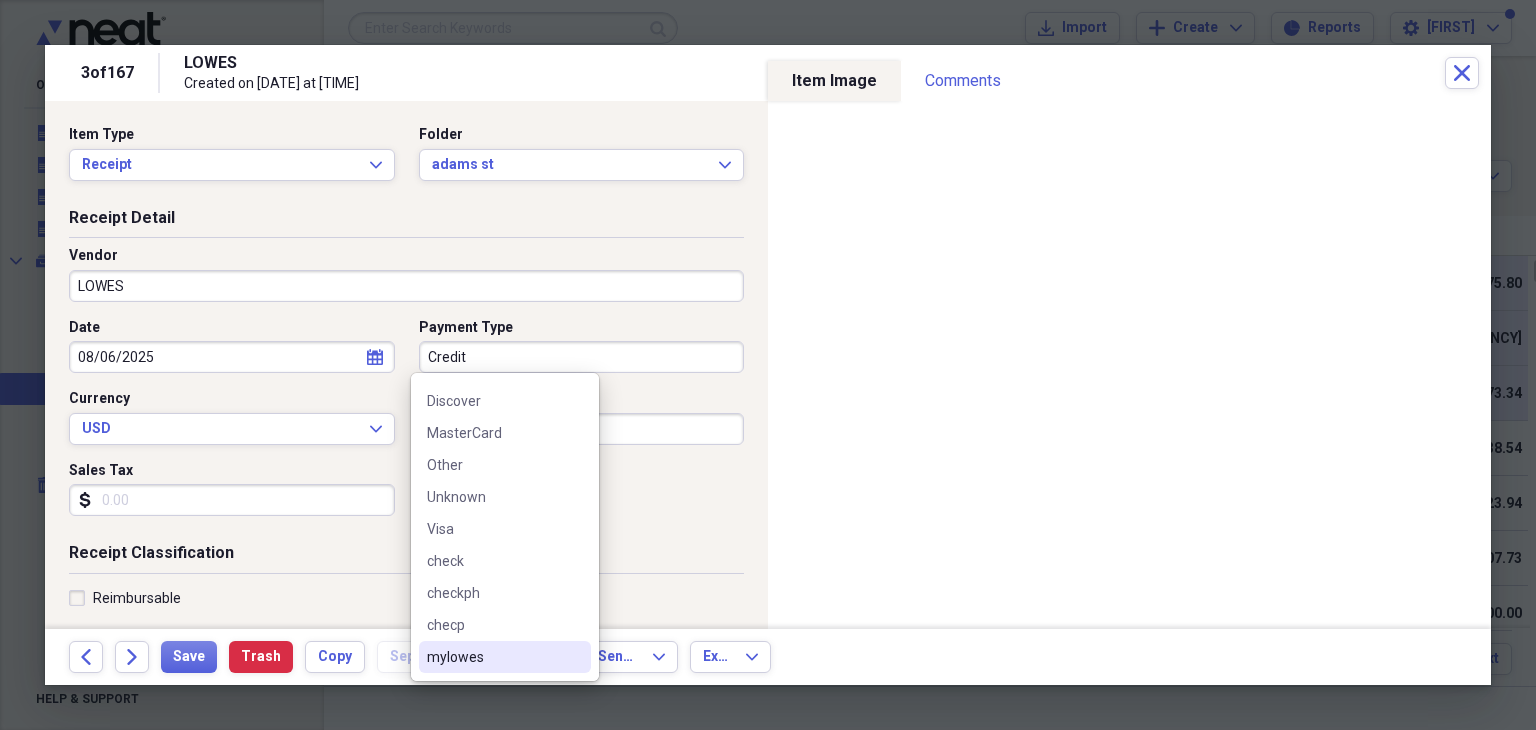 click on "mylowes" at bounding box center (493, 657) 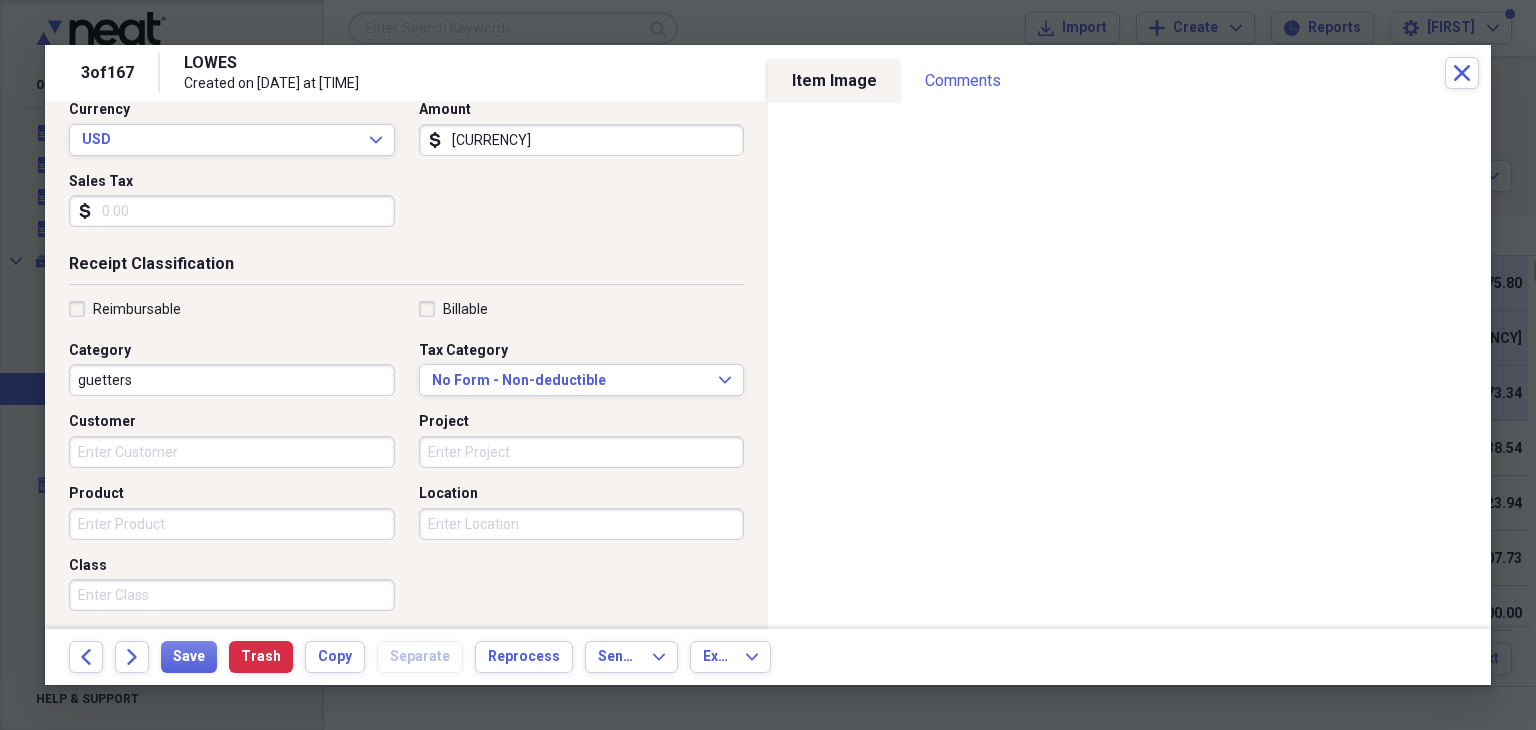 scroll, scrollTop: 300, scrollLeft: 0, axis: vertical 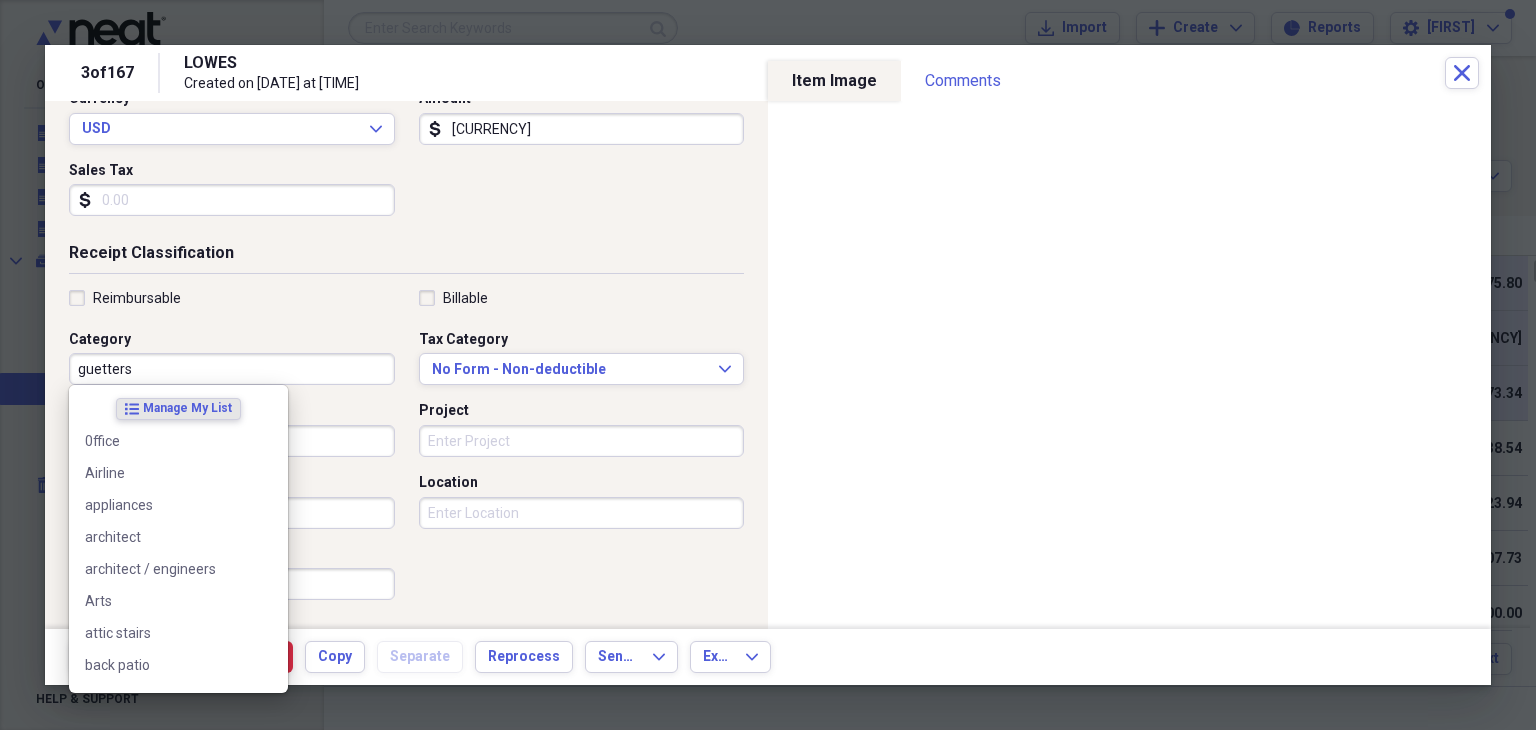 click on "guetters" at bounding box center [232, 369] 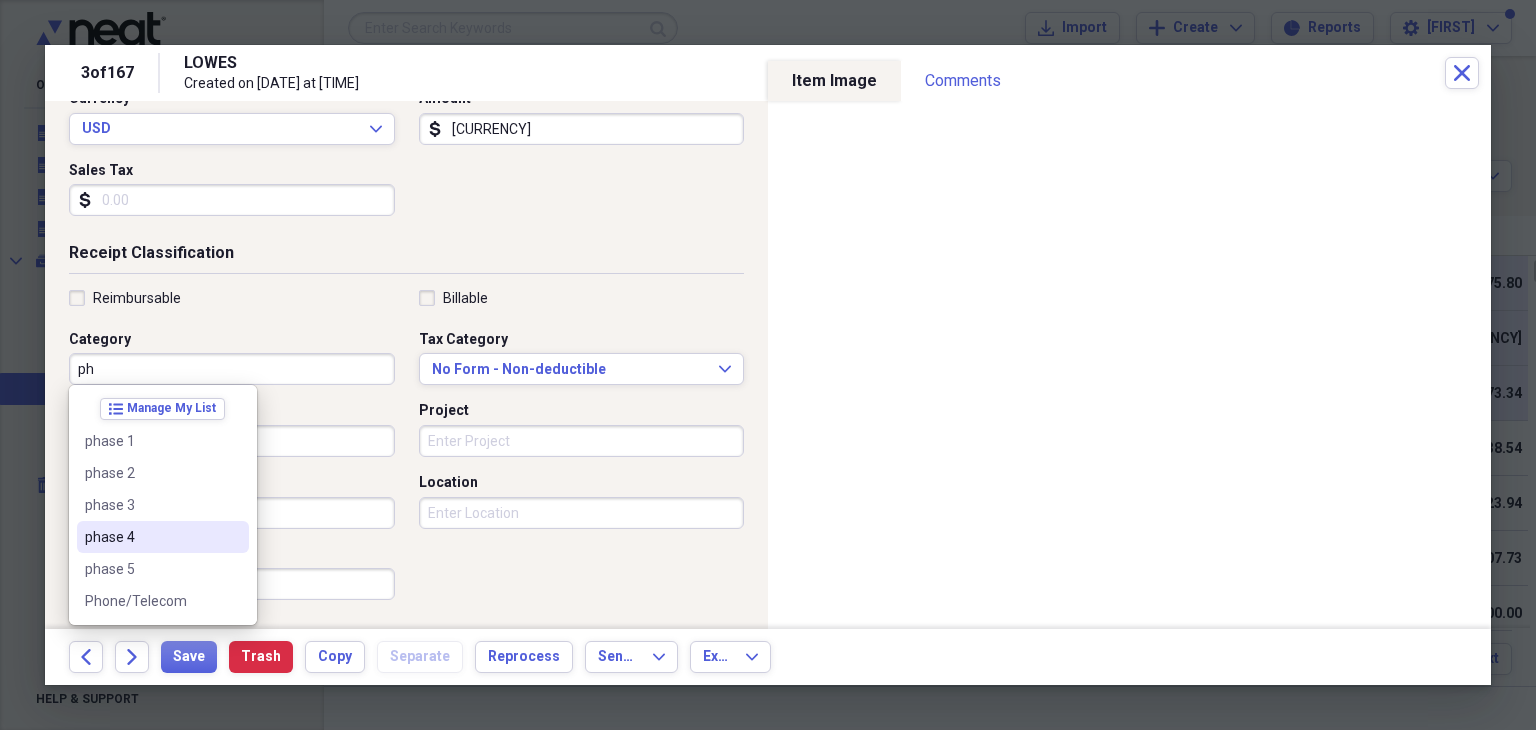 click on "phase 4" at bounding box center [151, 537] 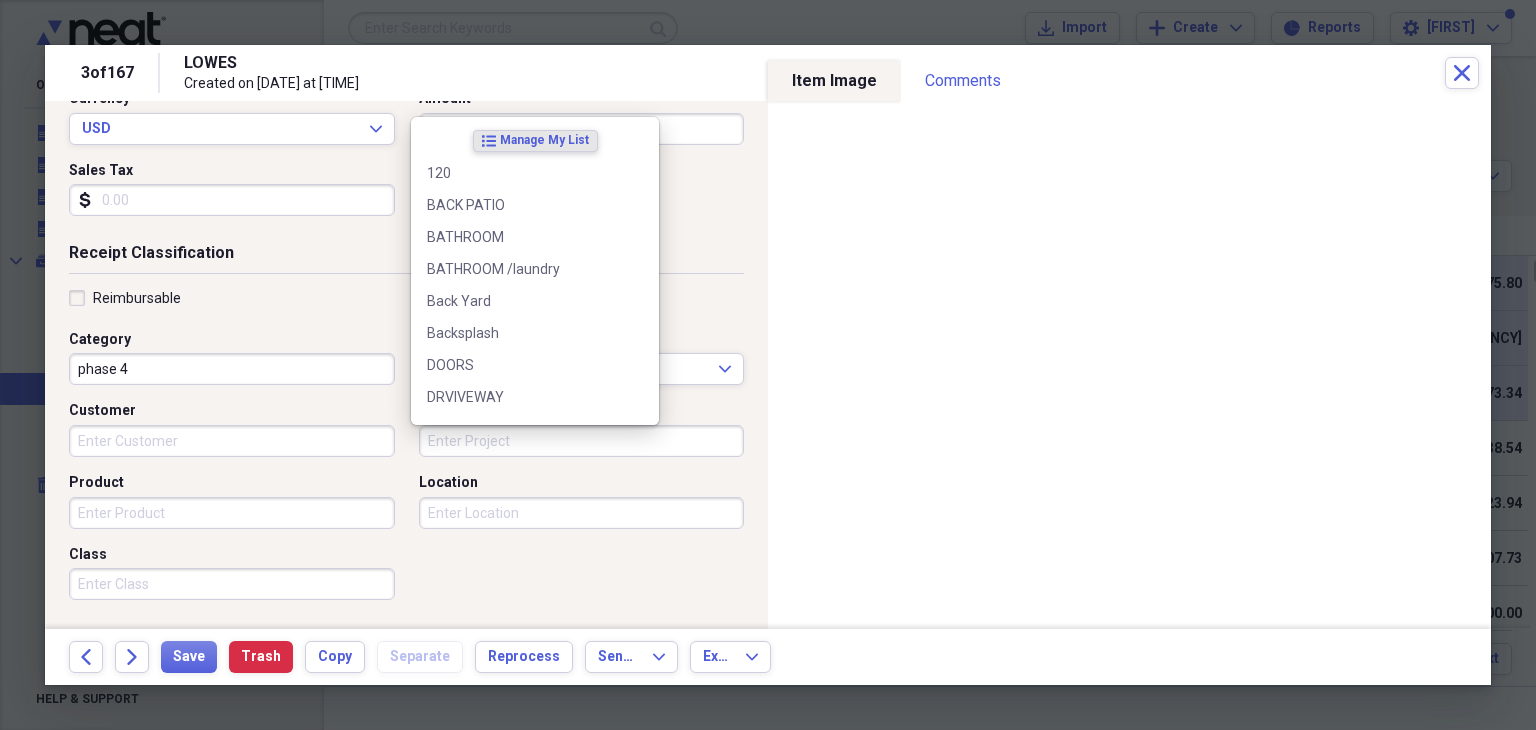 click on "Project" at bounding box center (582, 441) 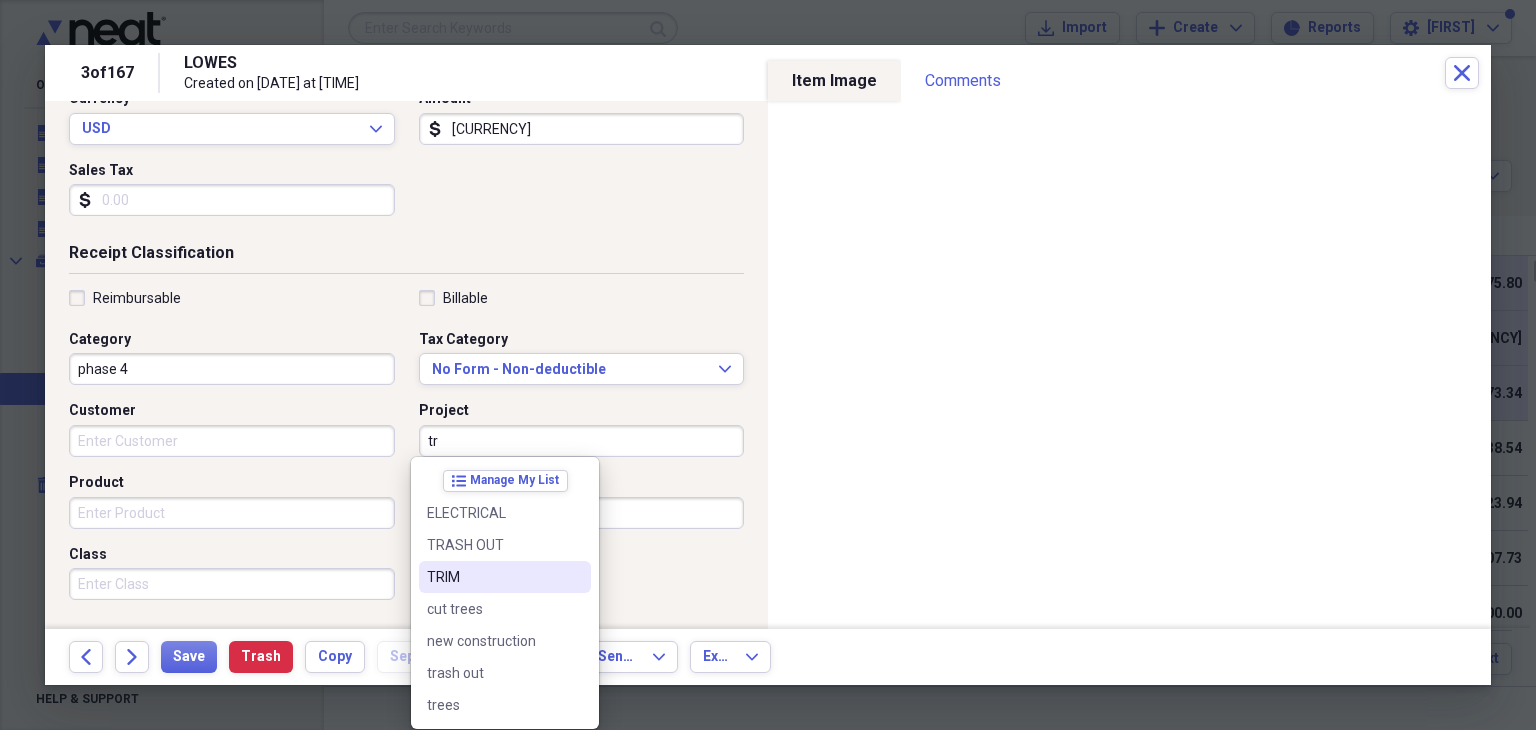 click on "TRIM" at bounding box center (493, 577) 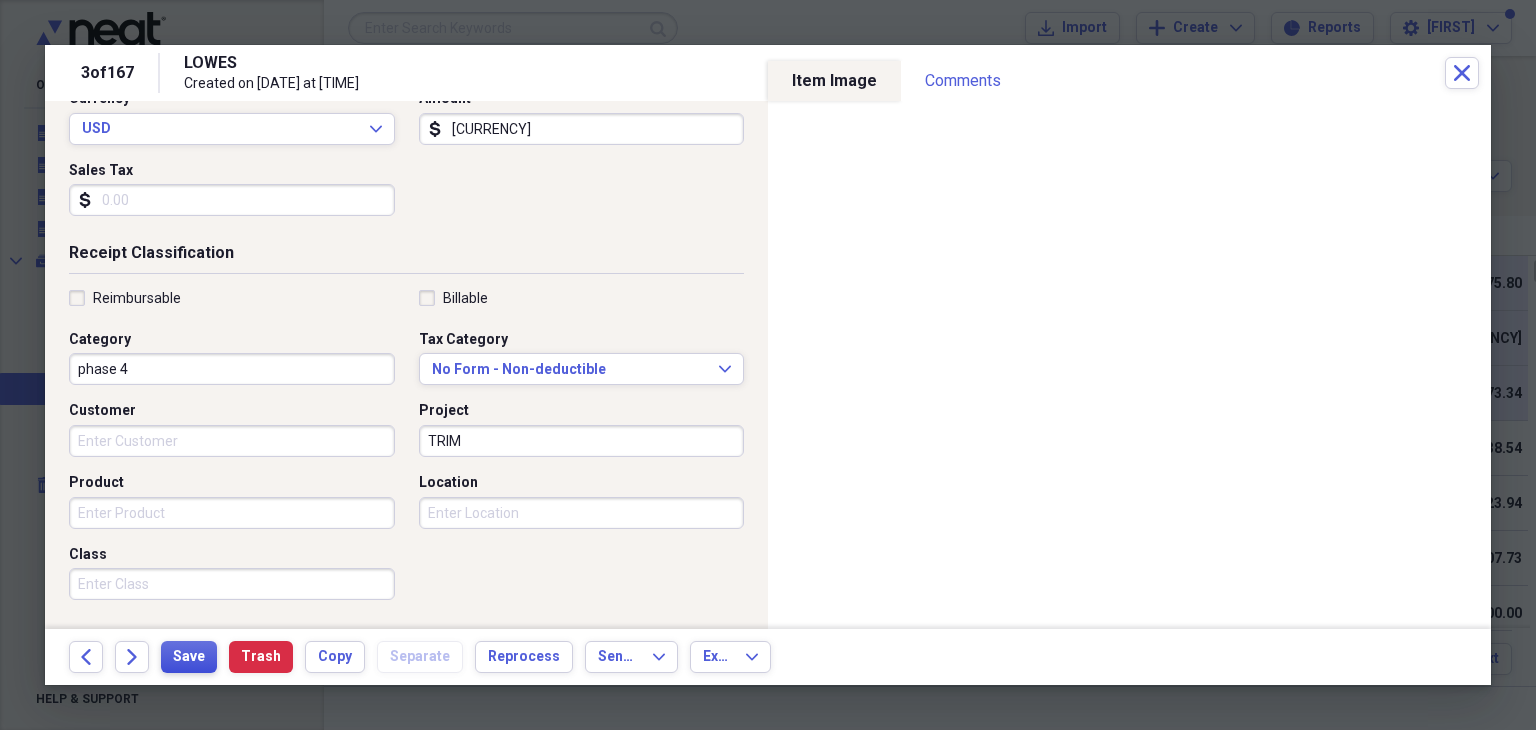 click on "Save" at bounding box center [189, 657] 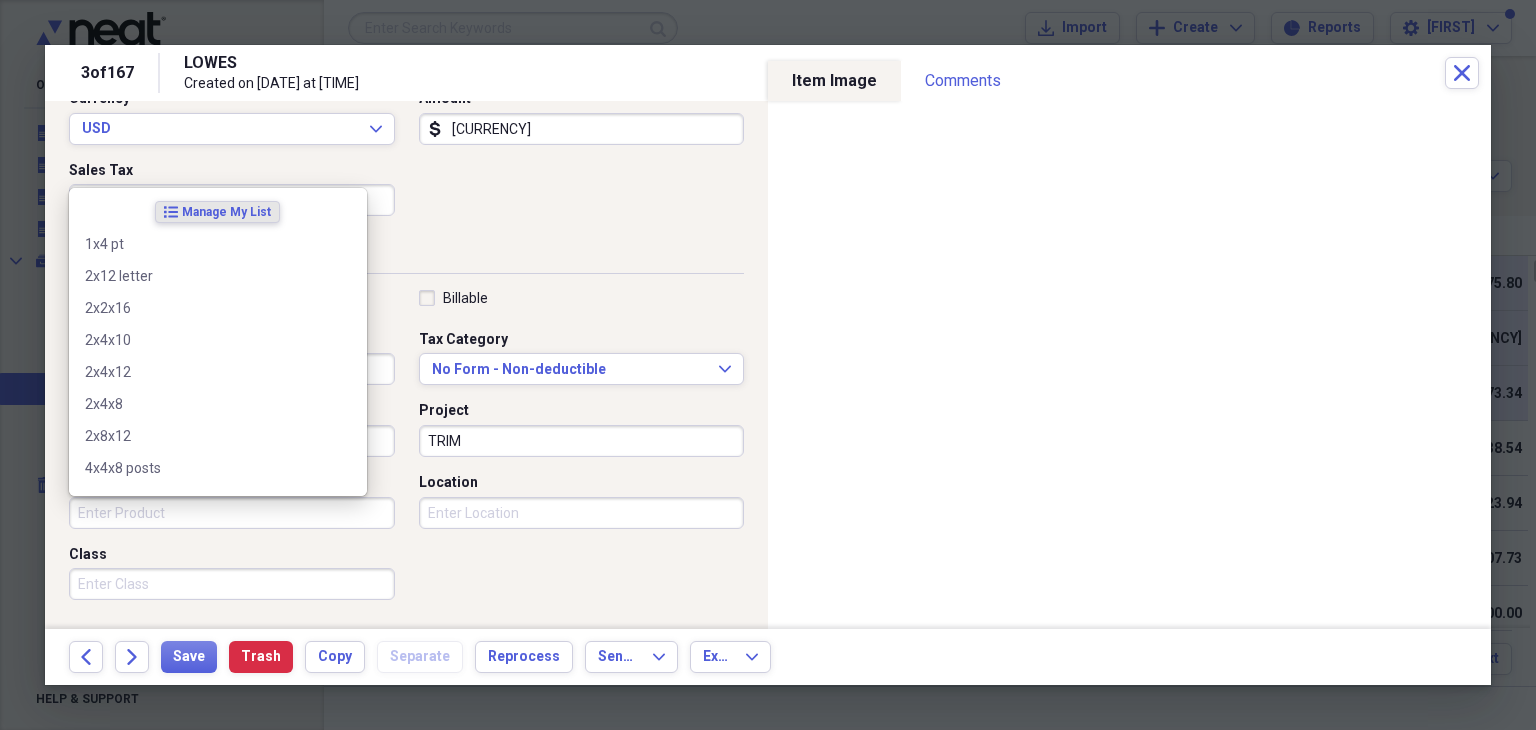click on "Product" at bounding box center [232, 513] 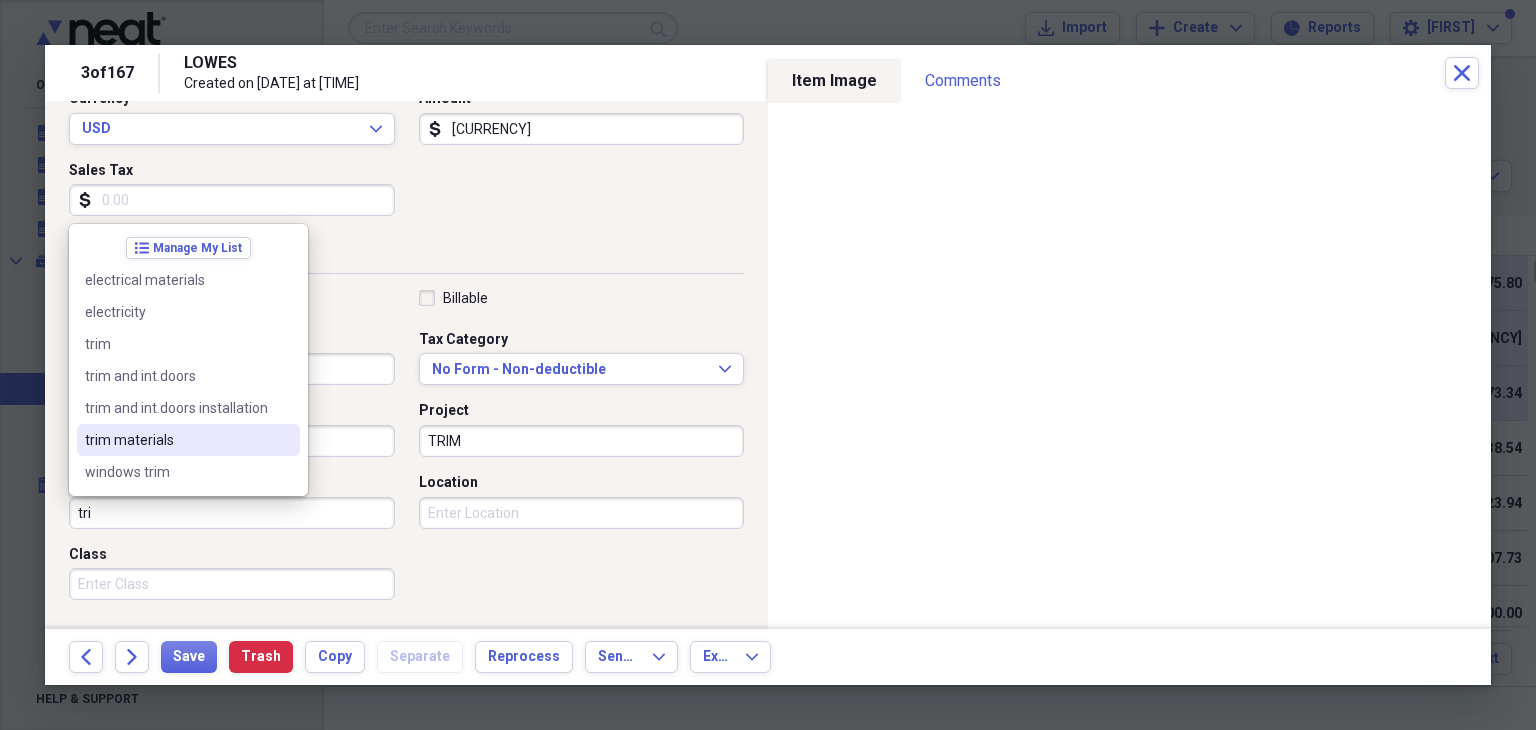 click on "trim materials" at bounding box center (176, 440) 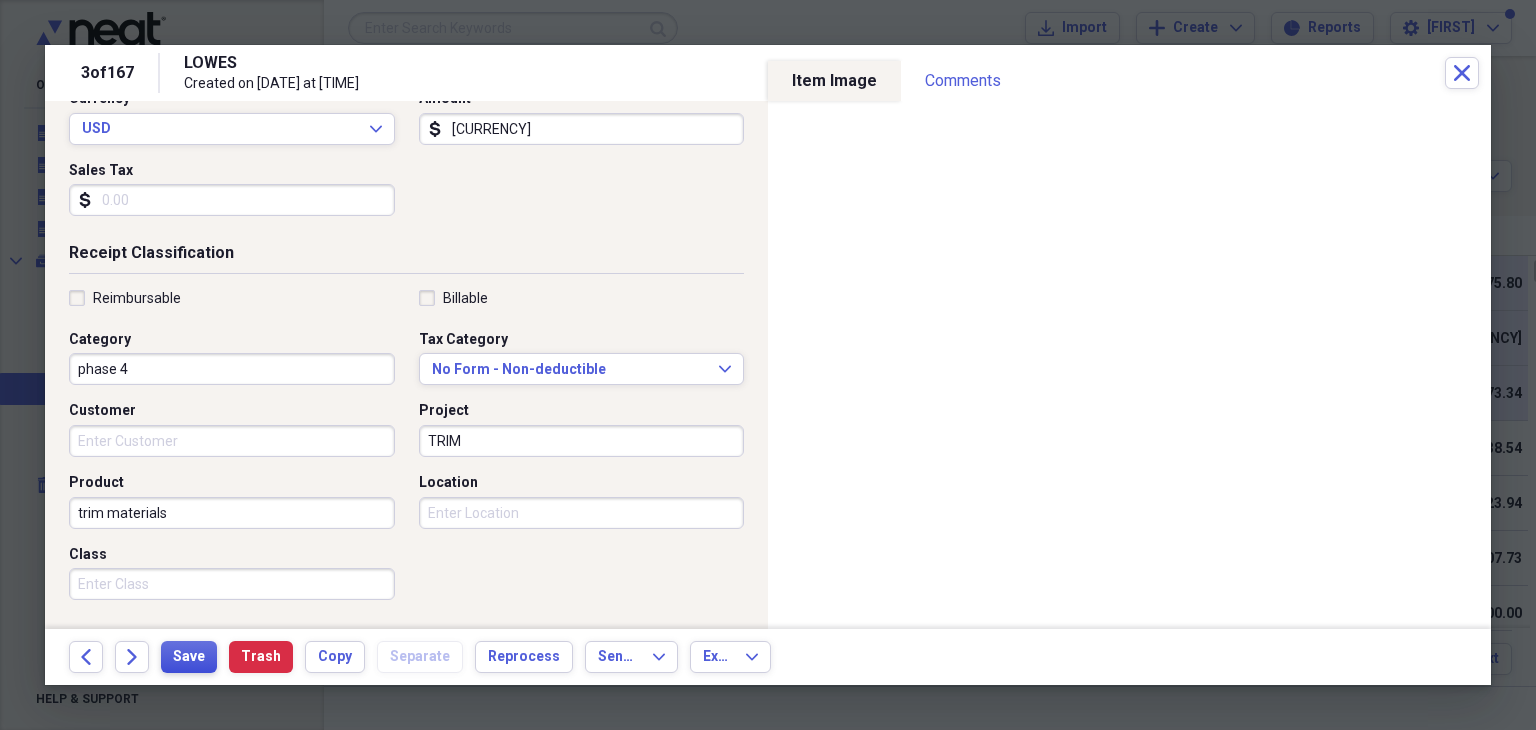 click on "Save" at bounding box center (189, 657) 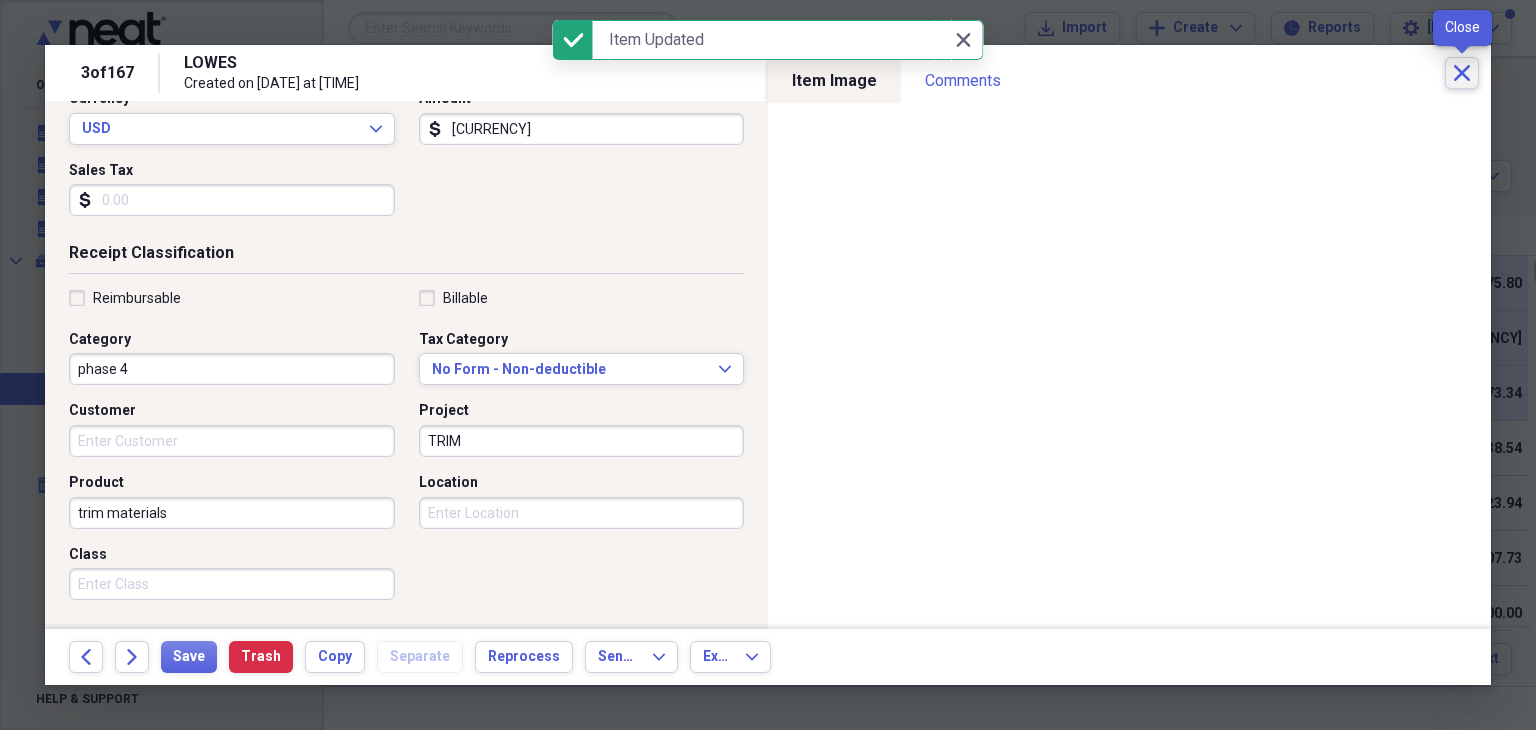 click 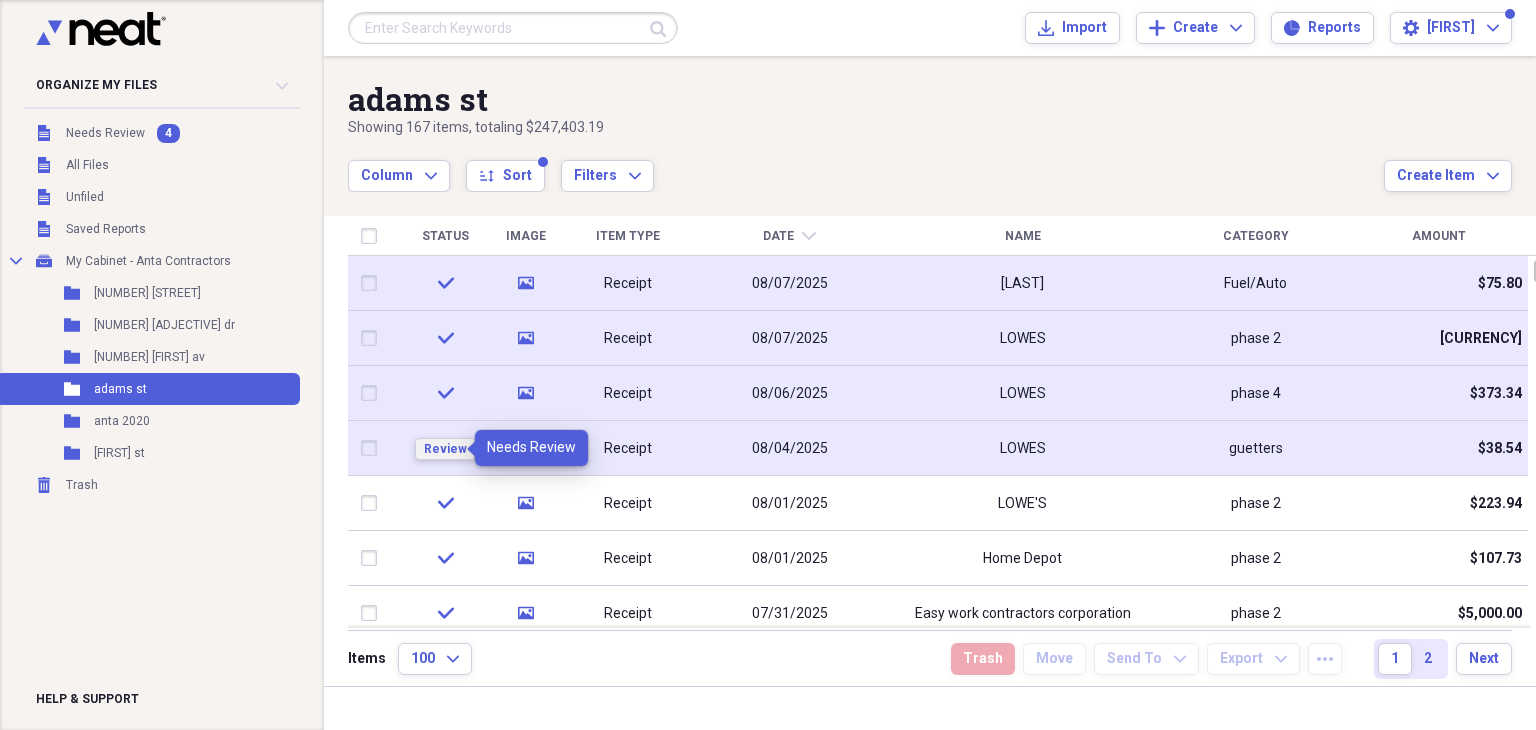 click on "Review" at bounding box center [445, 449] 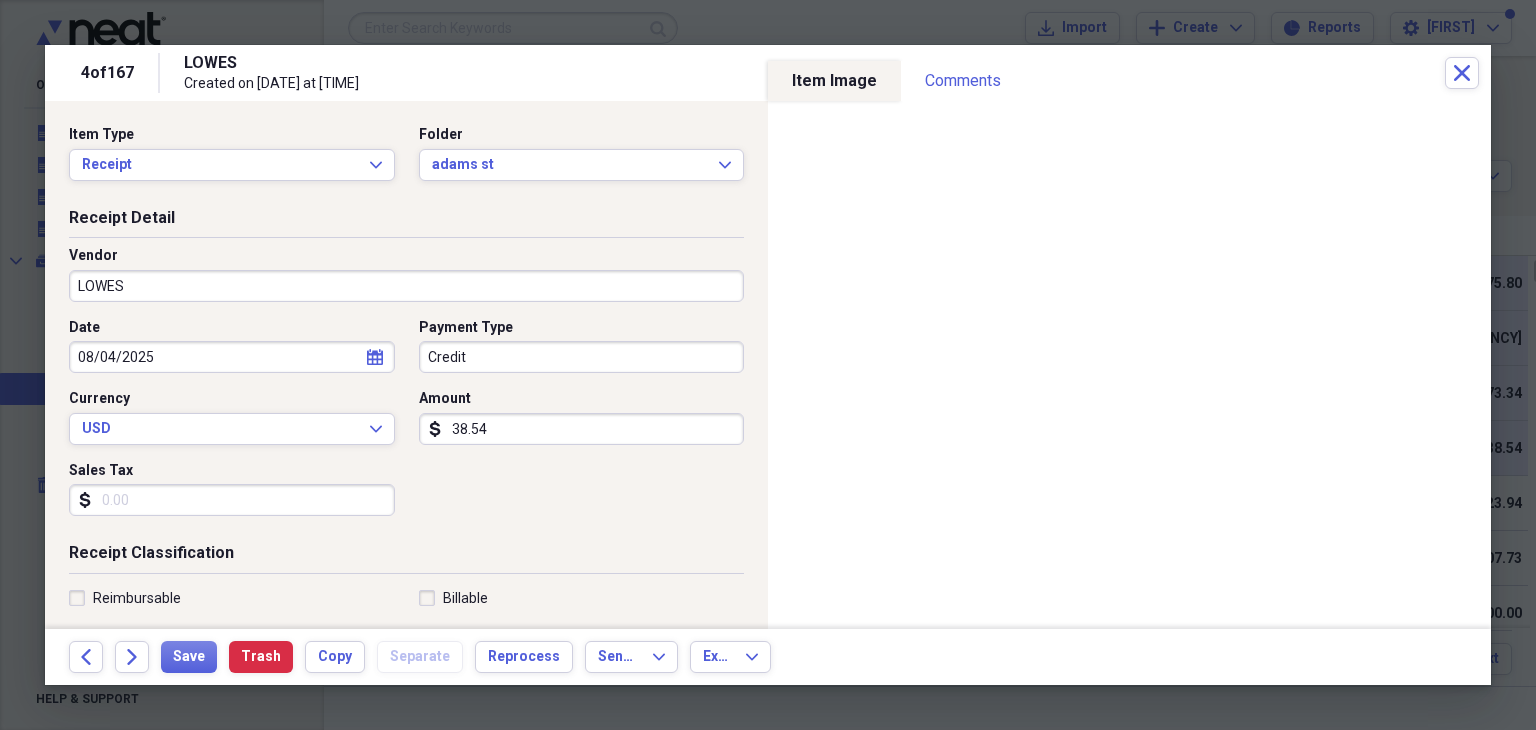 click on "Credit" at bounding box center (582, 357) 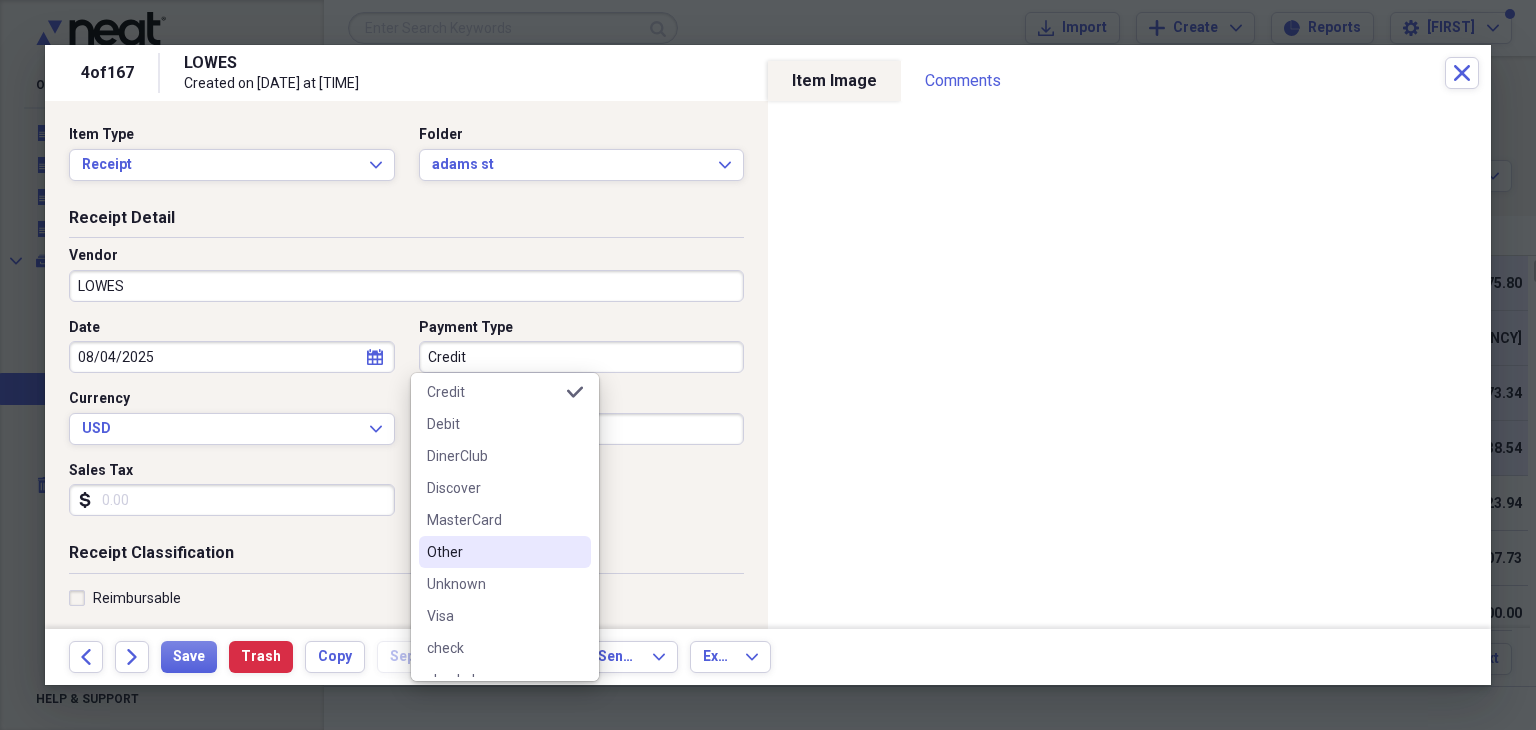 scroll, scrollTop: 220, scrollLeft: 0, axis: vertical 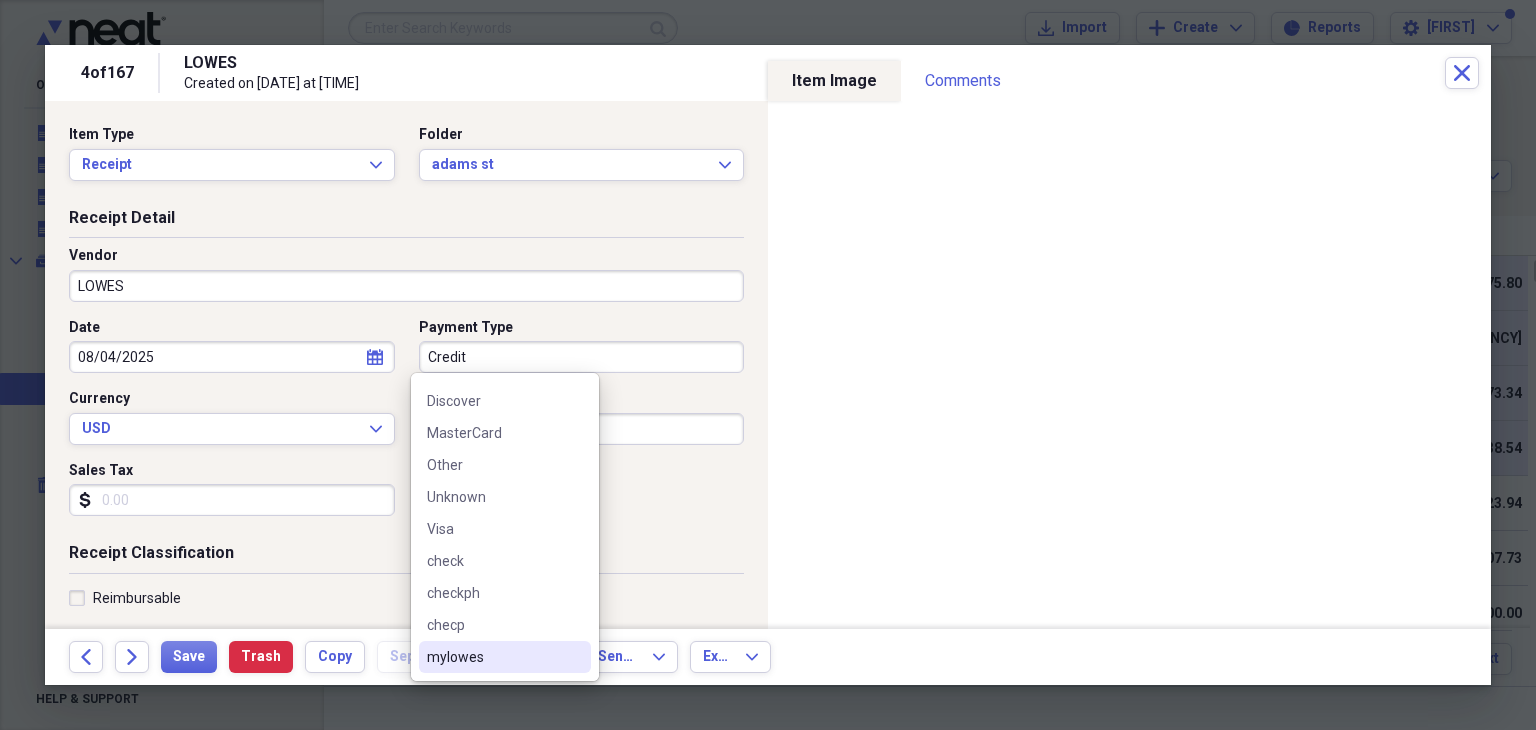 click on "mylowes" at bounding box center [493, 657] 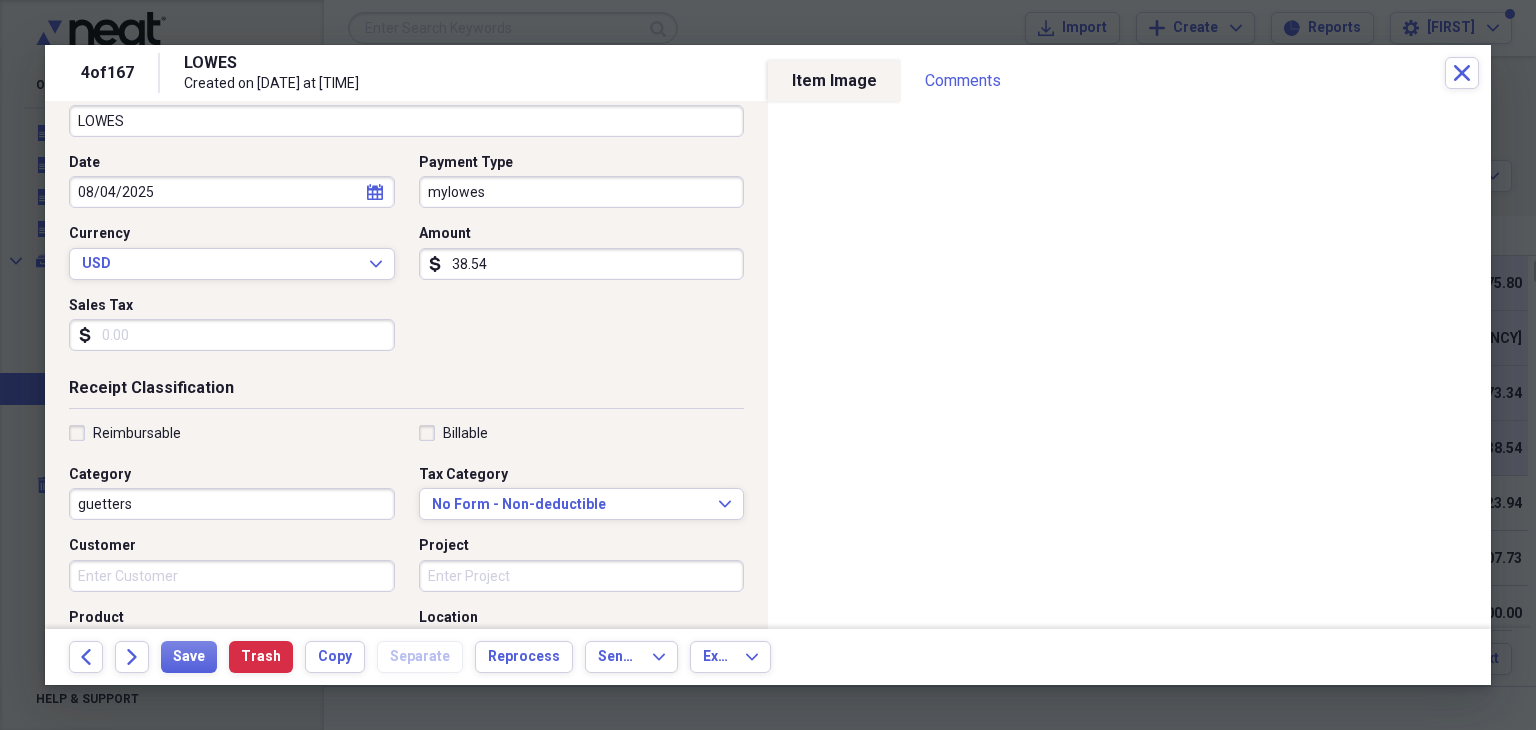 scroll, scrollTop: 200, scrollLeft: 0, axis: vertical 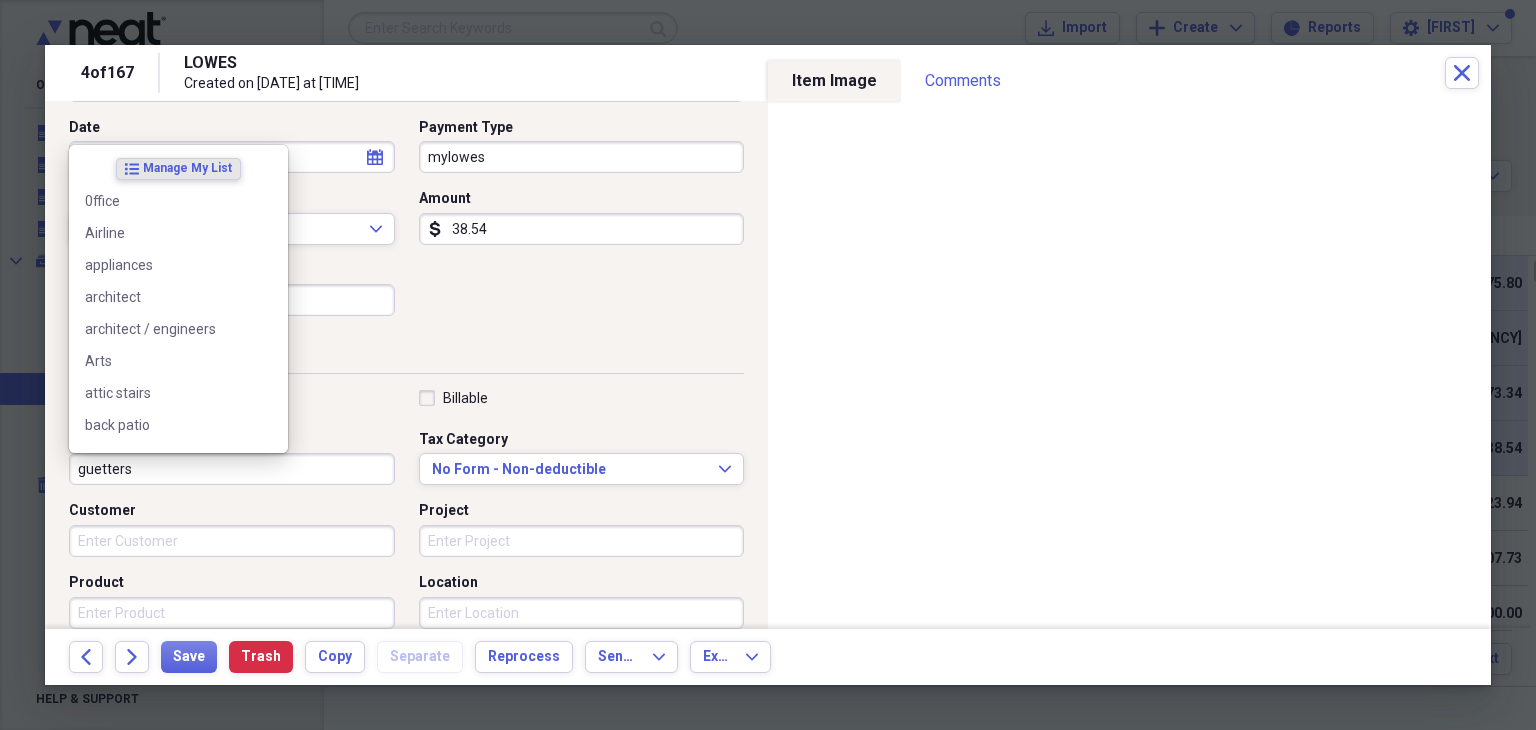 click on "guetters" at bounding box center [232, 469] 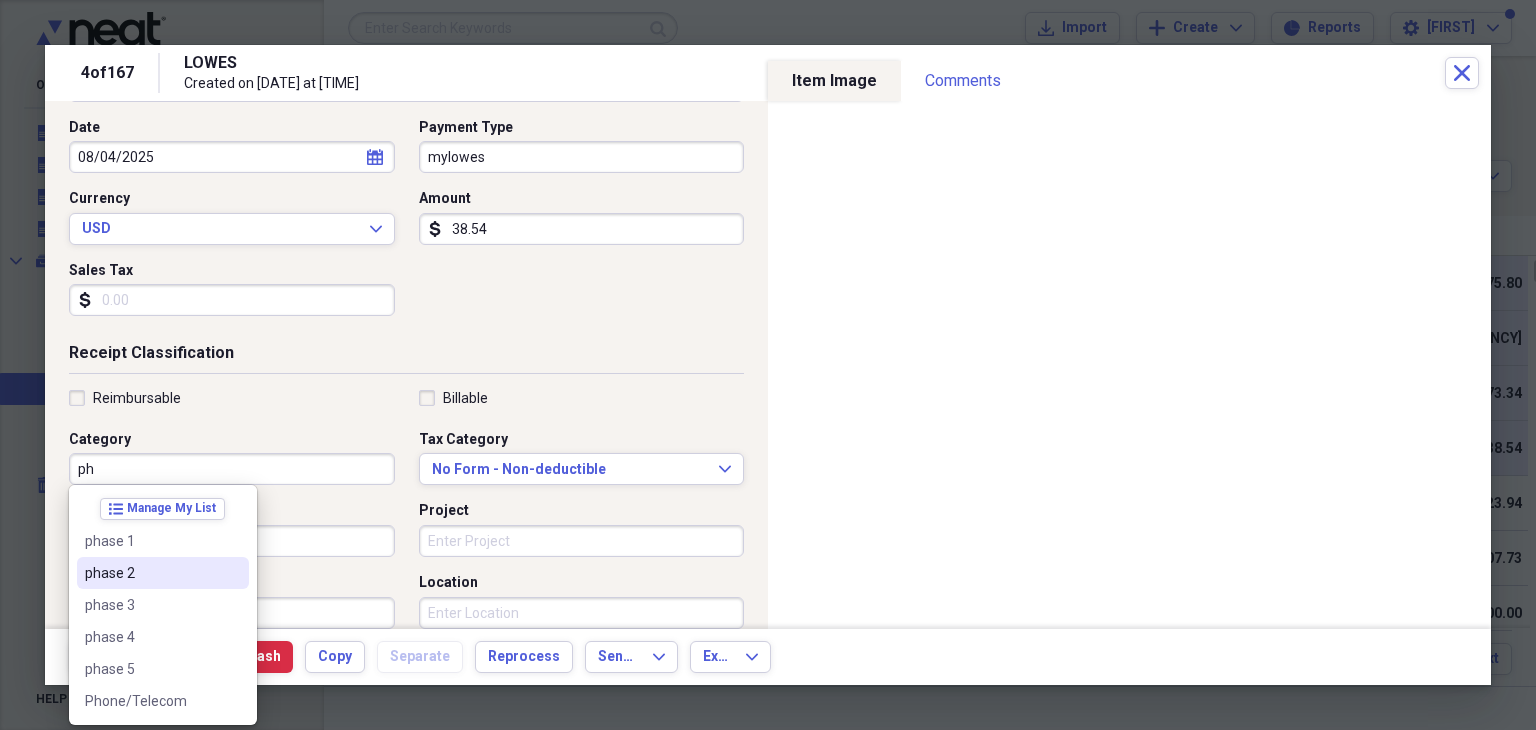 click on "phase 2" at bounding box center (151, 573) 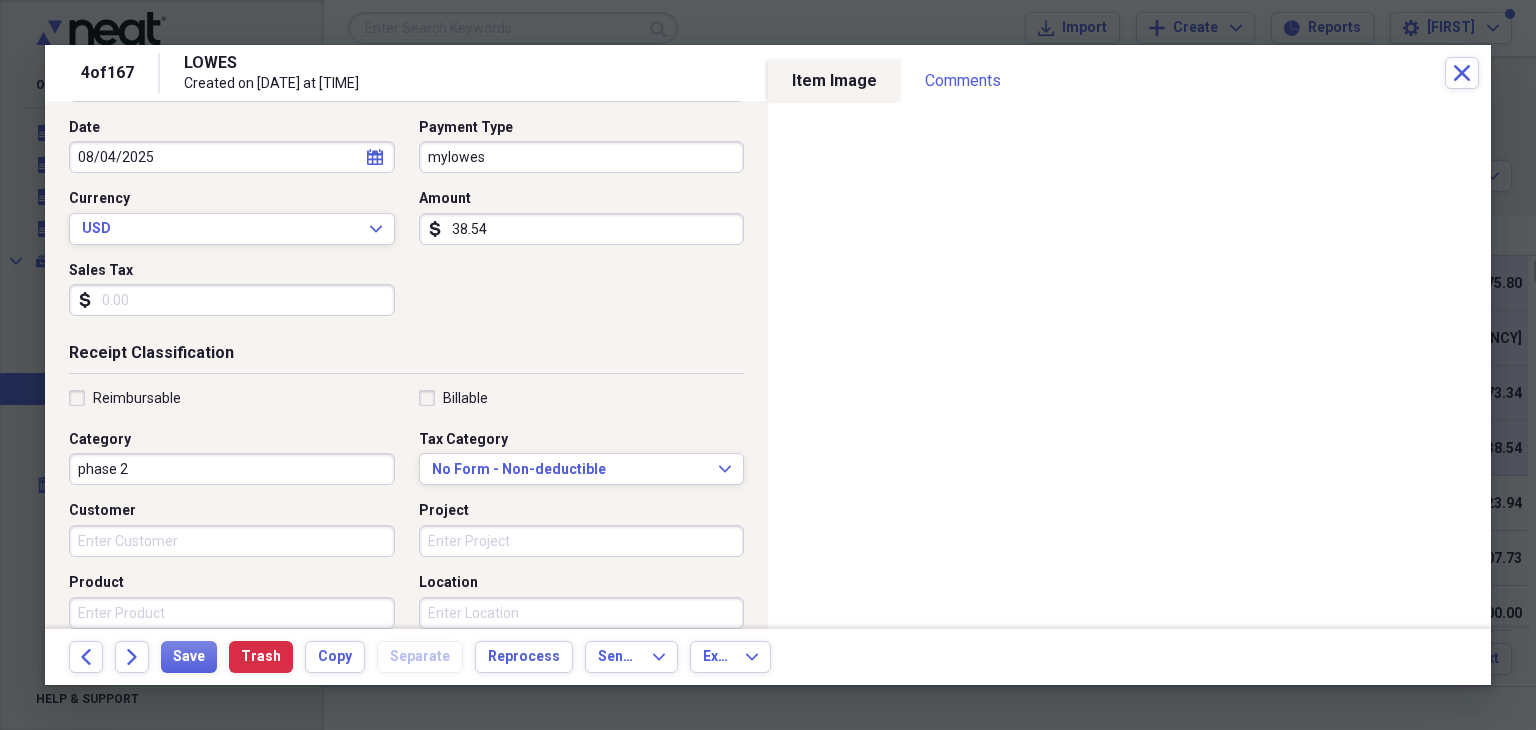 scroll, scrollTop: 300, scrollLeft: 0, axis: vertical 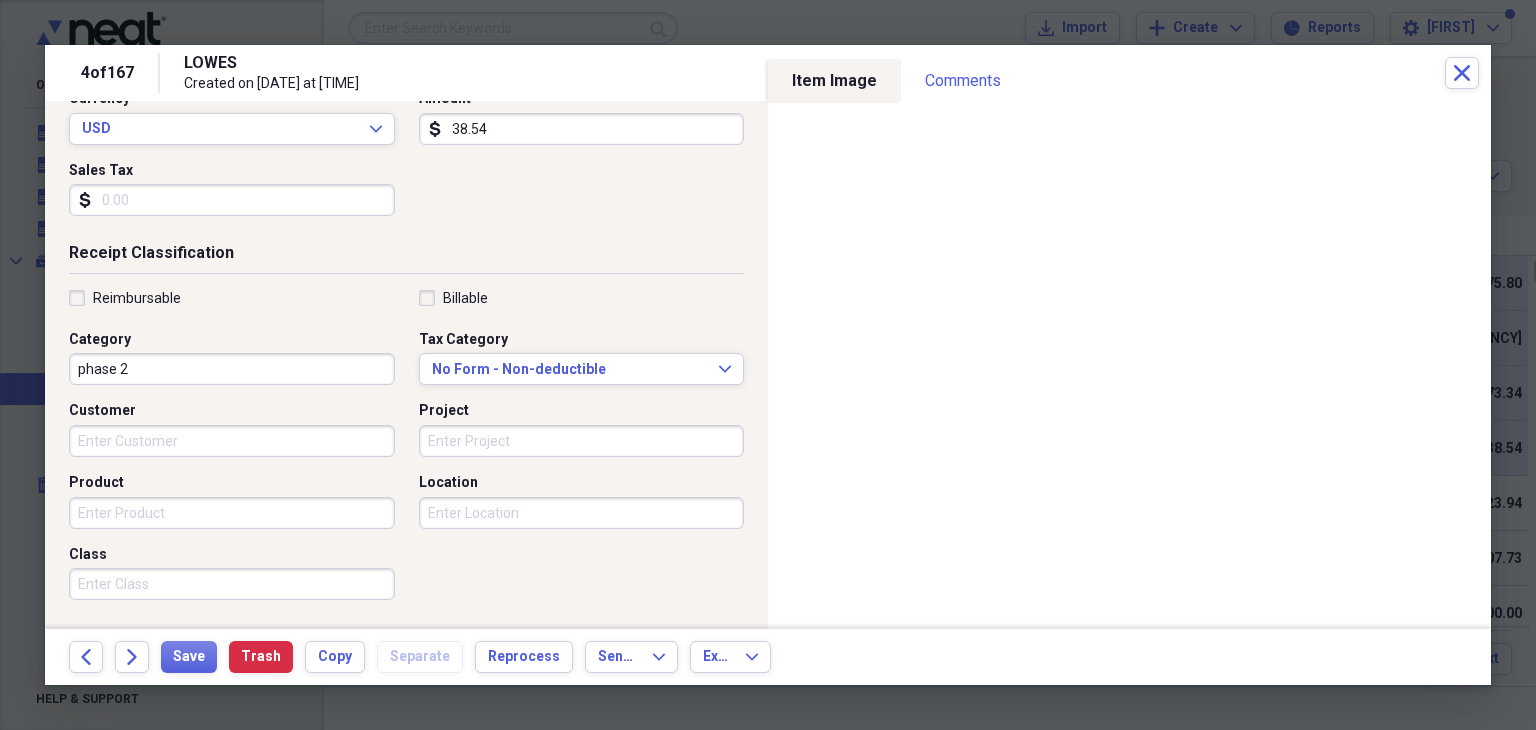 click on "Product" at bounding box center [232, 513] 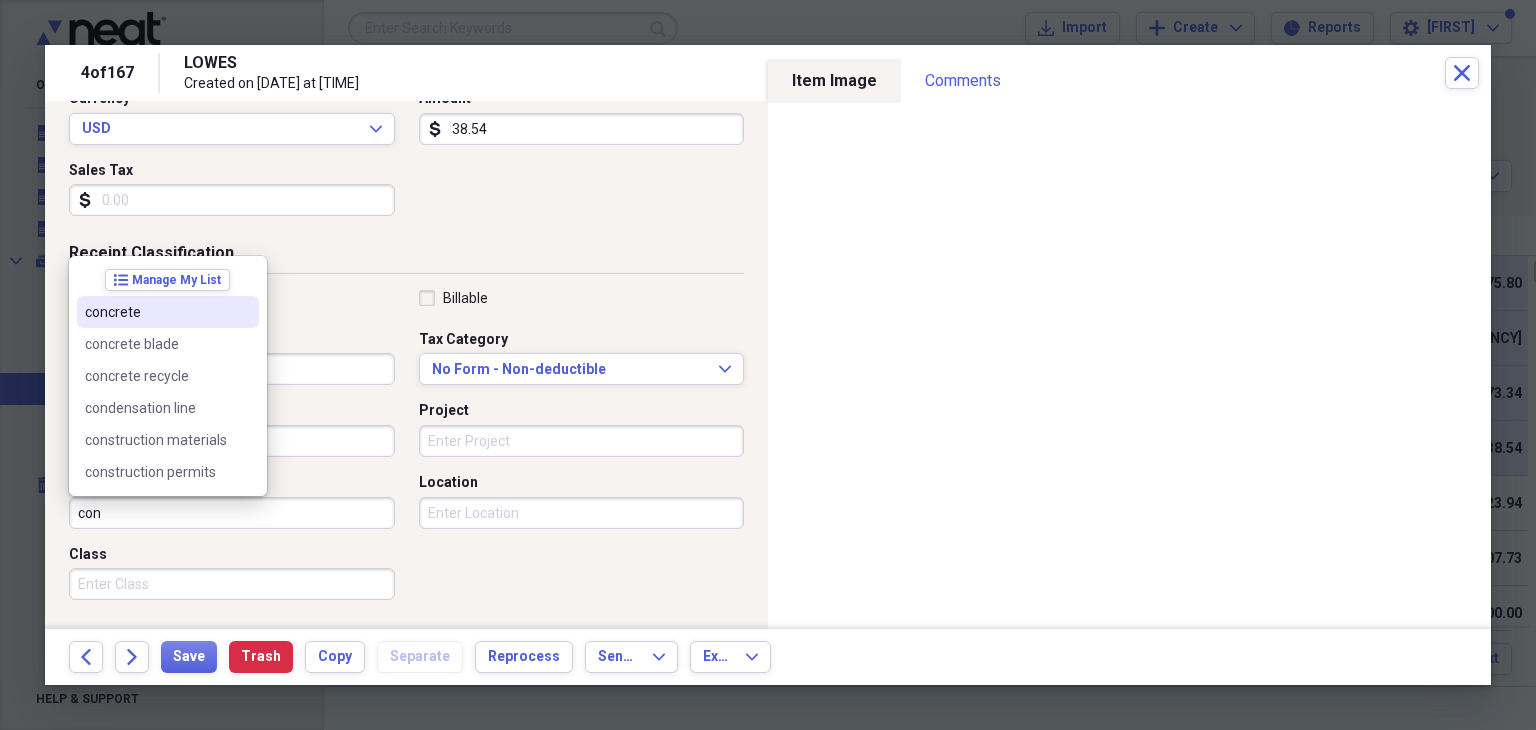 click on "concrete" at bounding box center (156, 312) 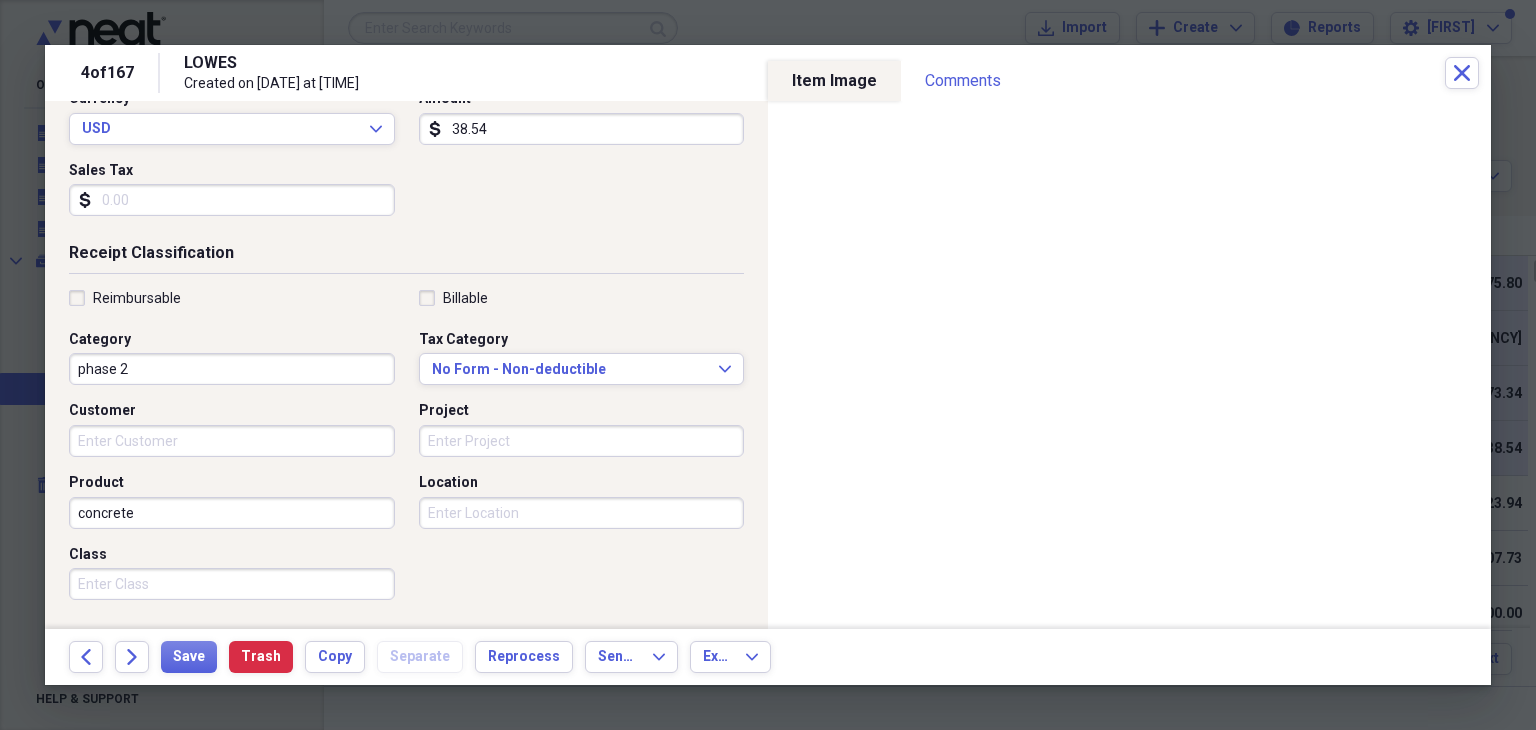 click on "Project" at bounding box center (582, 441) 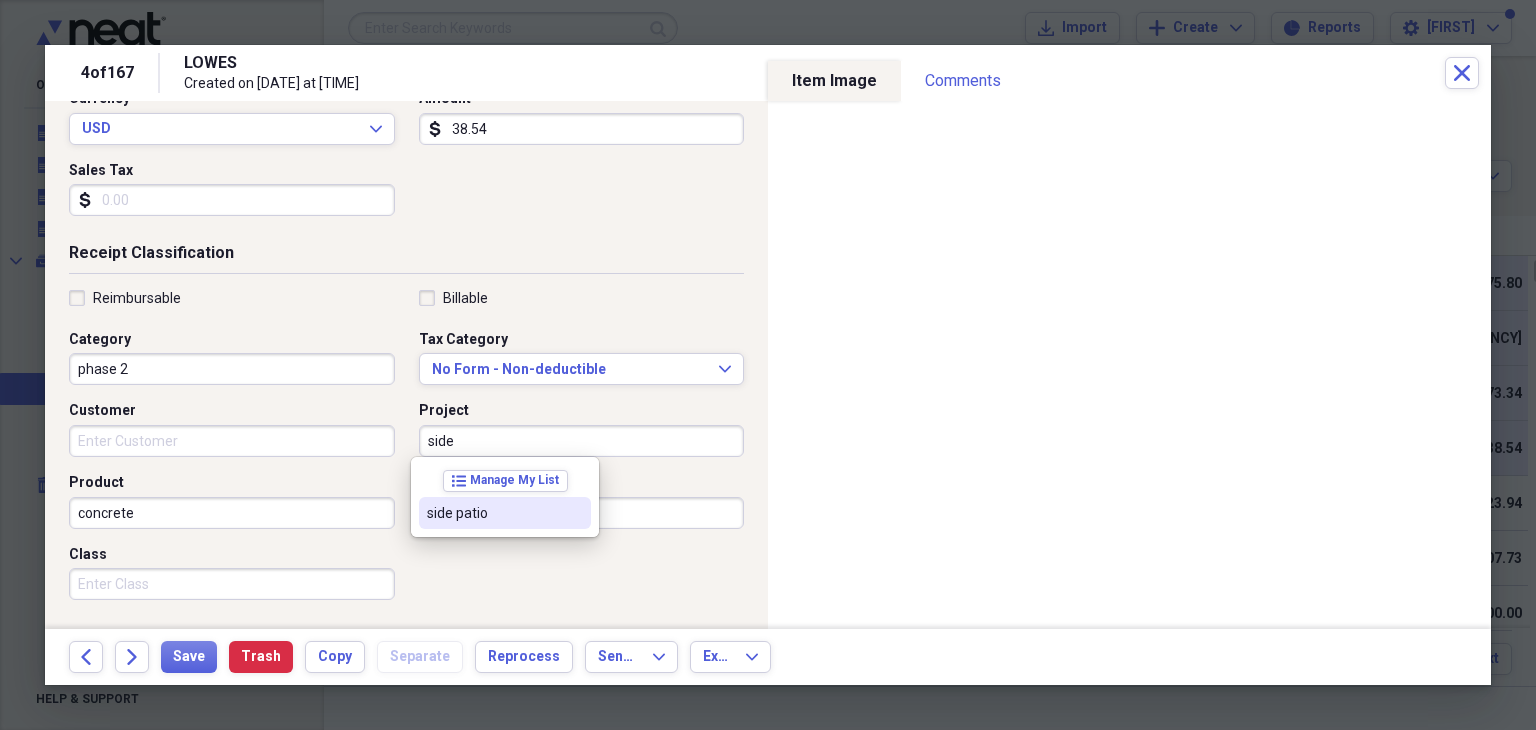 click on "side patio" at bounding box center [493, 513] 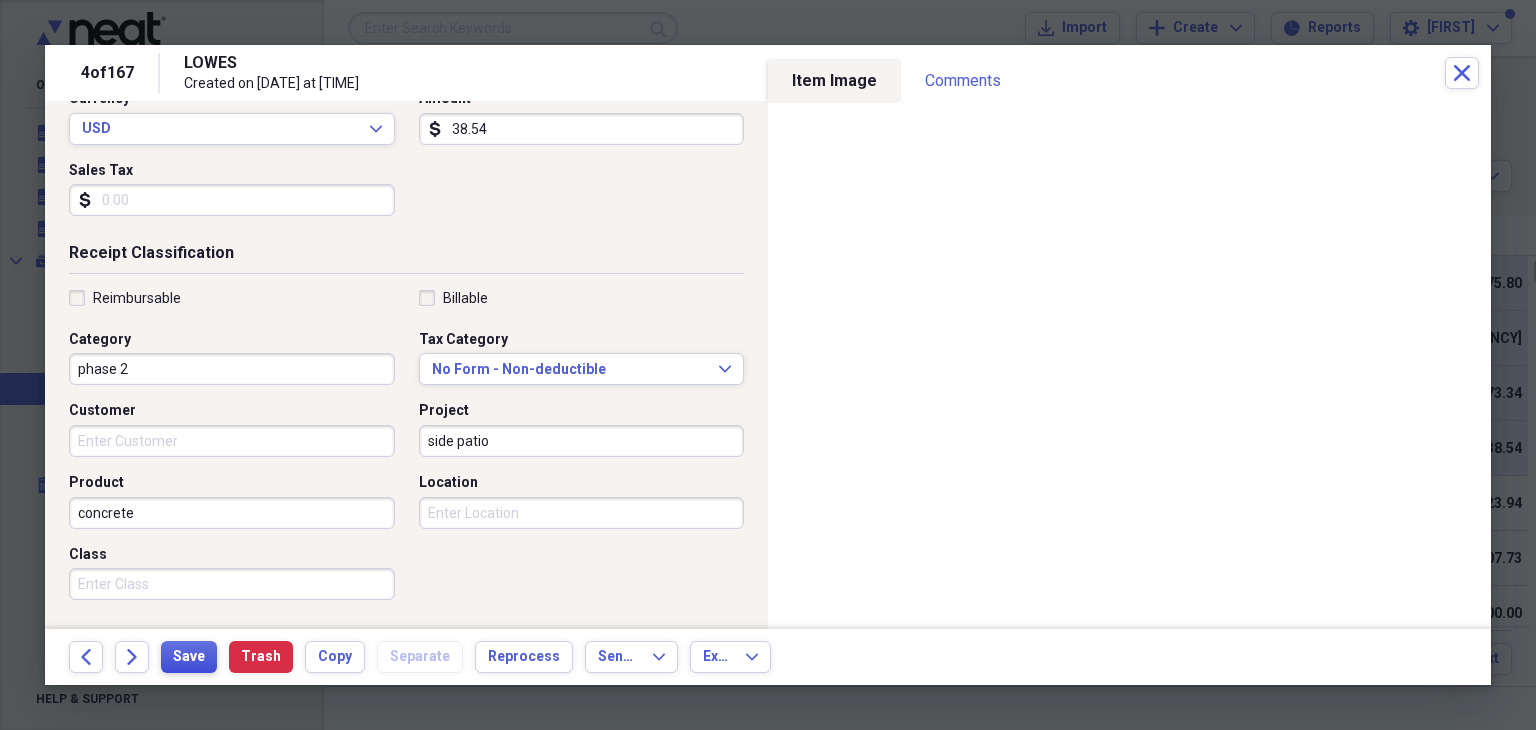 click on "Save" at bounding box center [189, 657] 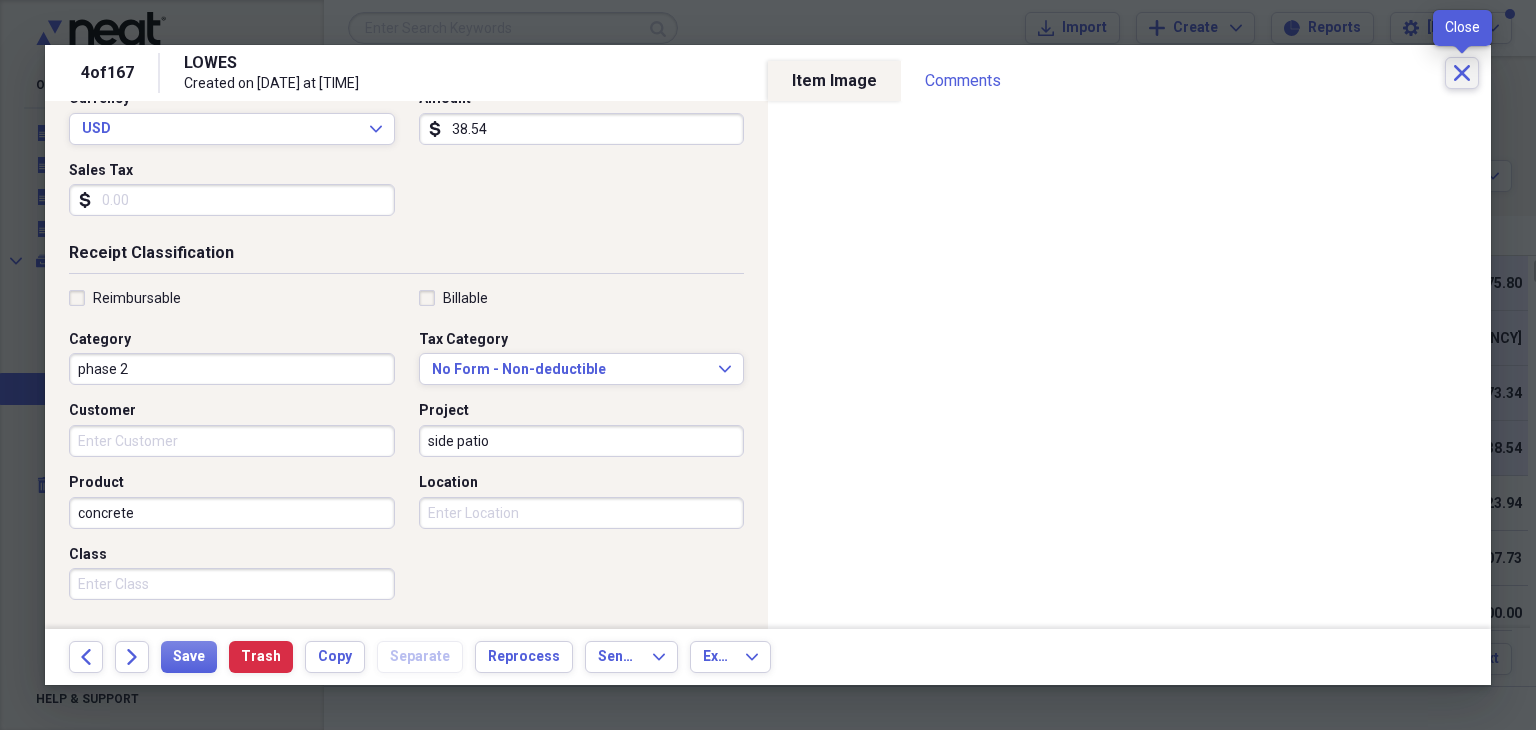 click 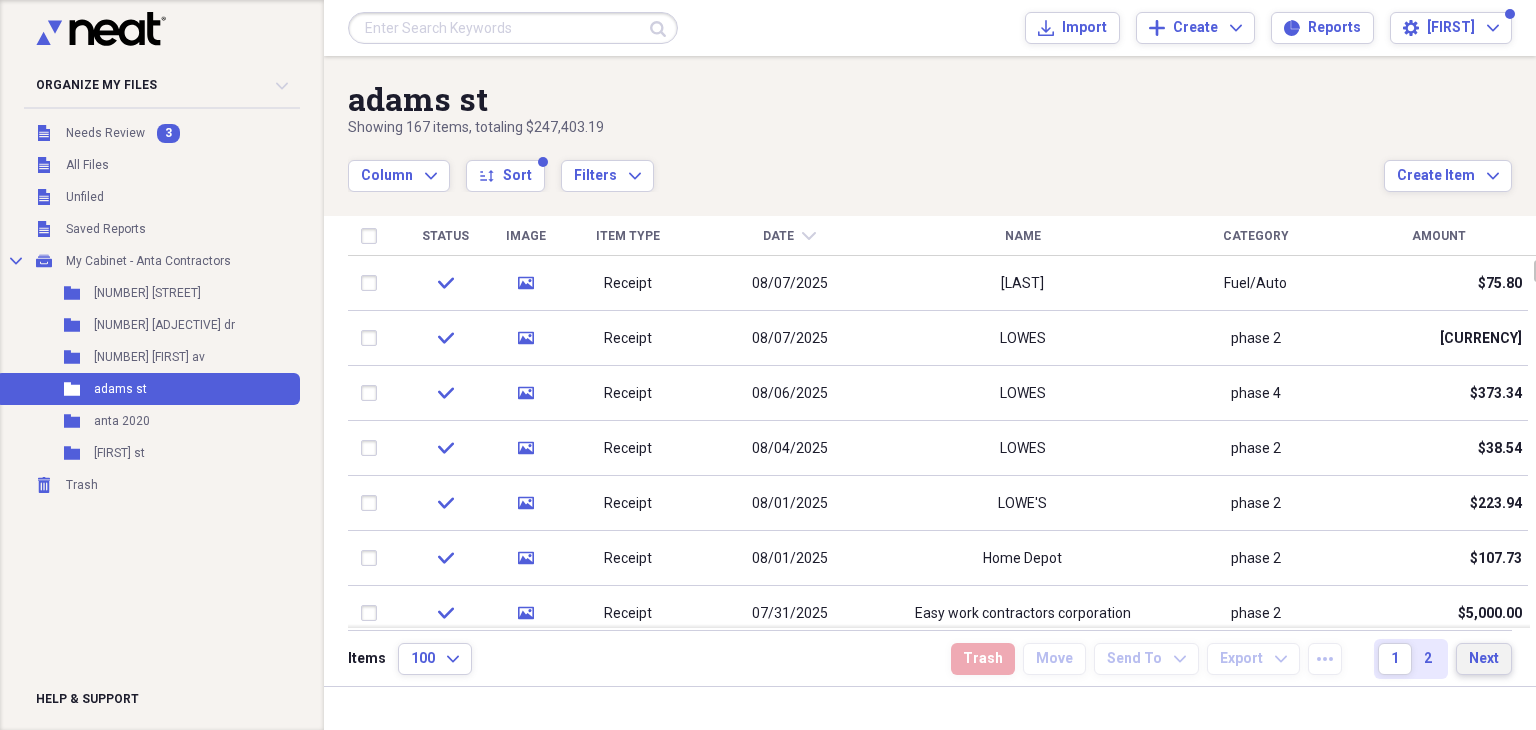 click on "Next" at bounding box center [1484, 659] 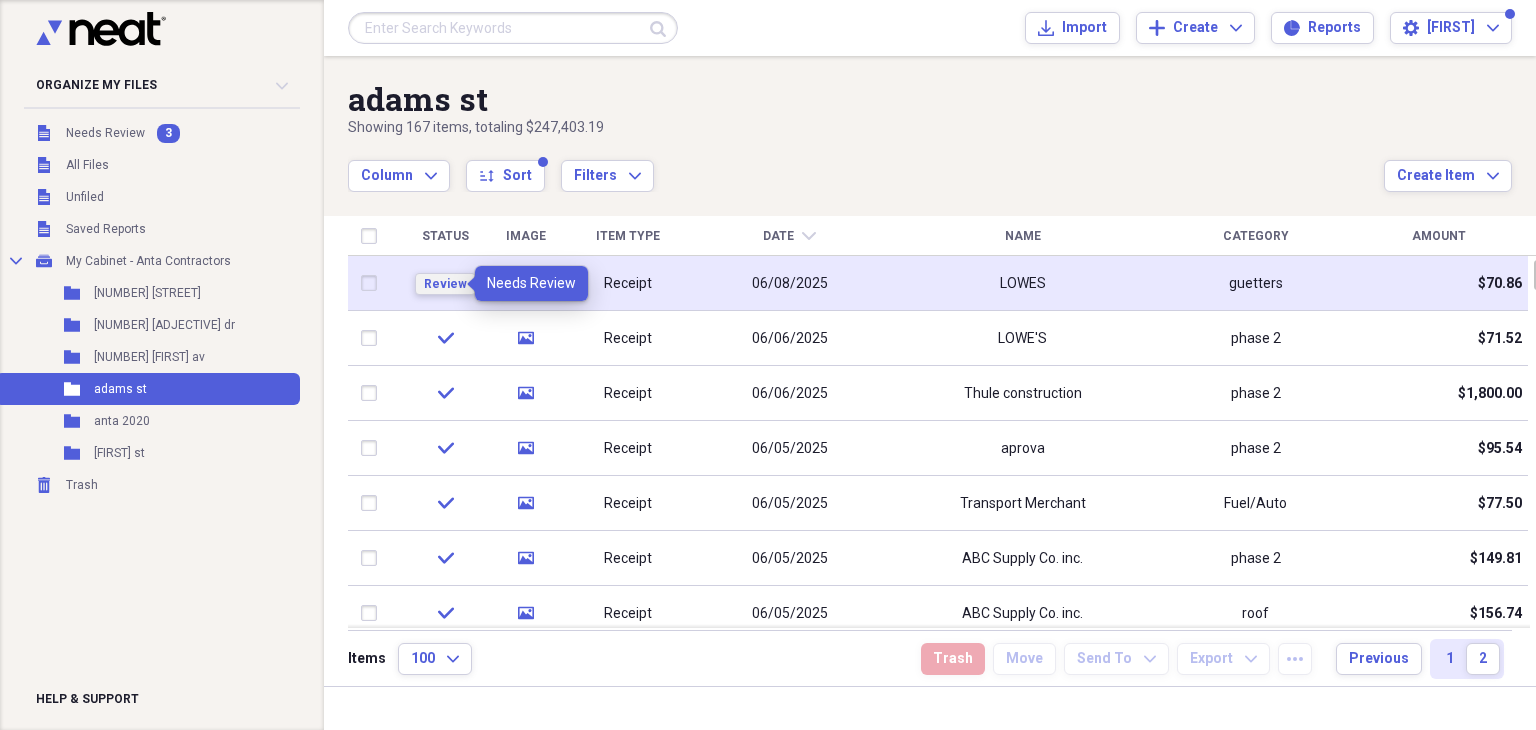 click on "Review" at bounding box center [445, 284] 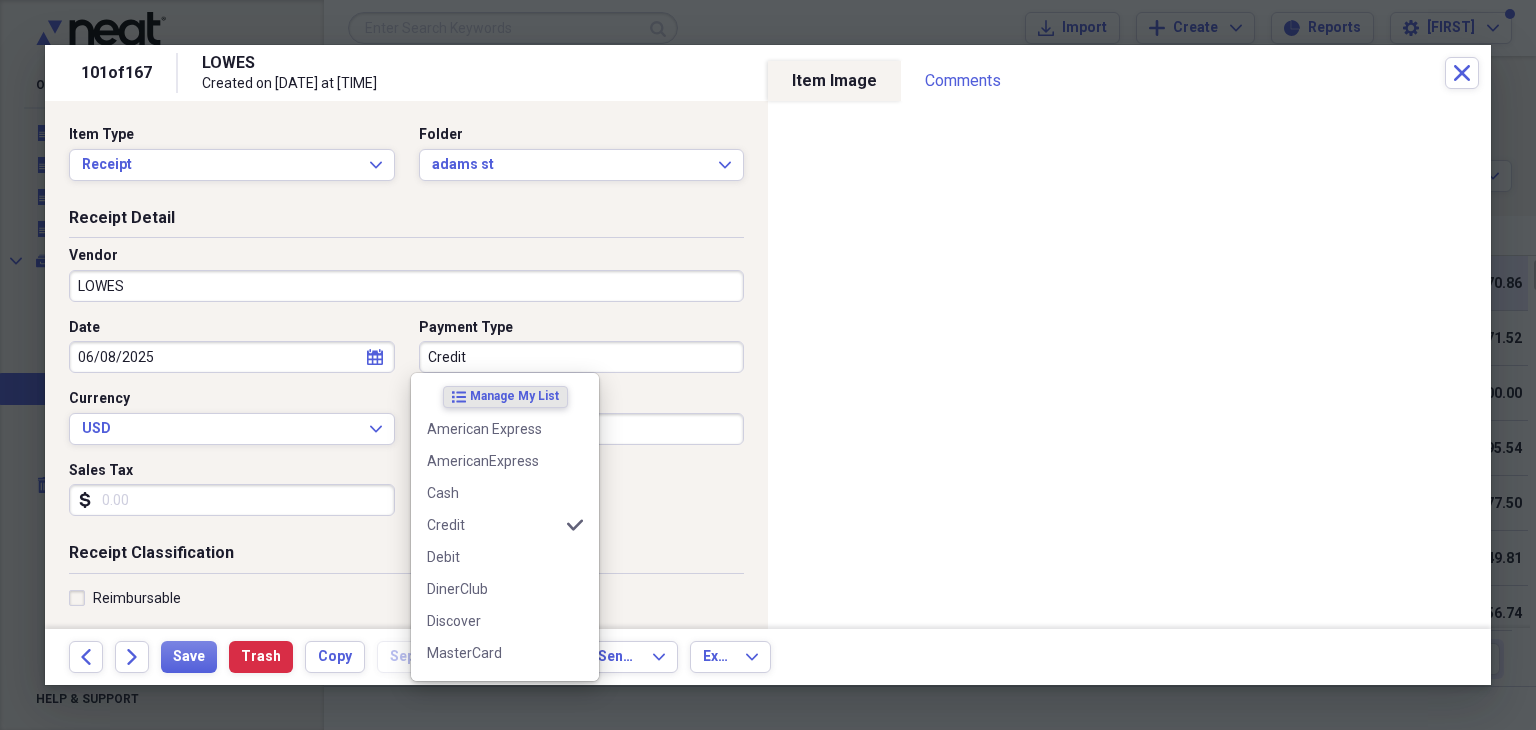 click on "Credit" at bounding box center [582, 357] 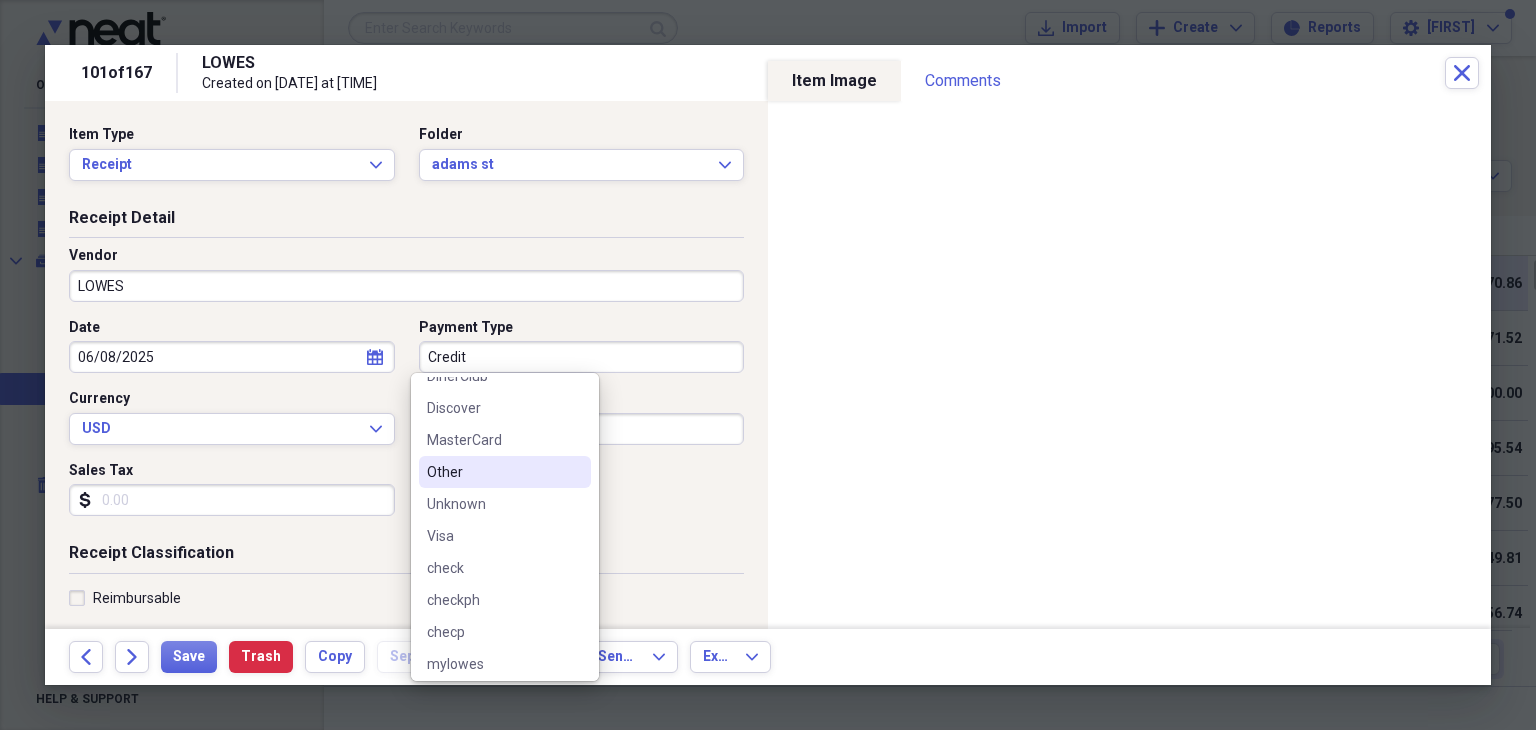 scroll, scrollTop: 220, scrollLeft: 0, axis: vertical 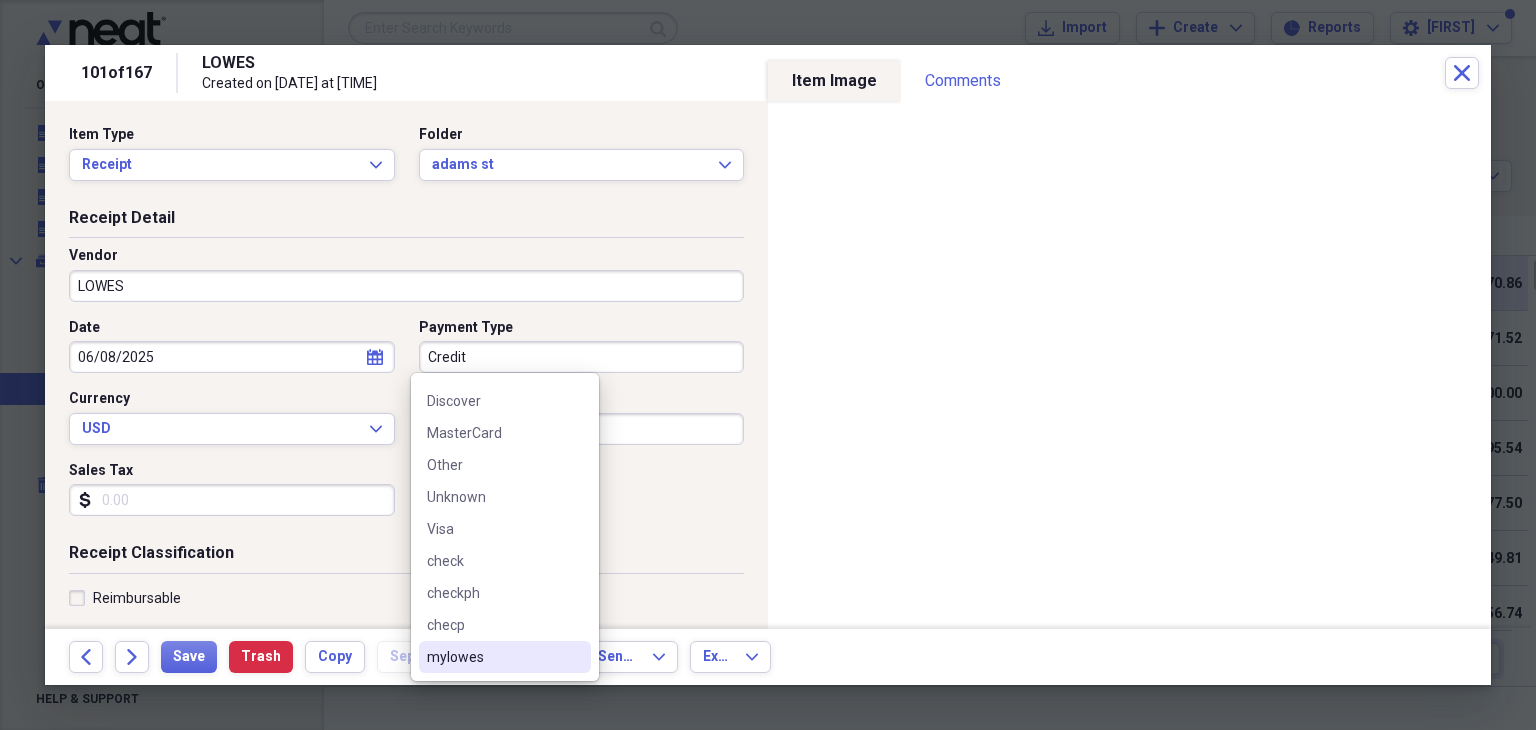 click on "mylowes" at bounding box center [493, 657] 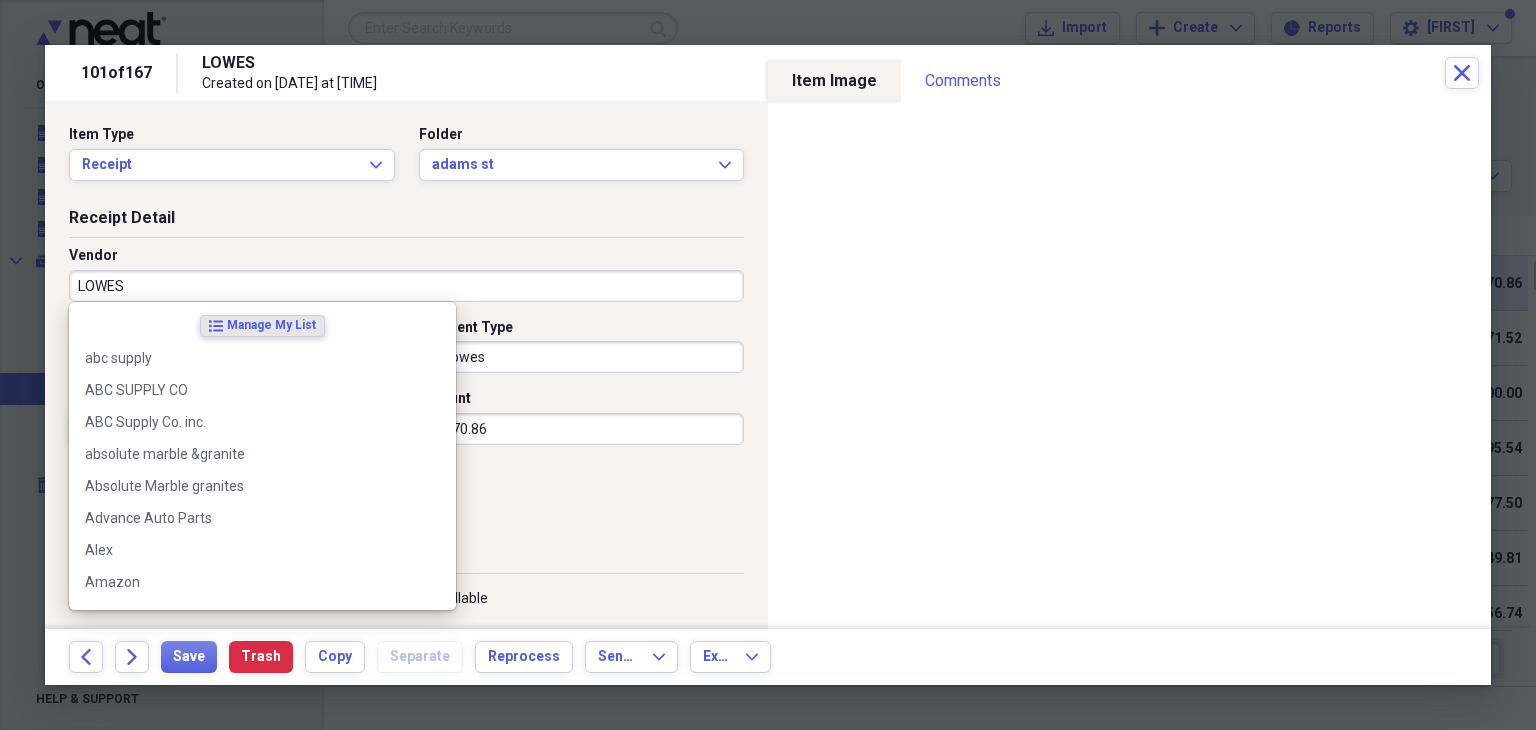 click on "LOWES" at bounding box center (406, 286) 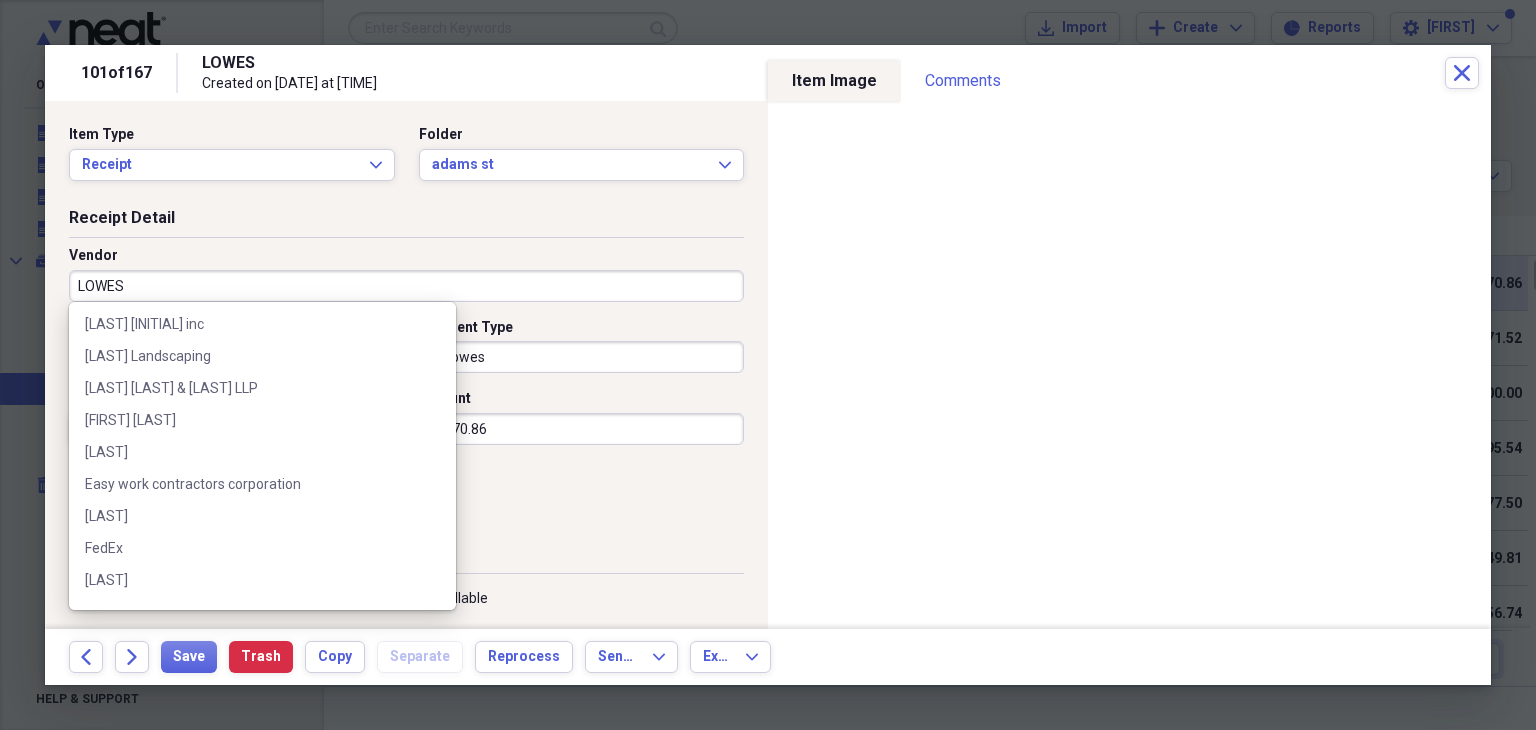 scroll, scrollTop: 1613, scrollLeft: 0, axis: vertical 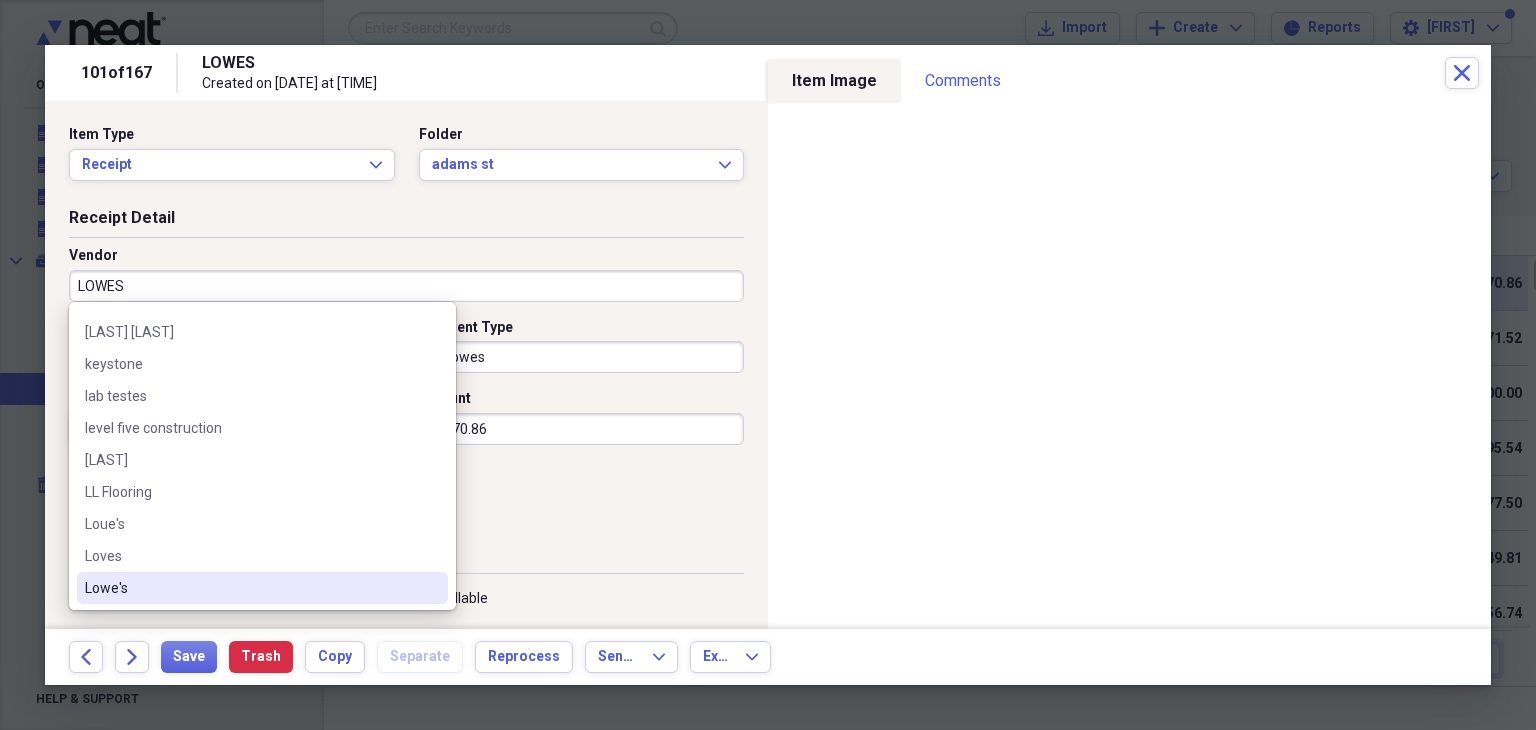 click on "Lowe's" at bounding box center [250, 588] 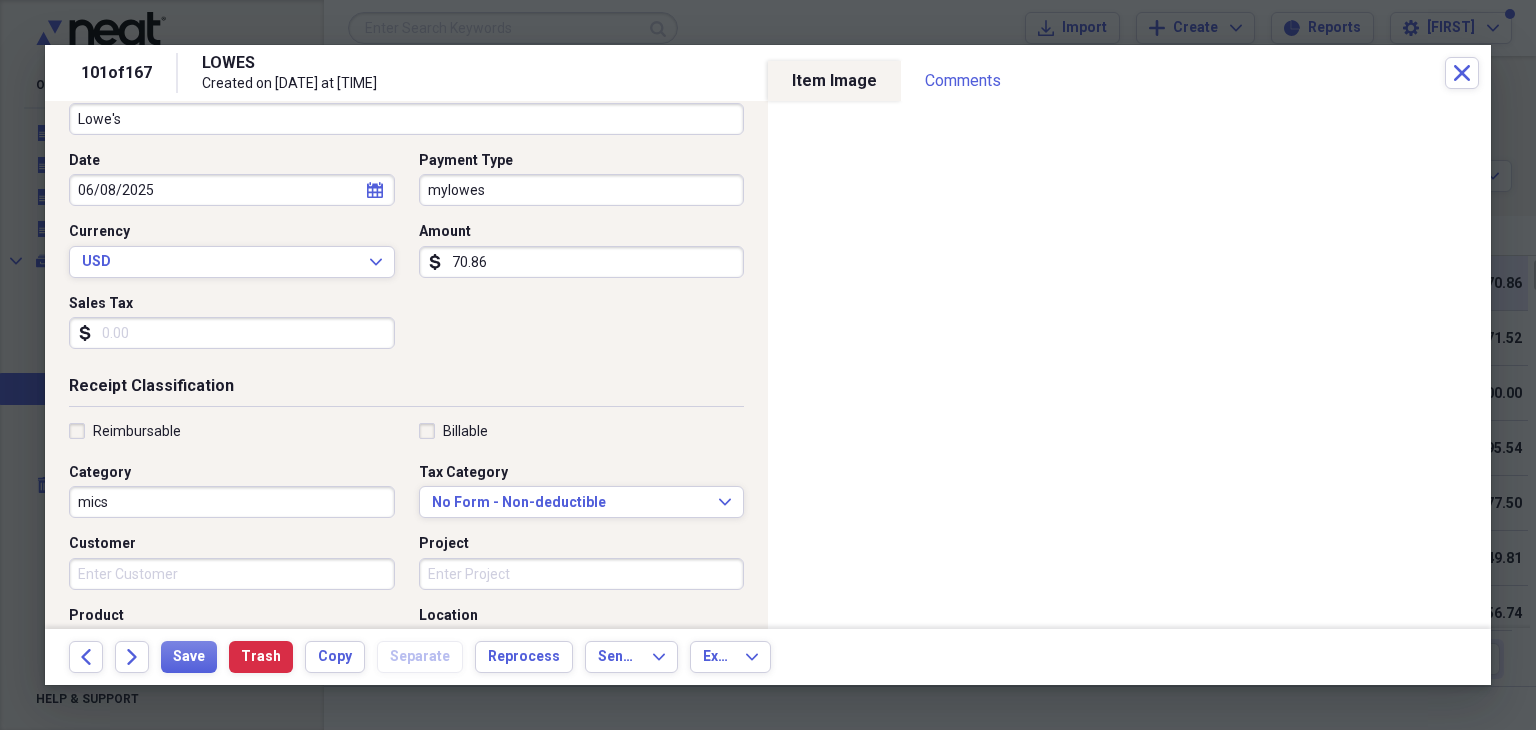 scroll, scrollTop: 200, scrollLeft: 0, axis: vertical 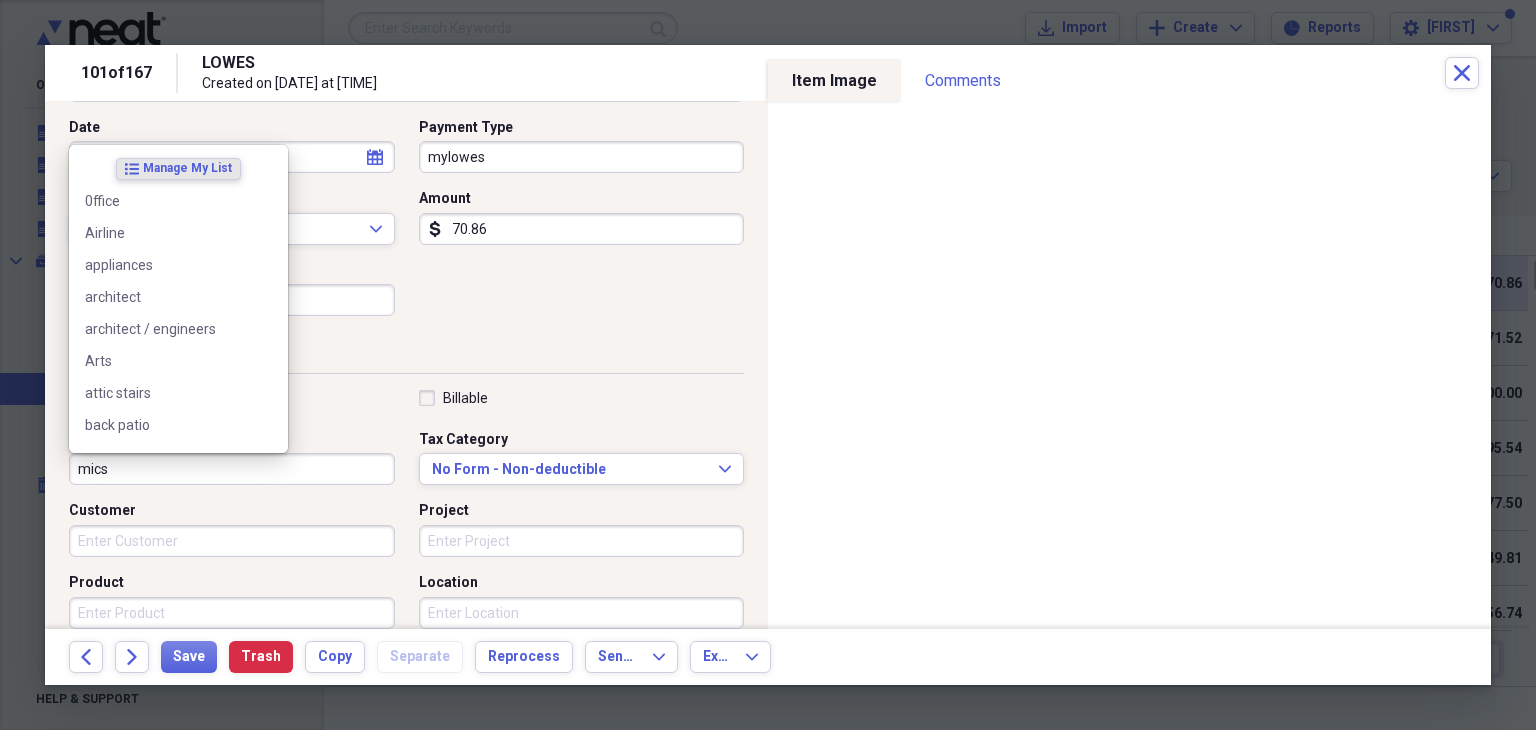 click on "mics" at bounding box center (232, 469) 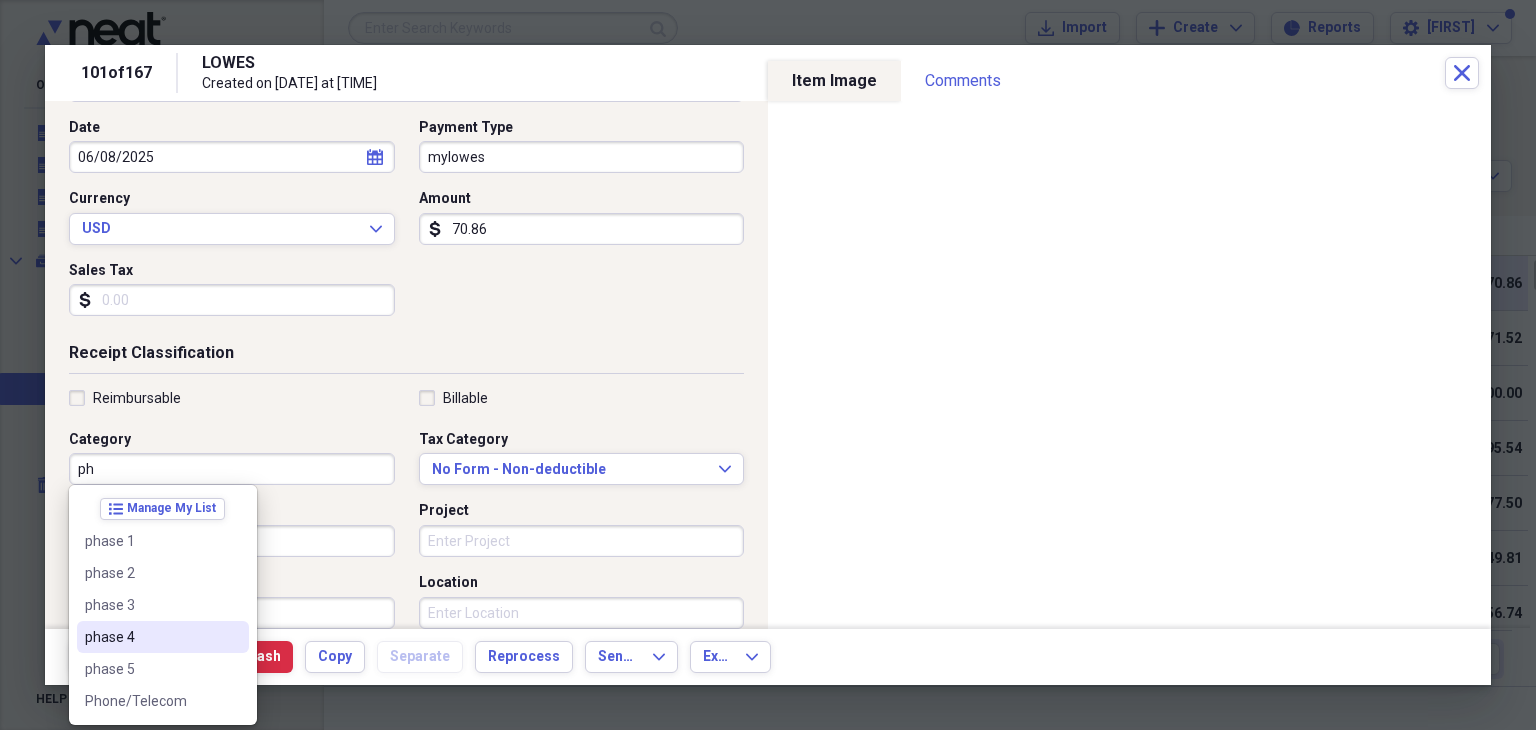 click on "phase 4" at bounding box center (151, 637) 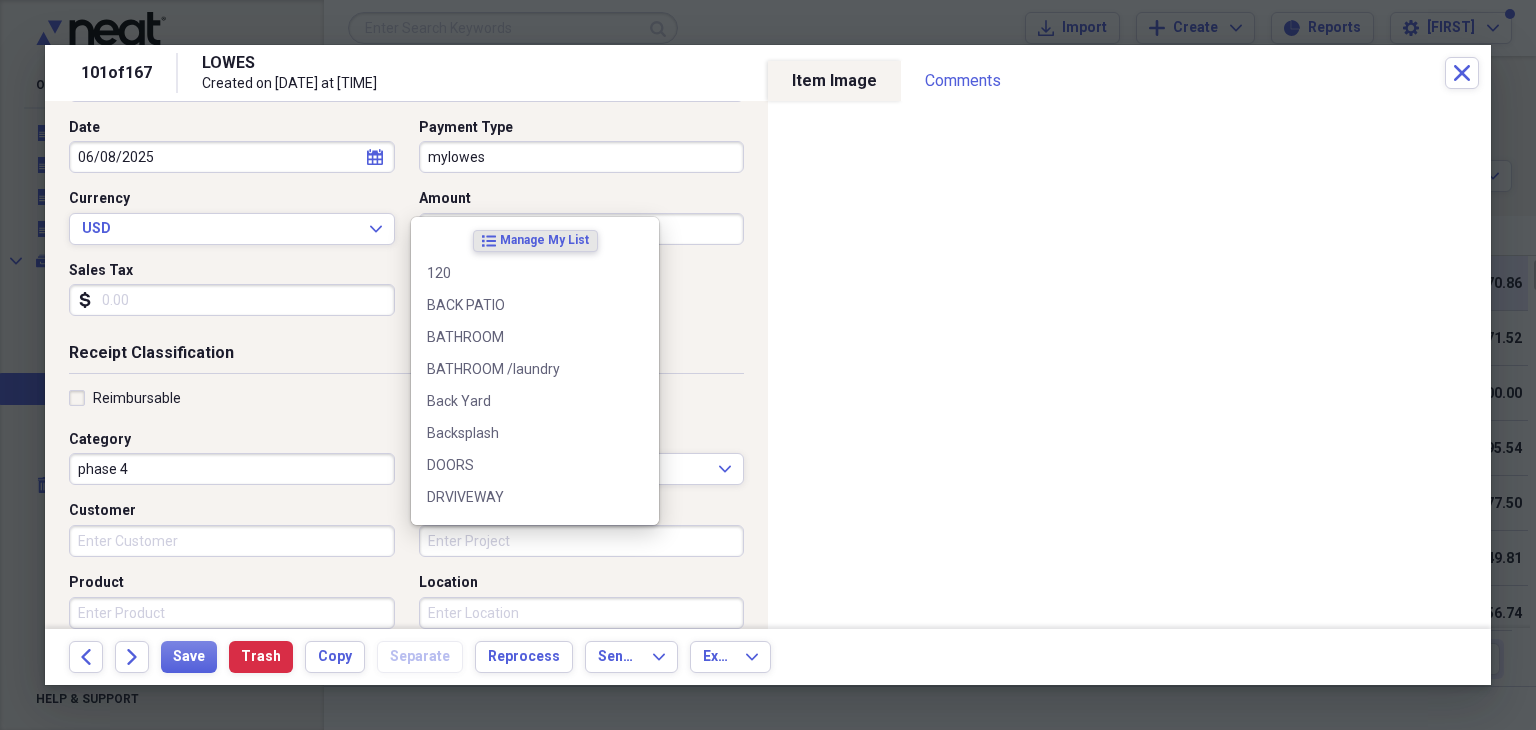 click on "Project" at bounding box center (582, 541) 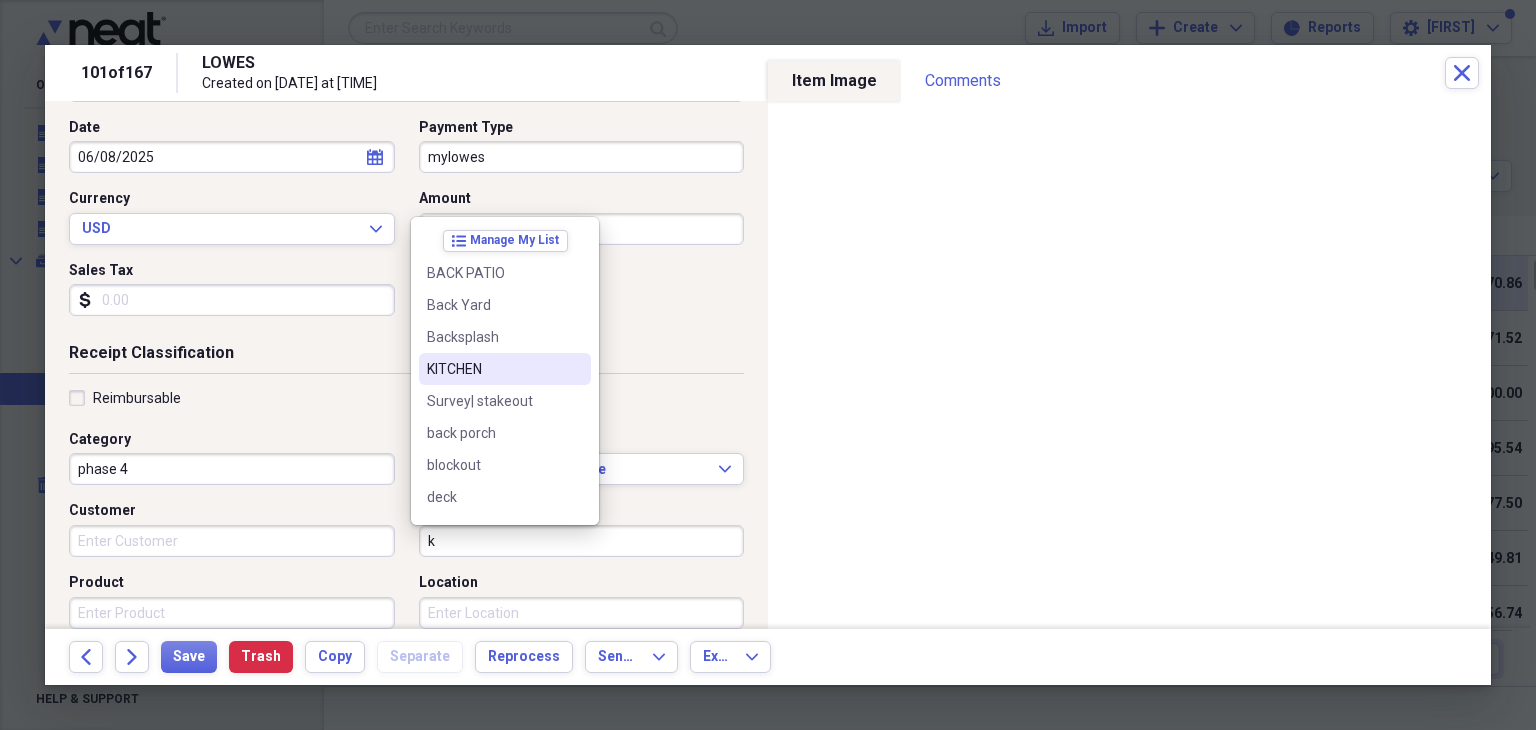 click on "KITCHEN" at bounding box center [493, 369] 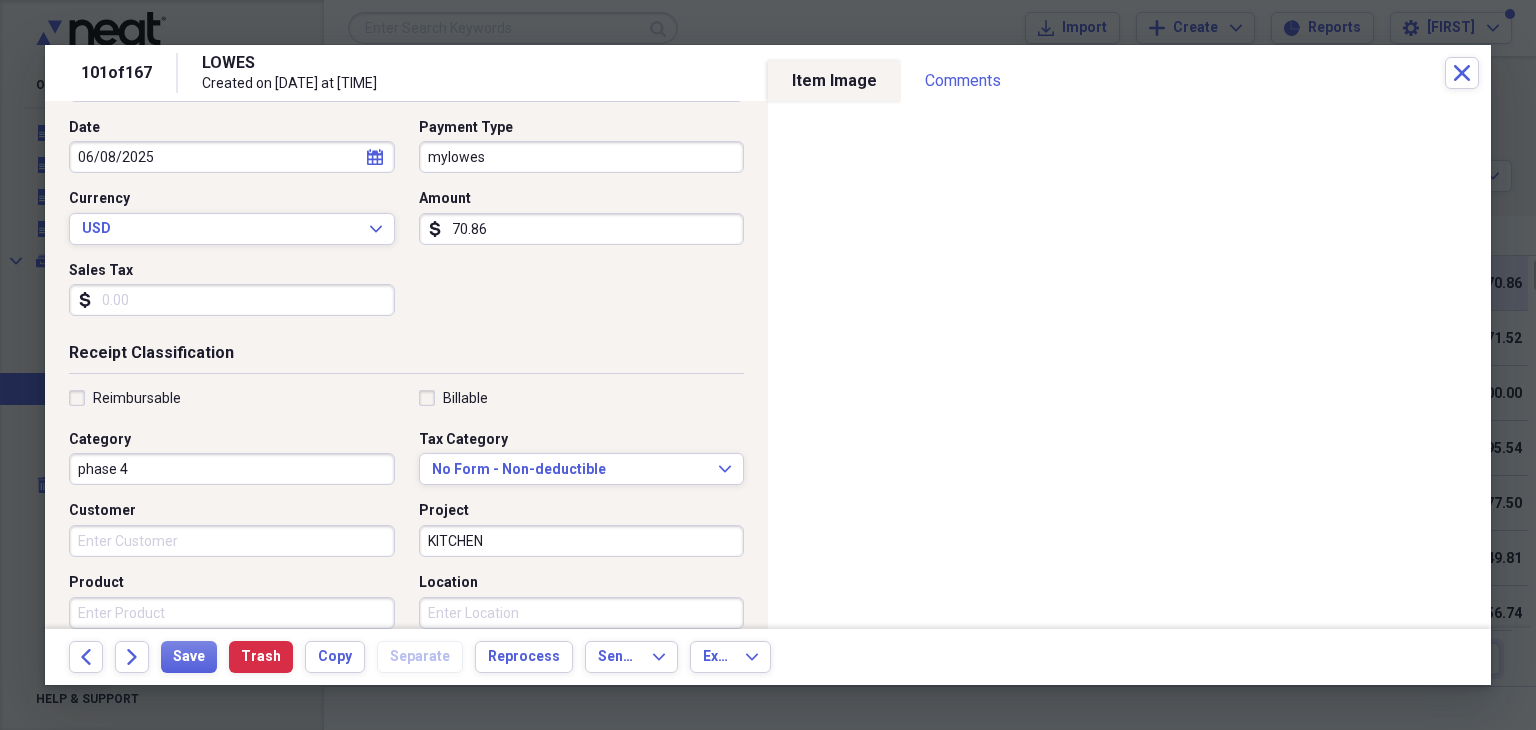 click on "Product" at bounding box center [232, 613] 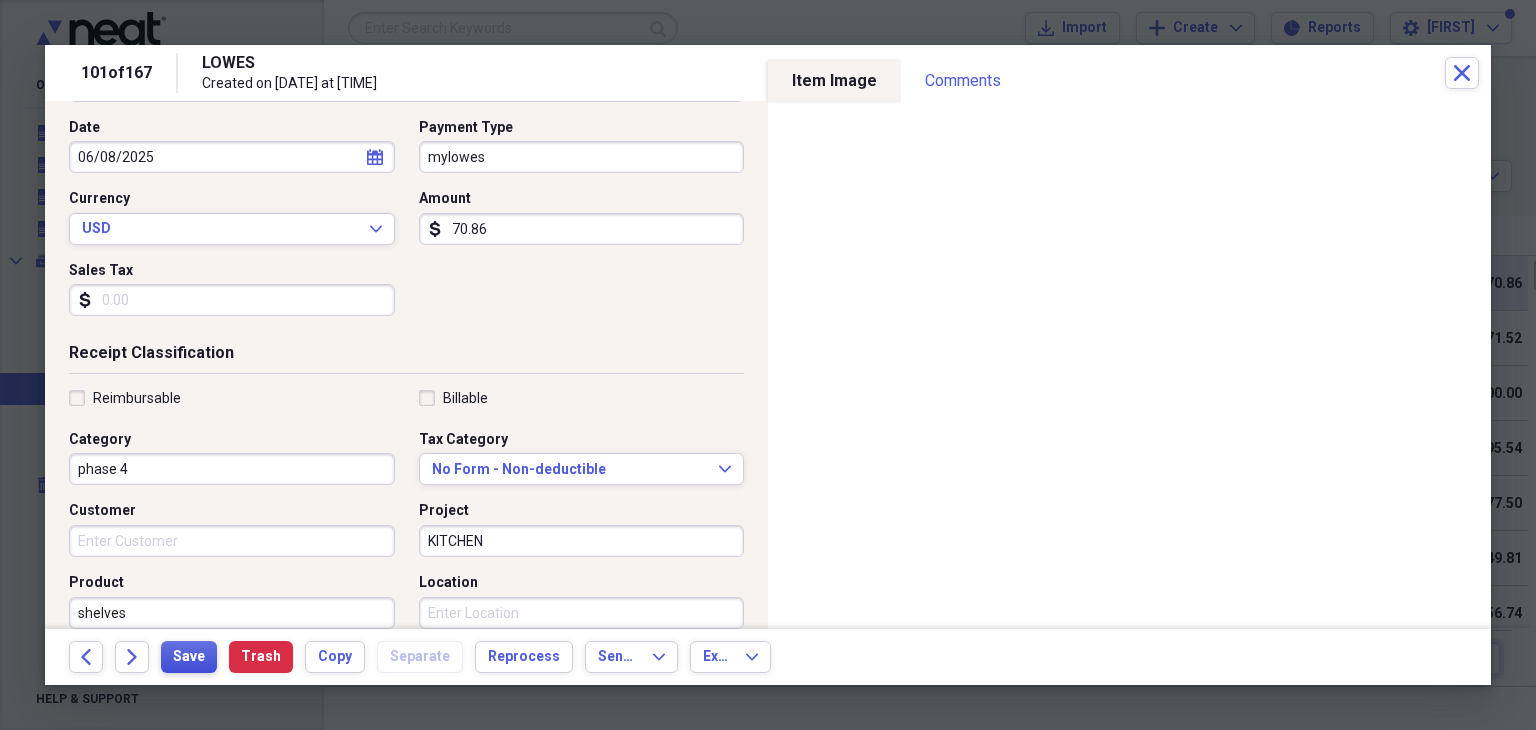 type on "shelves" 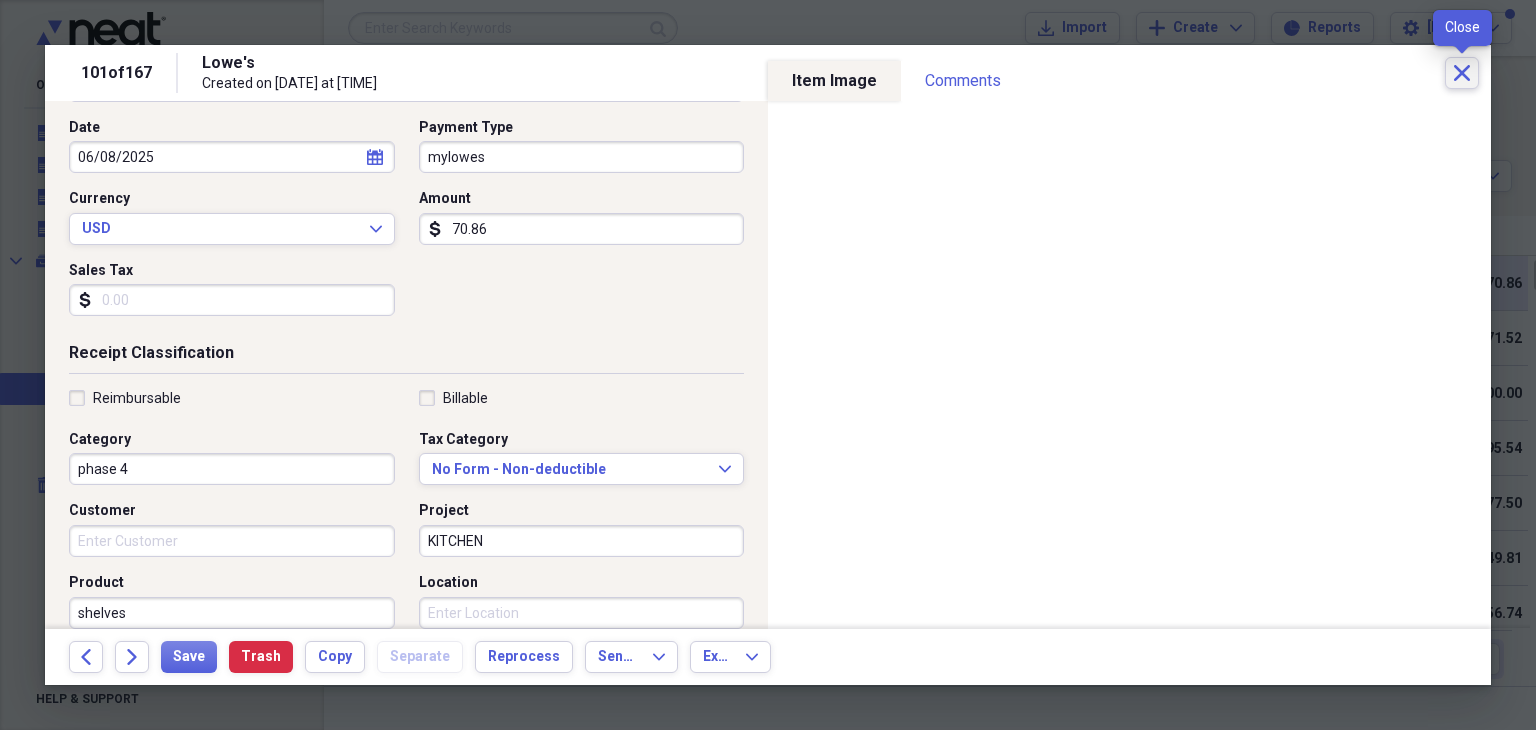click on "Close" 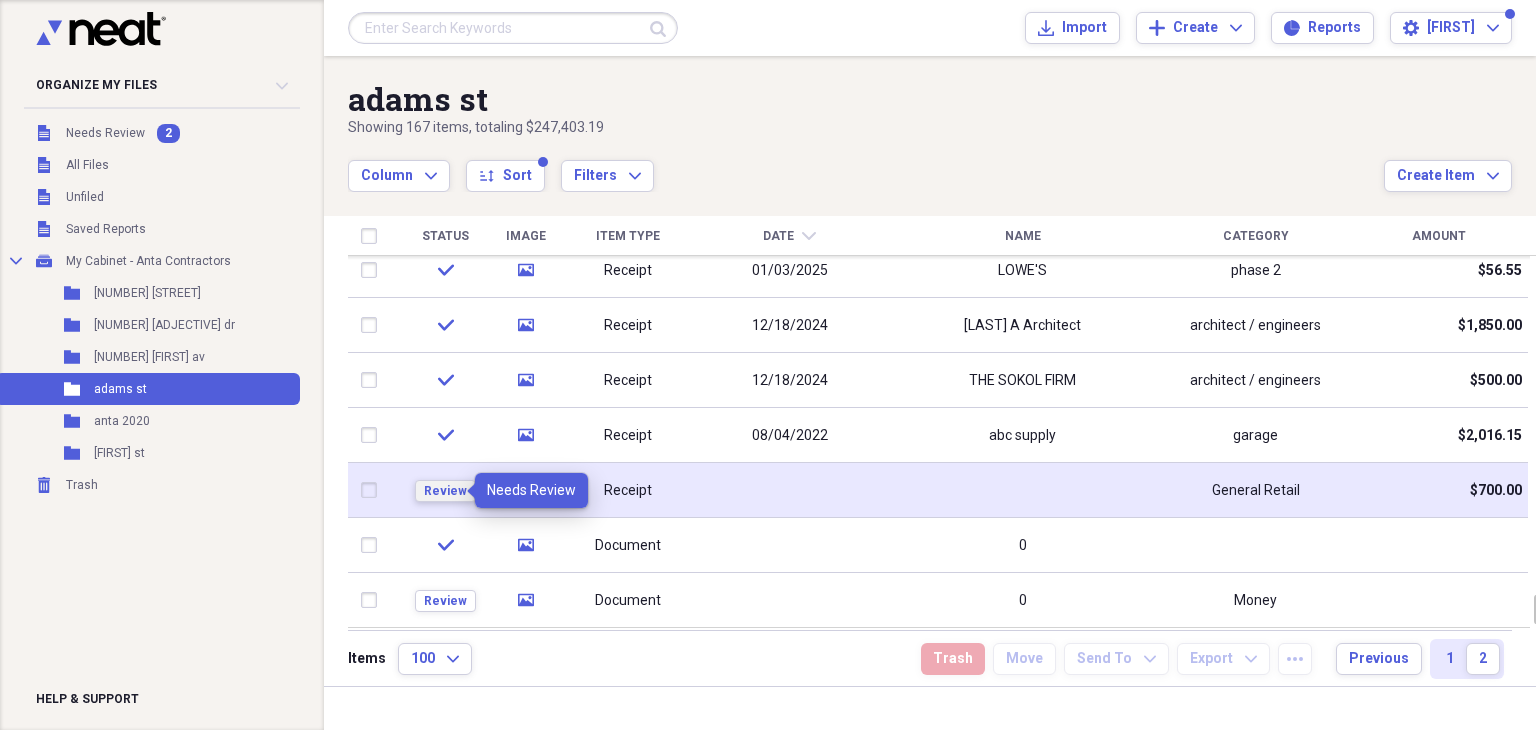 click on "Review" at bounding box center (445, 491) 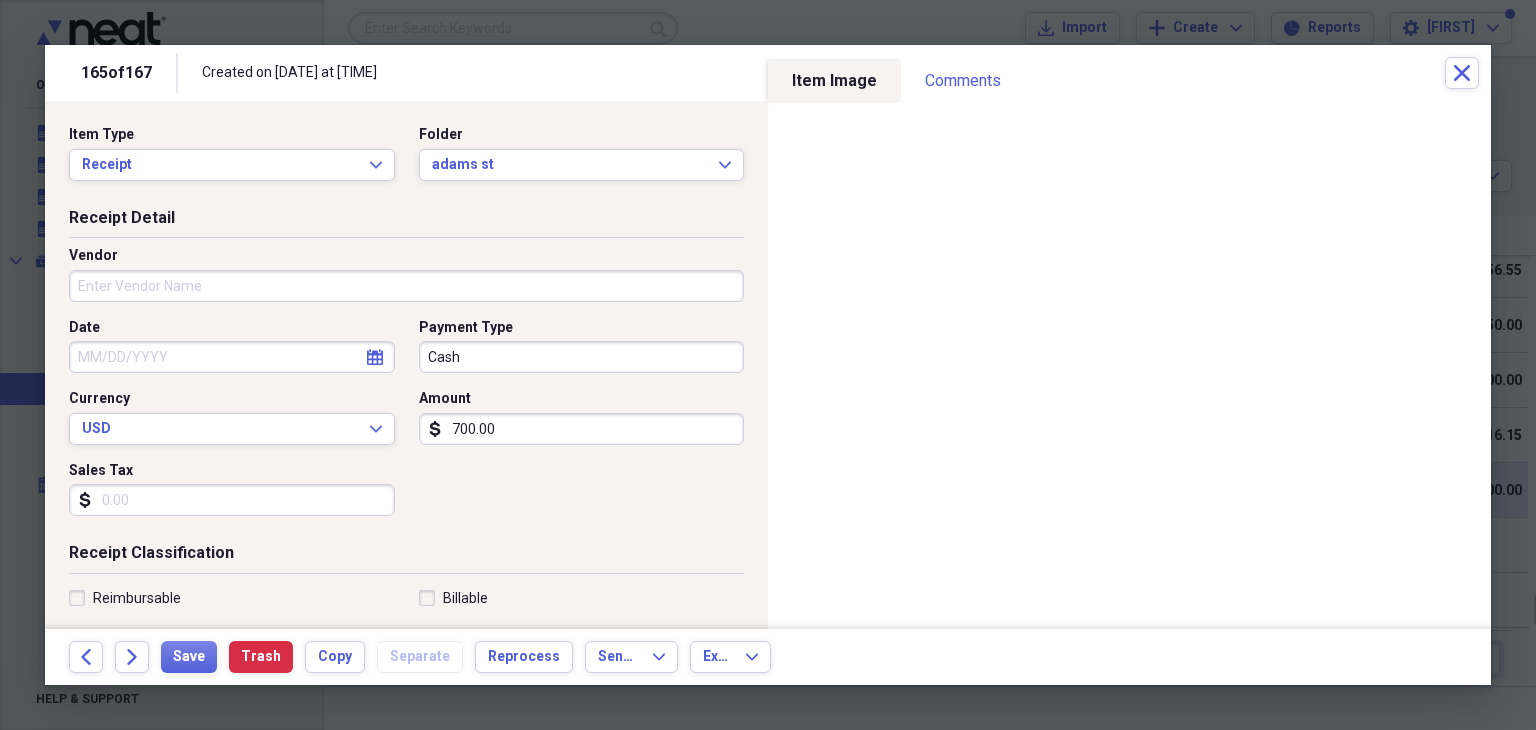 click on "Cash" at bounding box center (582, 357) 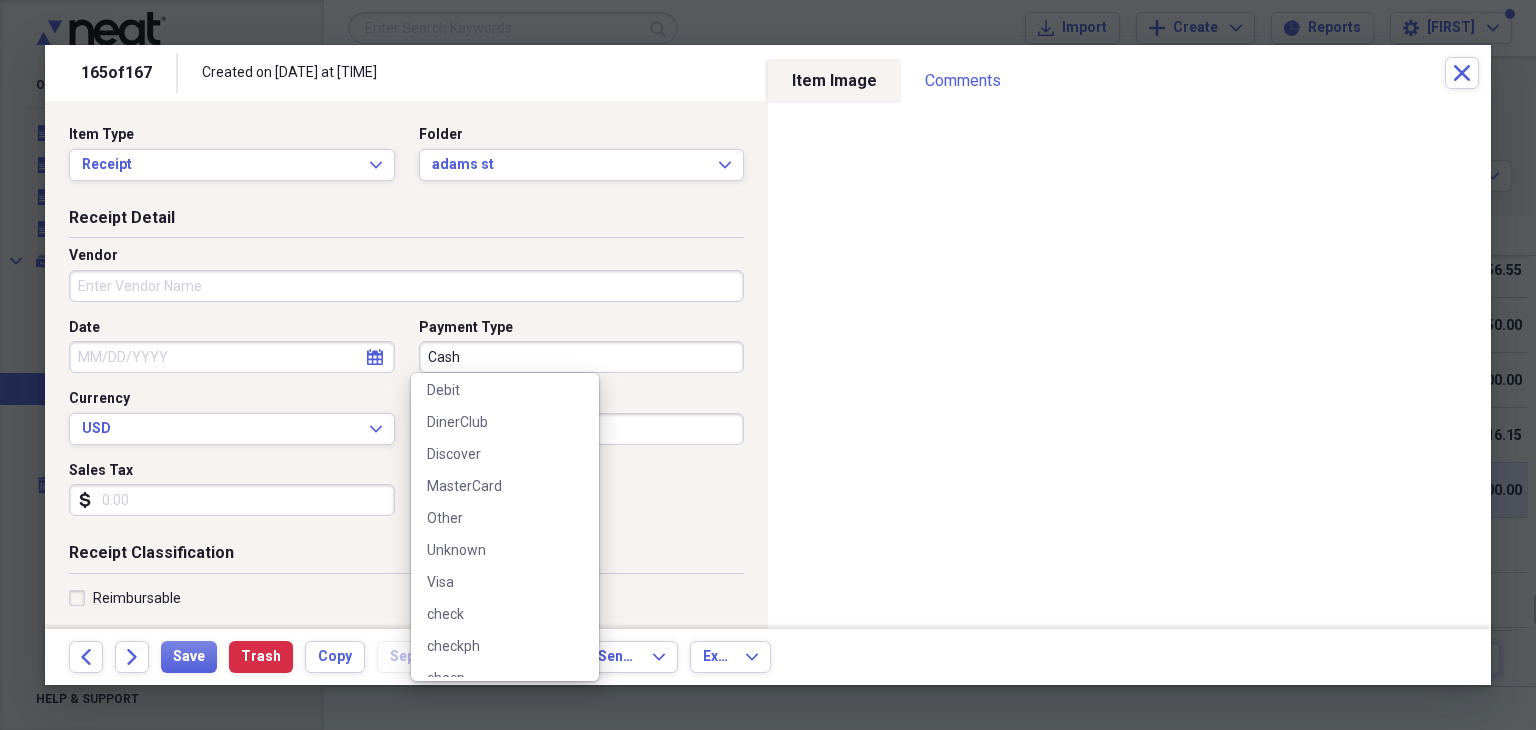 scroll, scrollTop: 200, scrollLeft: 0, axis: vertical 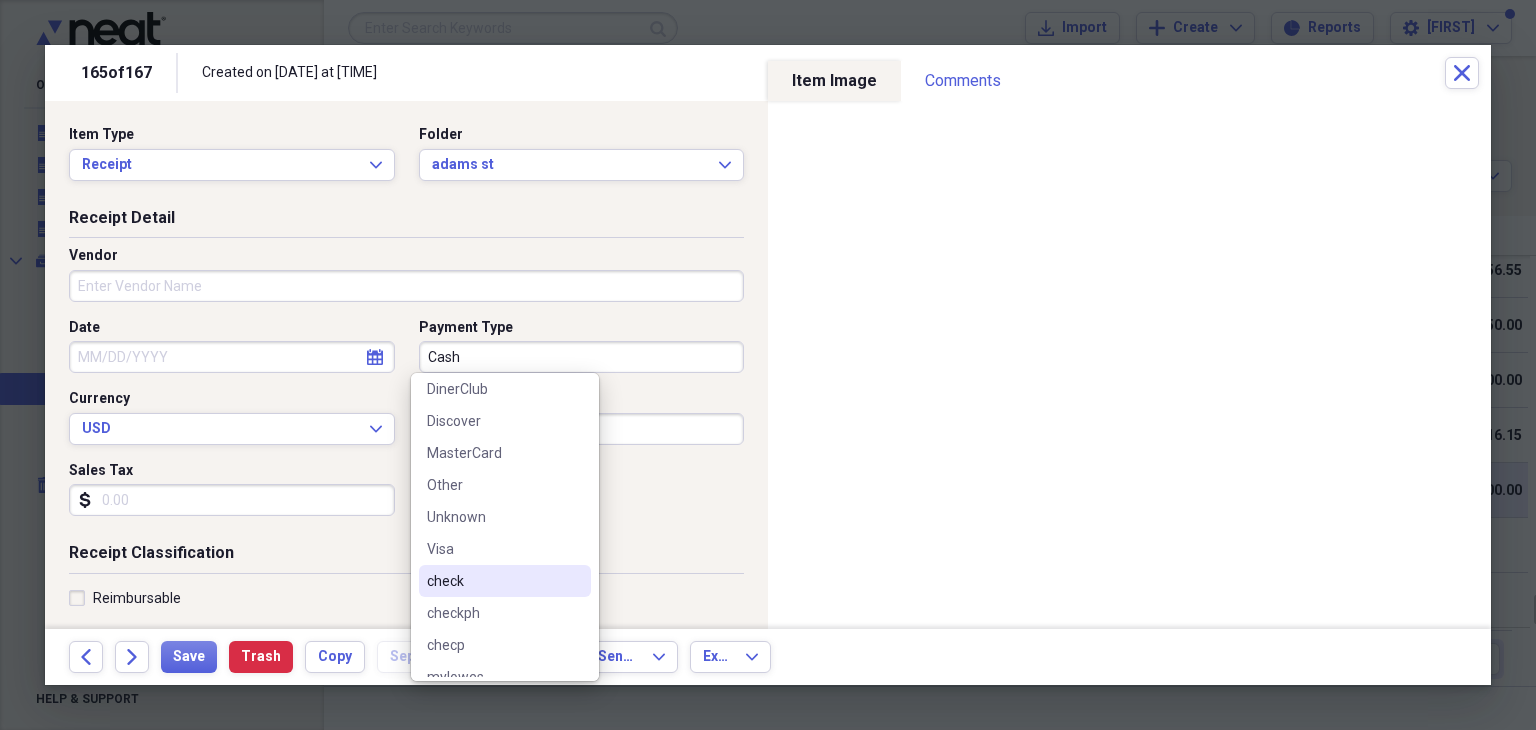 click on "check" at bounding box center (493, 581) 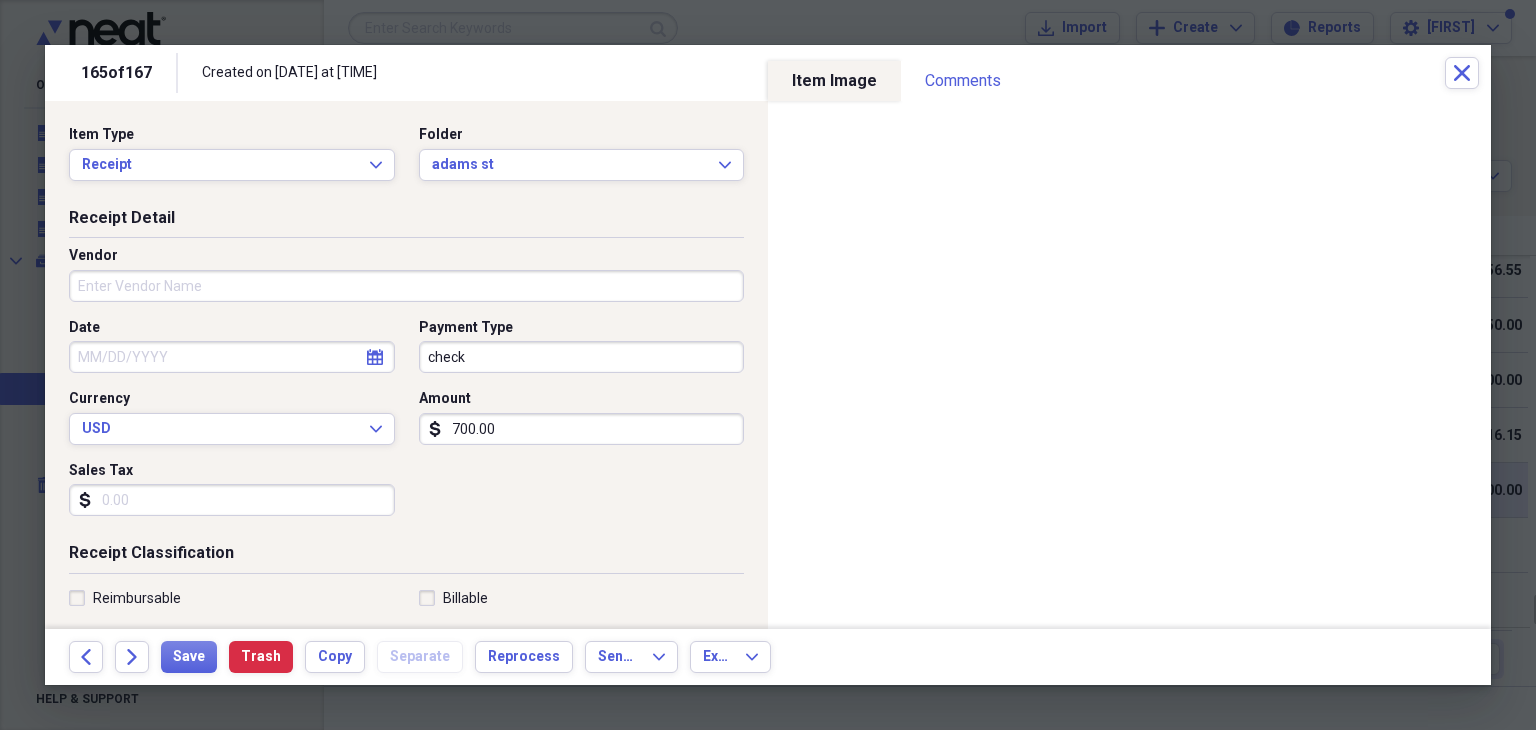 select on "7" 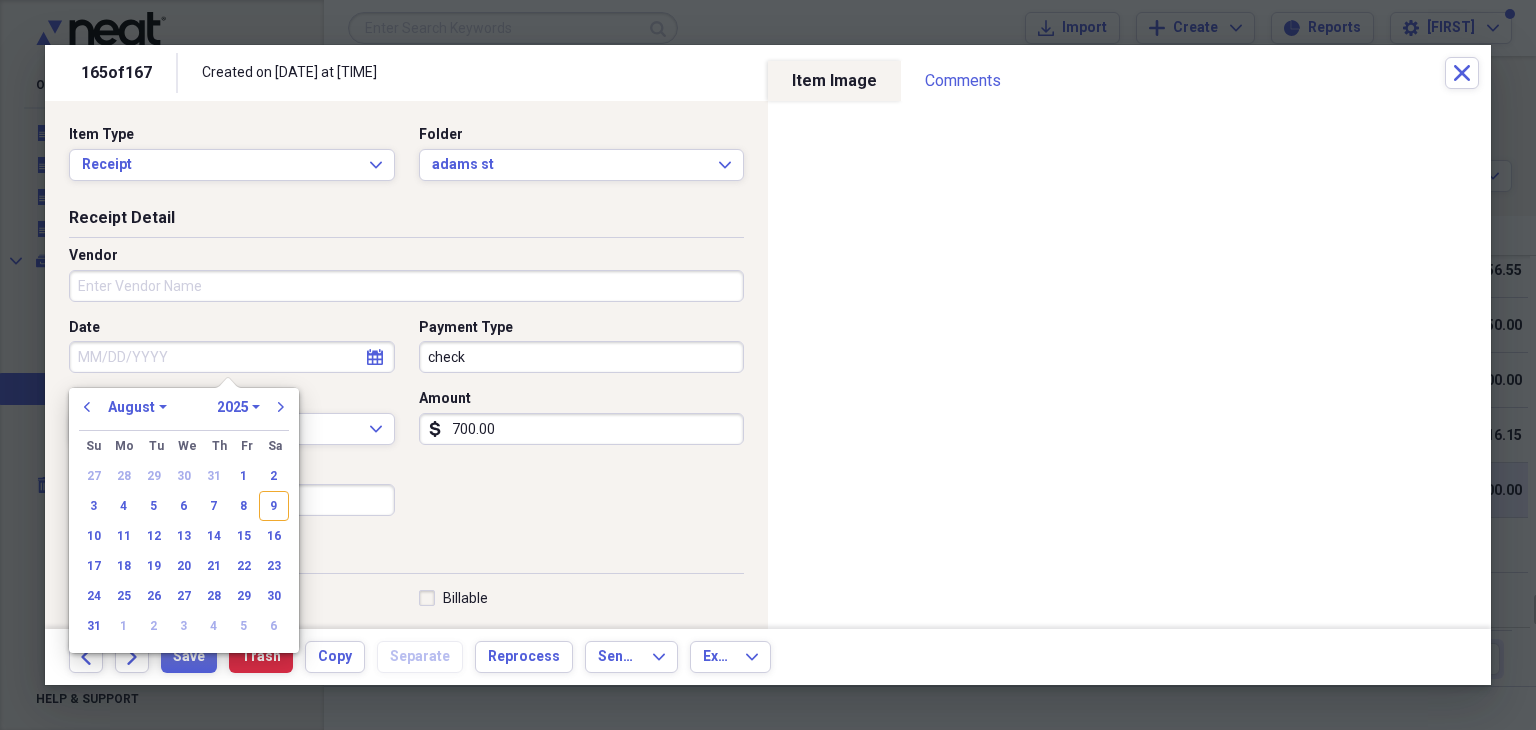 click on "Date" at bounding box center (232, 357) 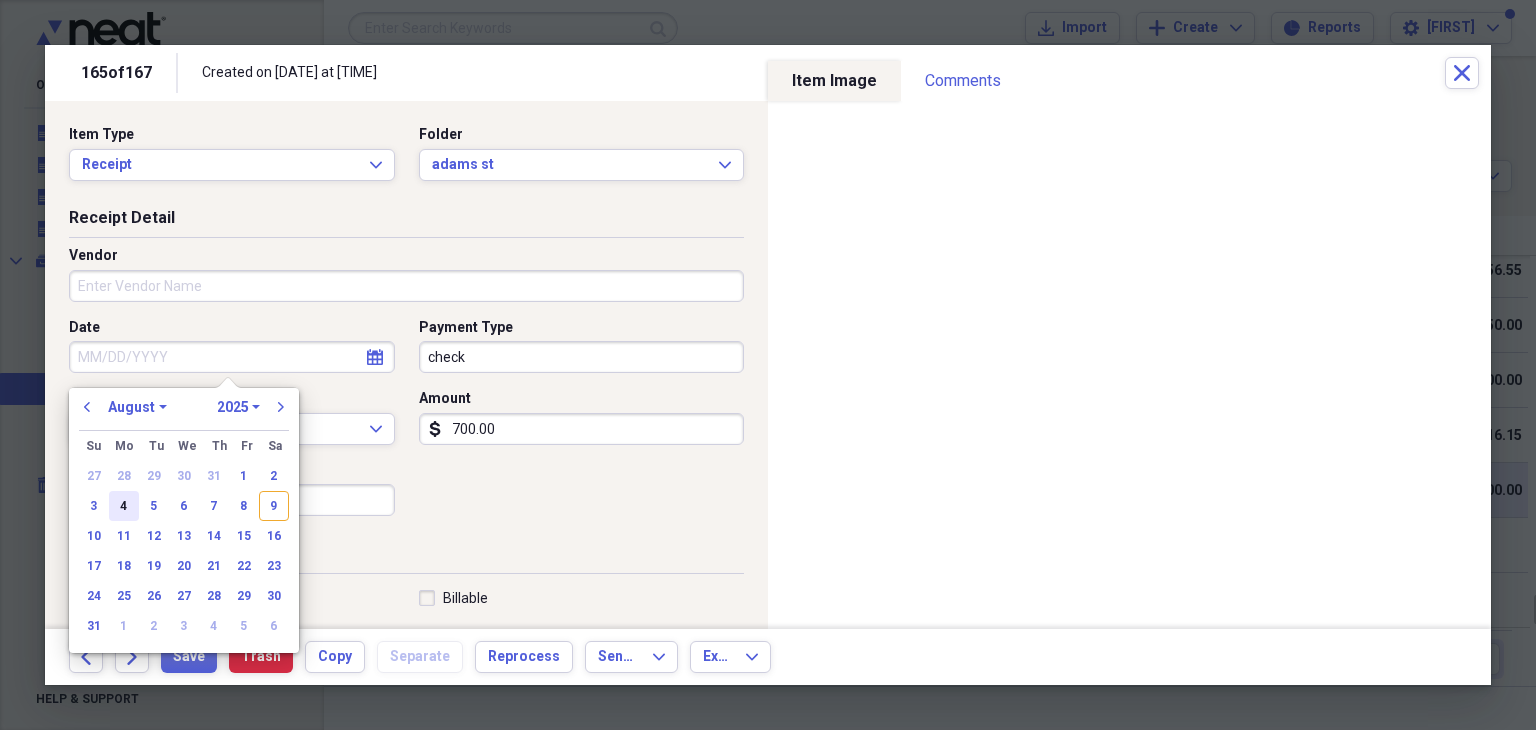 click on "4" at bounding box center (124, 506) 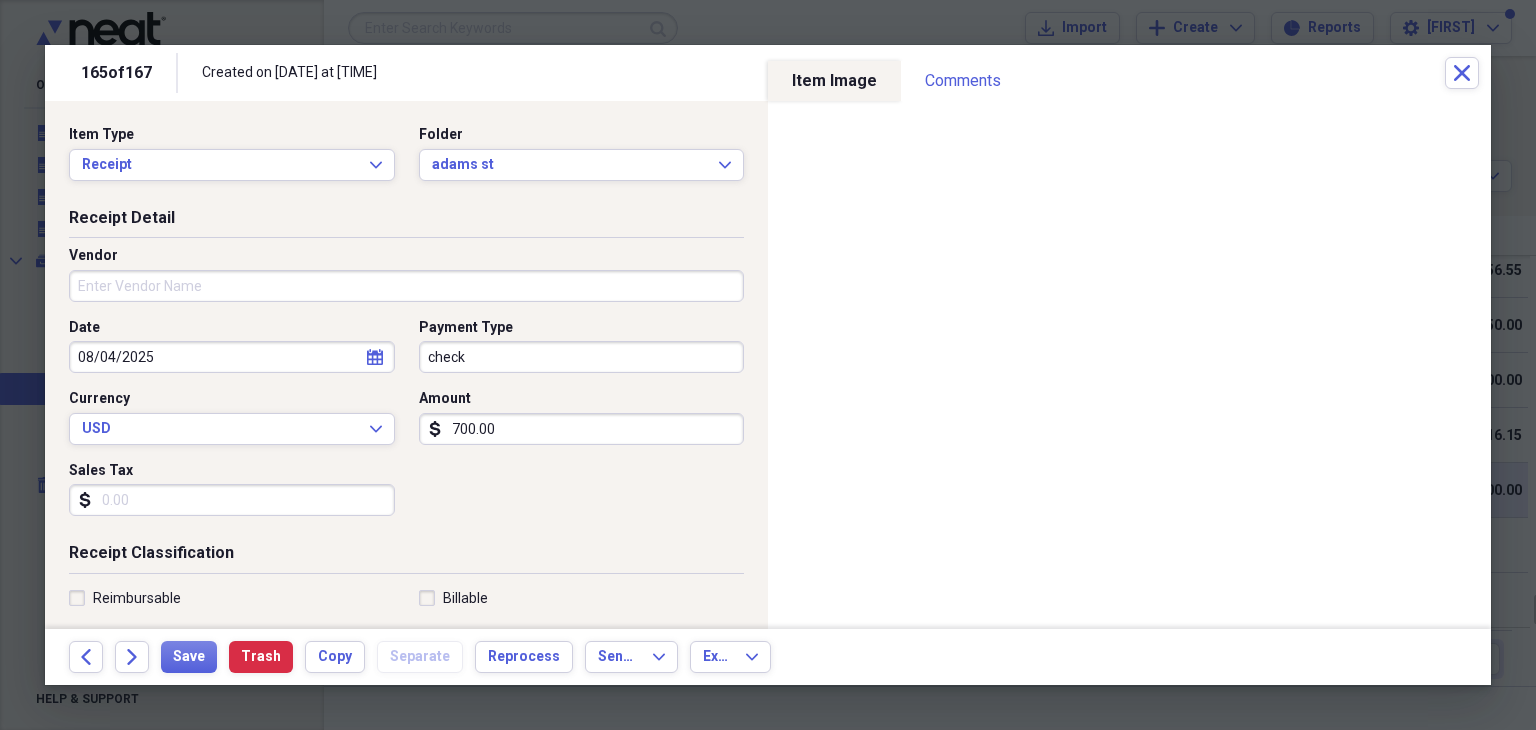 click on "700.00" at bounding box center (582, 429) 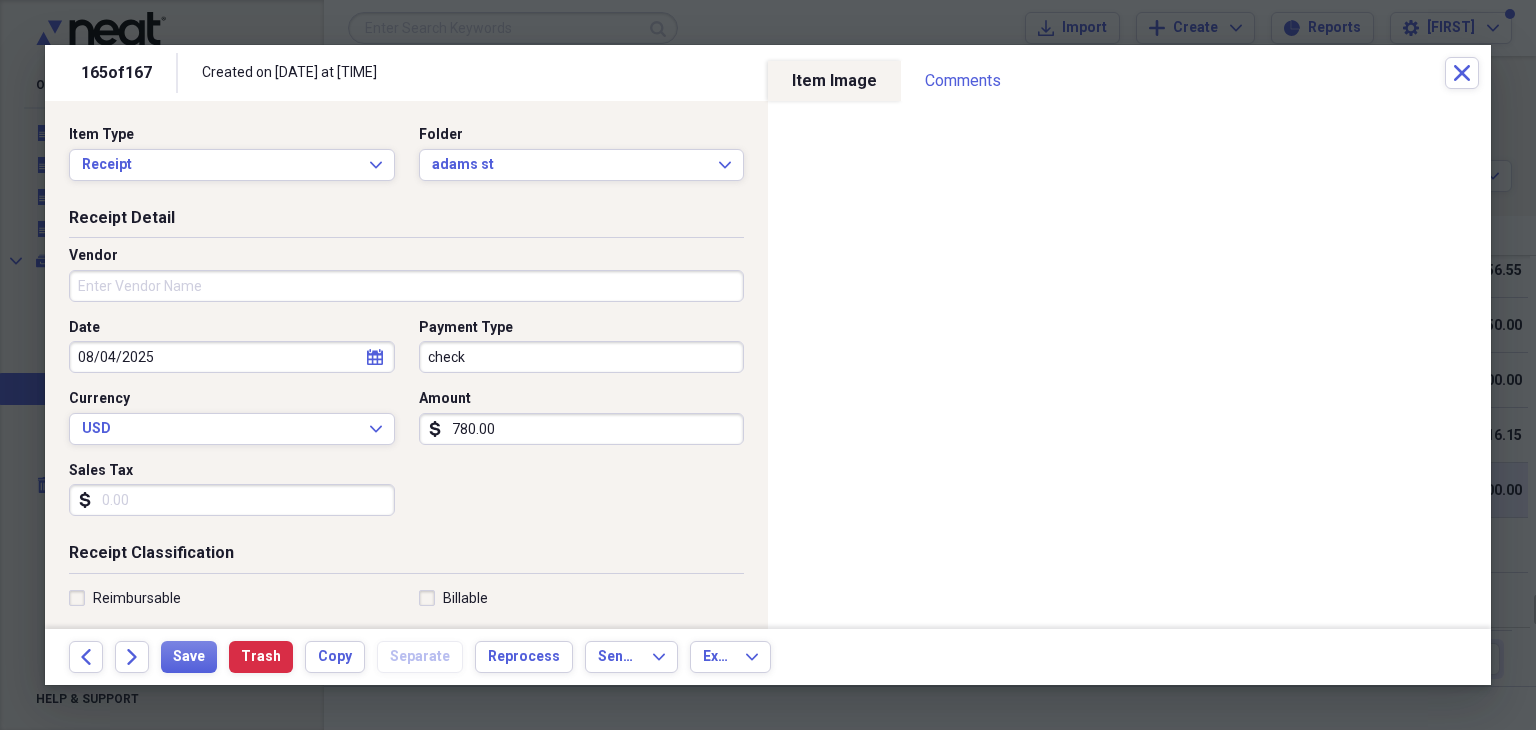 type on "780.00" 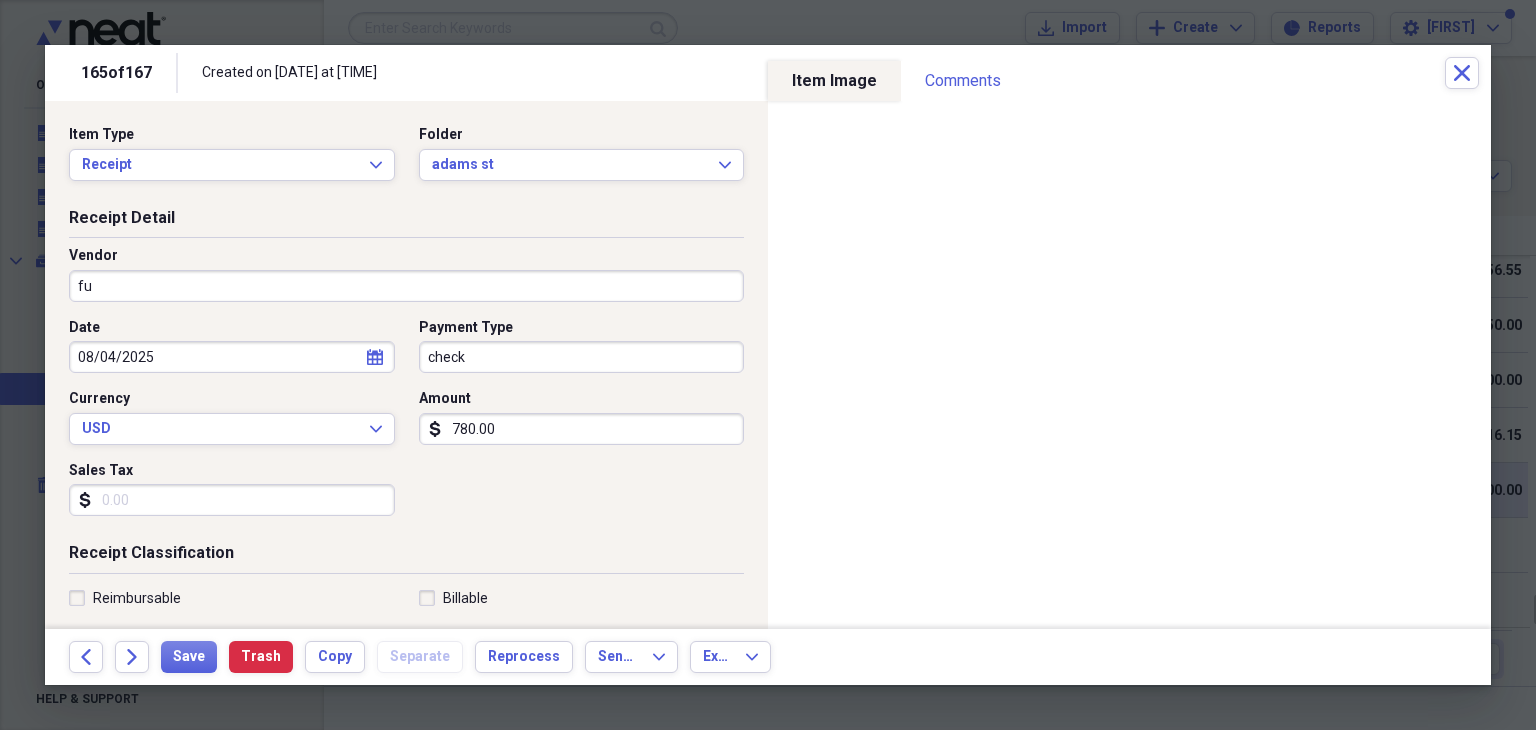type on "f" 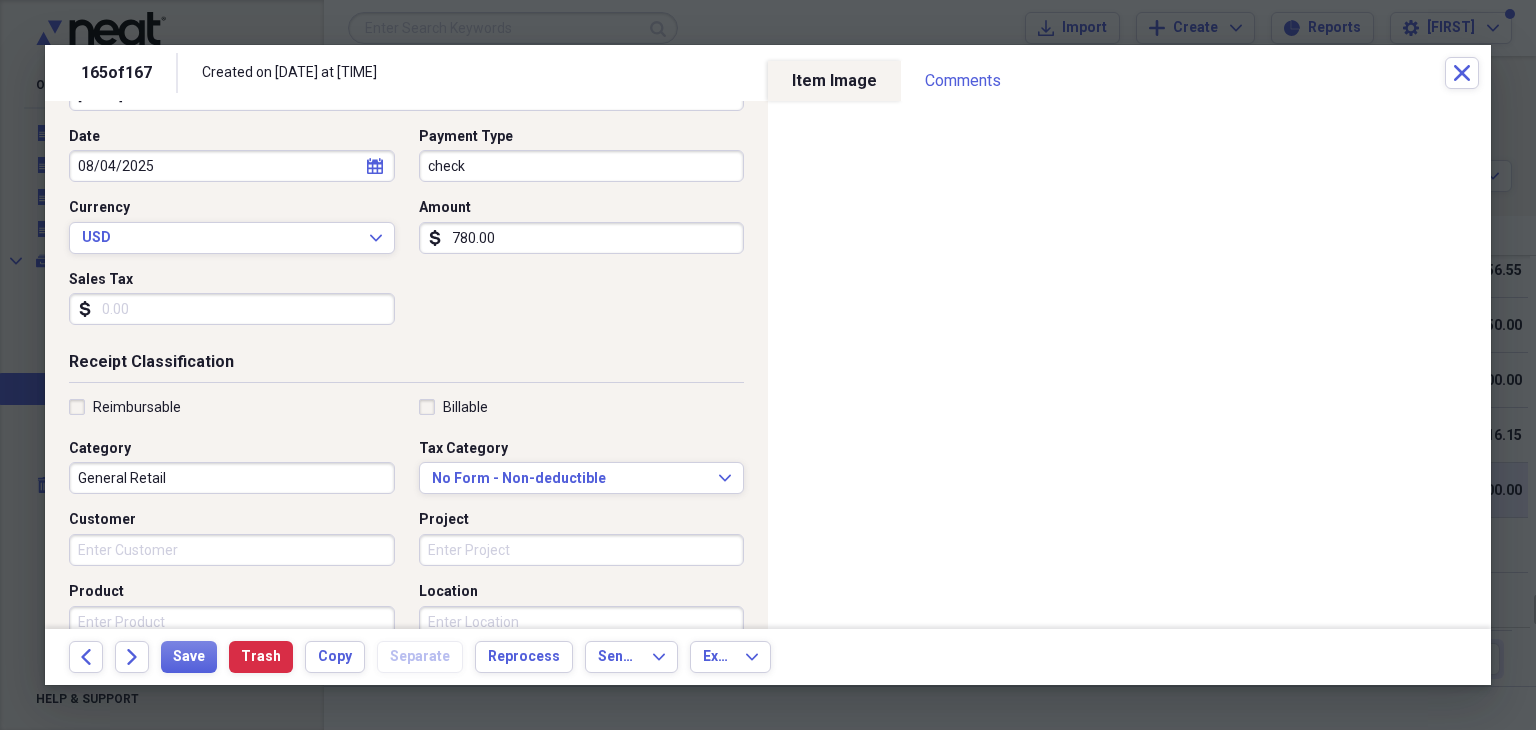 scroll, scrollTop: 200, scrollLeft: 0, axis: vertical 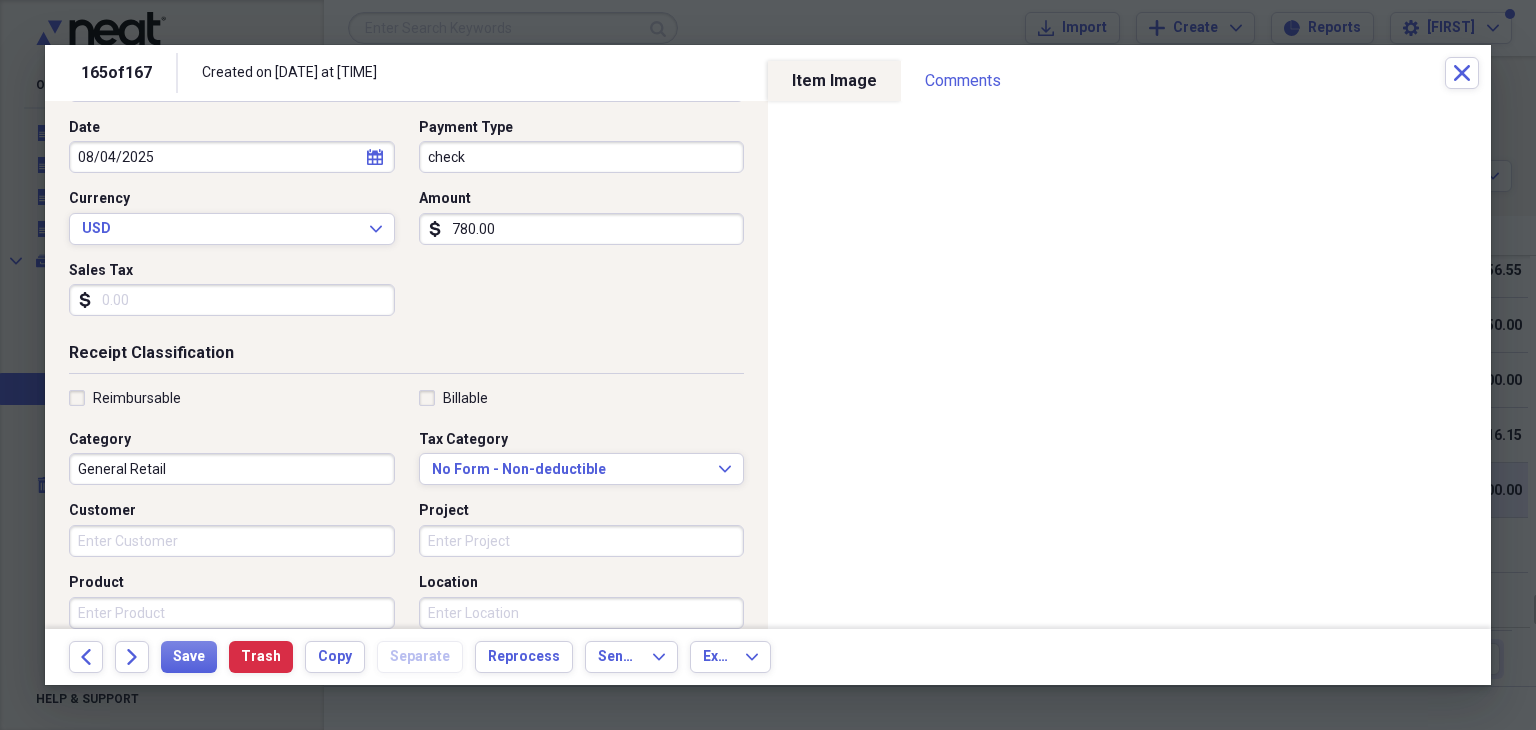 type on "[FIRST] architect" 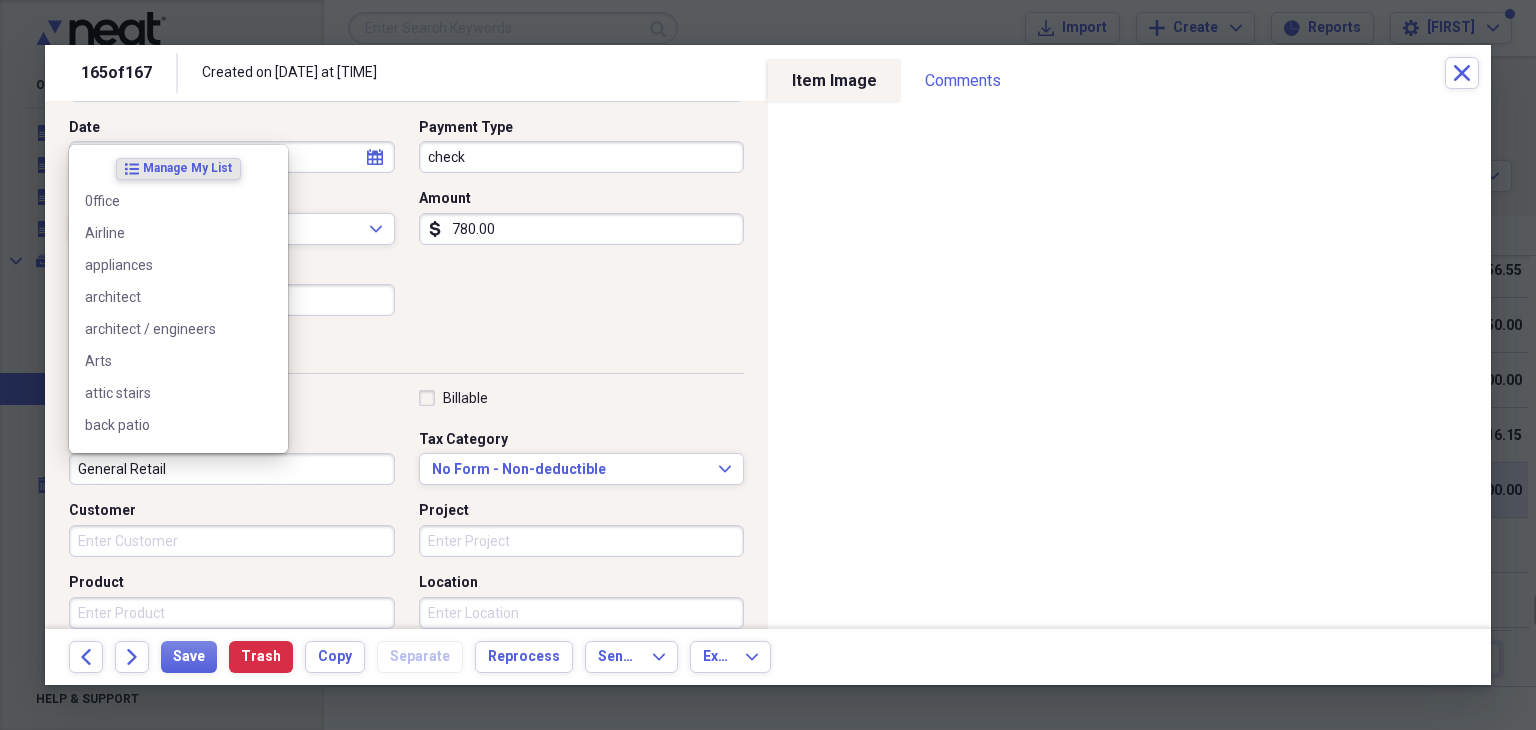 click on "General Retail" at bounding box center [232, 469] 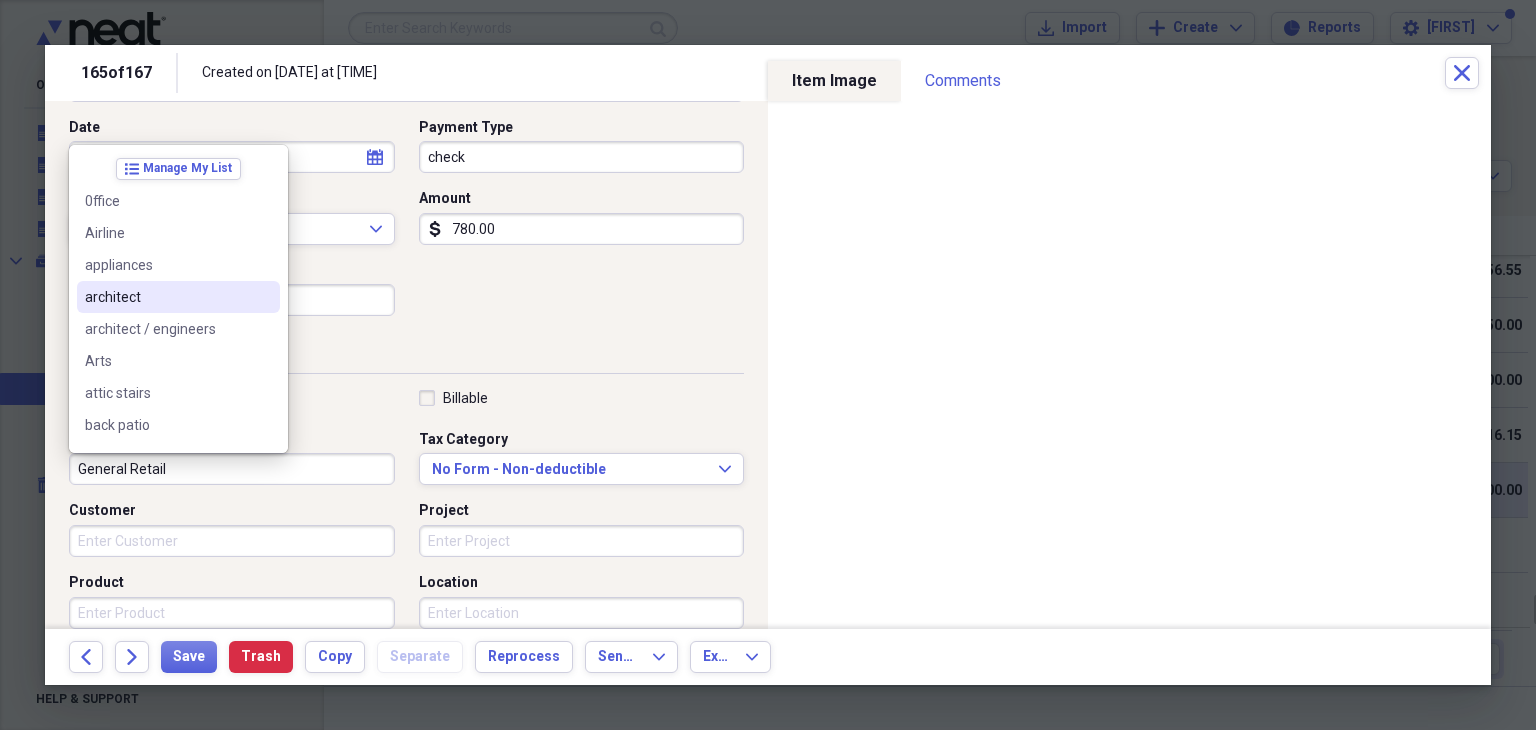 click on "architect" at bounding box center [166, 297] 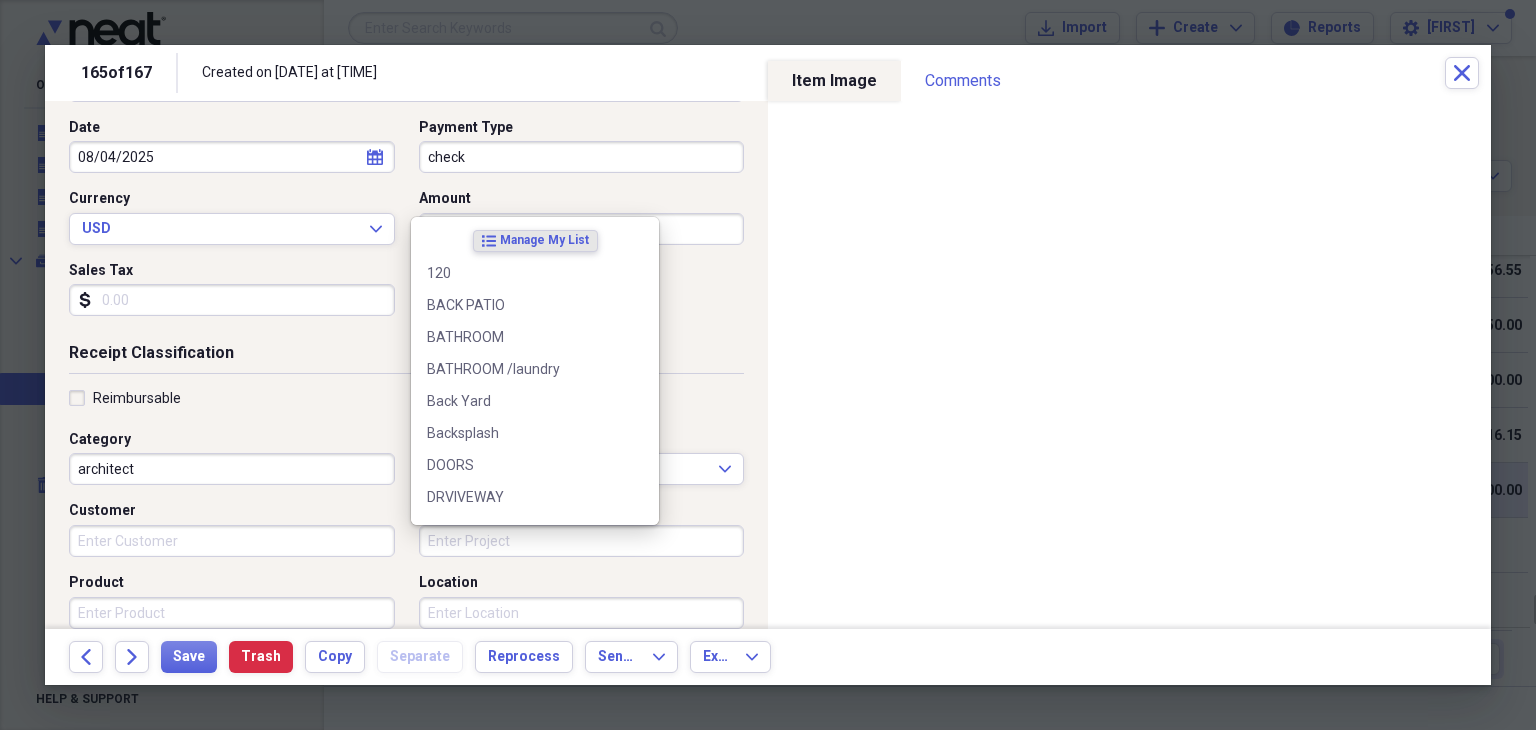 click on "Project" at bounding box center (582, 541) 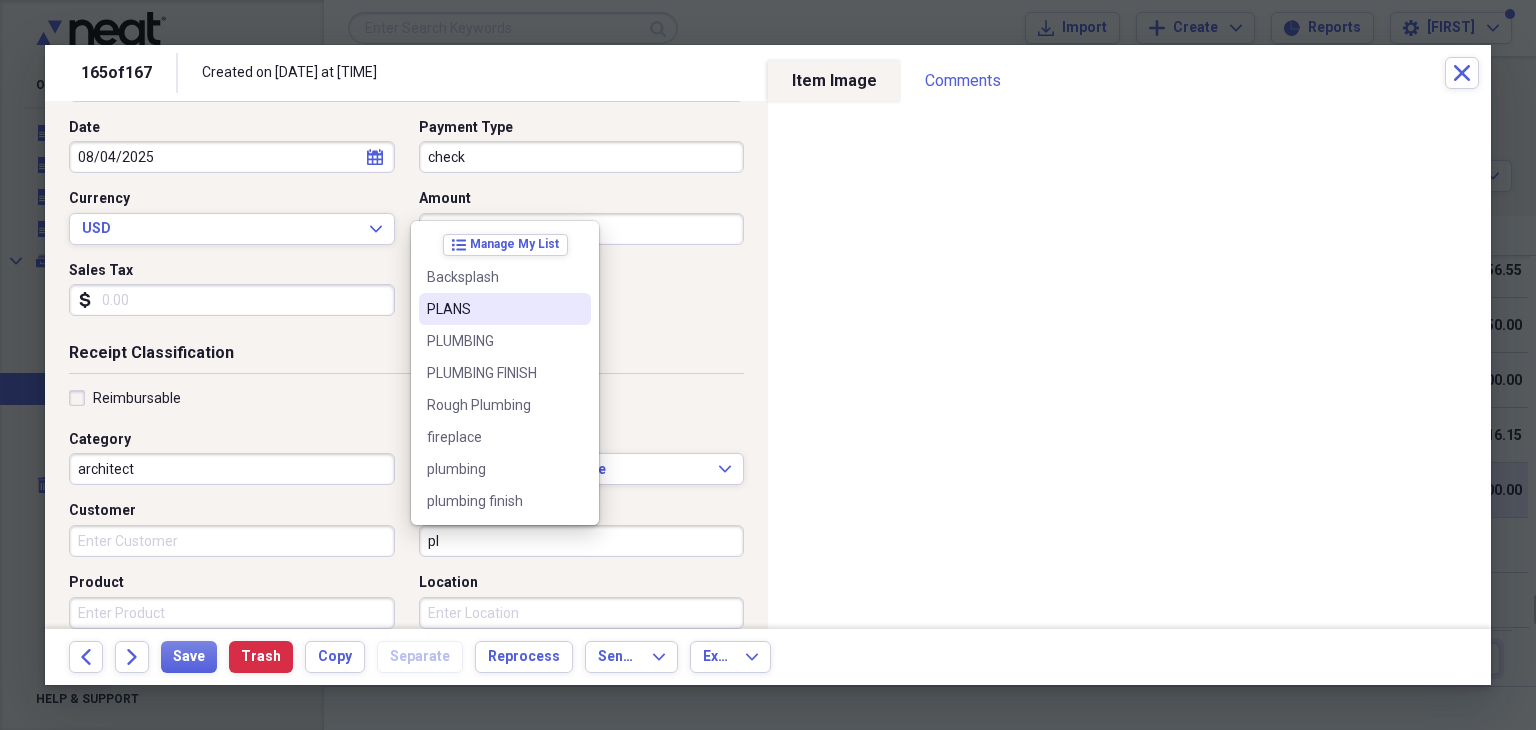 click on "PLANS" at bounding box center [493, 309] 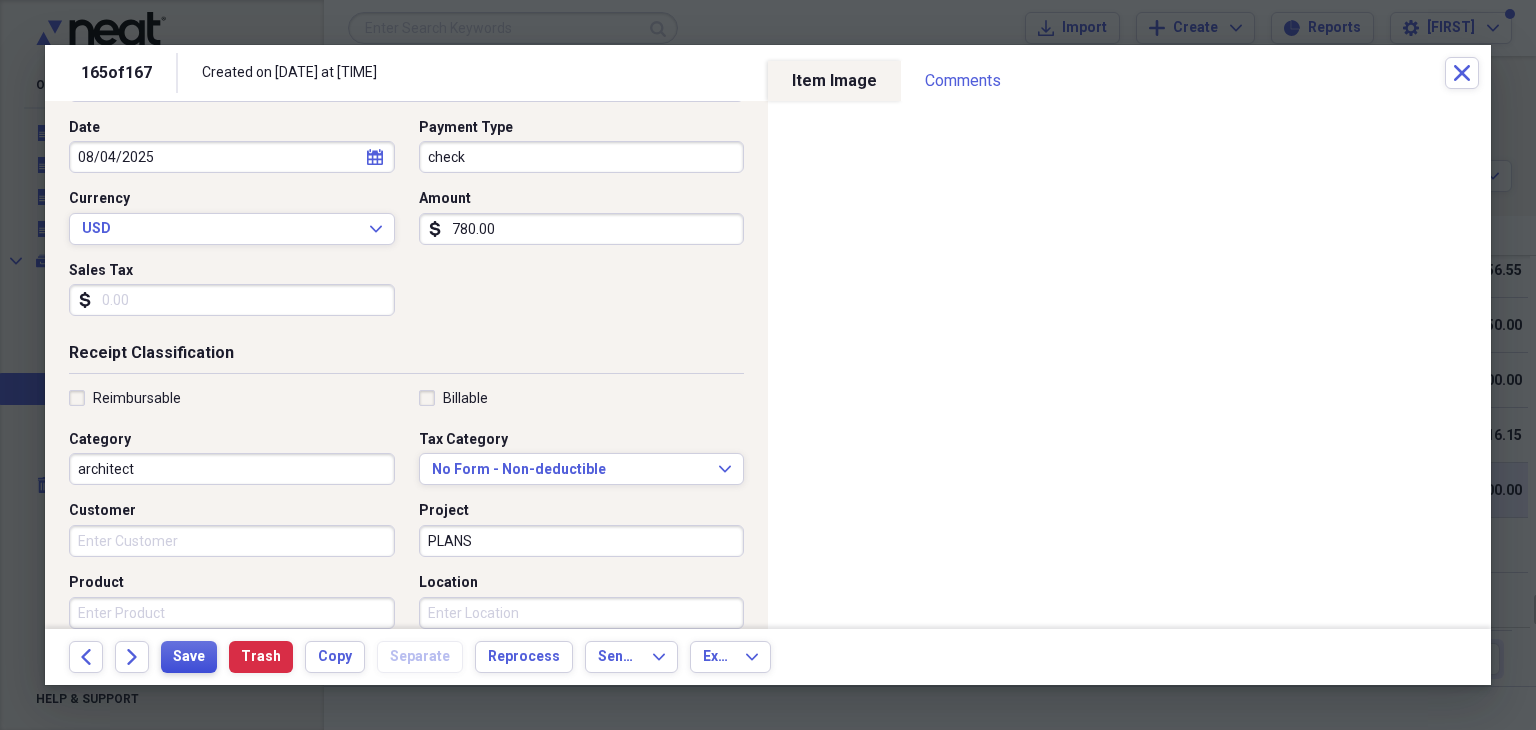 click on "Save" at bounding box center (189, 657) 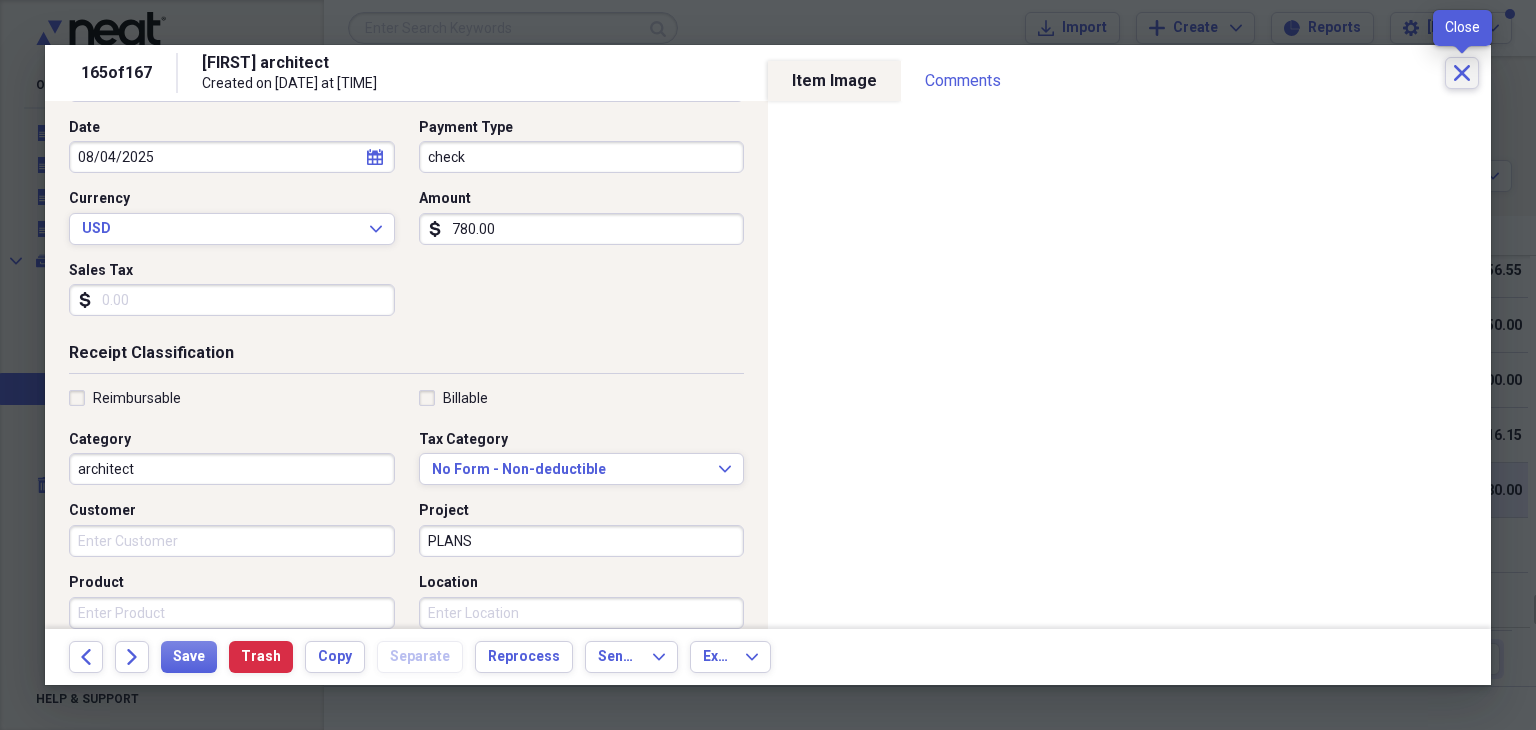 click 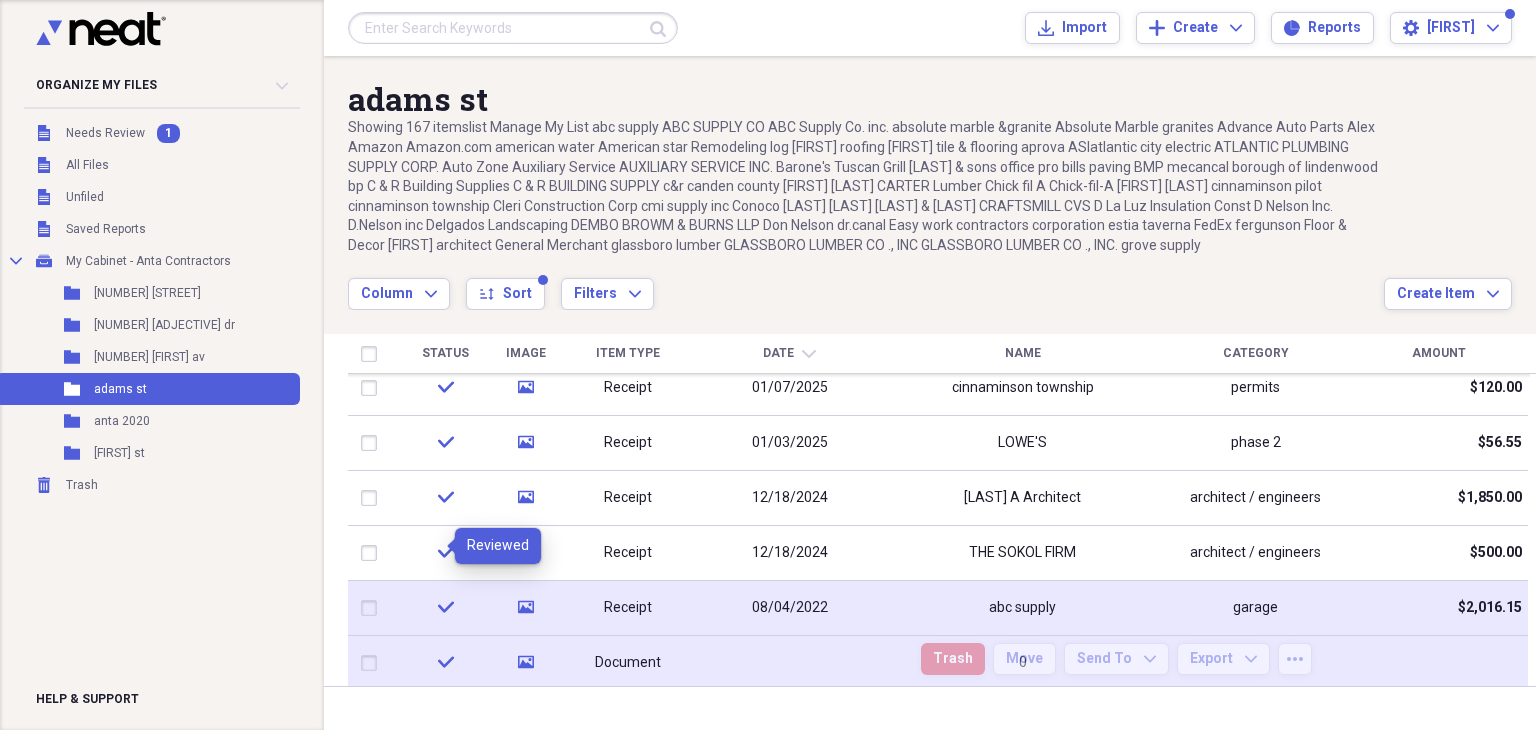 click 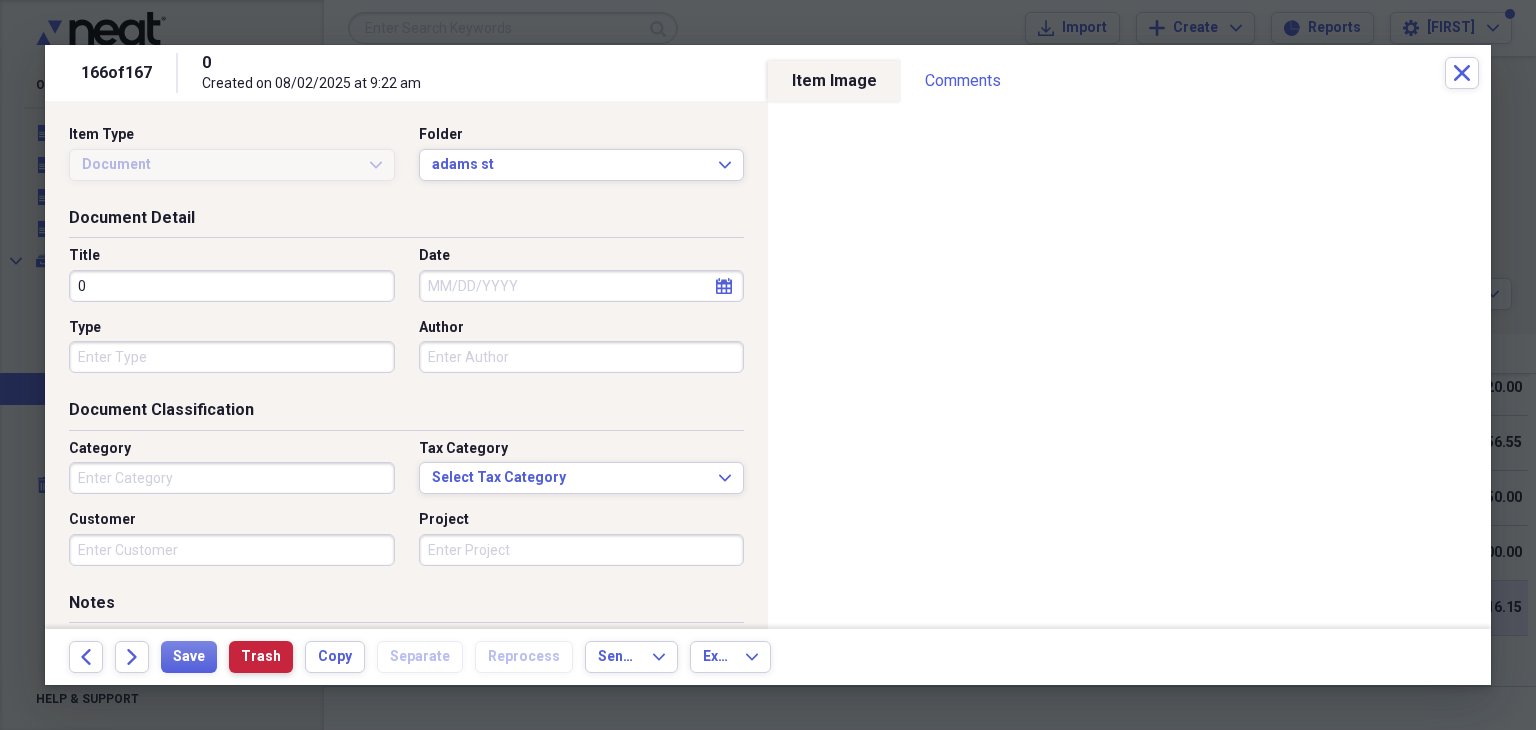 click on "Trash" at bounding box center [261, 657] 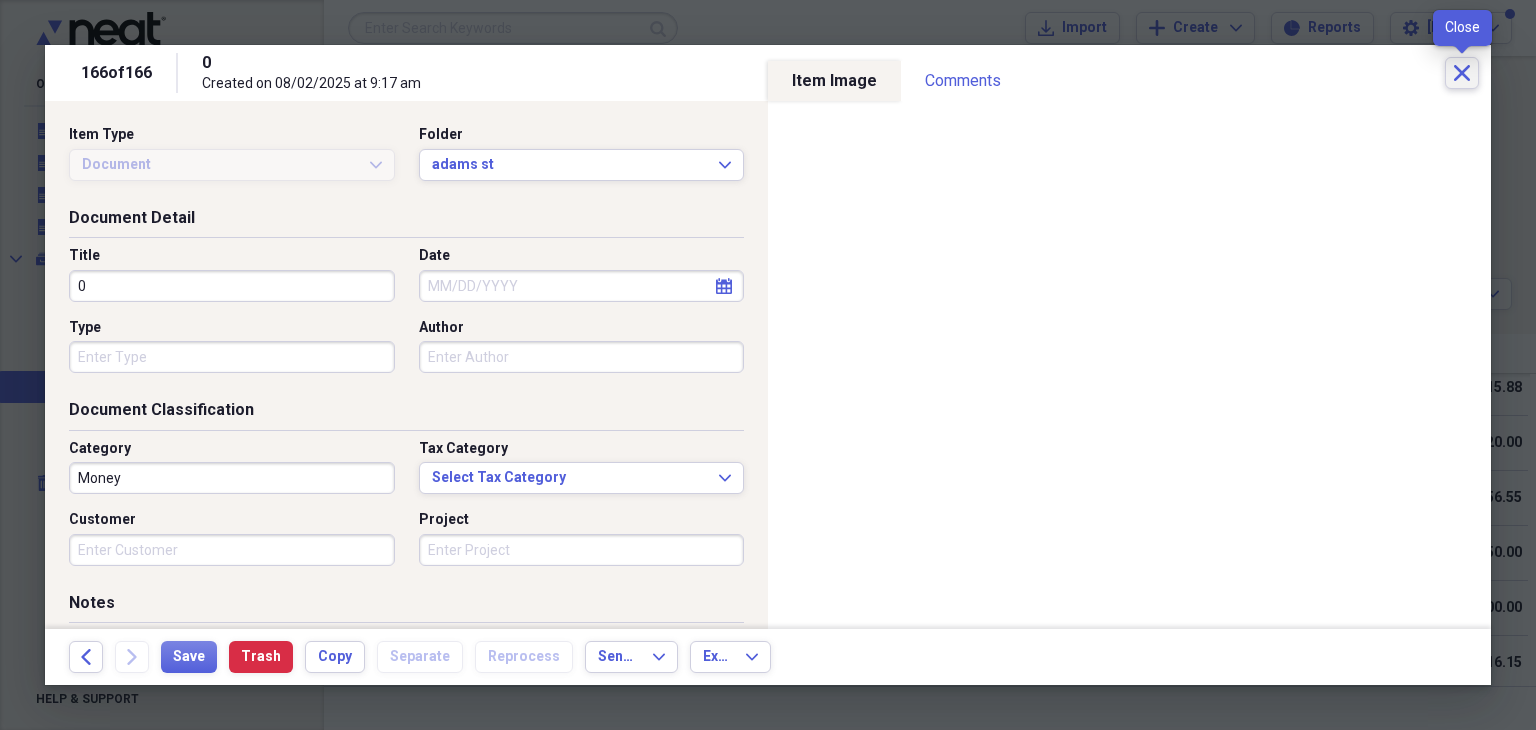 click 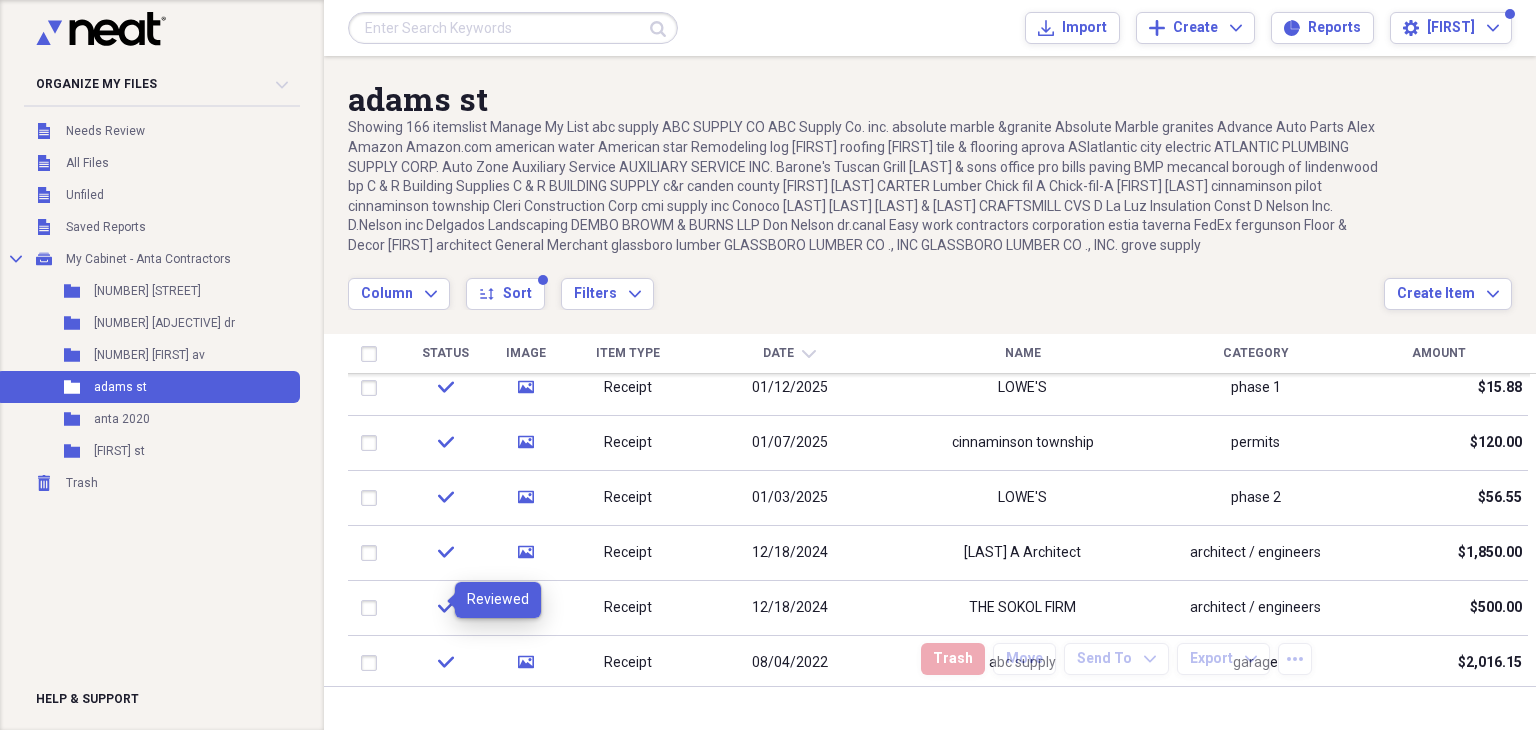 click 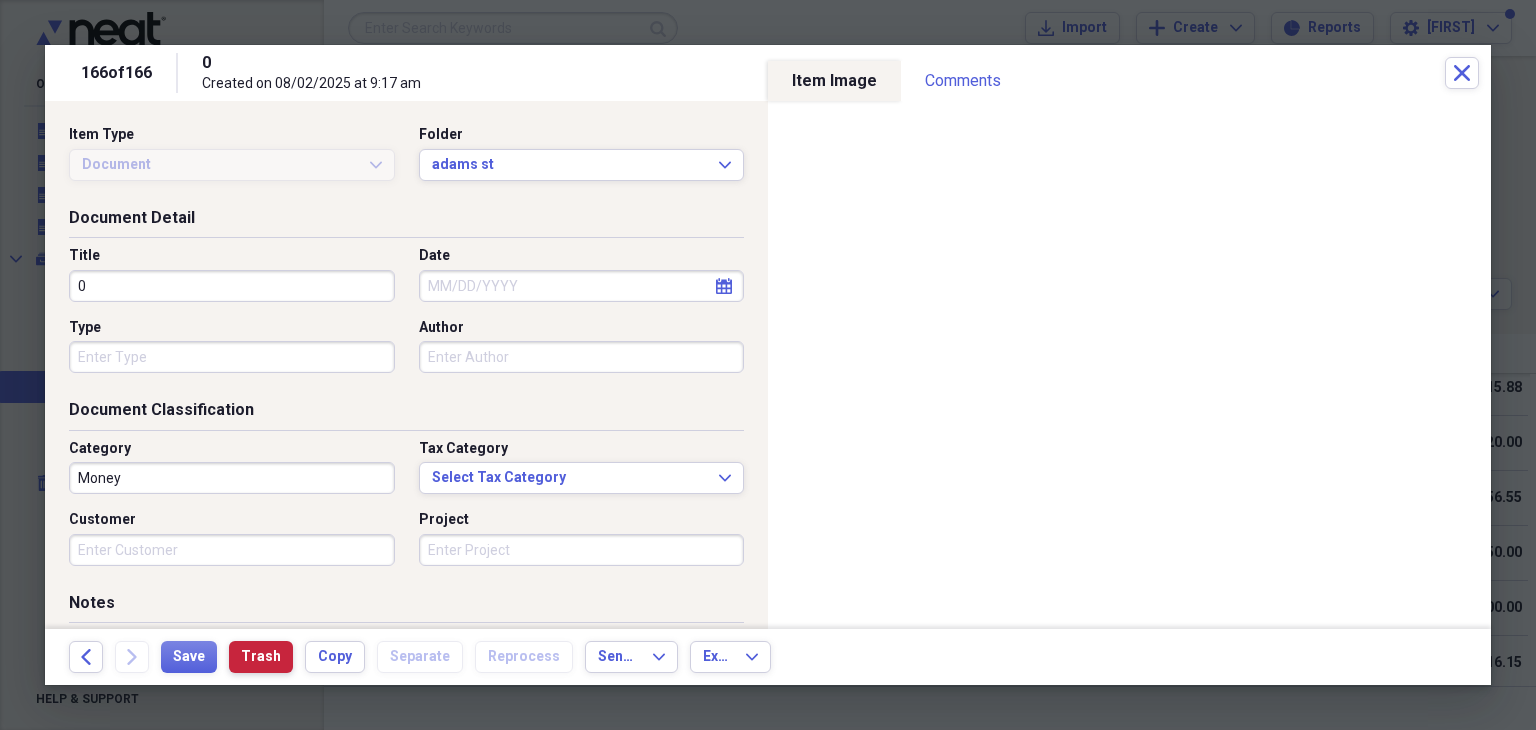 click on "Trash" at bounding box center (261, 657) 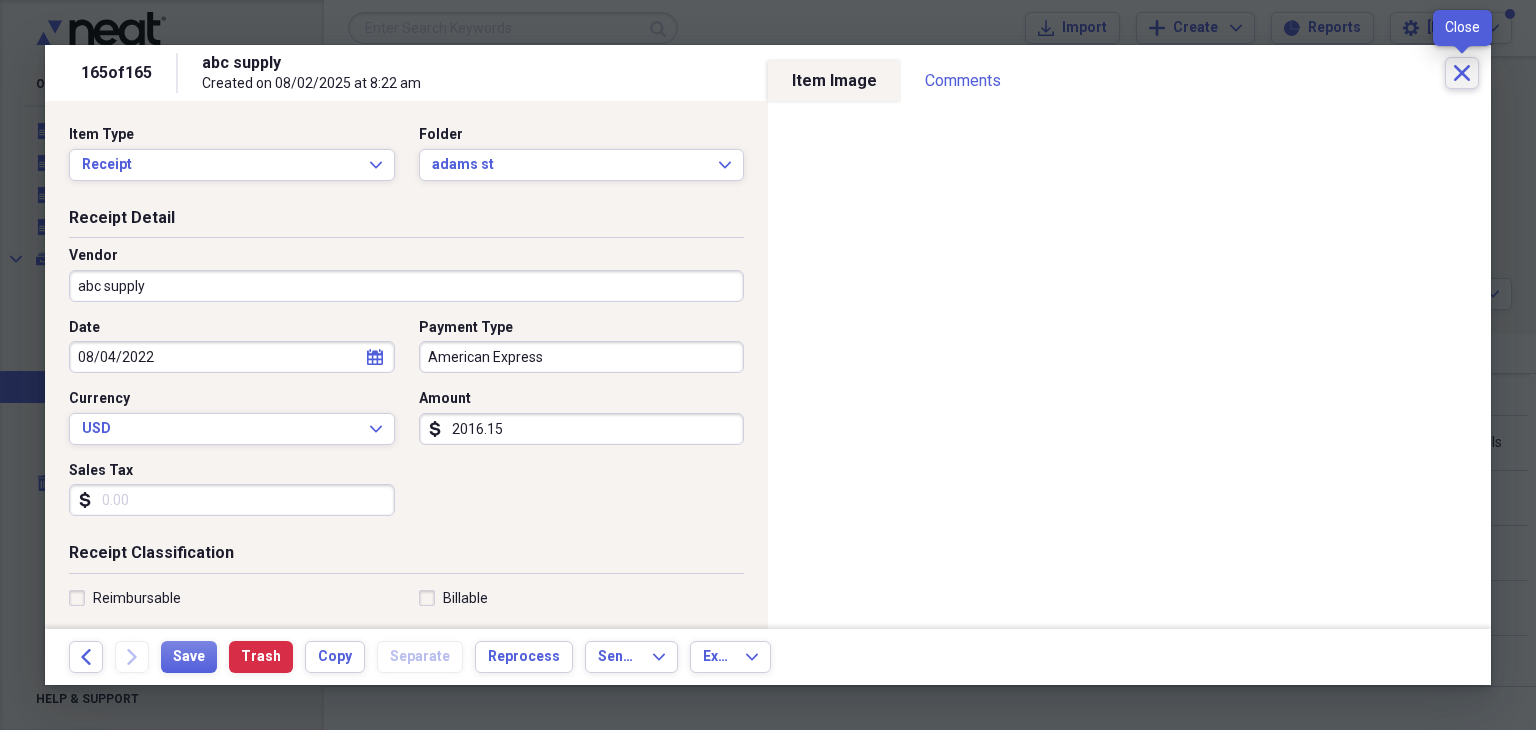 click on "Close" 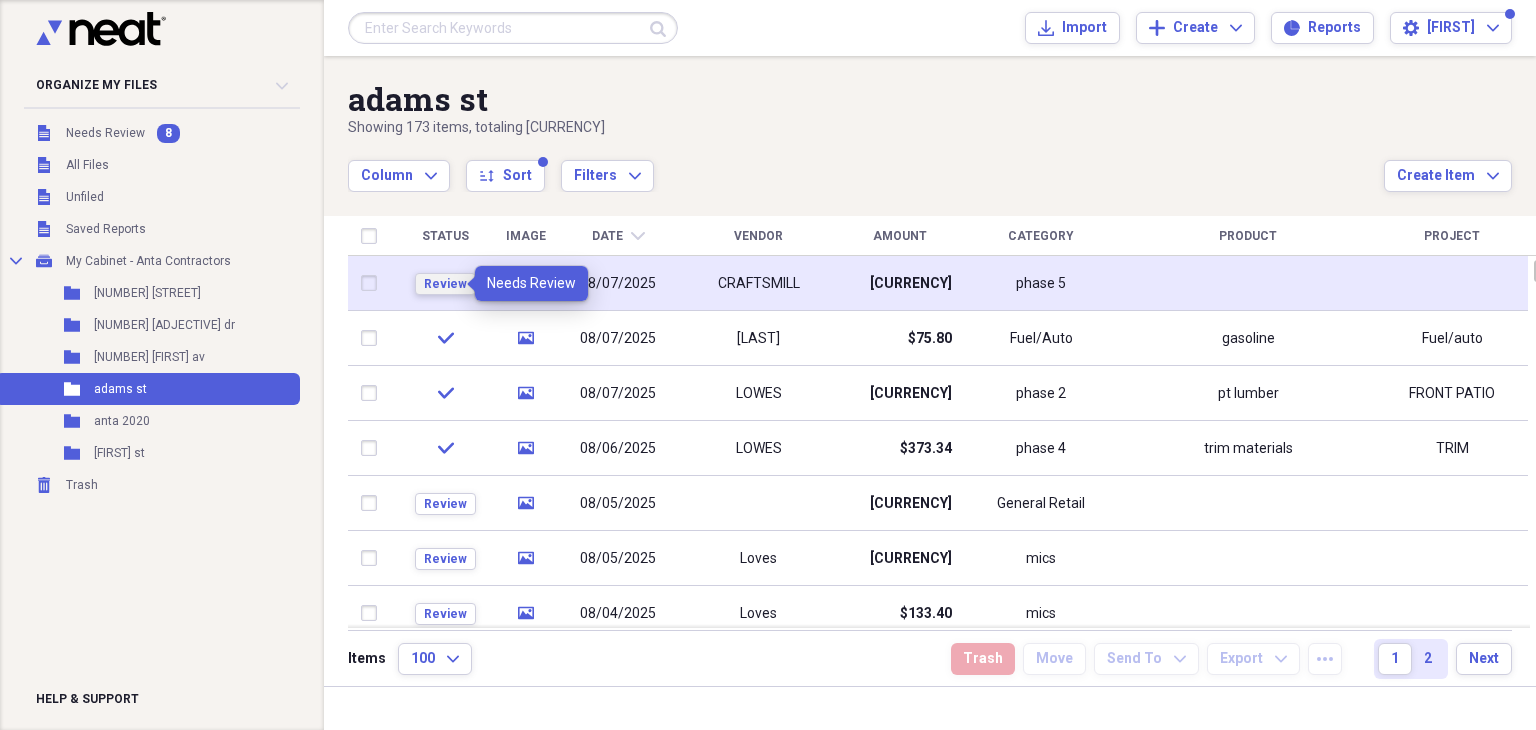 click on "Review" at bounding box center (445, 284) 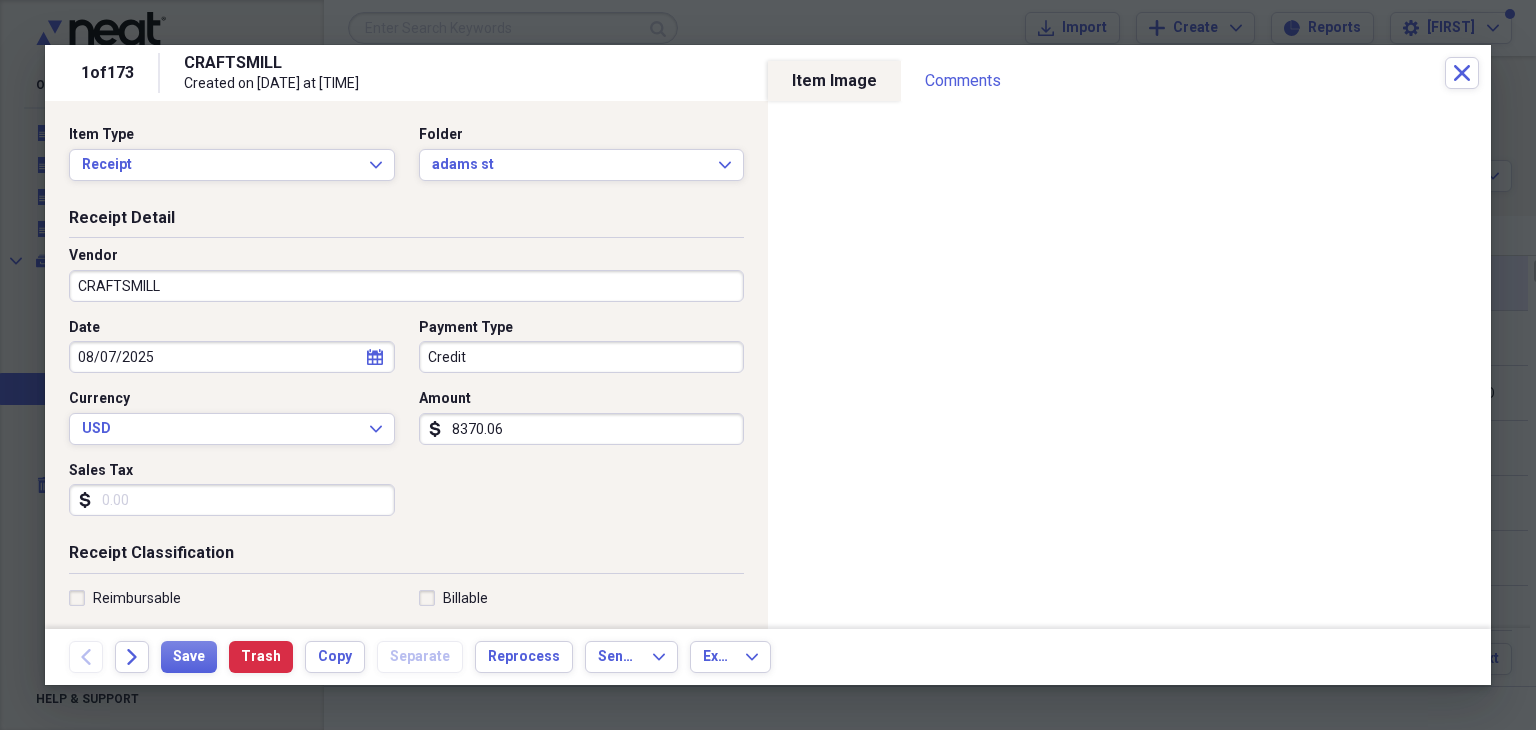 click on "8370.06" at bounding box center (582, 429) 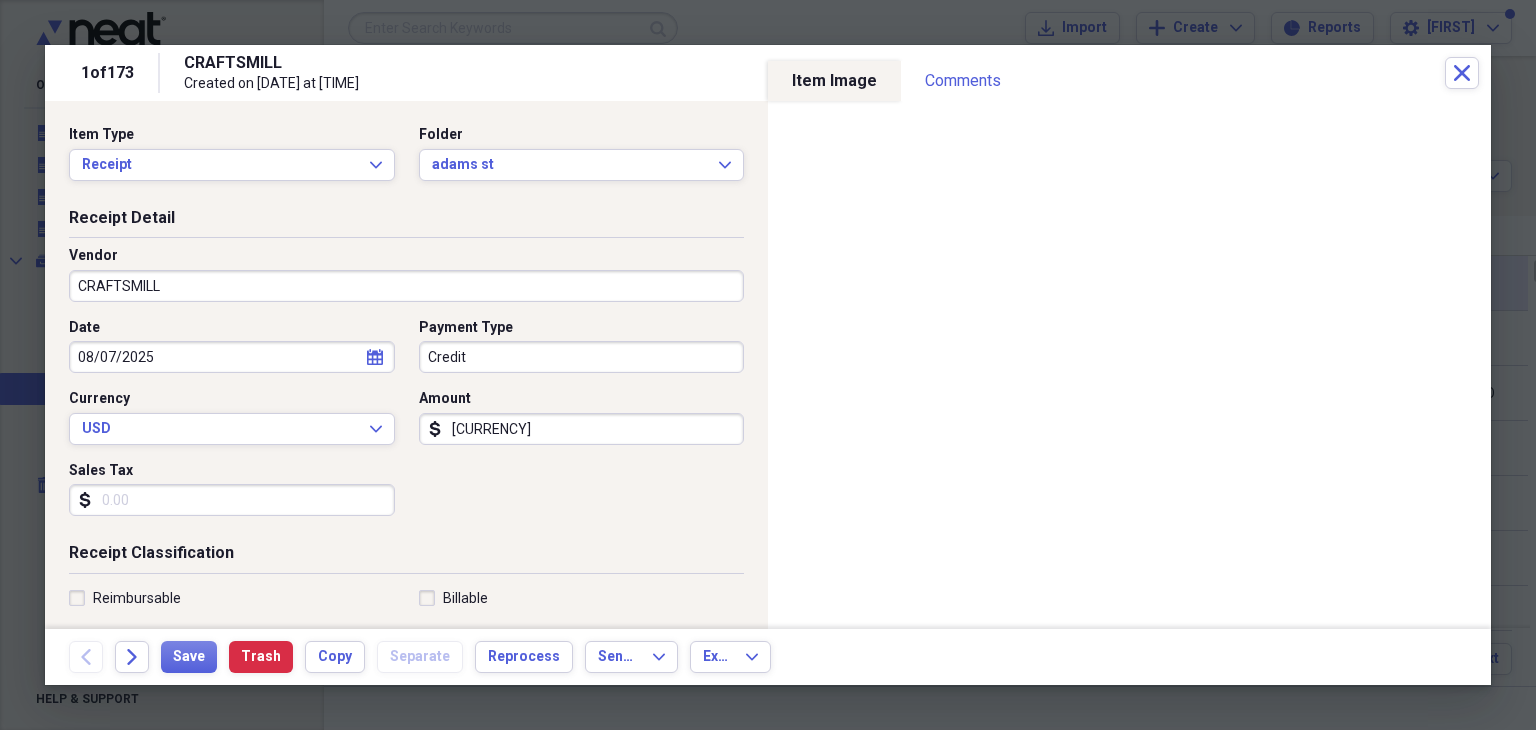 type on "[CURRENCY]" 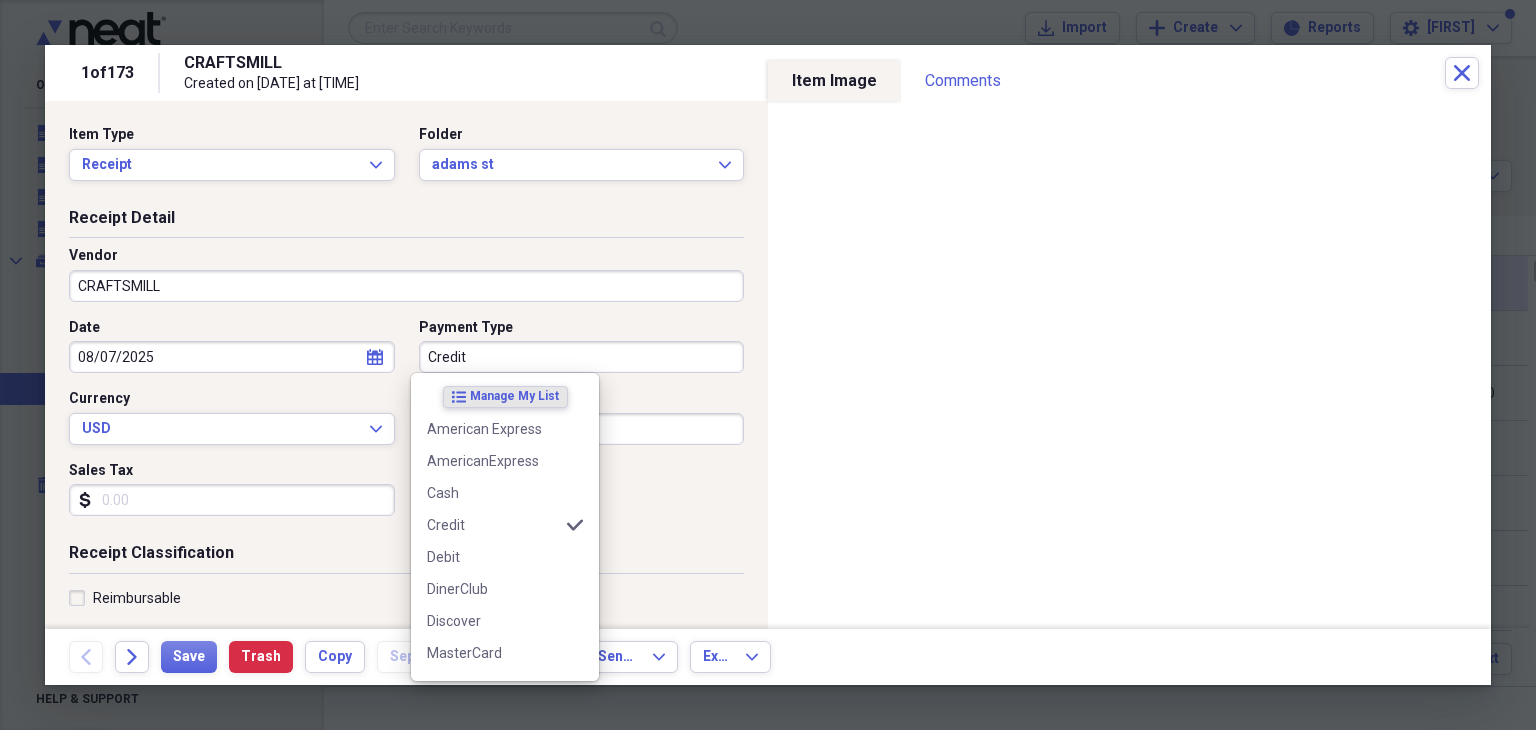 click on "Credit" at bounding box center [582, 357] 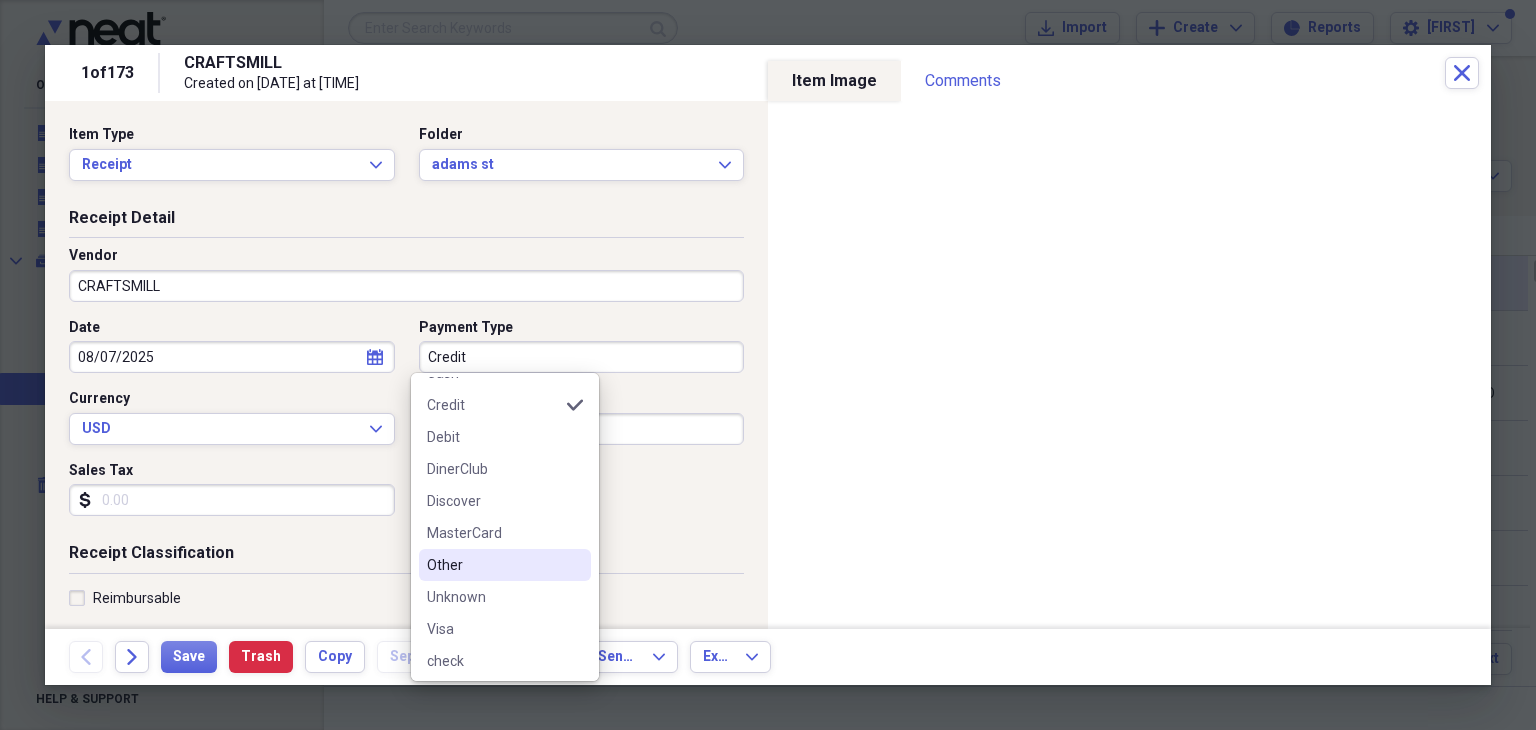 scroll, scrollTop: 160, scrollLeft: 0, axis: vertical 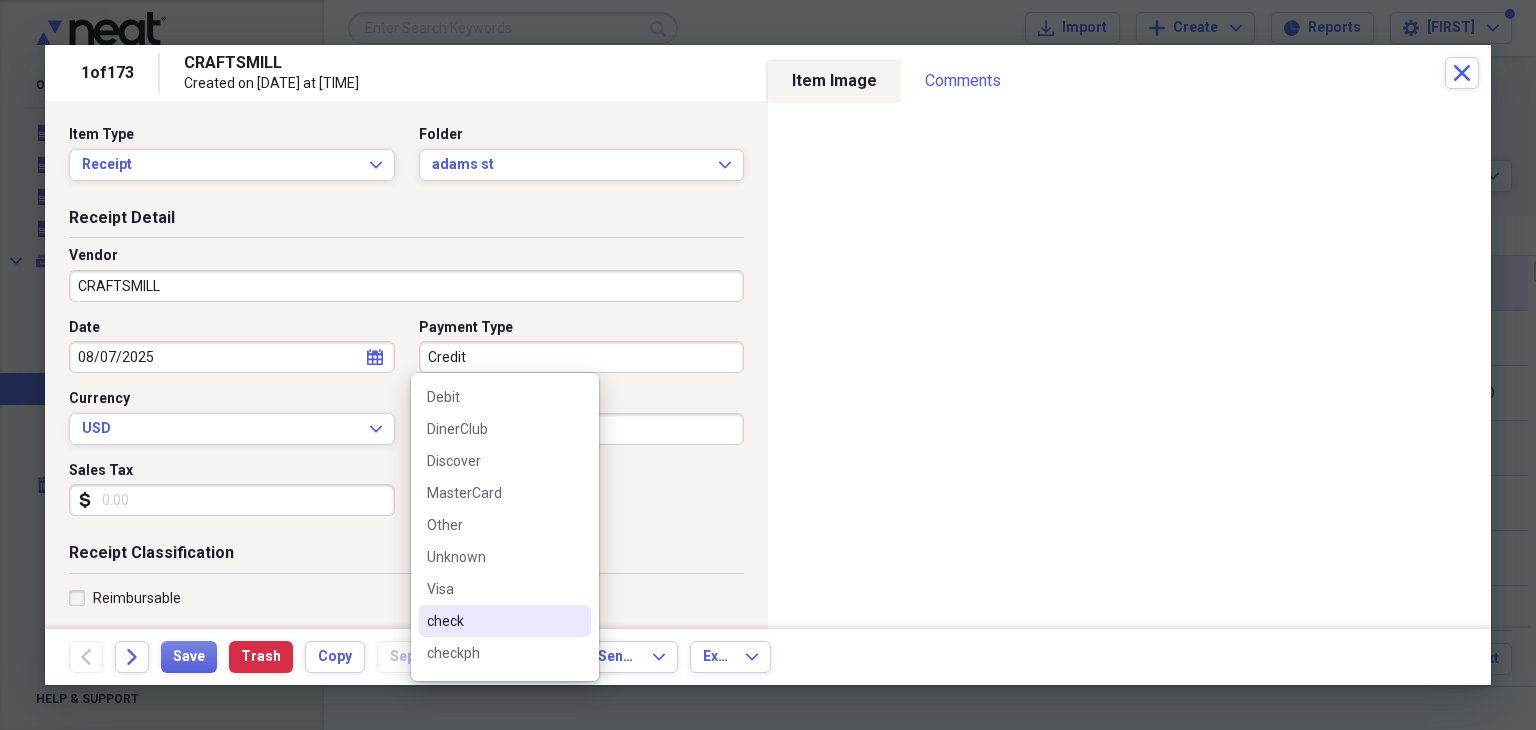 click on "check" at bounding box center [493, 621] 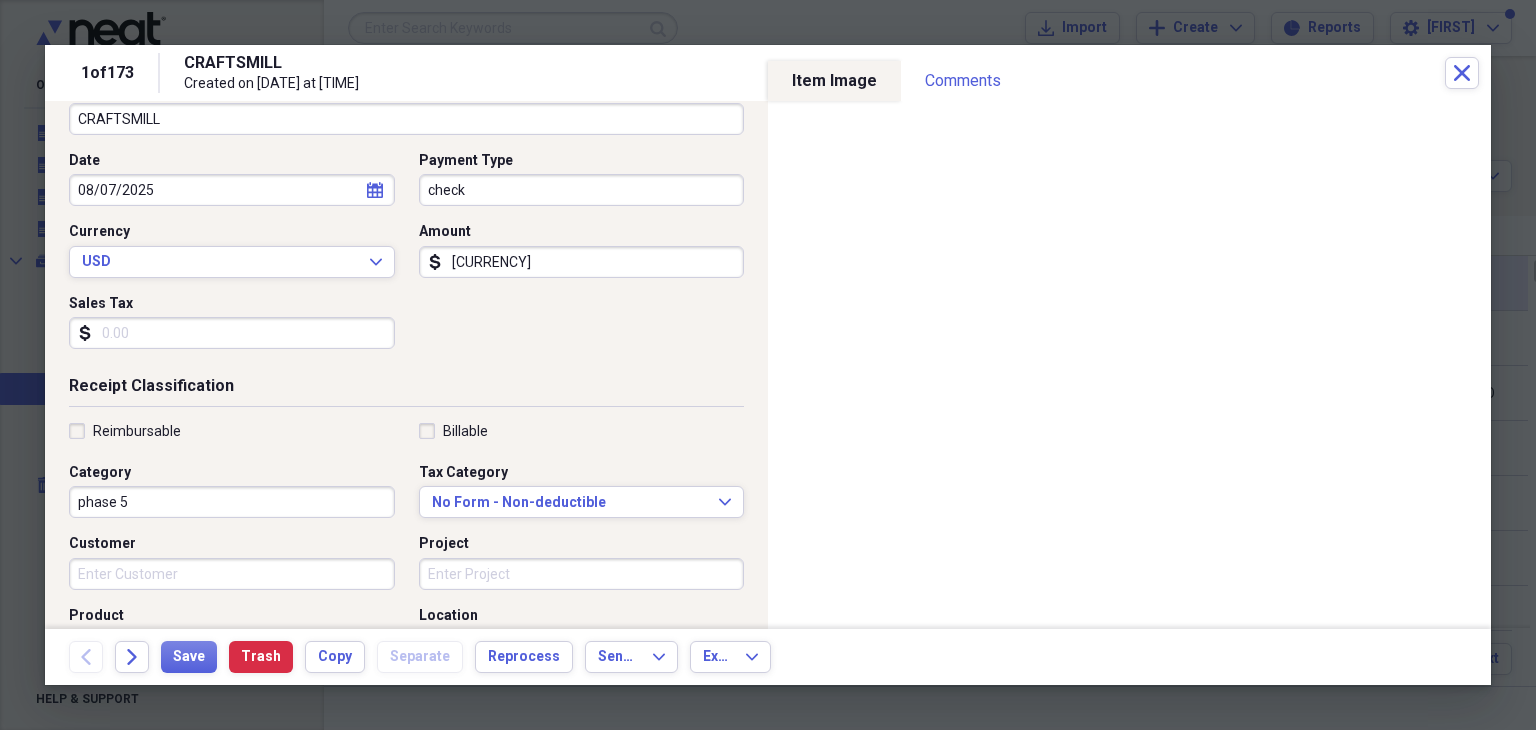 scroll, scrollTop: 200, scrollLeft: 0, axis: vertical 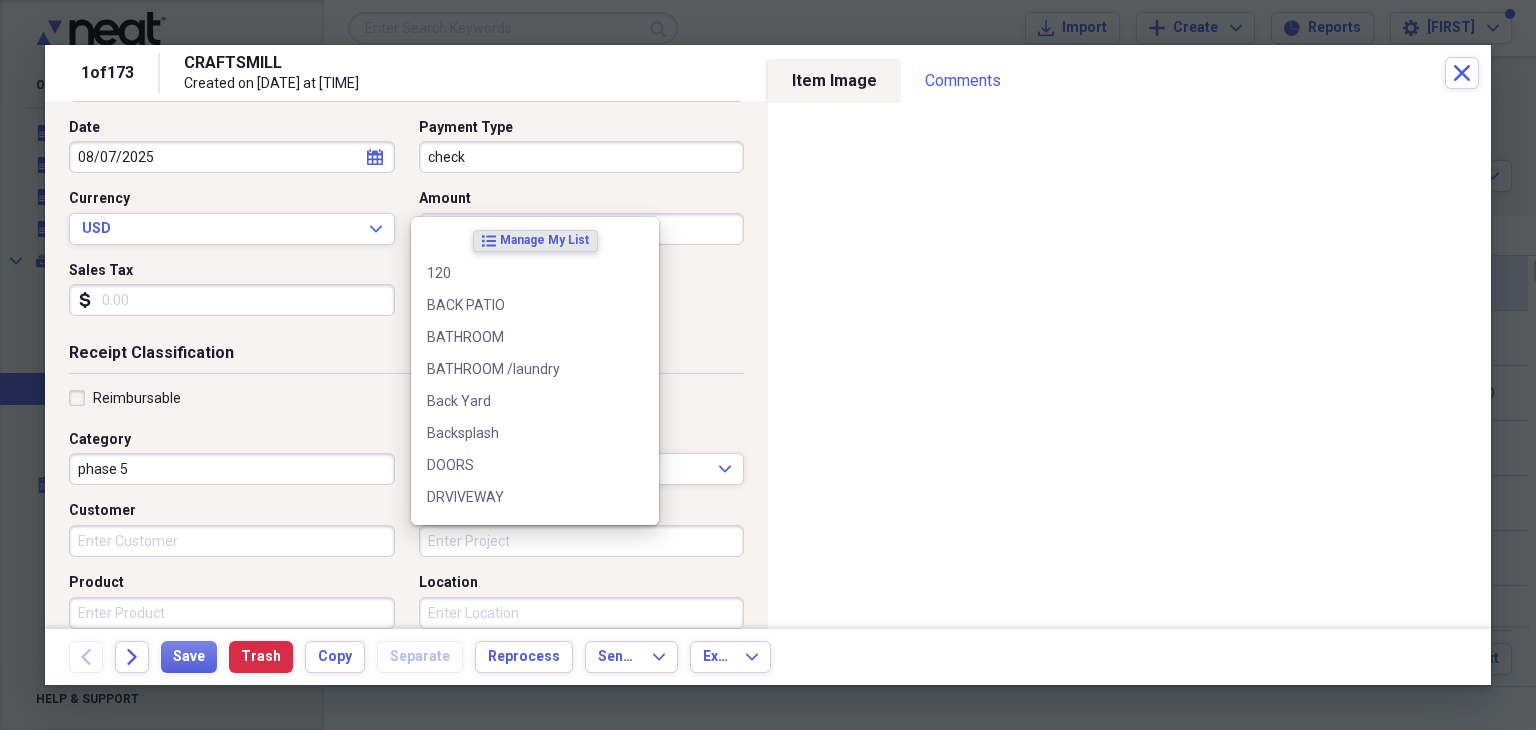 click on "Project" at bounding box center [582, 541] 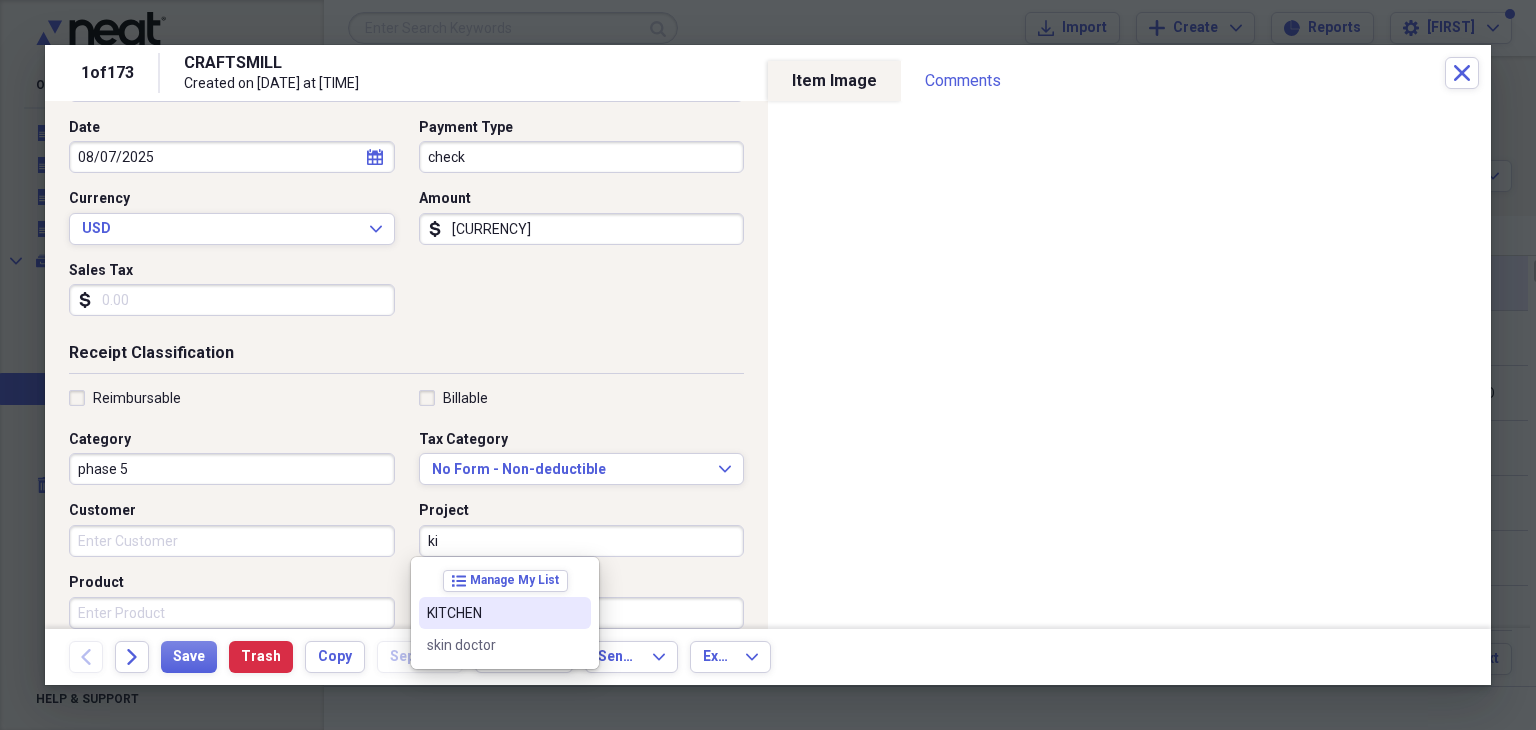 click on "KITCHEN" at bounding box center (493, 613) 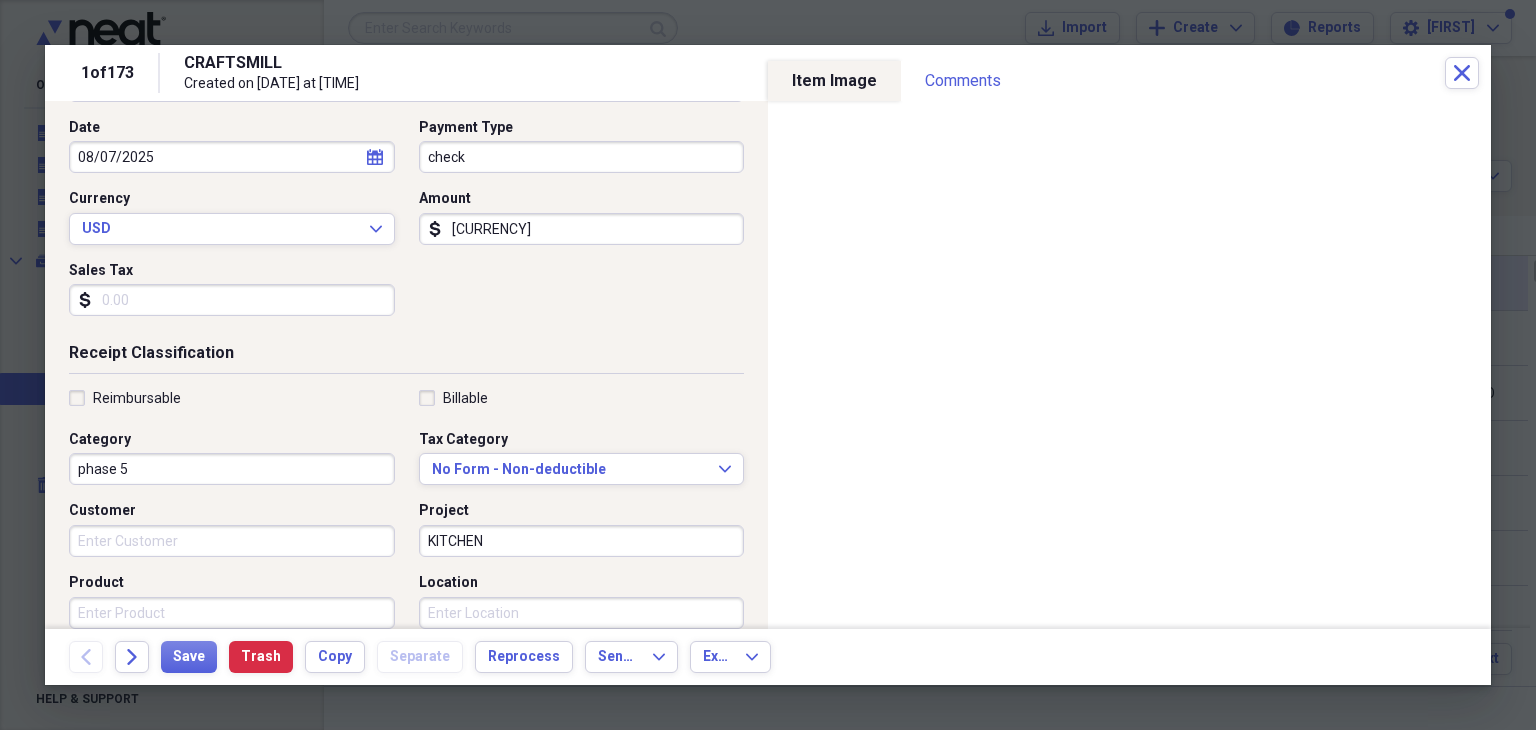 click on "Product" at bounding box center [232, 613] 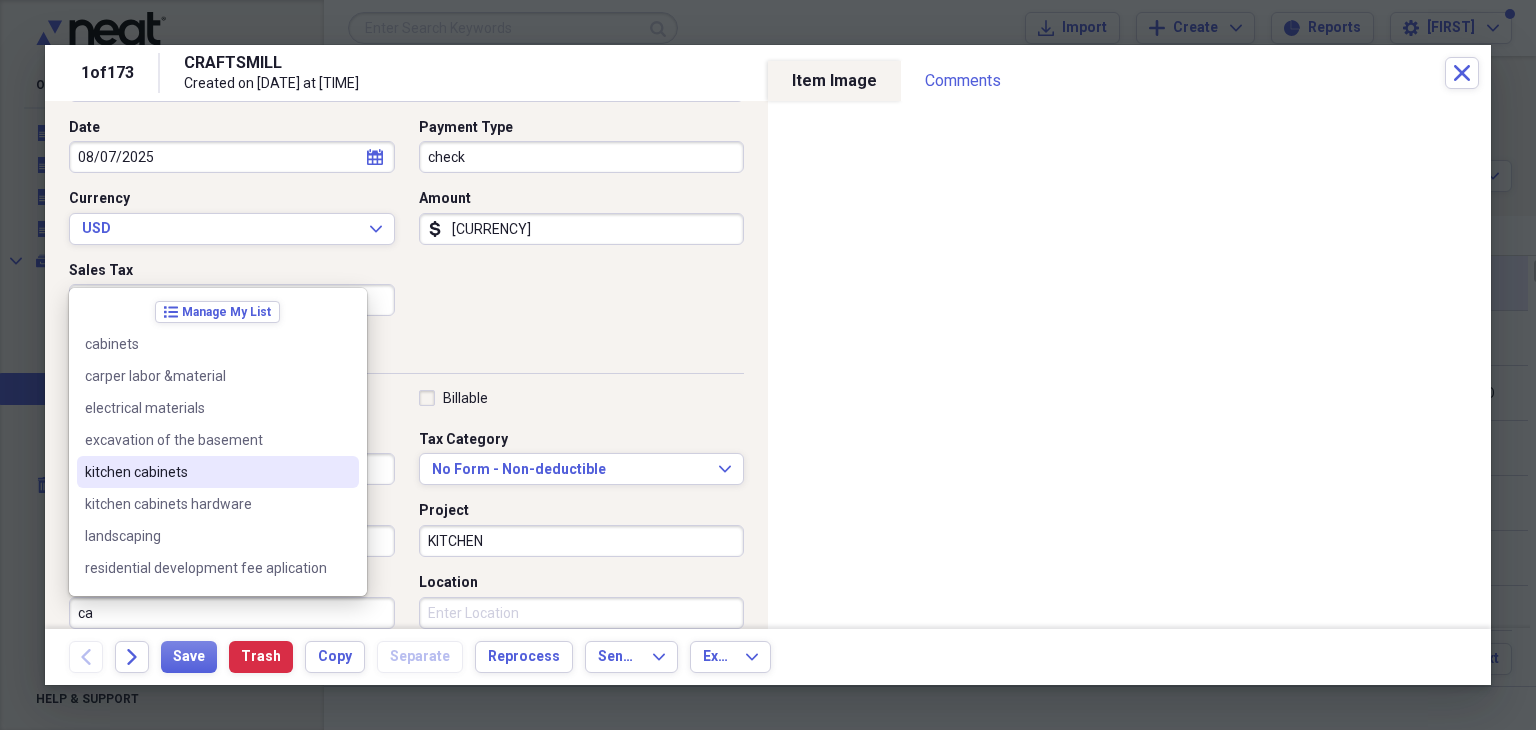 click on "kitchen cabinets" at bounding box center (206, 472) 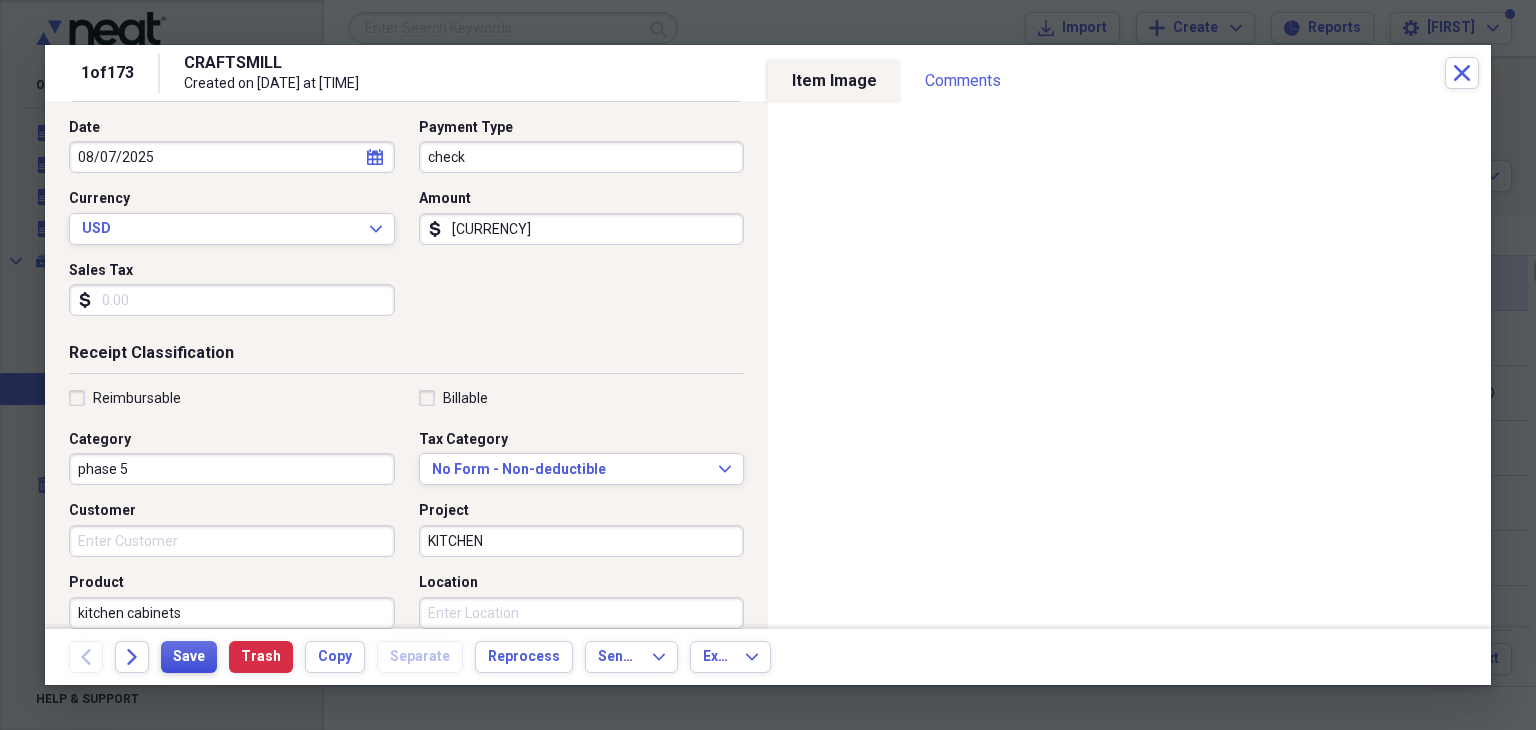 click on "Save" at bounding box center (189, 657) 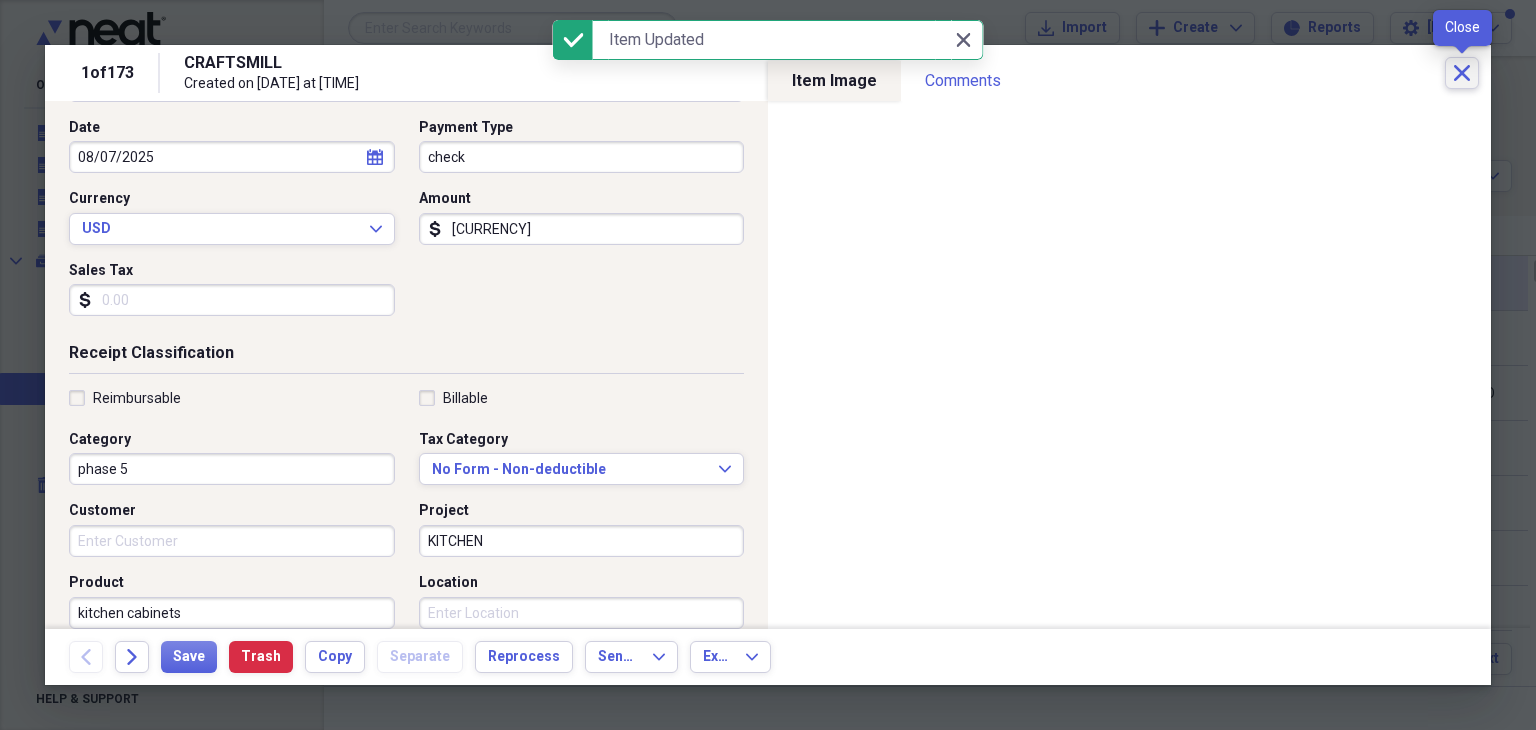 click on "Close" 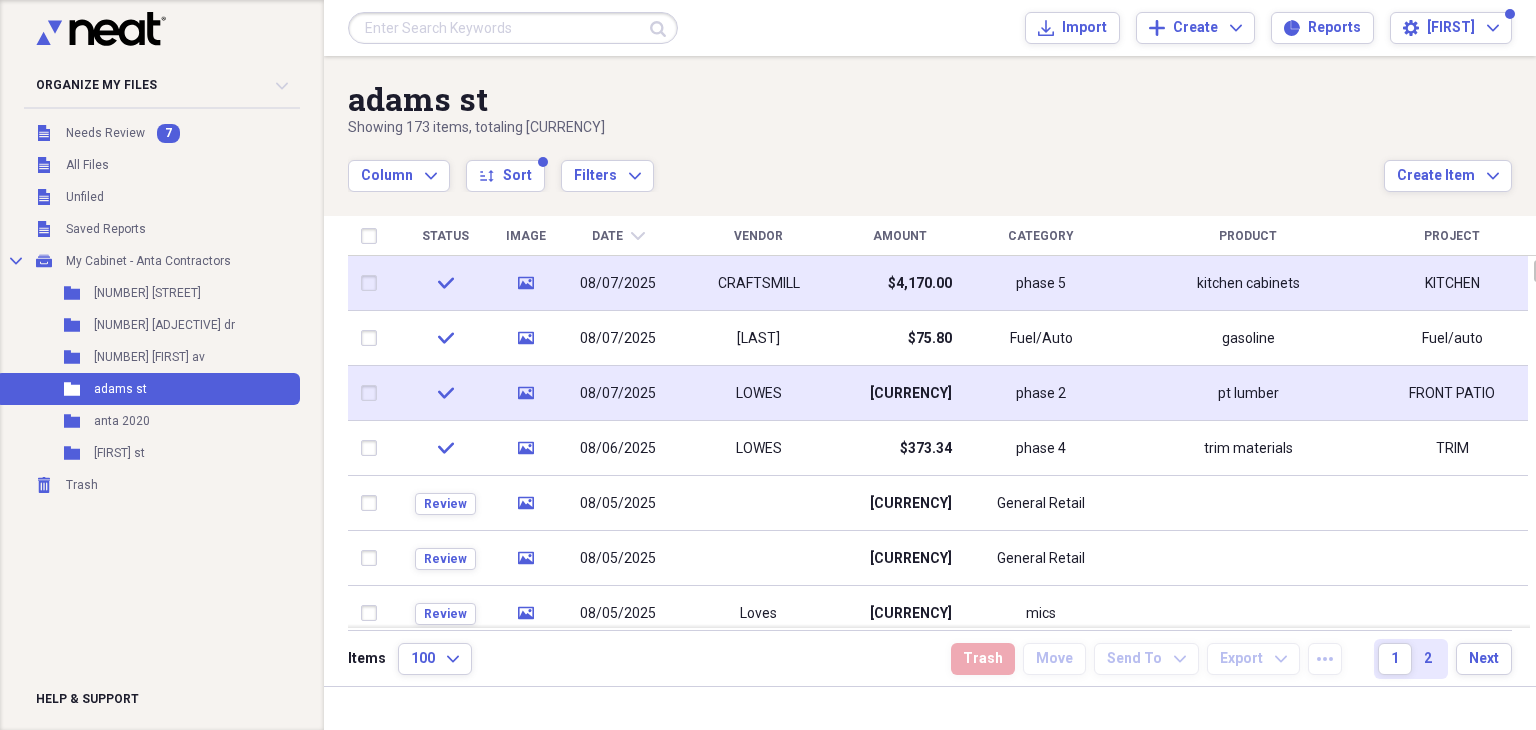 click on "LOWES" at bounding box center (759, 394) 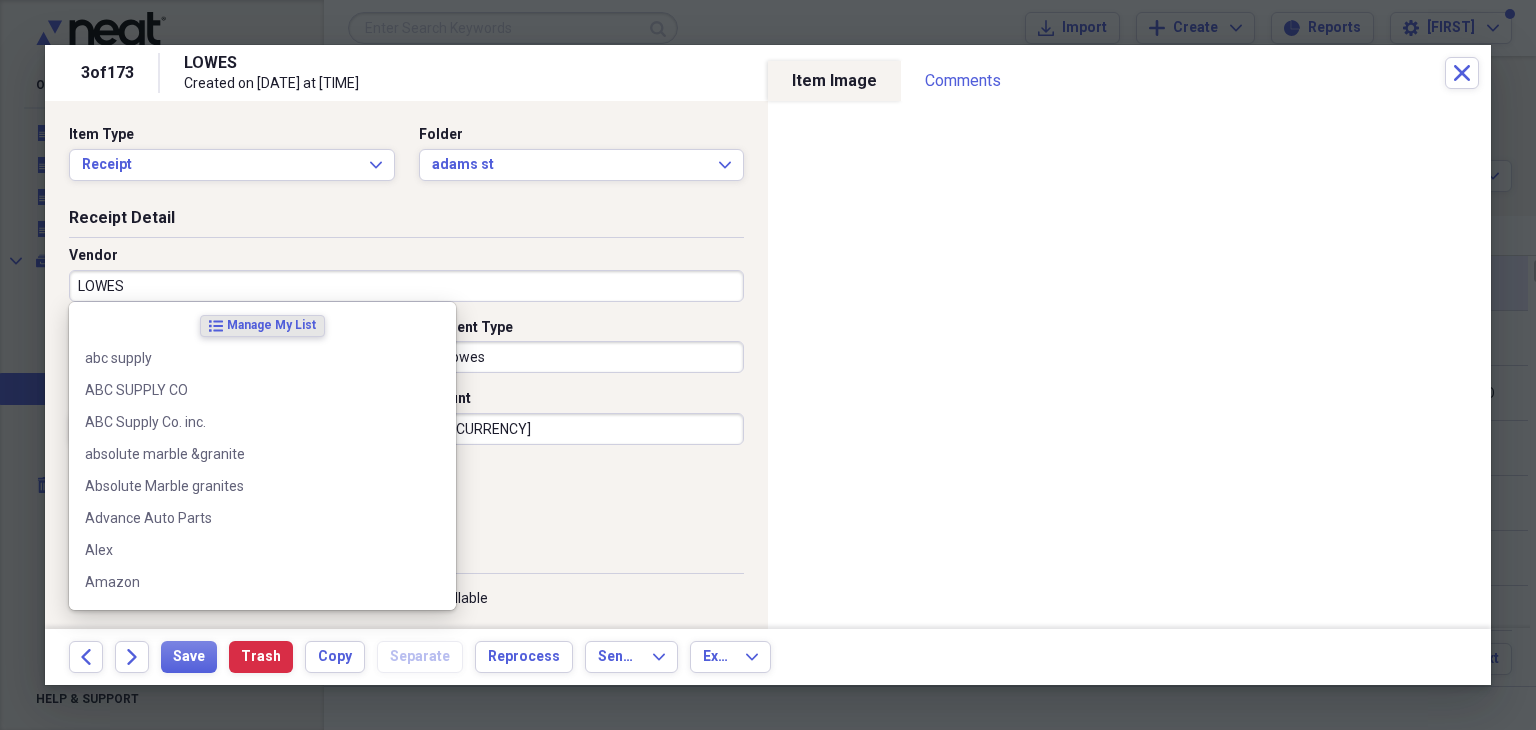 click on "LOWES" at bounding box center (406, 286) 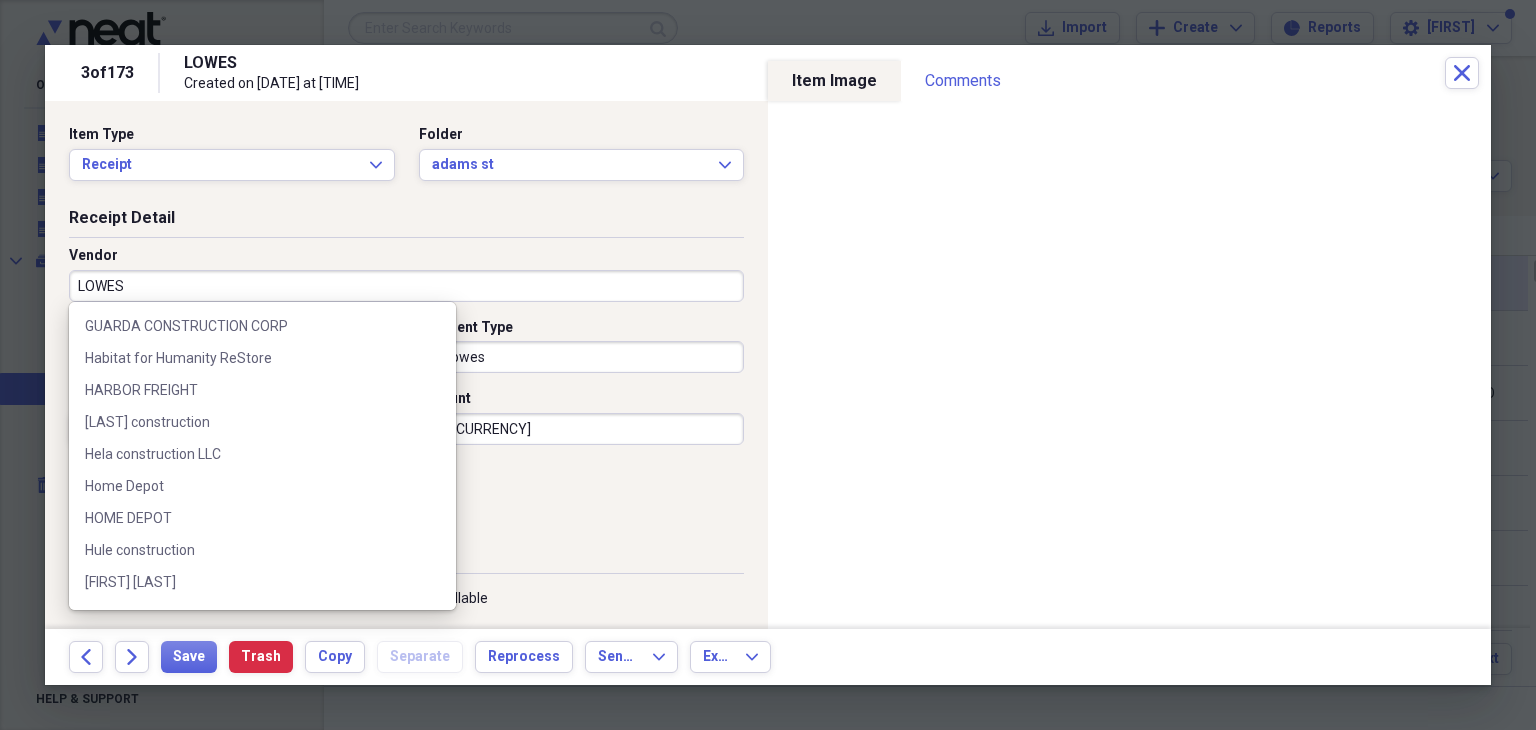 scroll, scrollTop: 2066, scrollLeft: 0, axis: vertical 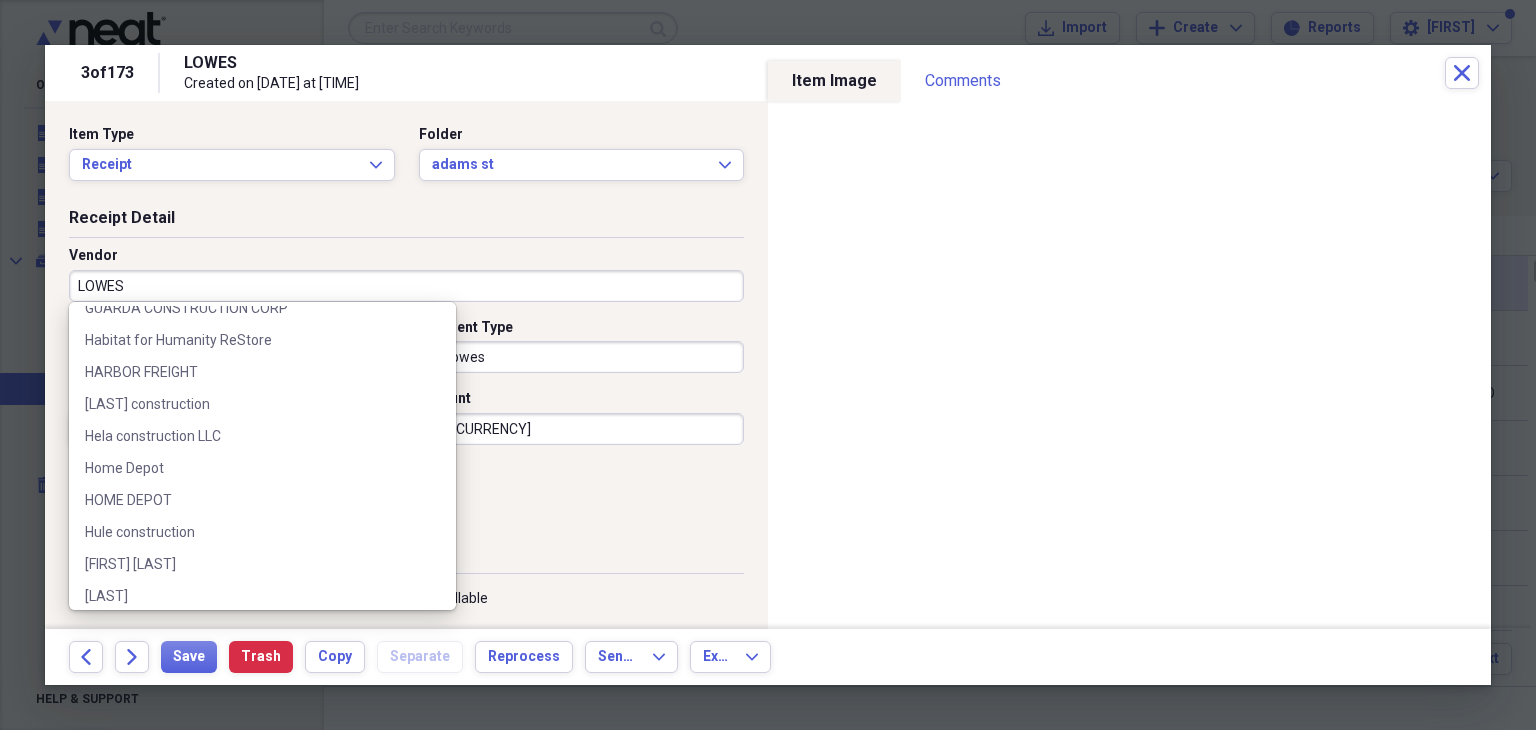 click on "list Manage My List abc supply ABC SUPPLY CO ABC Supply Co. inc. absolute marble &granite Absolute Marble granites Advance Auto Parts Alex Amazon Amazon.com american  water American star Remodeling log [FIRST] roofing [FIRST] tile & flooring aprova ASIatlantic city electric ATLANTIC PLUMBING SUPPLY CORP. Auto Zone Auxiliary Service AUXILIARY SERVICE INC. Barone's Tuscan Grill [LAST] & sons office pro bills paving BMP mecancal borough of lindenwood bp C & R Building Supplies C & R BUILDING SUPPLY c&r canden county [FIRST] [LAST] CARTER Lumber Chick fil A Chick-fil-A [FIRST] [LAST] cinnaminson pilot cinnaminson township Cleri Construction Corp cmi supply inc Conoco [LAST] [LAST] [LAST] & [LAST] CRAFTSMILL CVS D La Luz Insulation Const D Nelson Inc. D.Nelson inc Delgados Landscaping DEMBO BROWM & BURNS LLP Don Nelson dr.canal Easy work contractors corporation estia taverna FedEx fergunson Floor & Decor [FIRST] architect General Merchant glassboro lumber GLASSBORO LUMBER CO ., INC GLASSBORO LUMBER CO ., INC. grove supply" at bounding box center [262, 456] 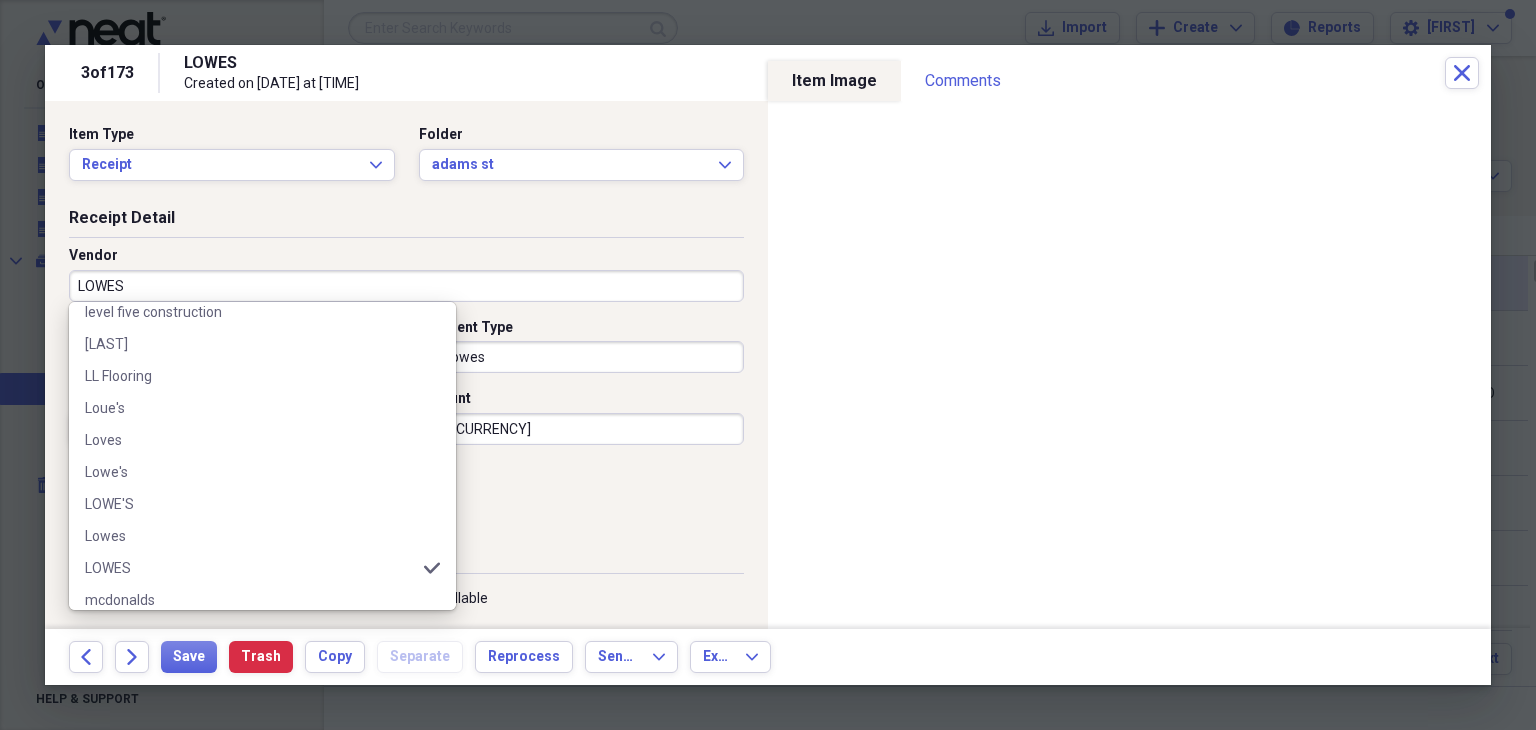 scroll, scrollTop: 2586, scrollLeft: 0, axis: vertical 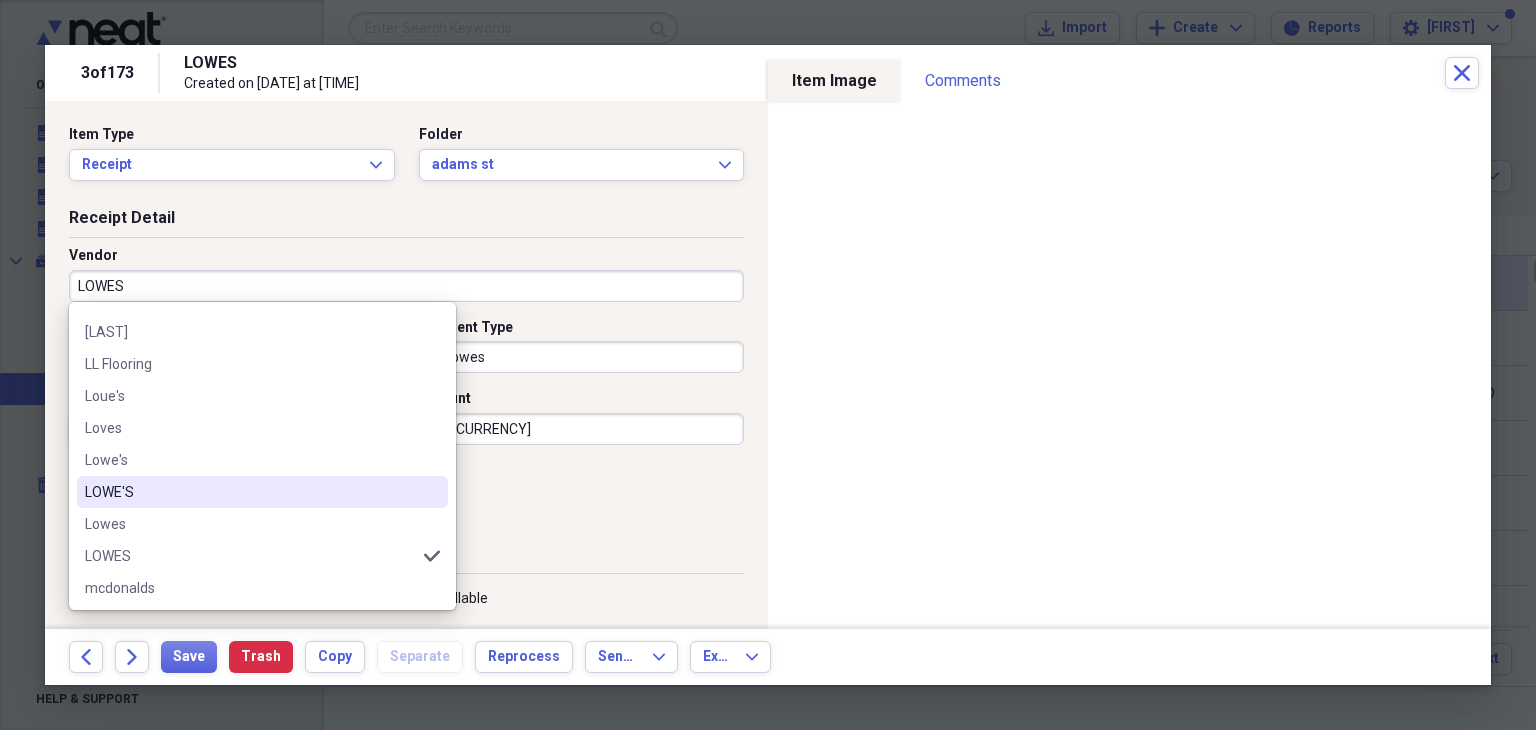 click on "LOWE'S" at bounding box center [250, 492] 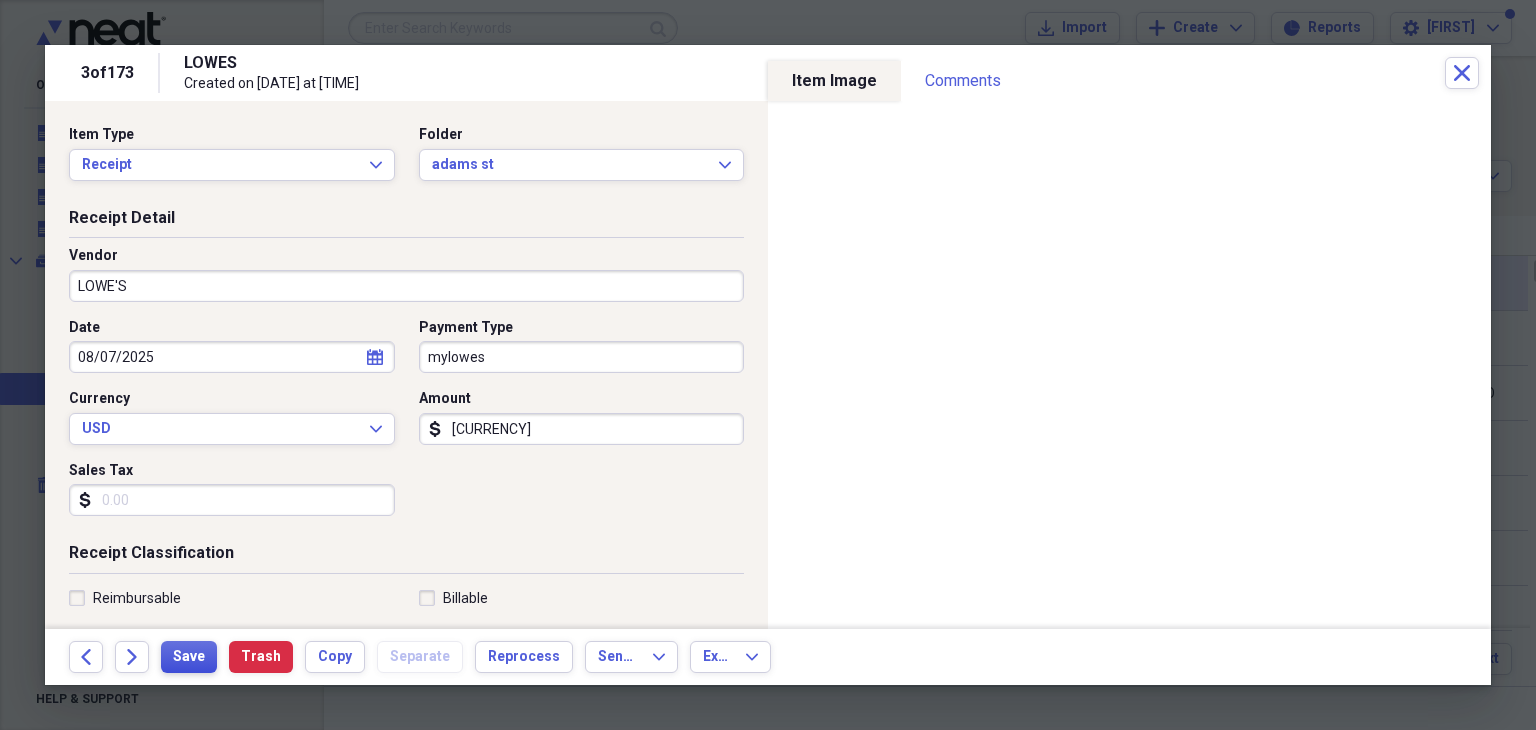 click on "Save" at bounding box center (189, 657) 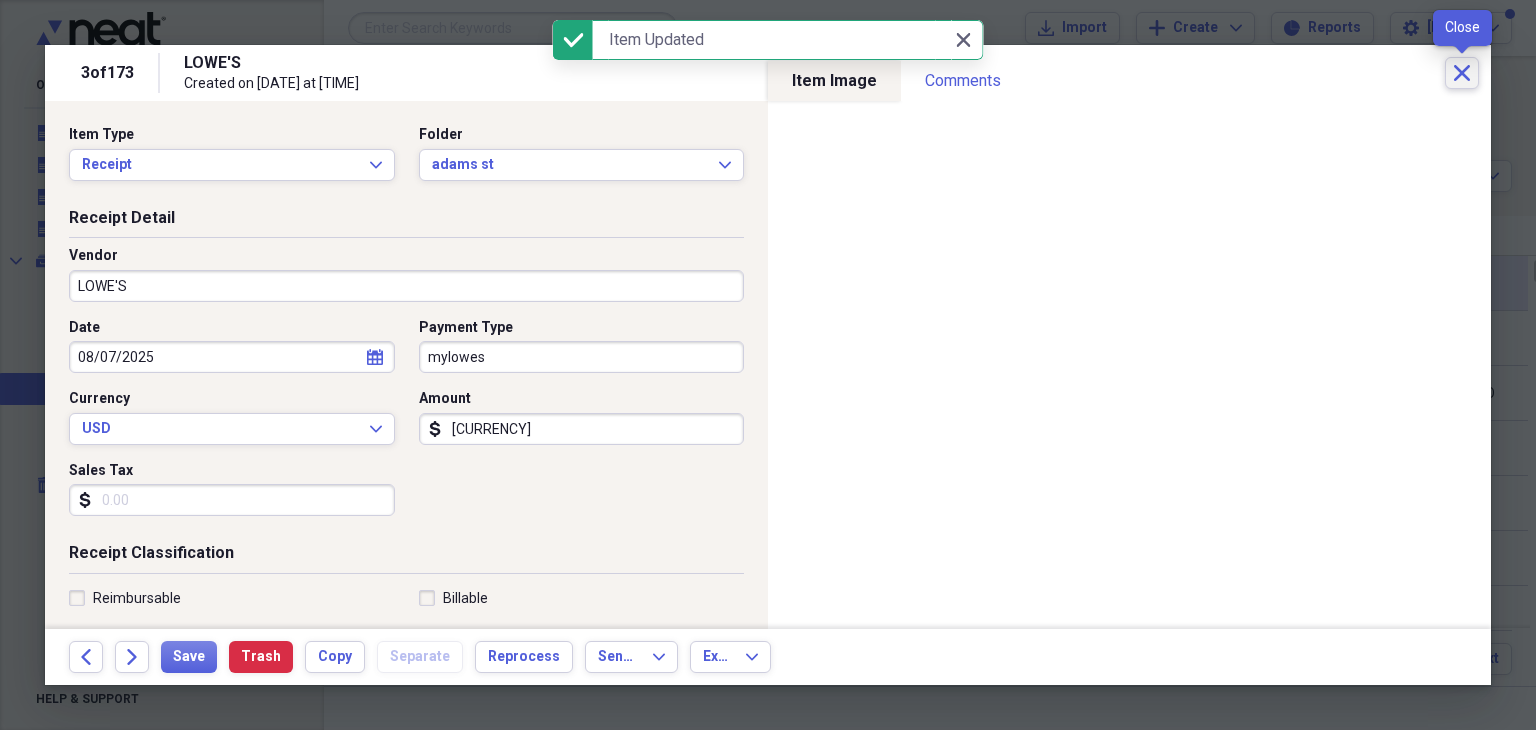click 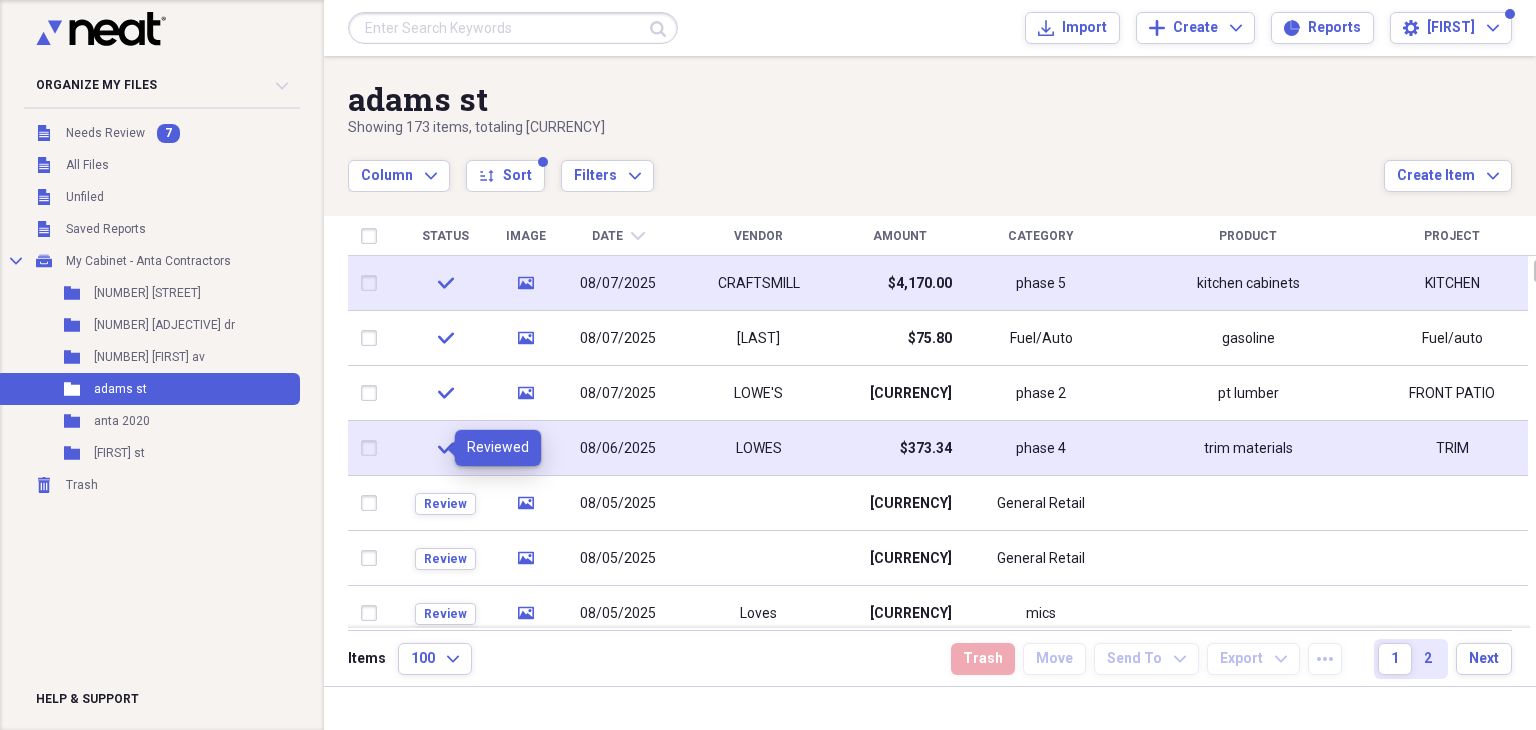 click on "check" 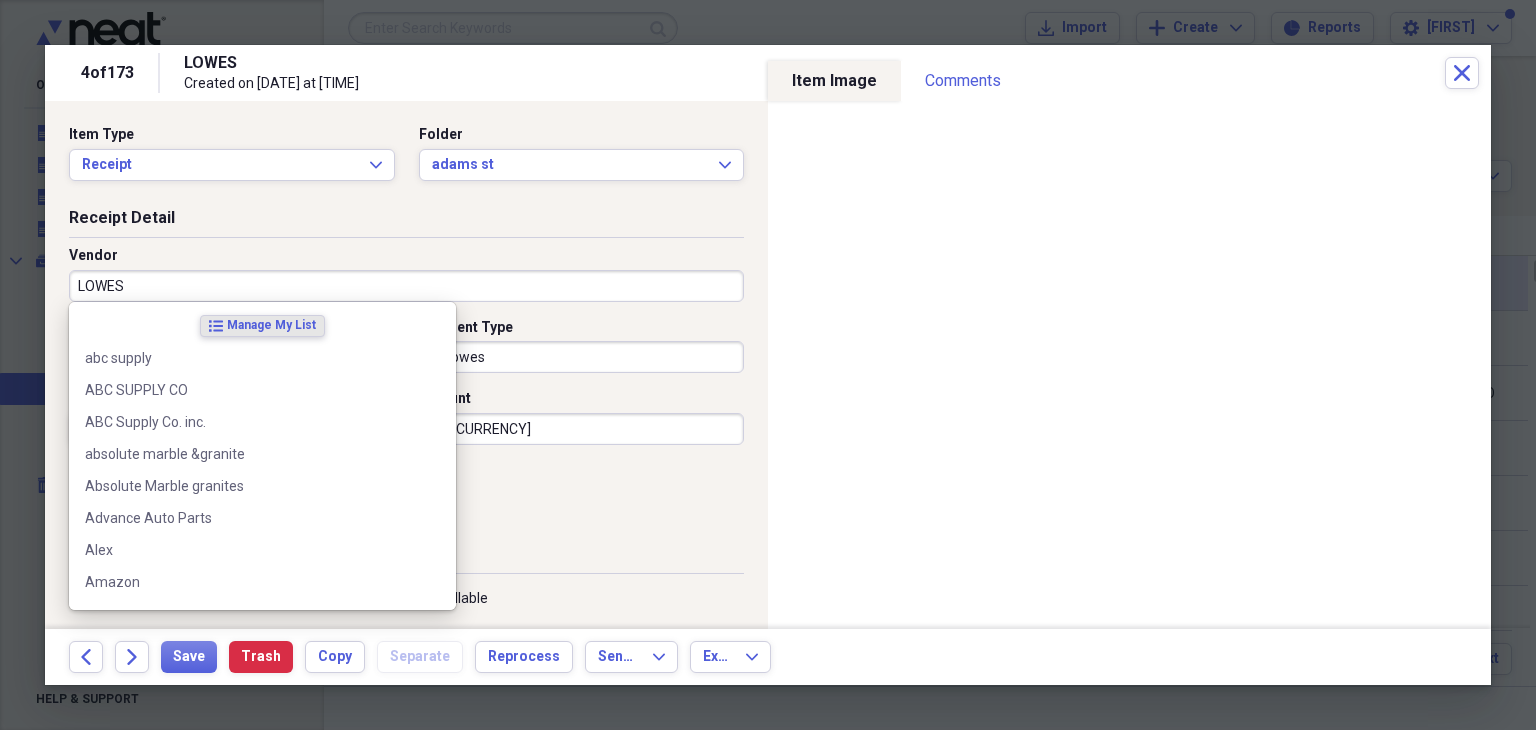 click on "LOWES" at bounding box center (406, 286) 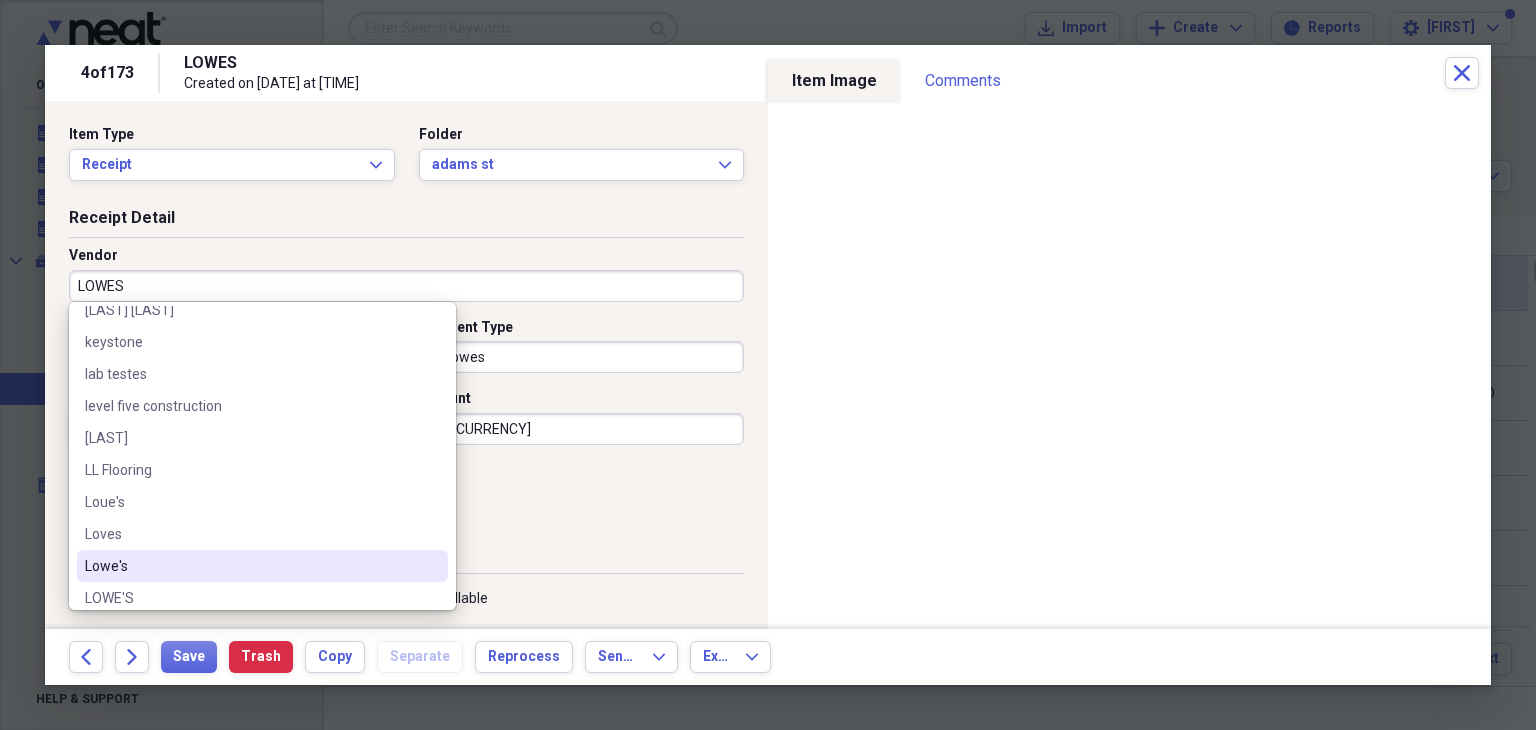 scroll, scrollTop: 2506, scrollLeft: 0, axis: vertical 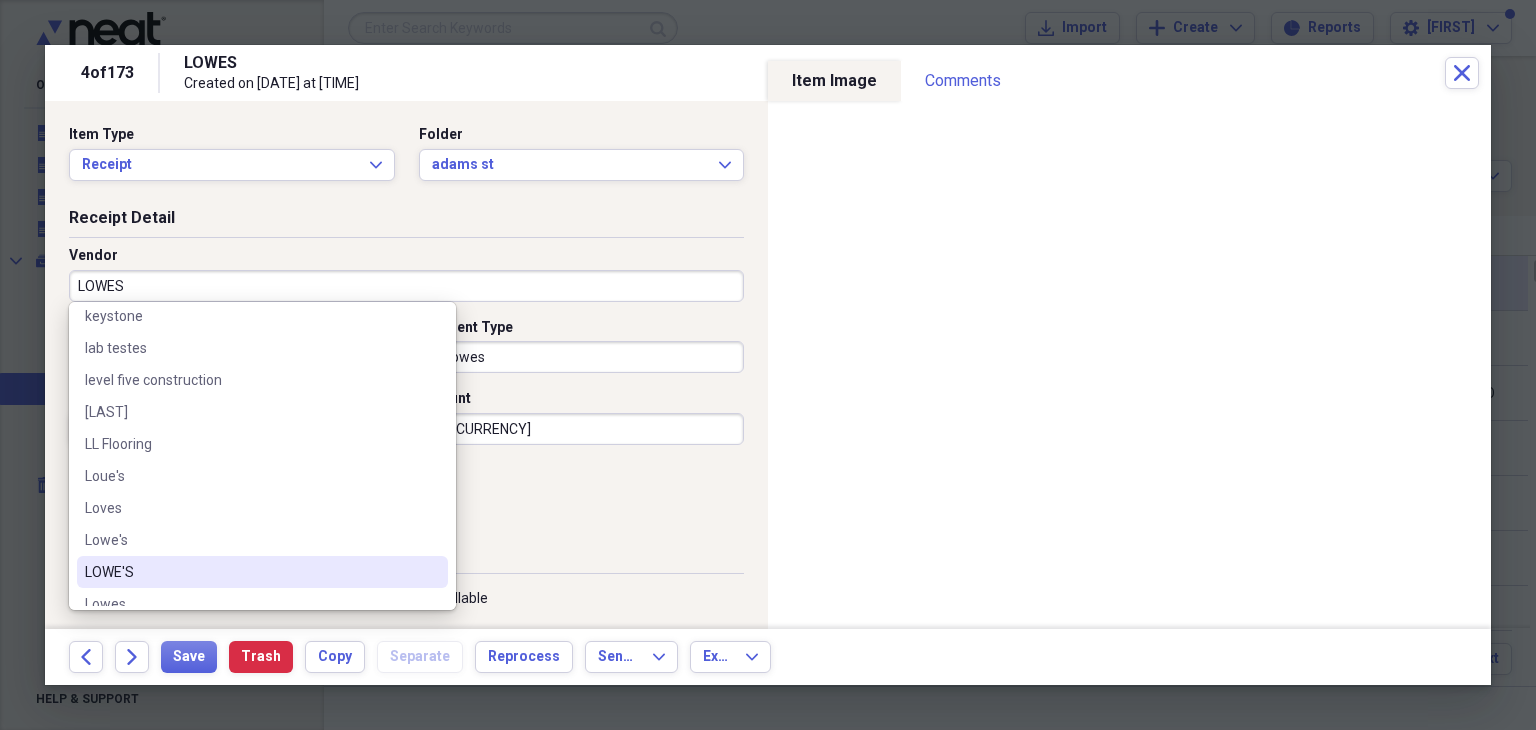 click on "LOWE'S" at bounding box center (250, 572) 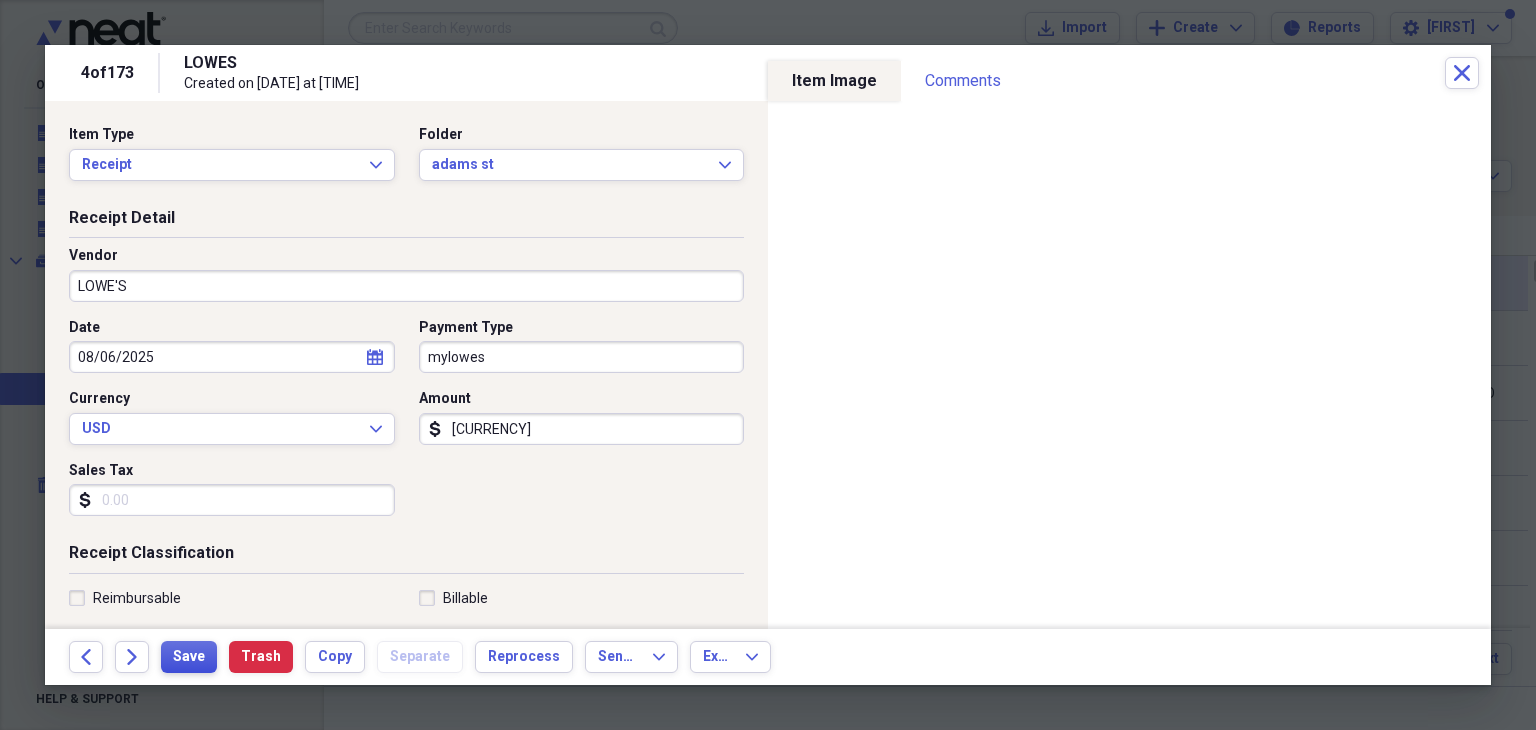 type on "phase 2" 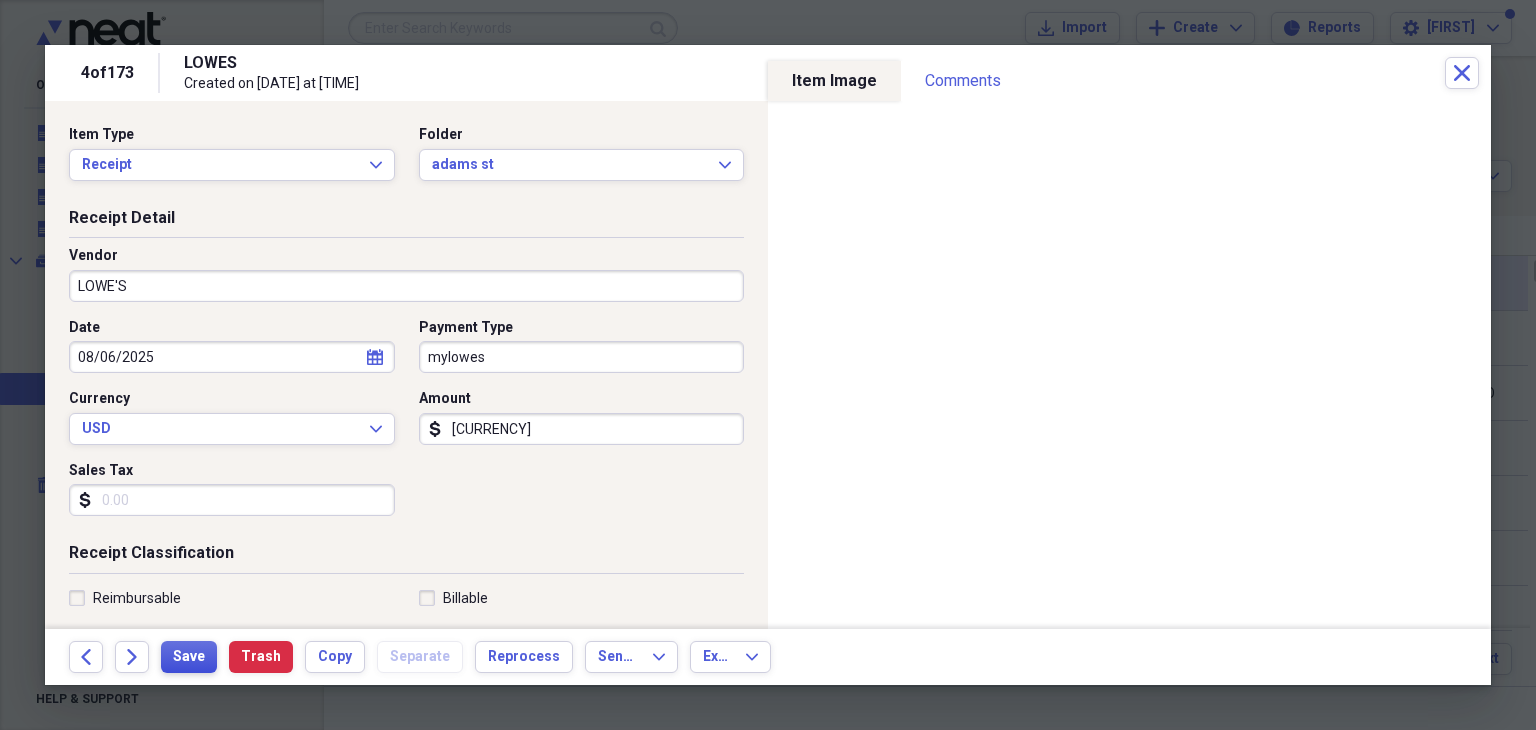 click on "Save" at bounding box center (189, 657) 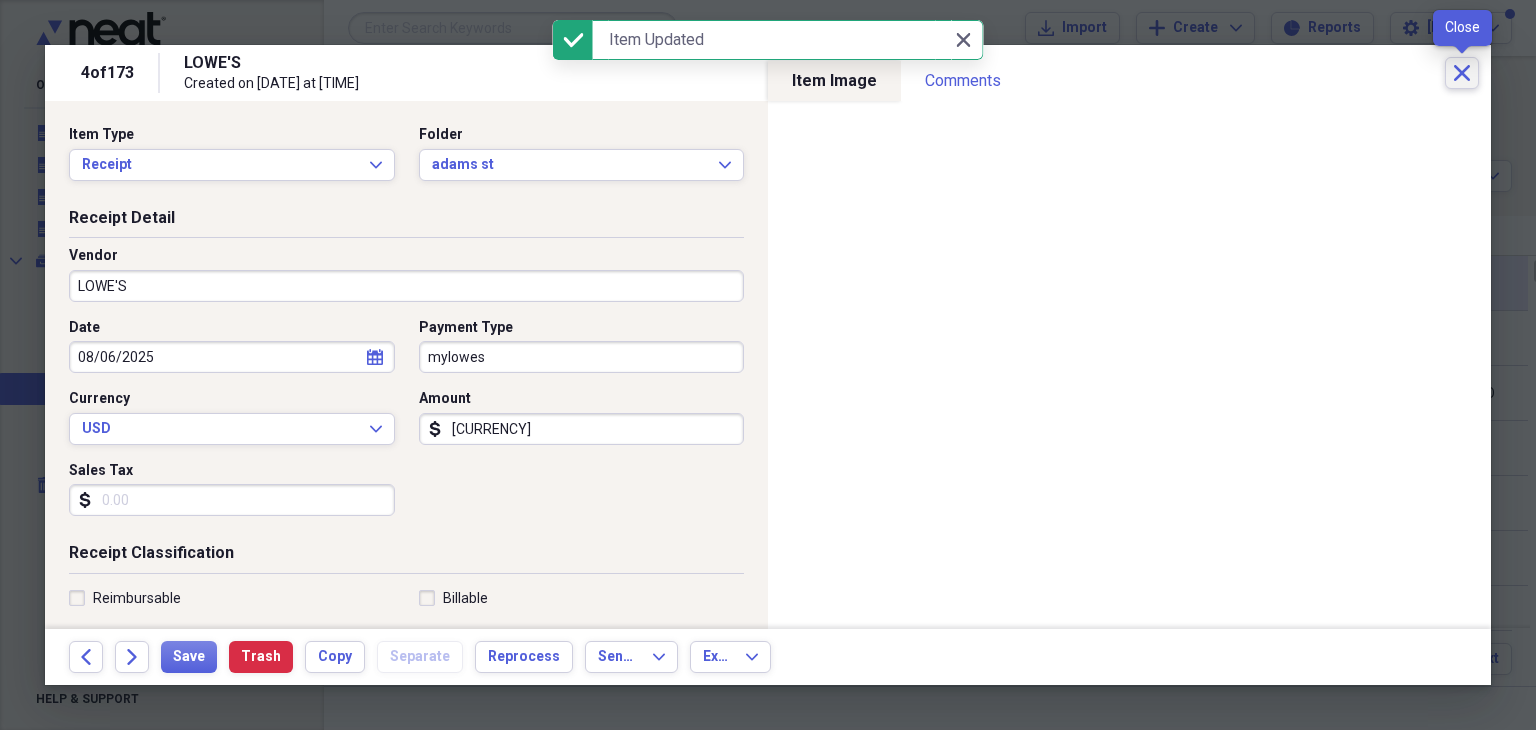 click 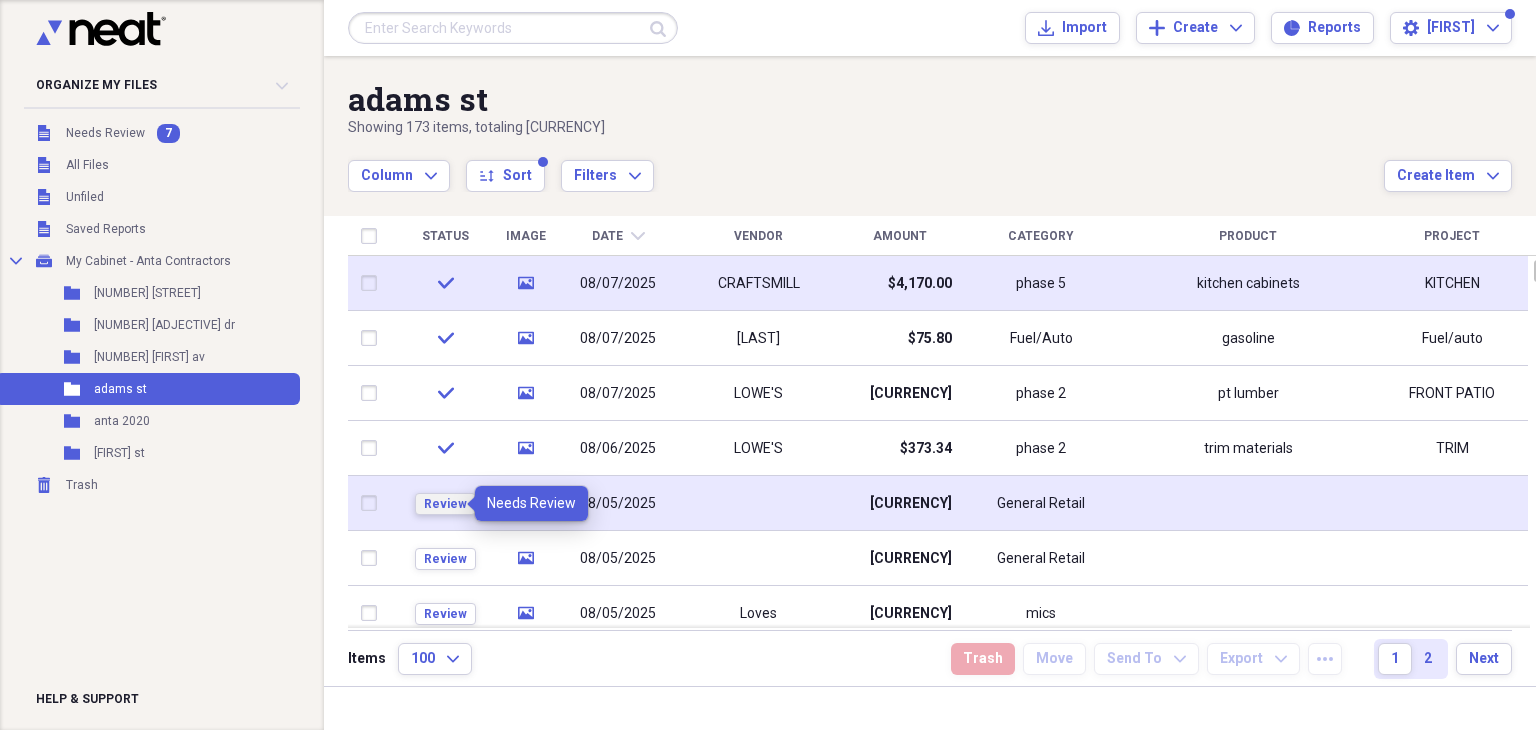 click on "Review" at bounding box center [445, 504] 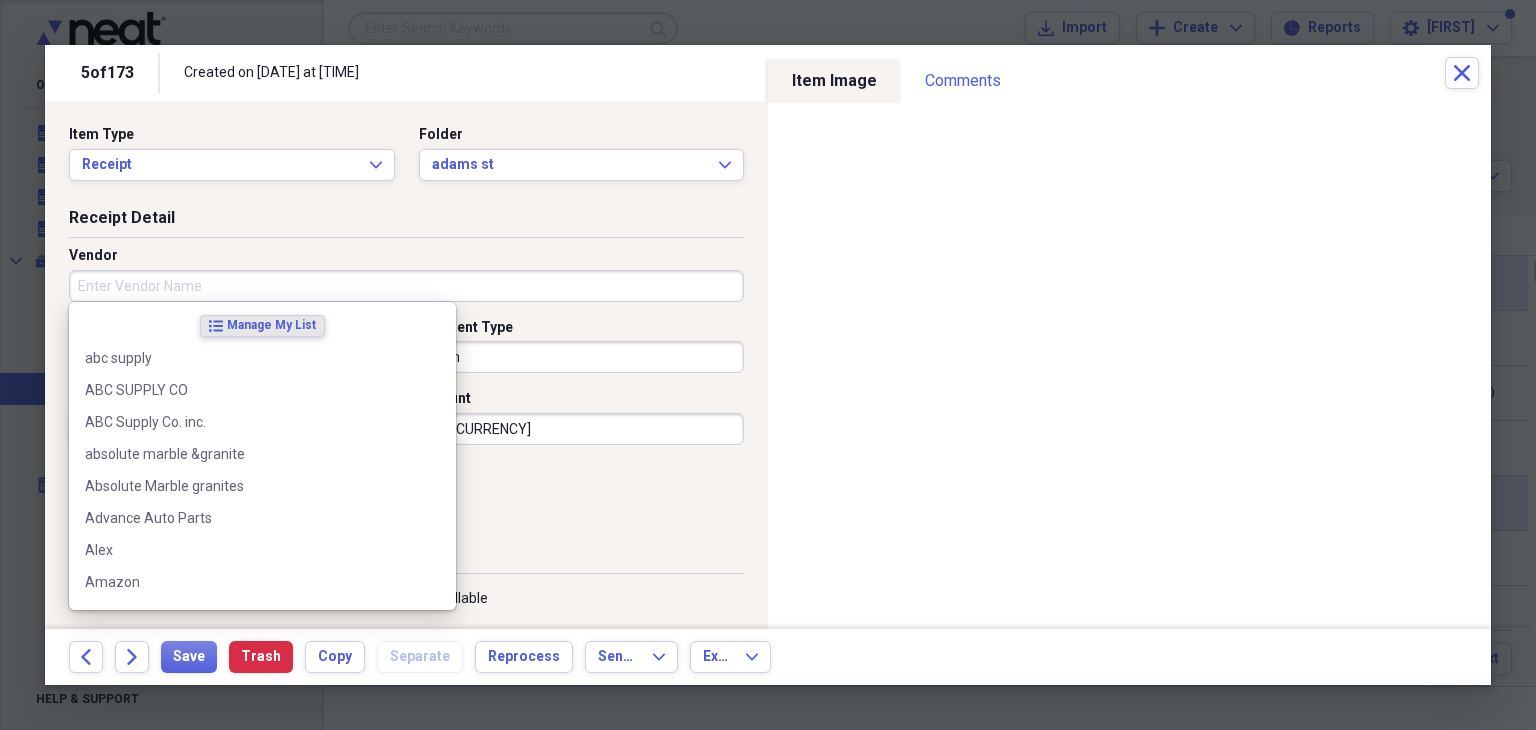click on "Vendor" at bounding box center [406, 286] 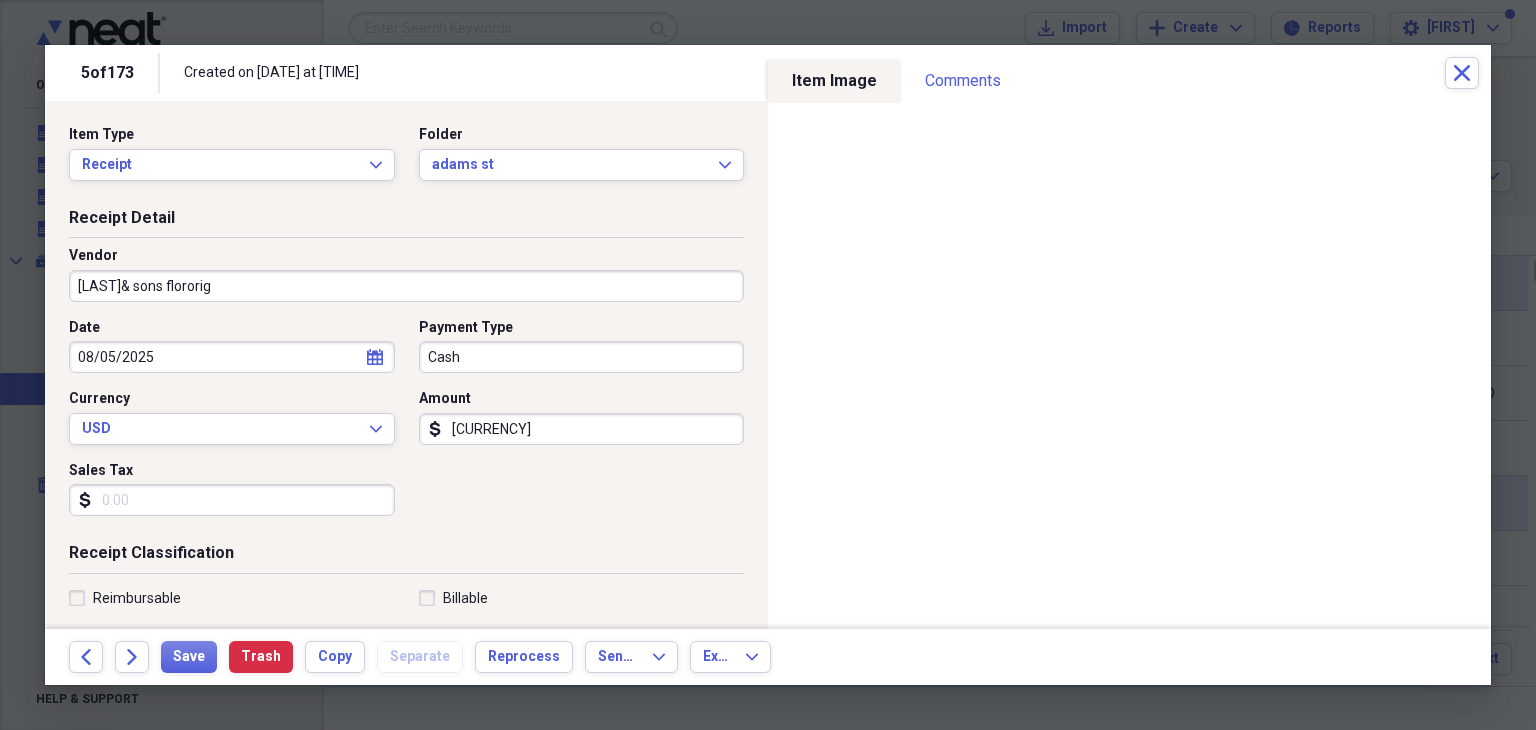 type on "[LAST]& sons flororig" 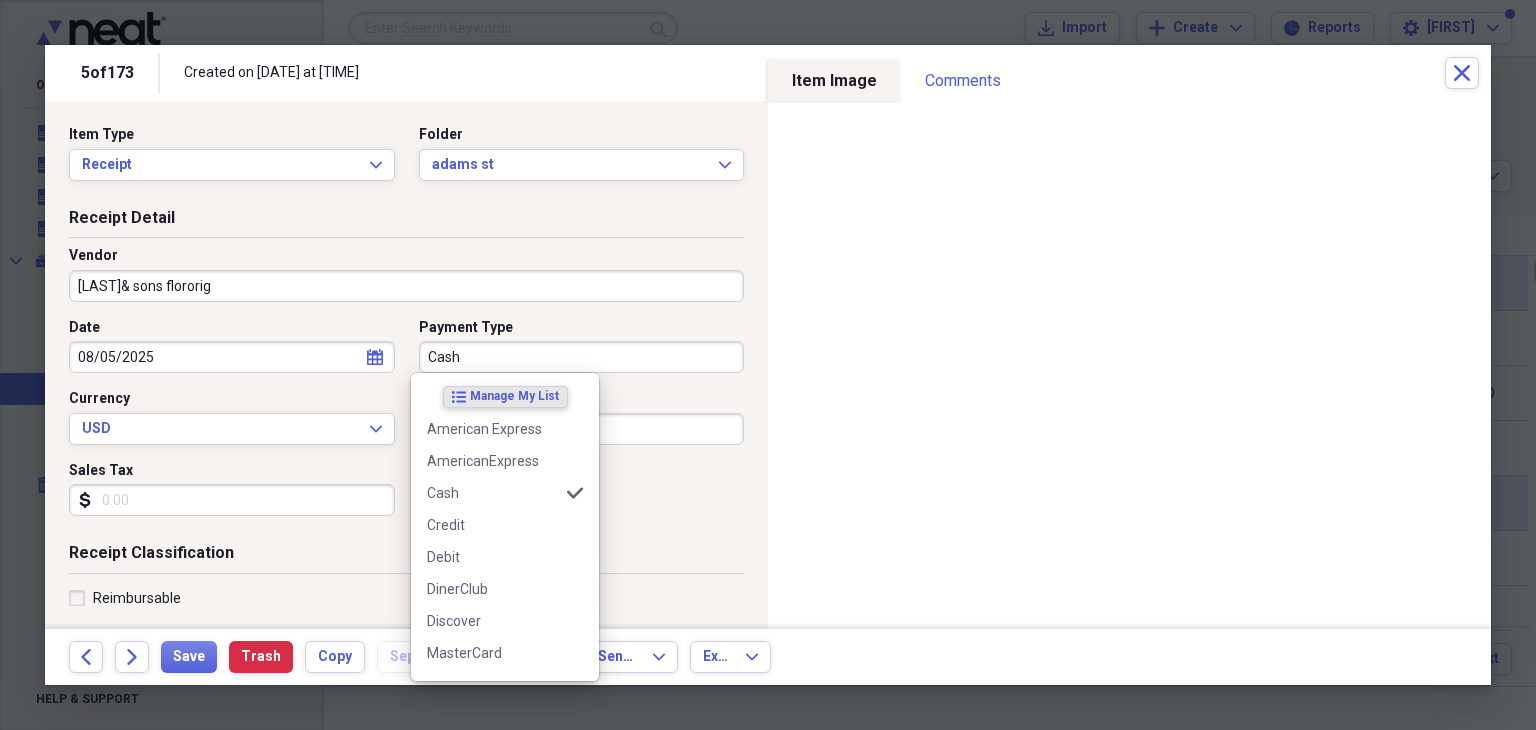 click on "Cash" at bounding box center [582, 357] 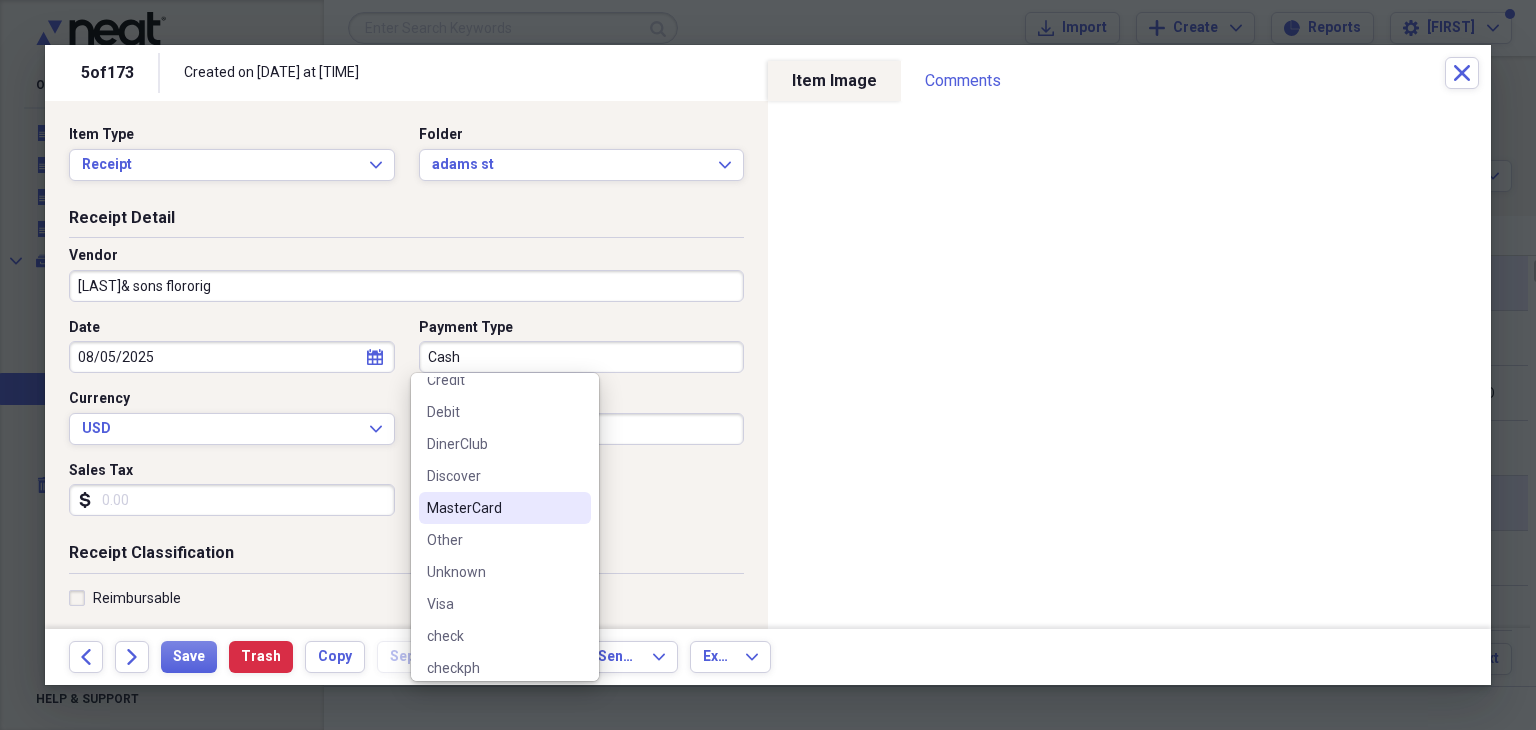 scroll, scrollTop: 160, scrollLeft: 0, axis: vertical 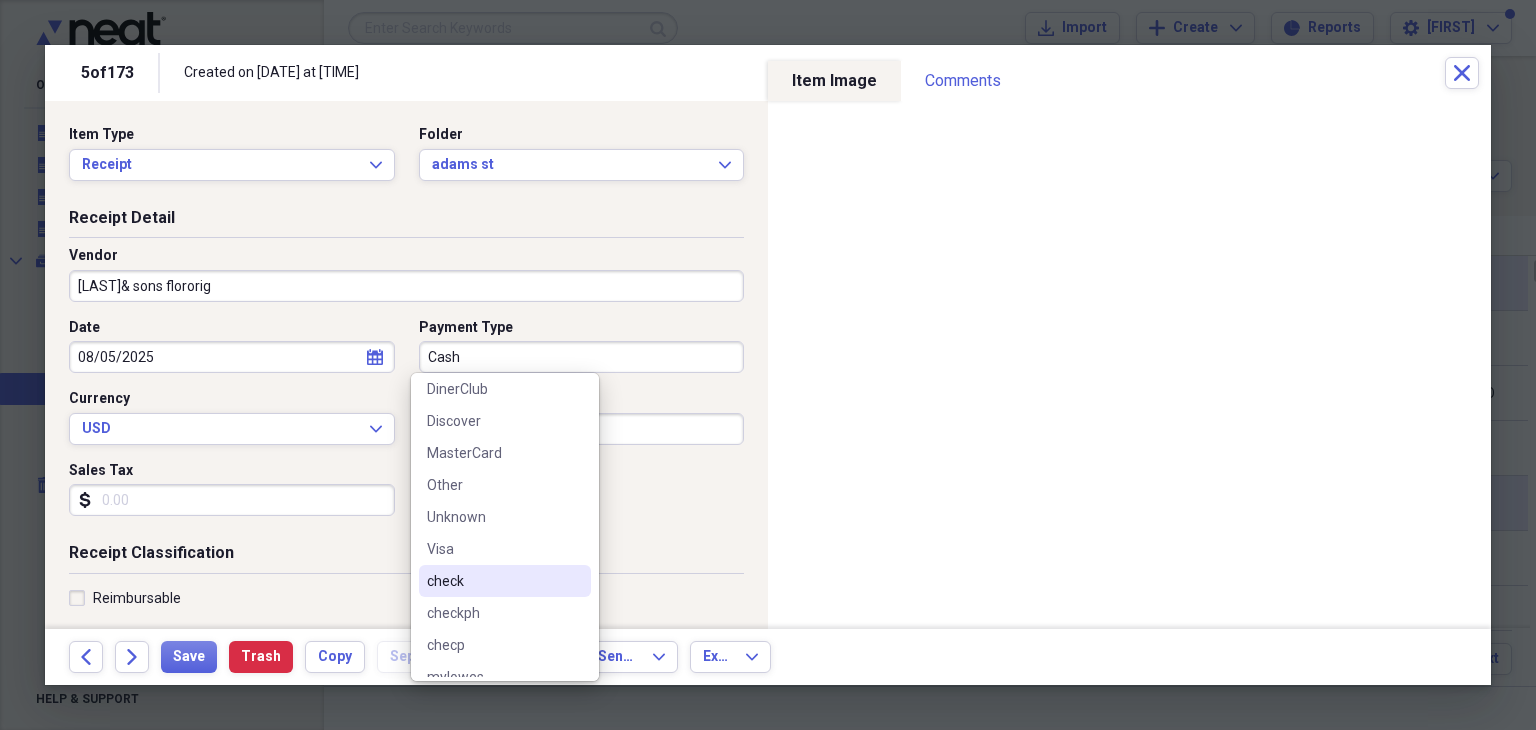 click on "check" at bounding box center [493, 581] 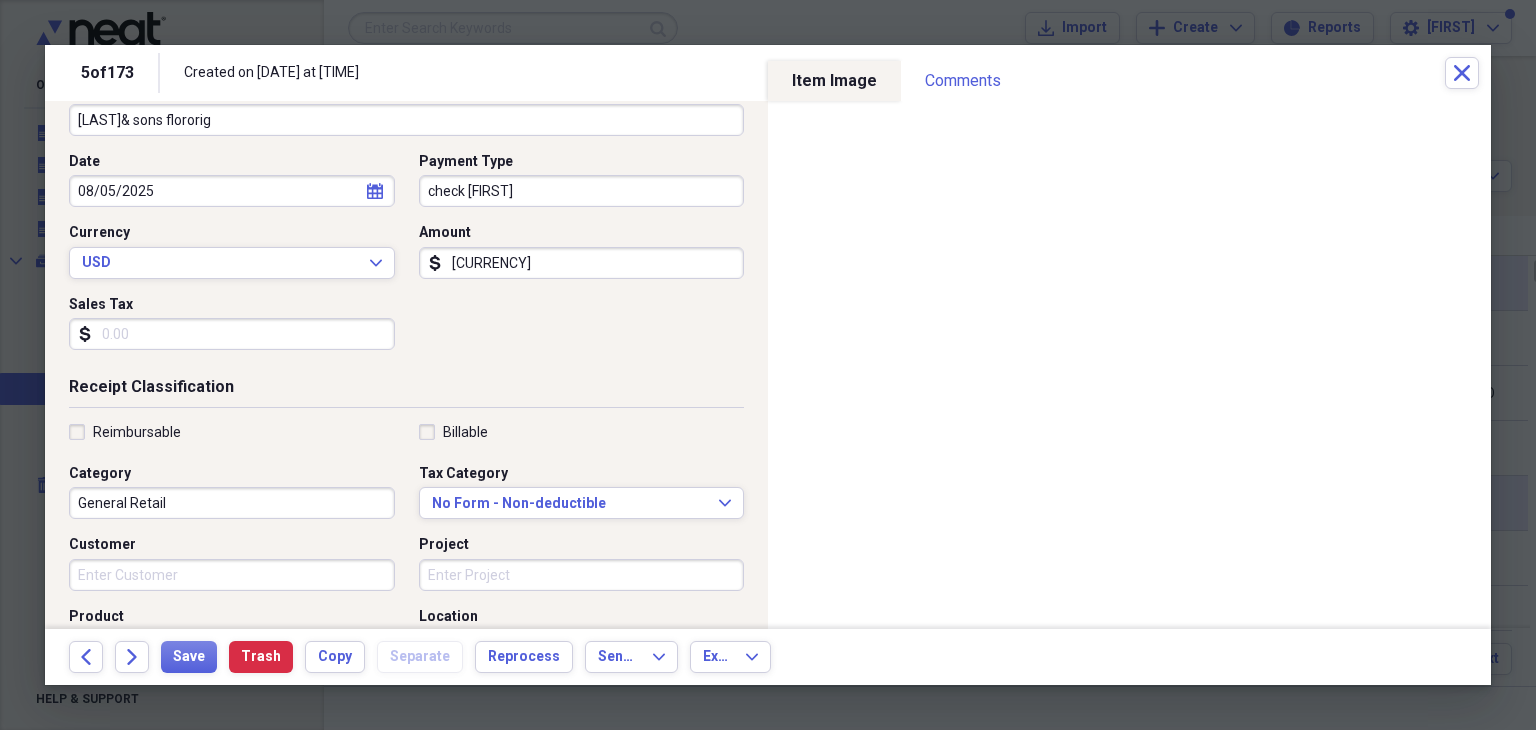 scroll, scrollTop: 200, scrollLeft: 0, axis: vertical 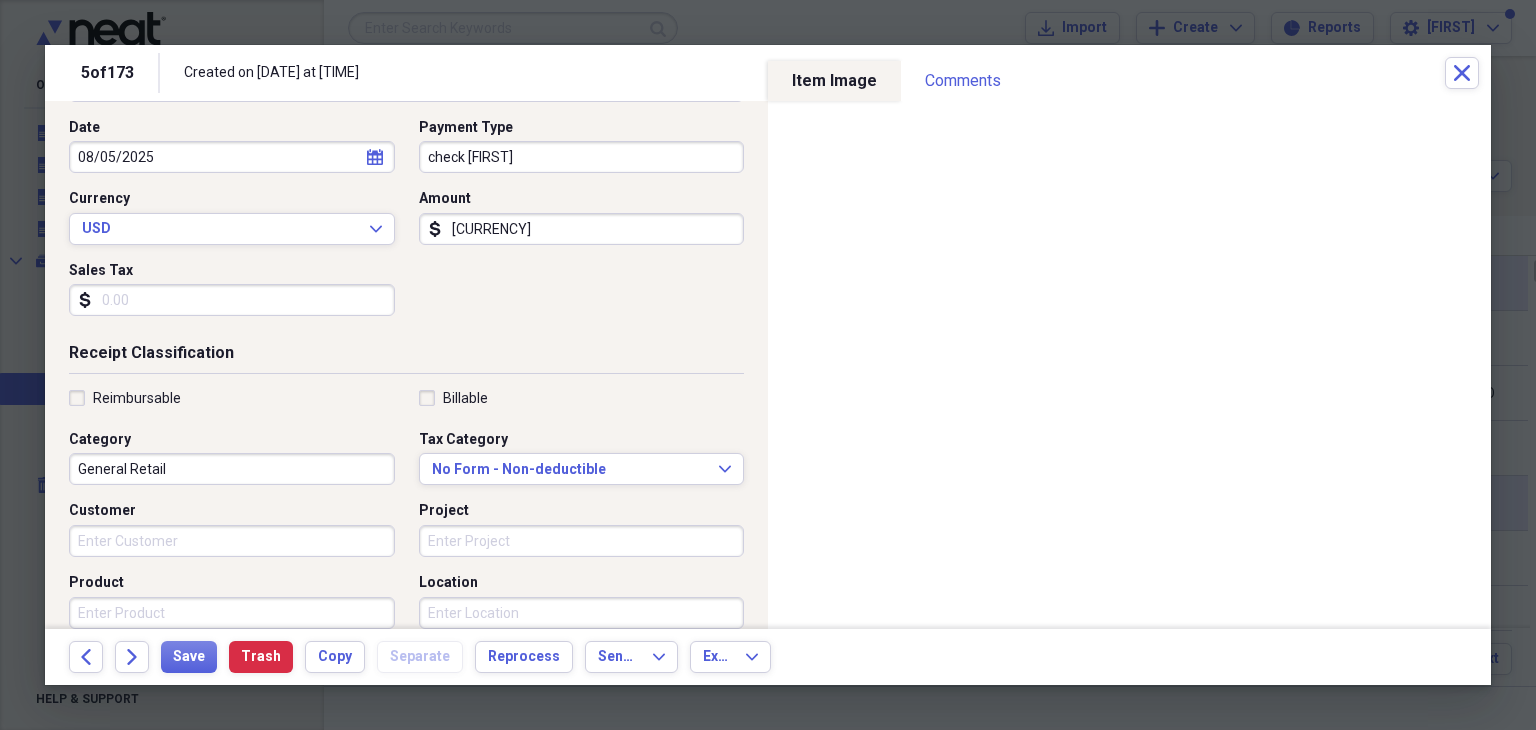 type on "check [FIRST]" 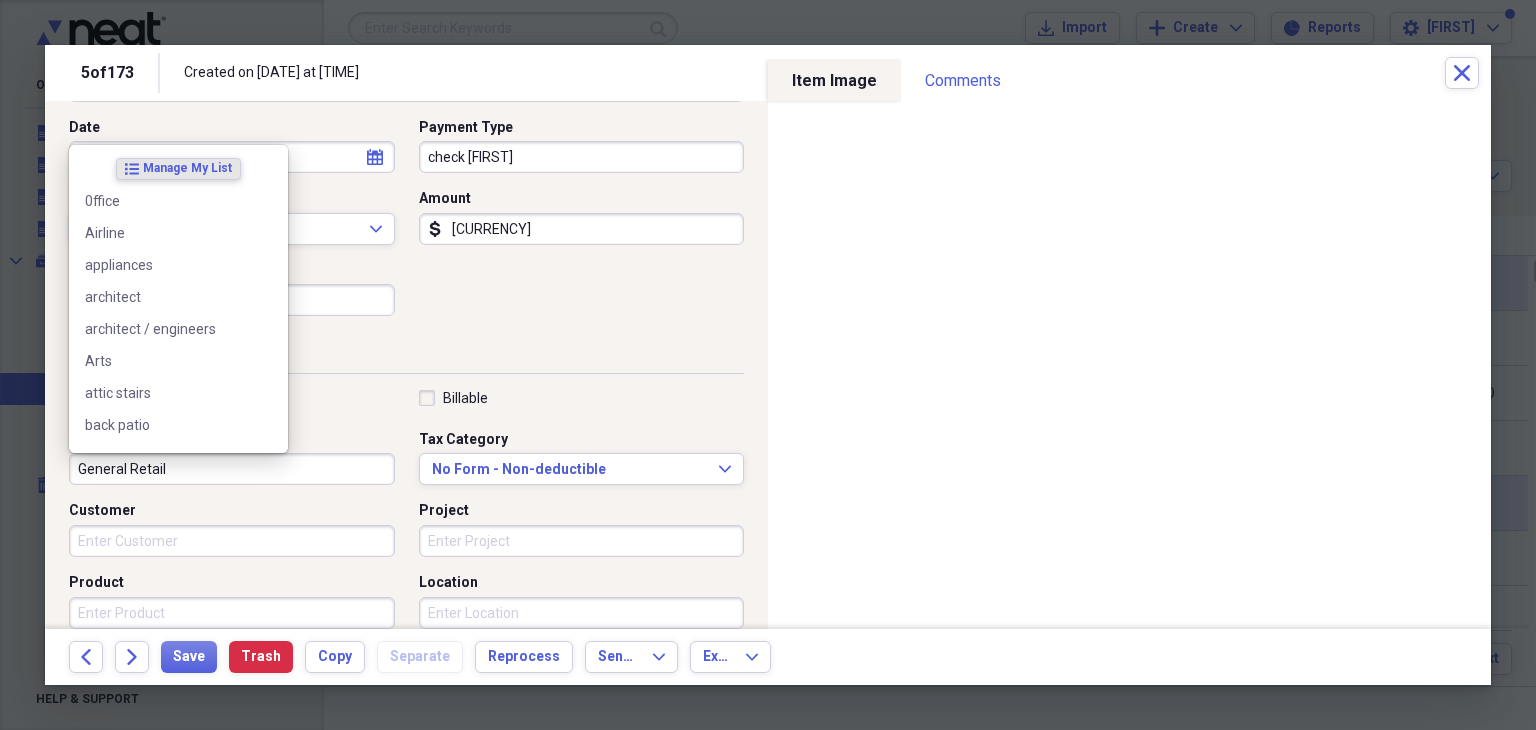 click on "General Retail" at bounding box center (232, 469) 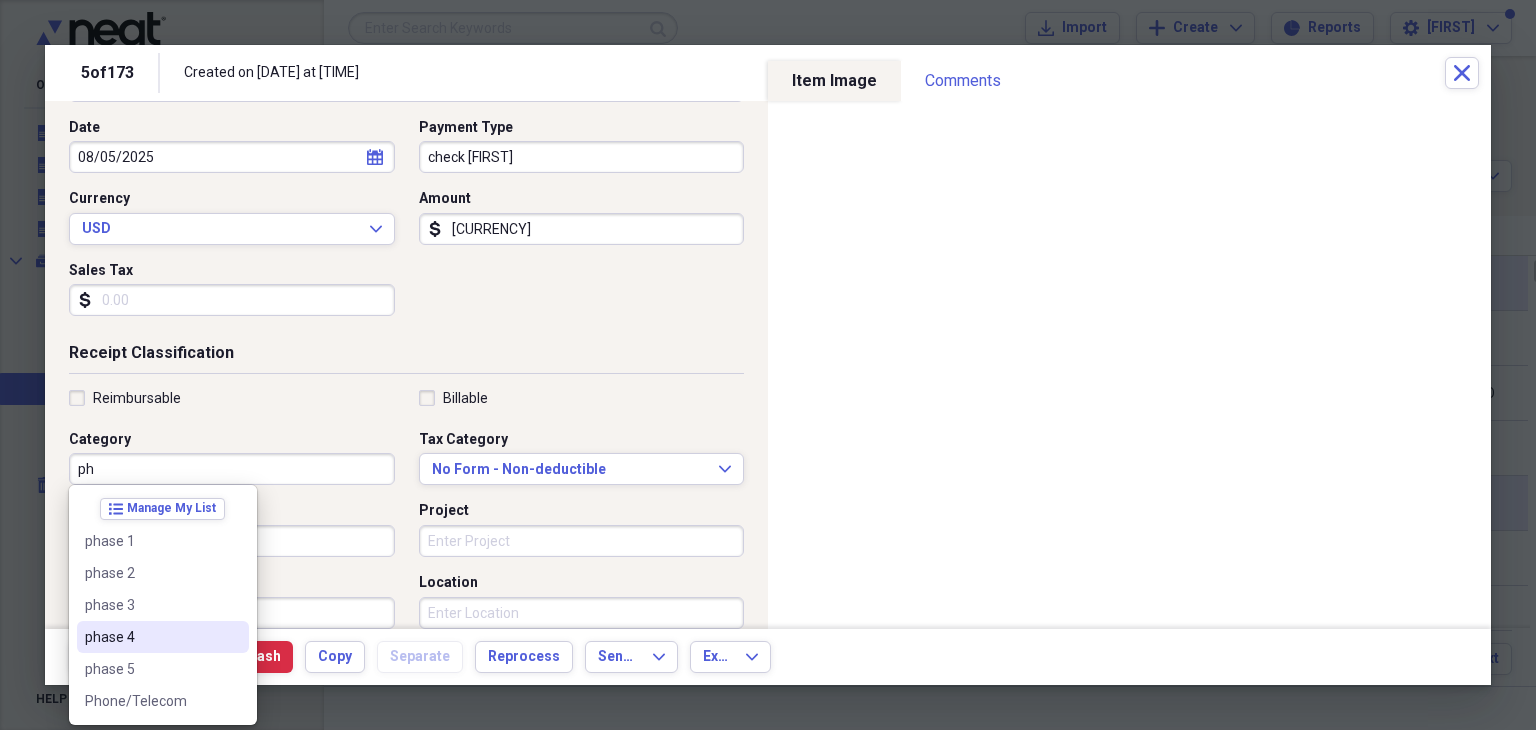 click on "phase 4" at bounding box center (151, 637) 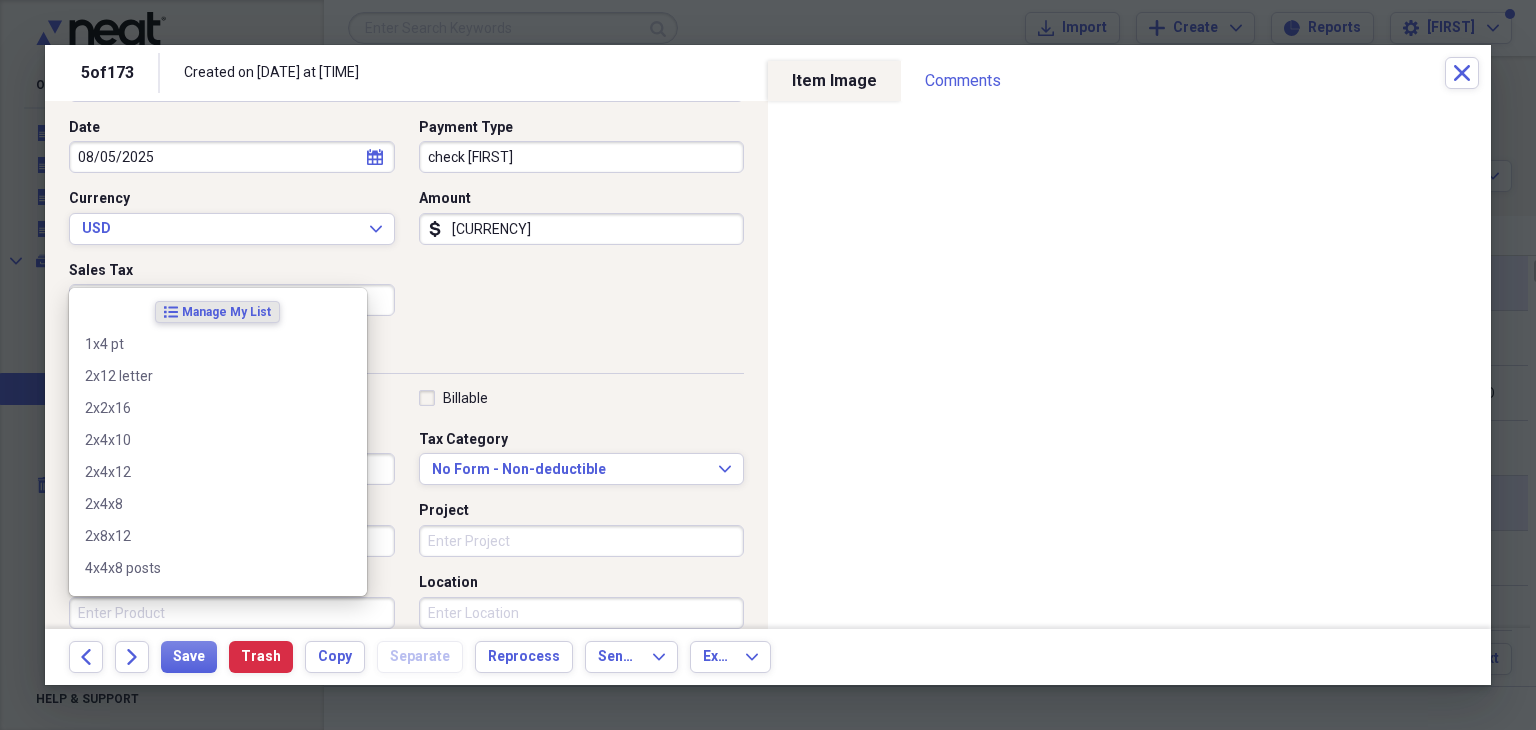 click on "Product" at bounding box center (232, 613) 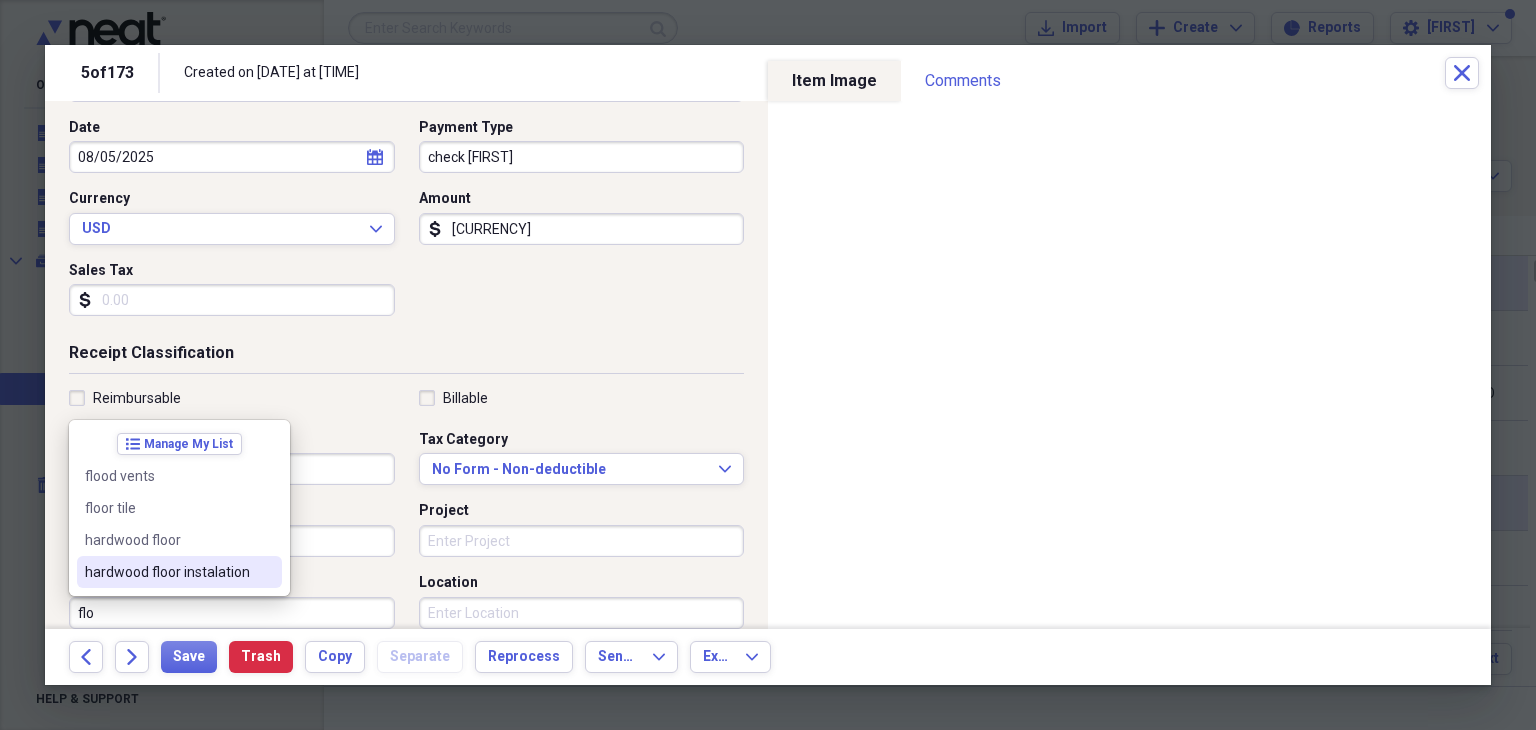 click on "hardwood floor instalation" at bounding box center [167, 572] 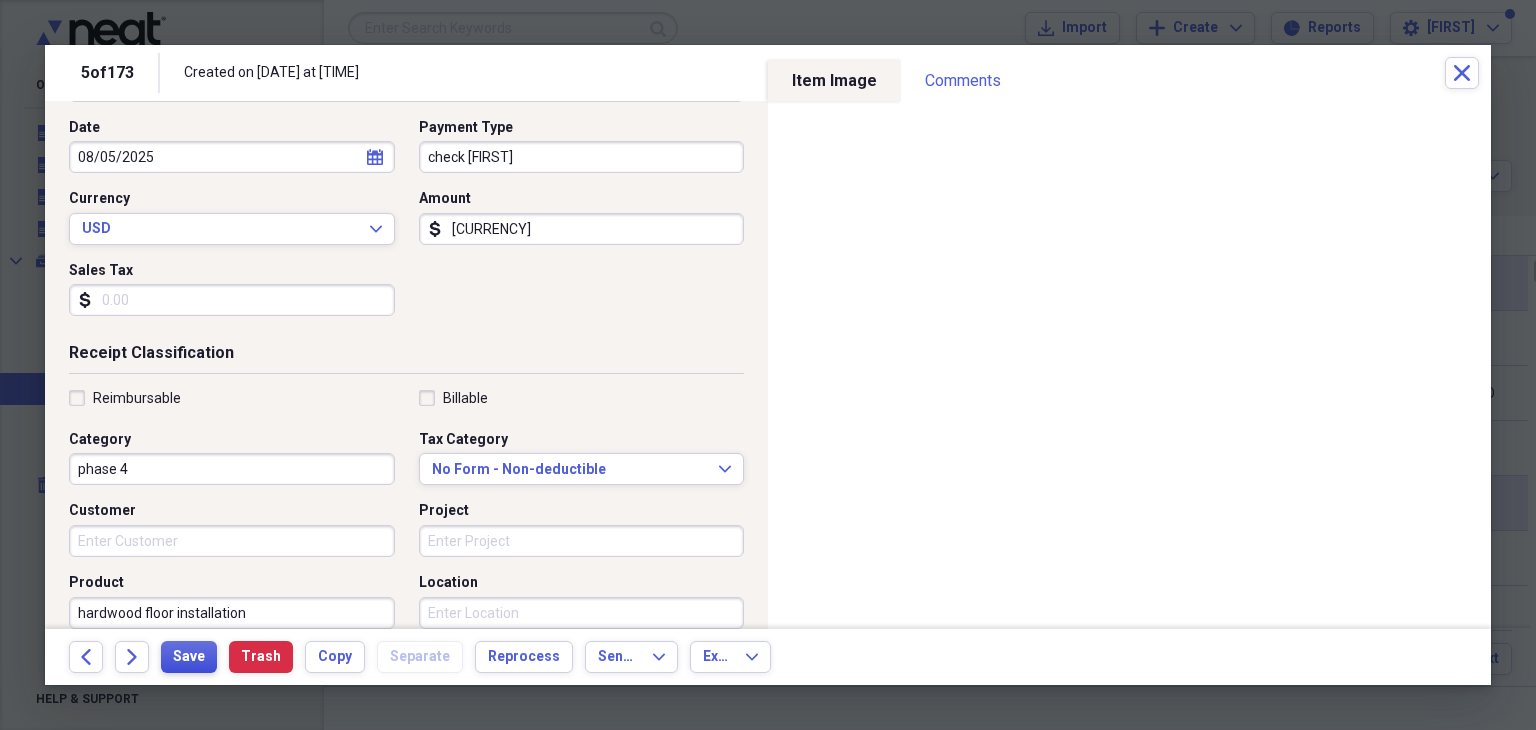type on "hardwood floor installation" 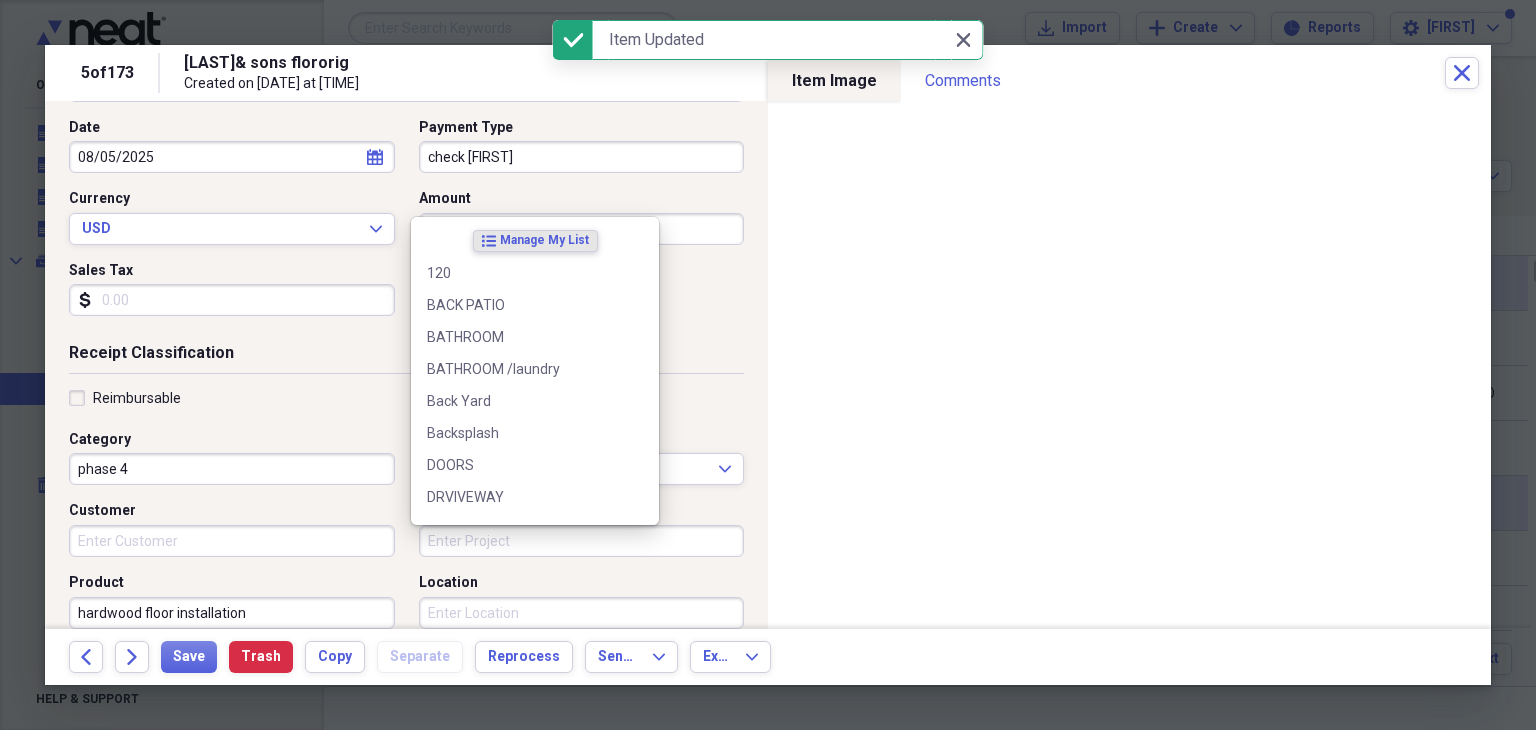 click on "Project" at bounding box center [582, 541] 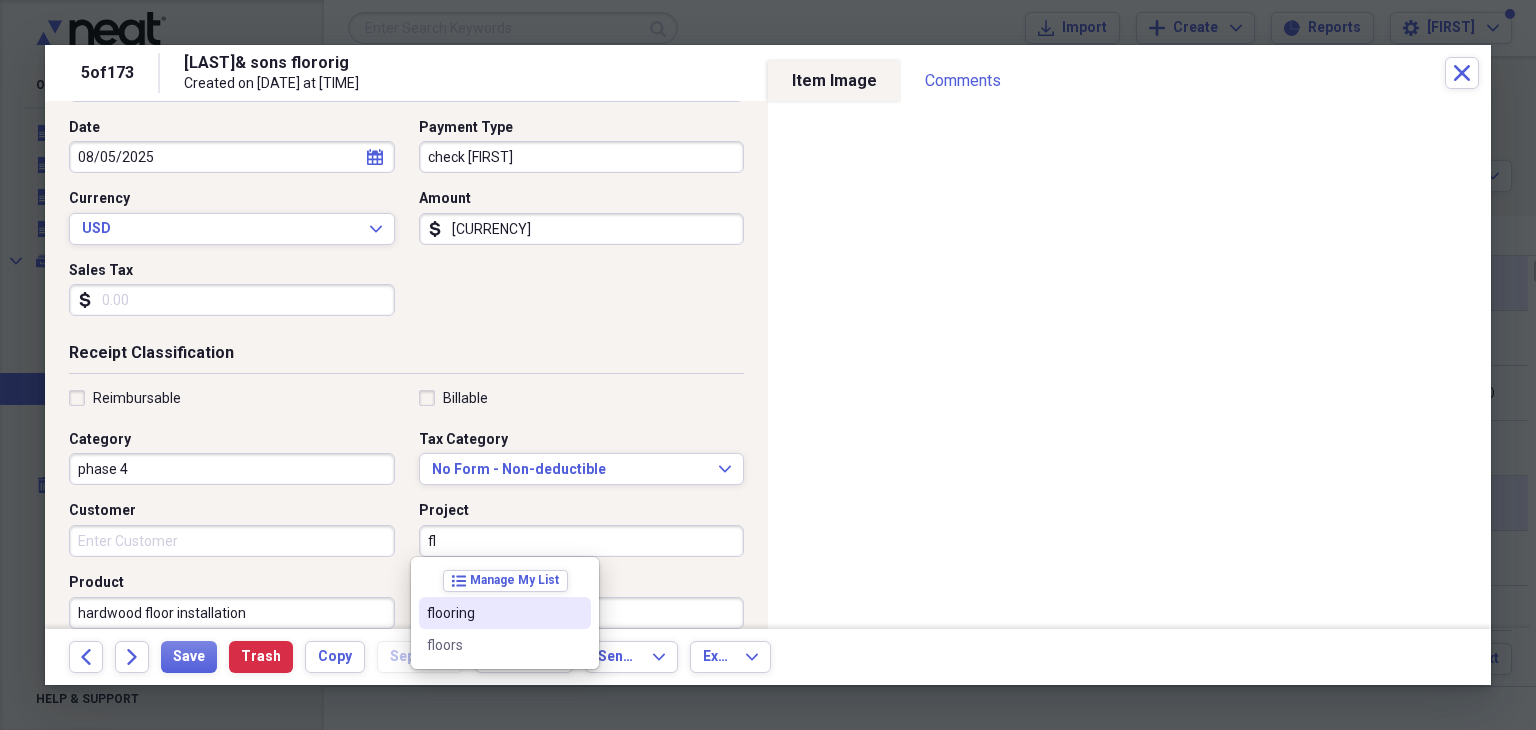 click on "flooring" at bounding box center [493, 613] 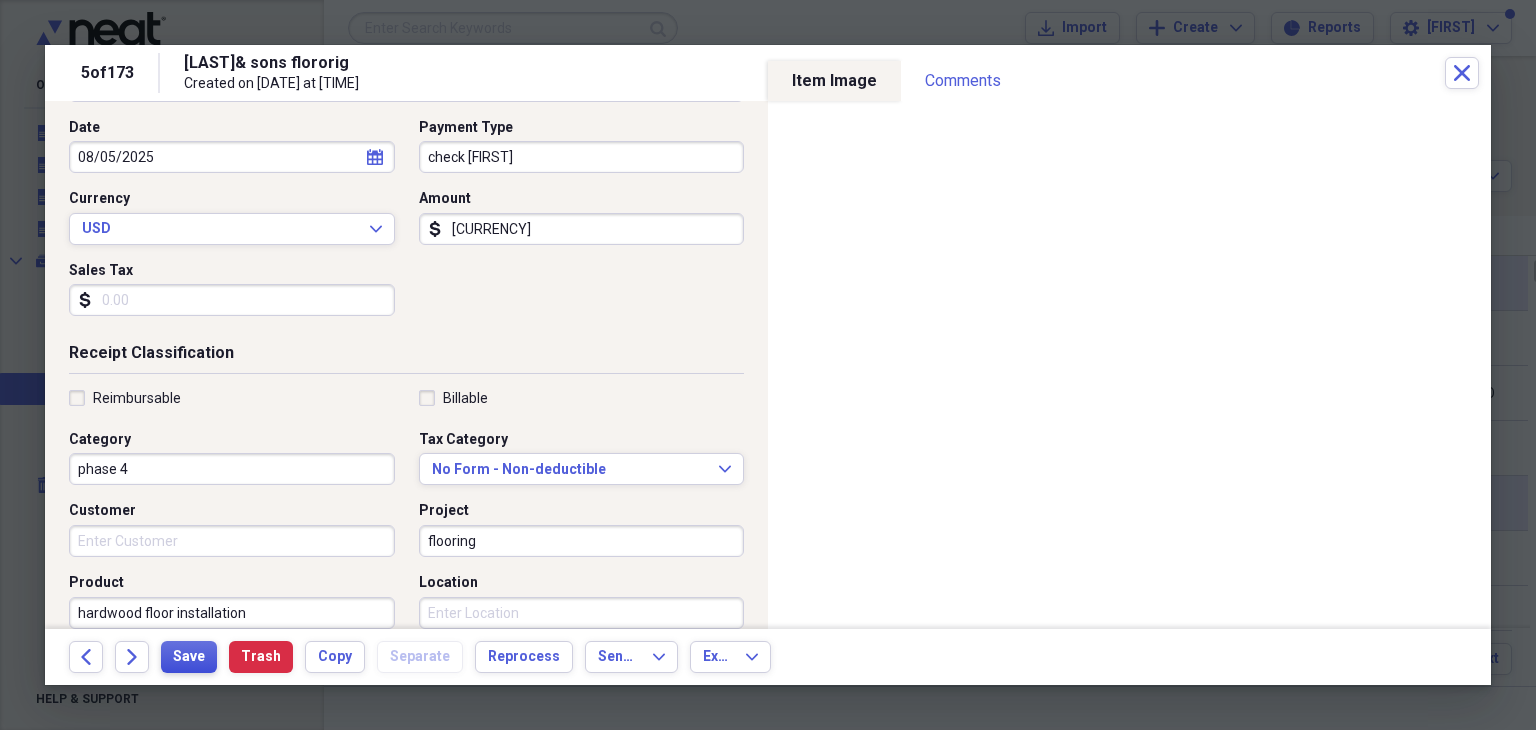 click on "Save" at bounding box center [189, 657] 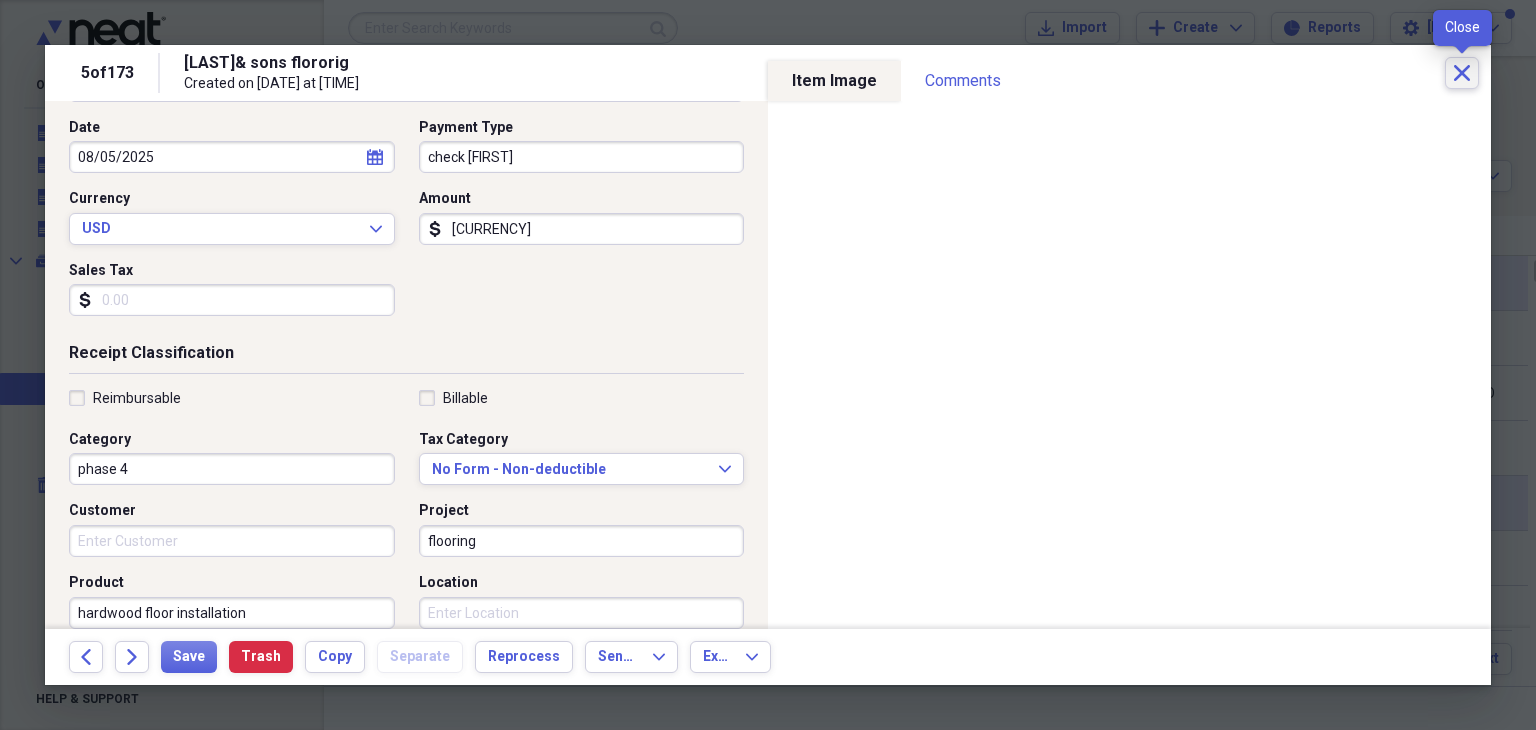 click on "Close" 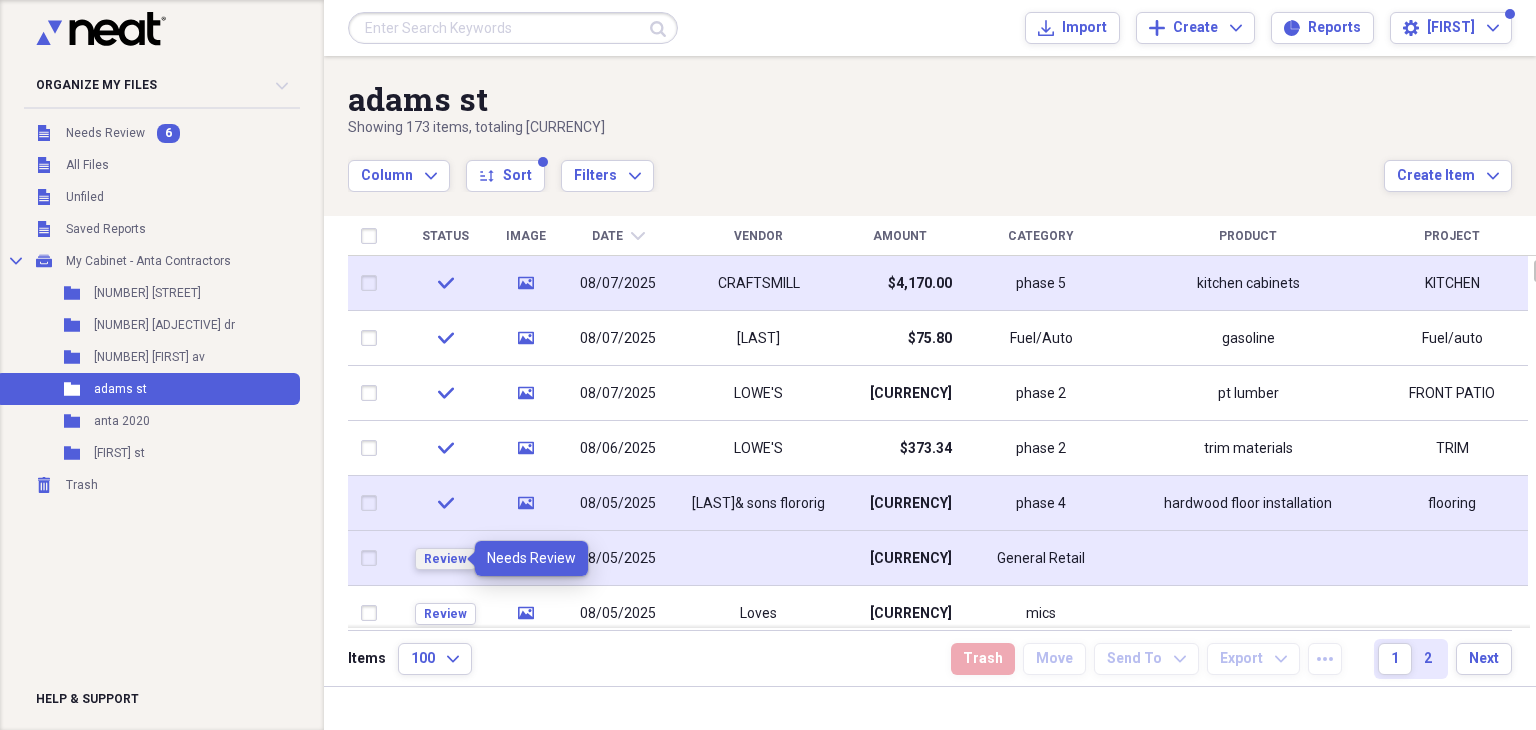 click on "Review" at bounding box center (445, 559) 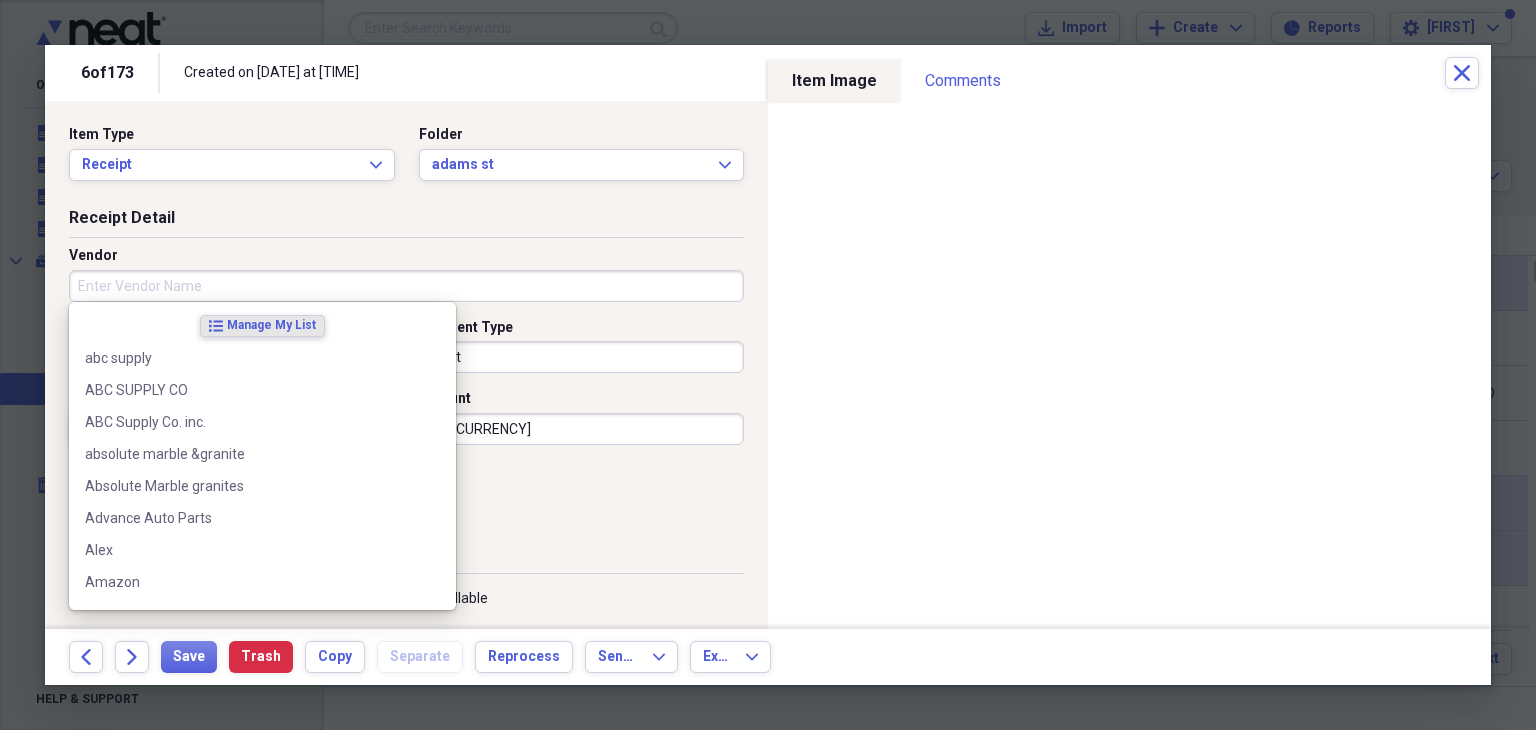 click on "Vendor" at bounding box center [406, 286] 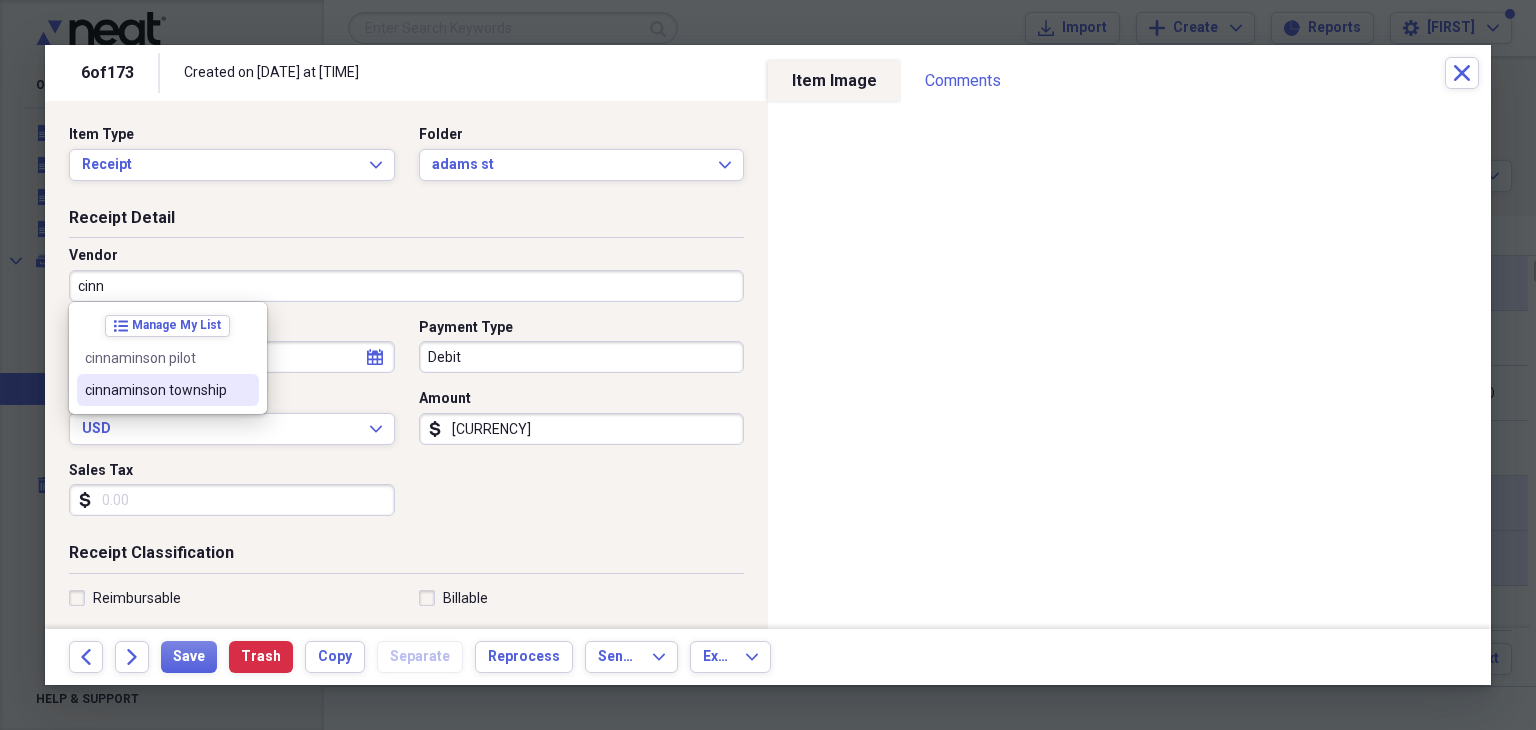 click on "cinnaminson township" at bounding box center (156, 390) 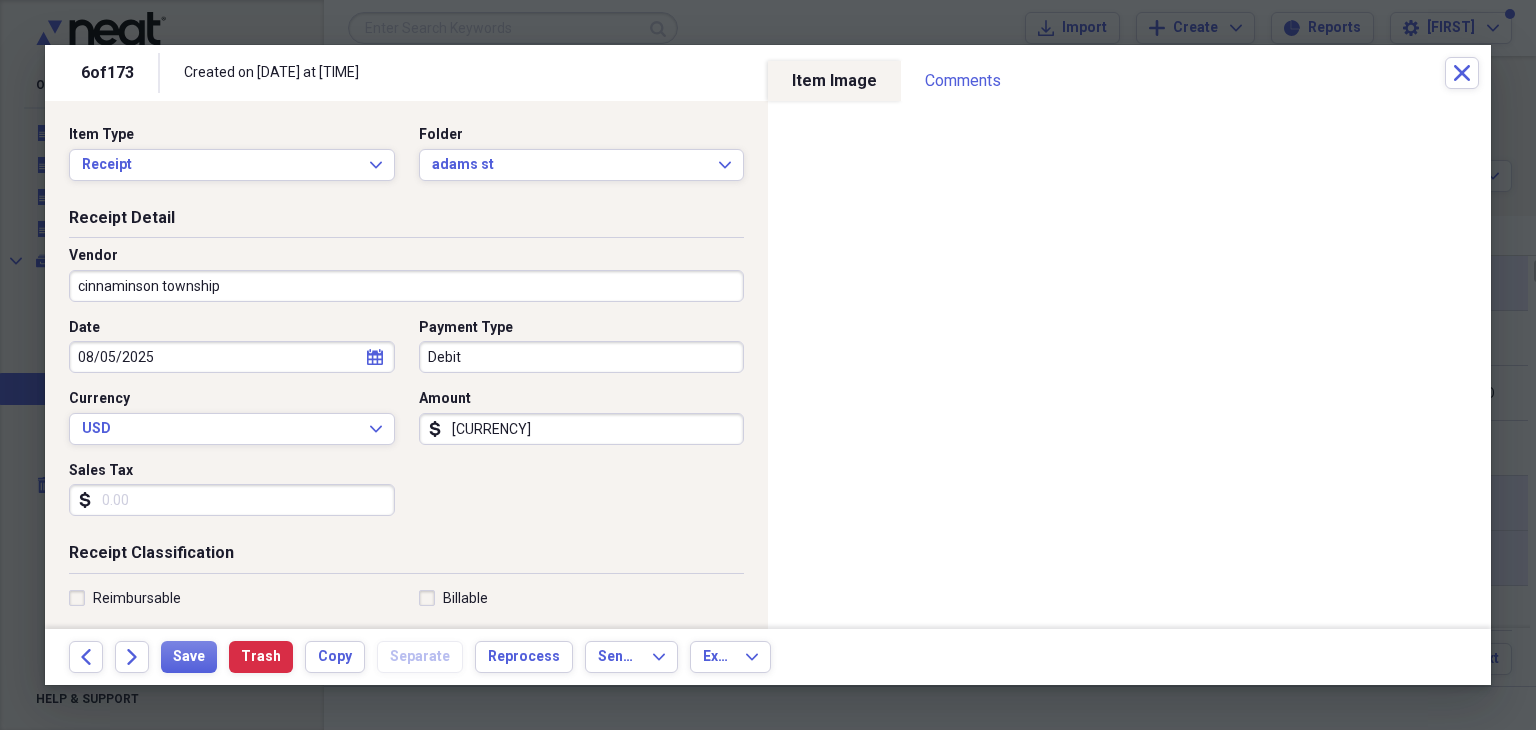 type on "property taxes" 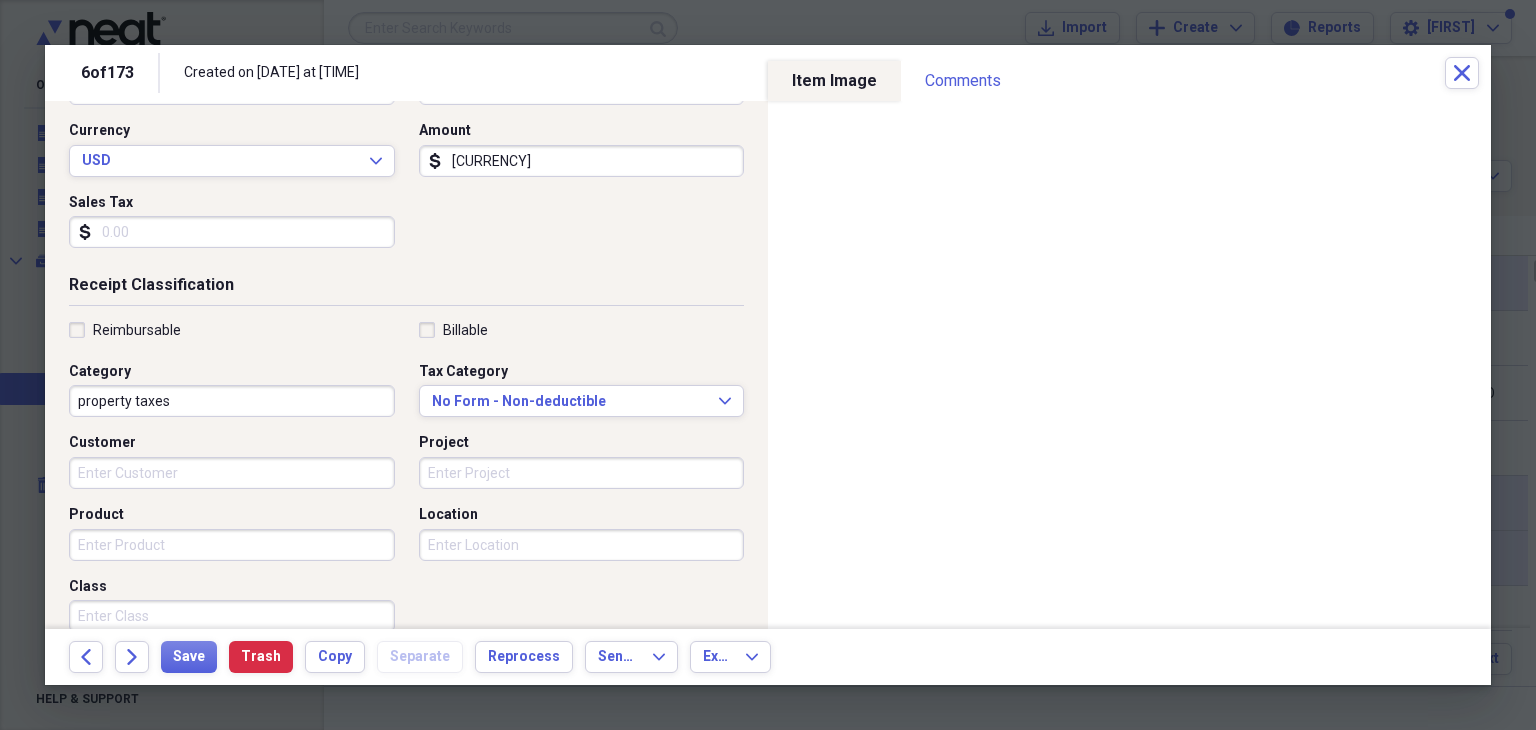 scroll, scrollTop: 300, scrollLeft: 0, axis: vertical 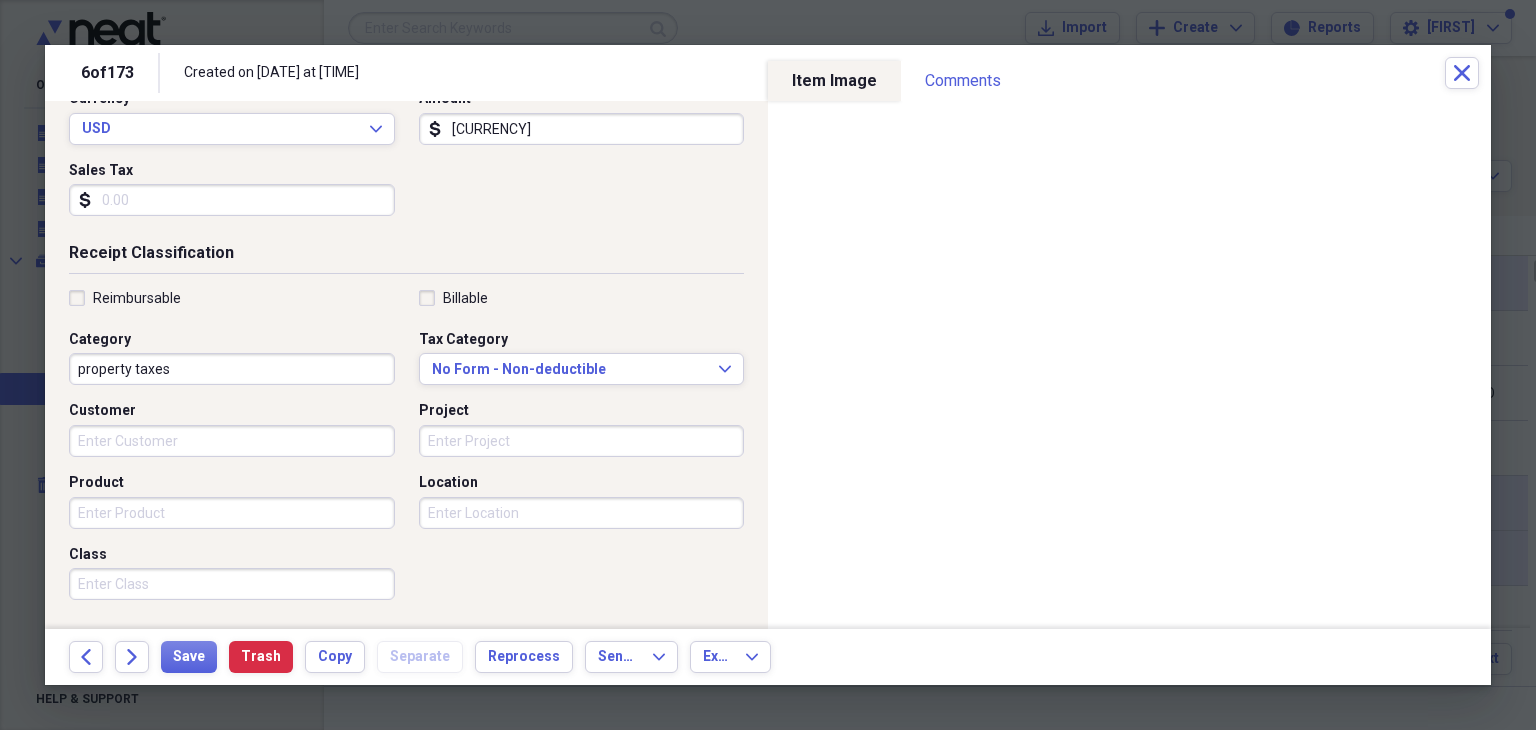 click on "Project" at bounding box center [582, 441] 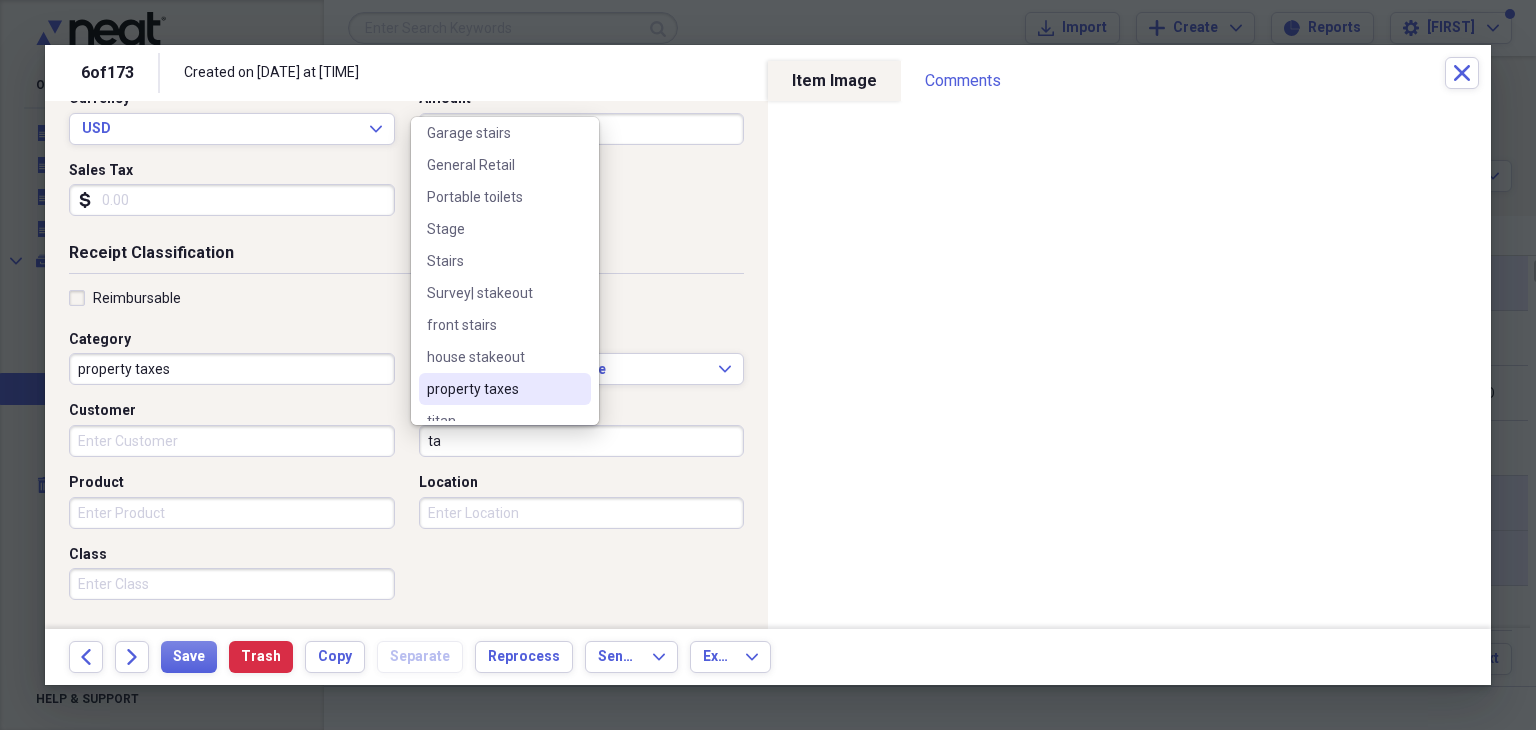 scroll, scrollTop: 60, scrollLeft: 0, axis: vertical 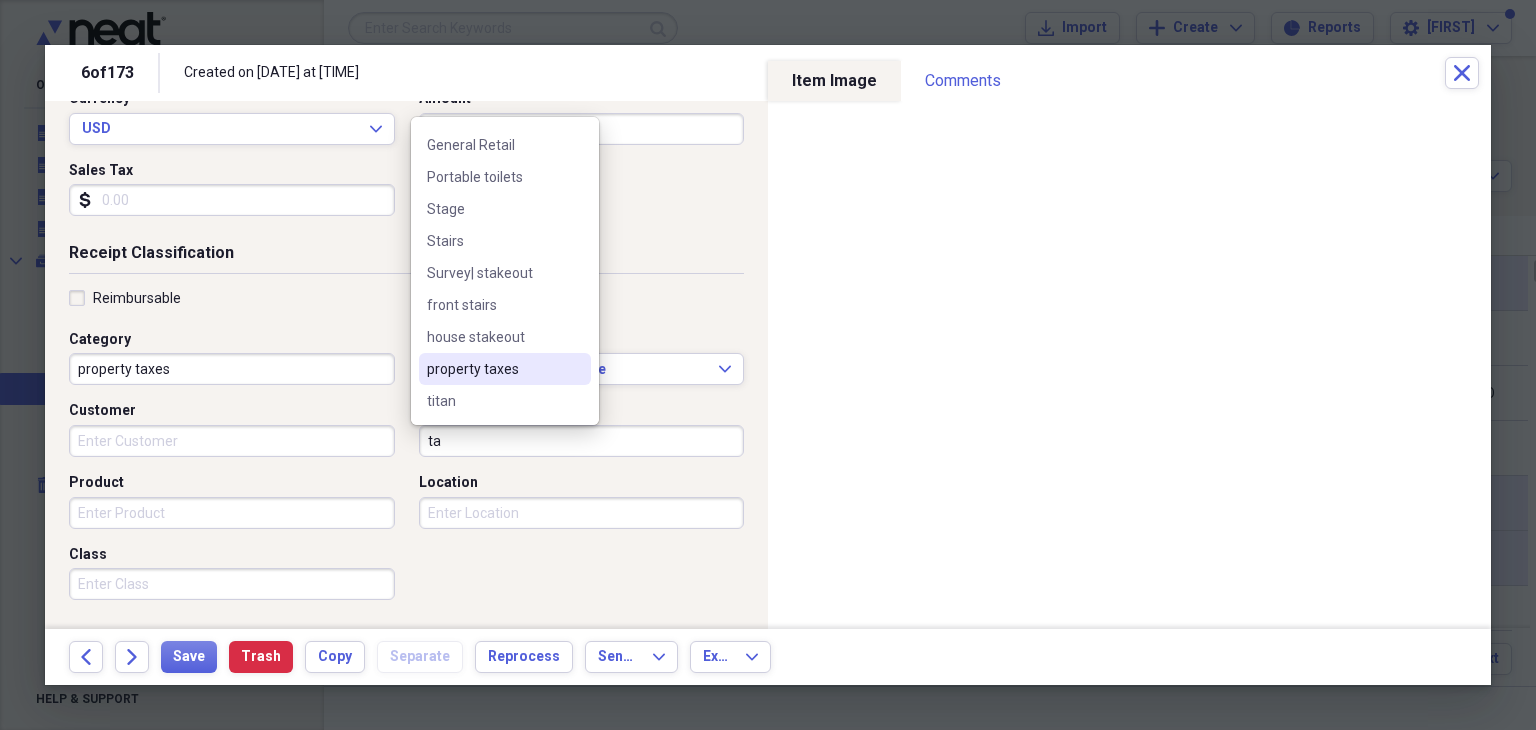 click on "property taxes" at bounding box center (493, 369) 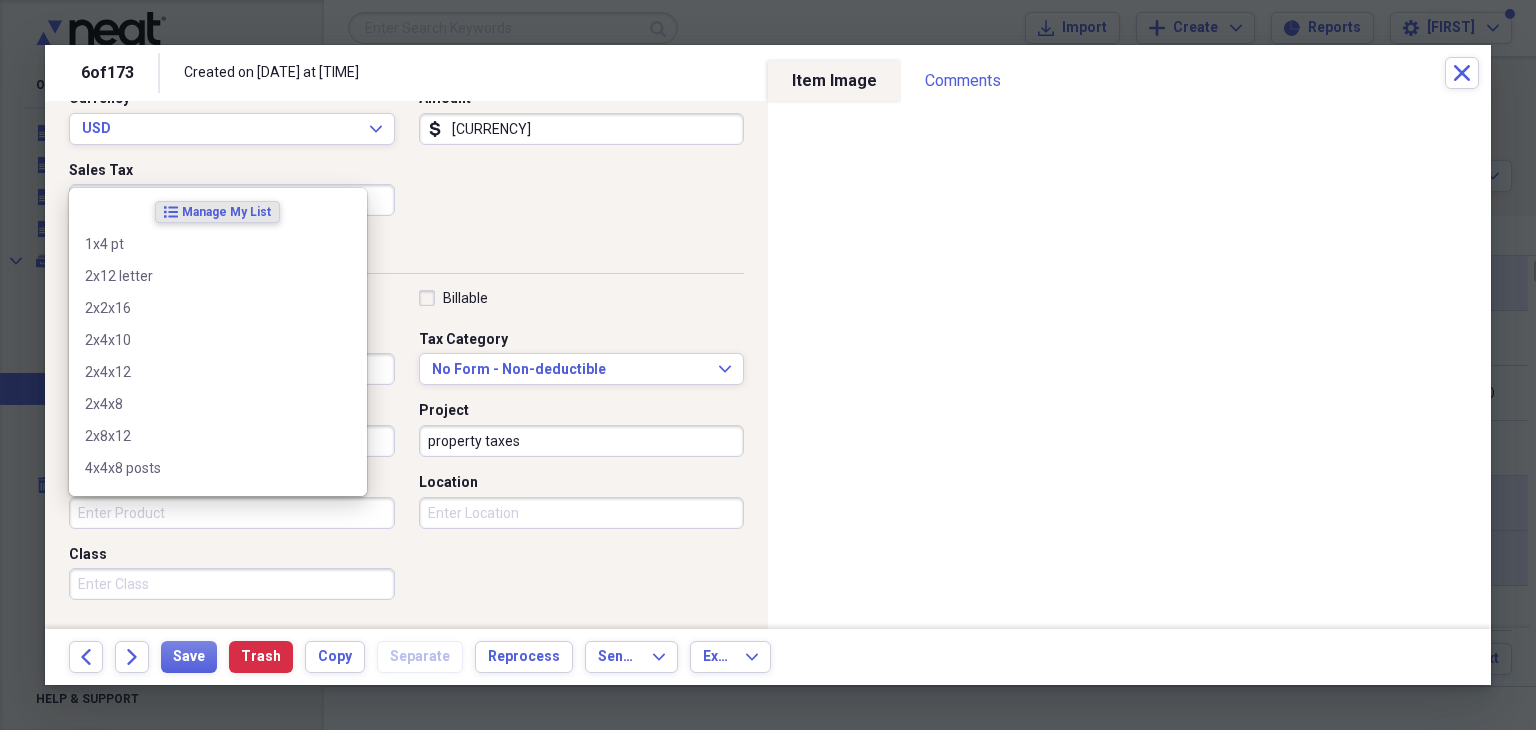 click on "Product" at bounding box center (232, 513) 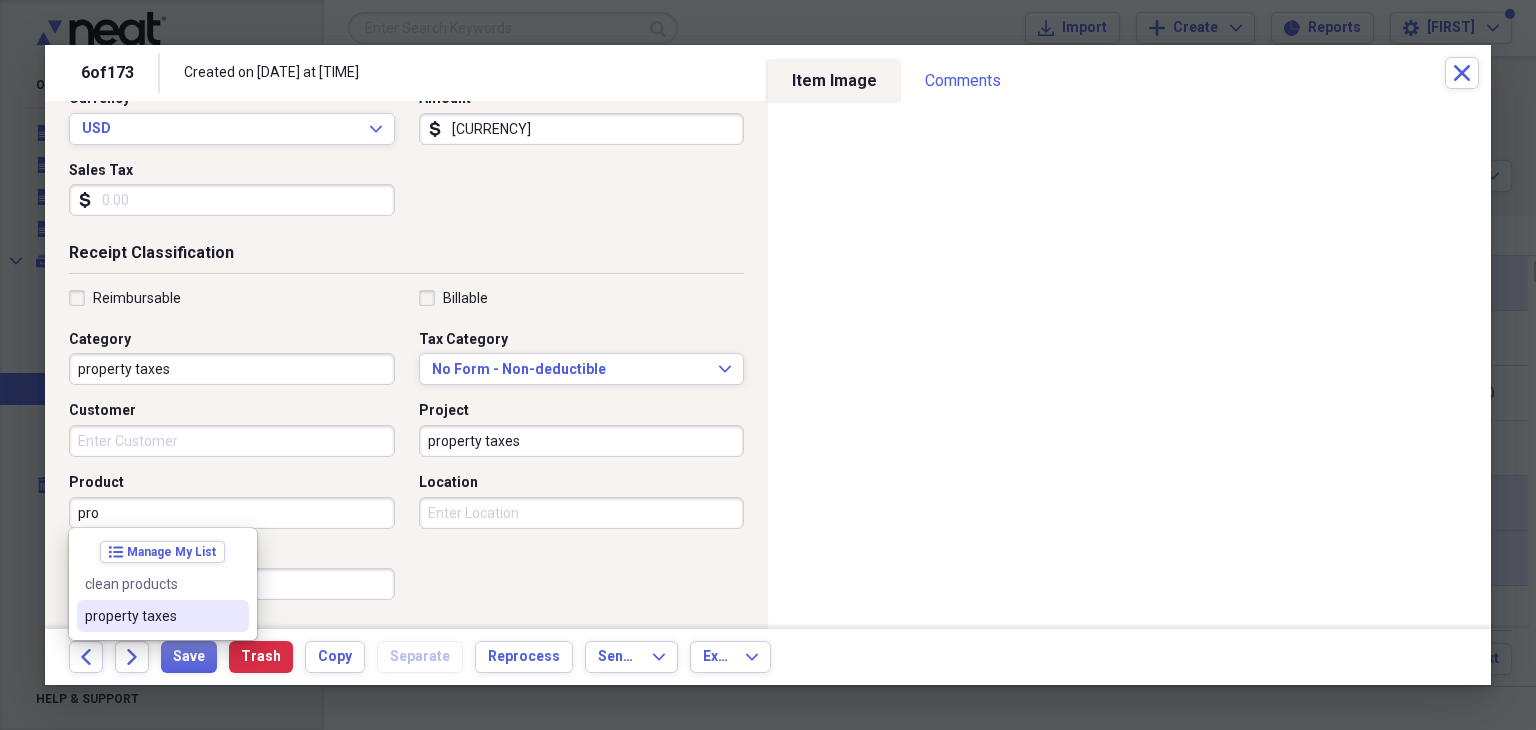 click on "property taxes" at bounding box center [151, 616] 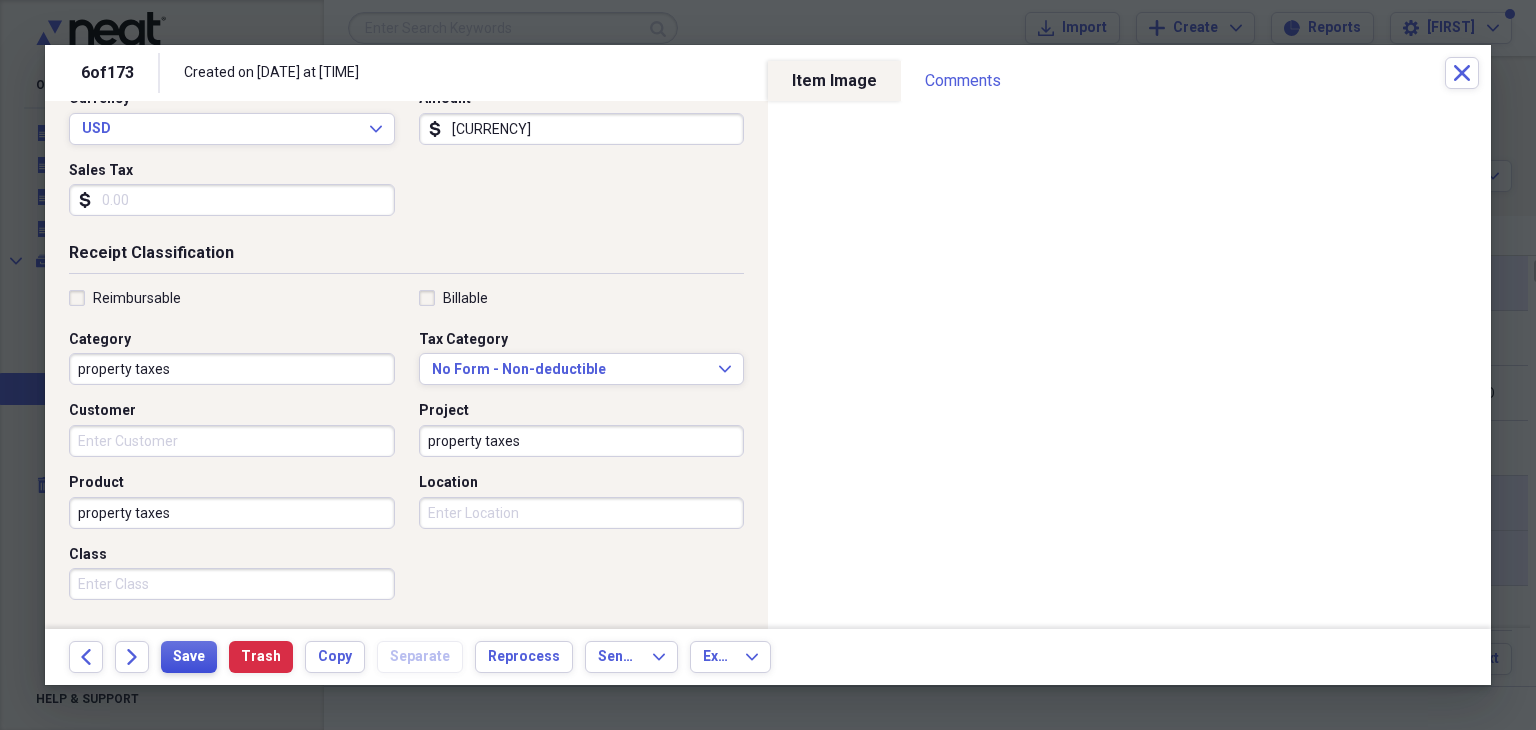 click on "Save" at bounding box center (189, 657) 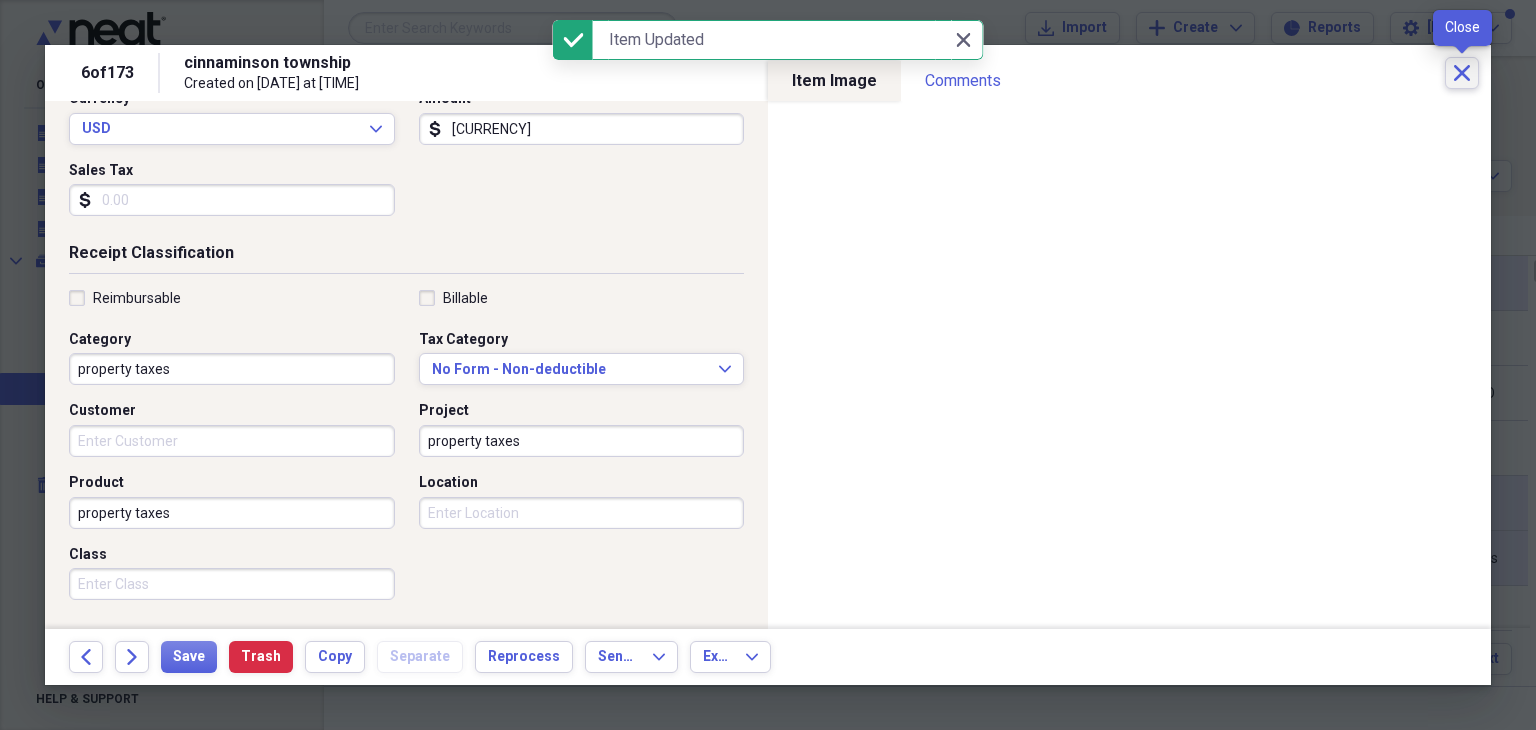 click on "Close" 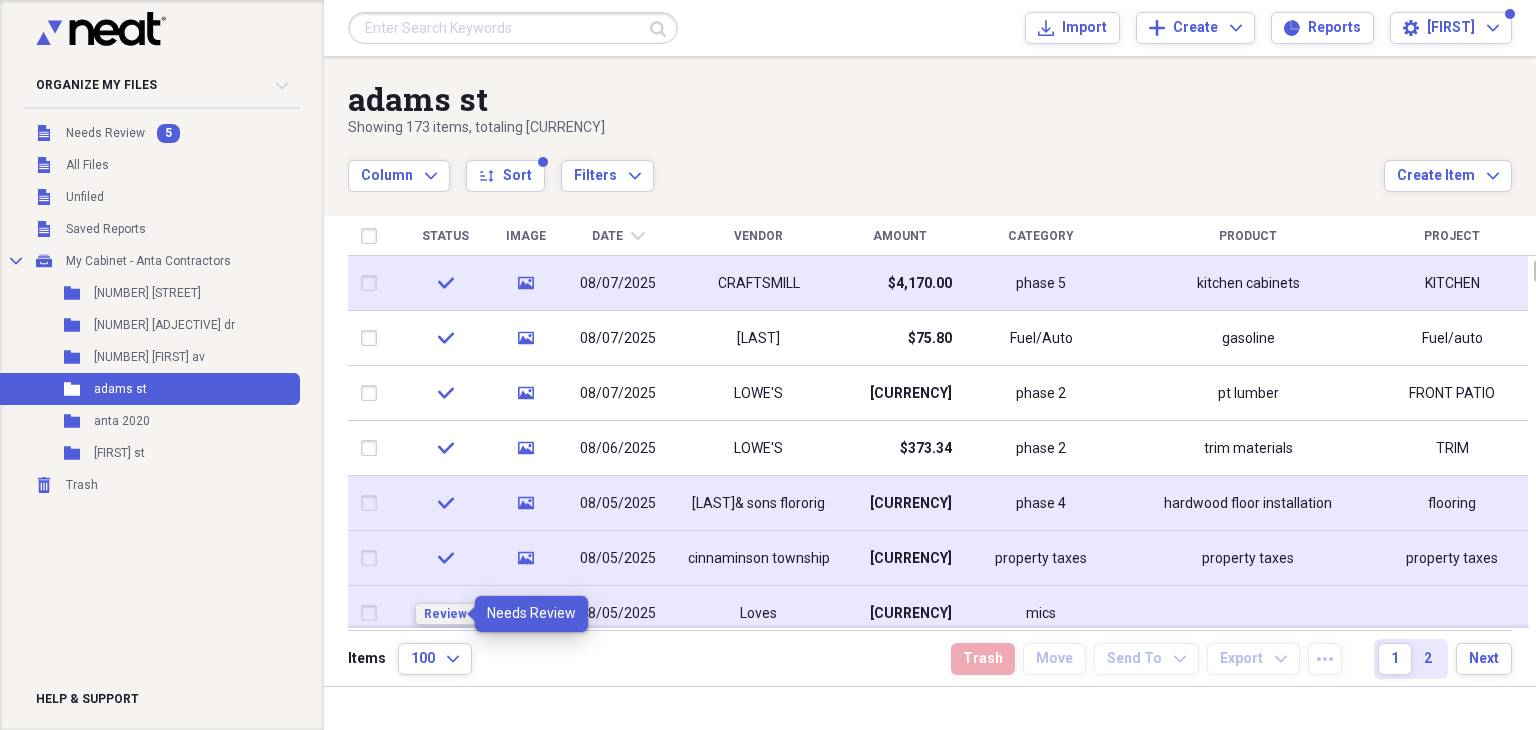 click on "Review" at bounding box center (445, 614) 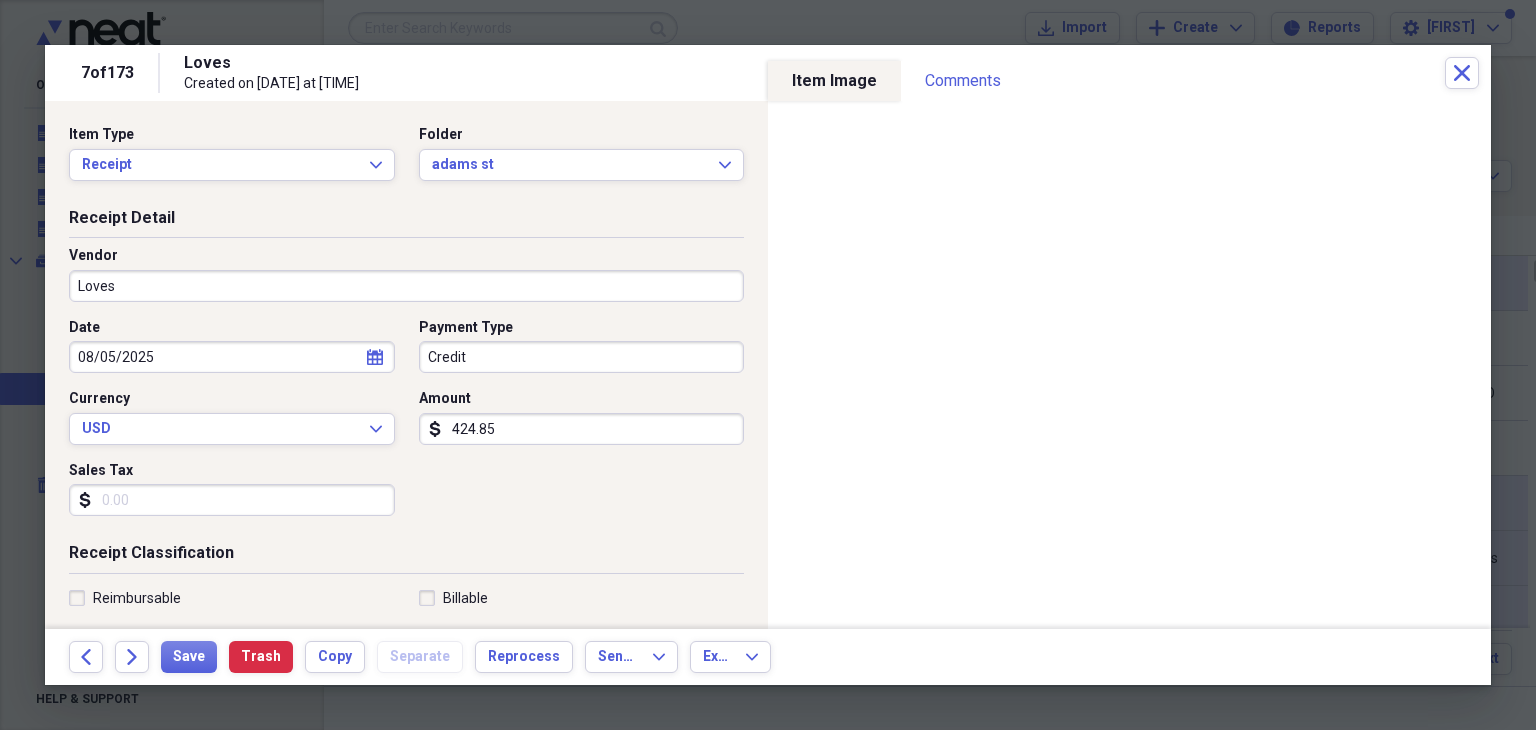 click on "Loves" at bounding box center [406, 286] 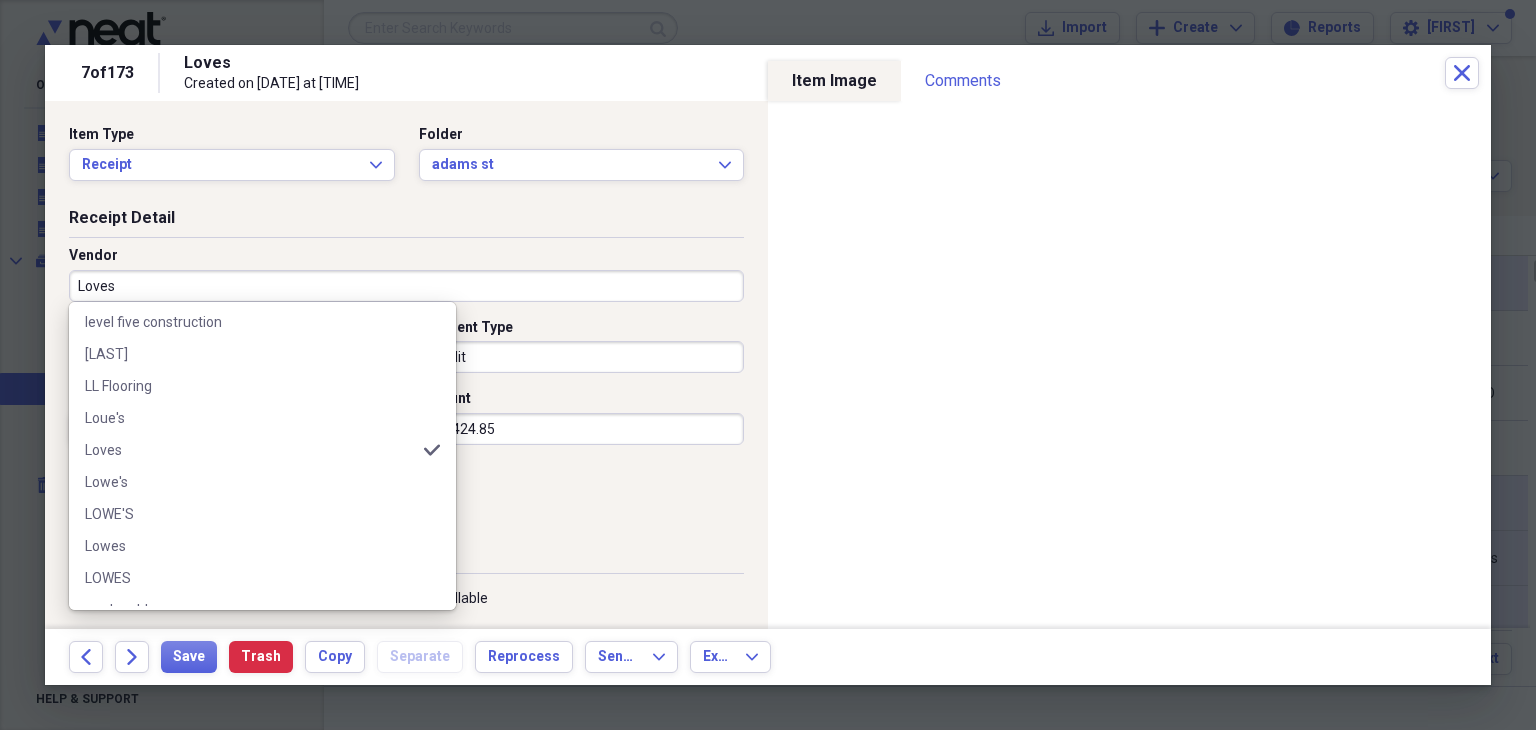 scroll, scrollTop: 2626, scrollLeft: 0, axis: vertical 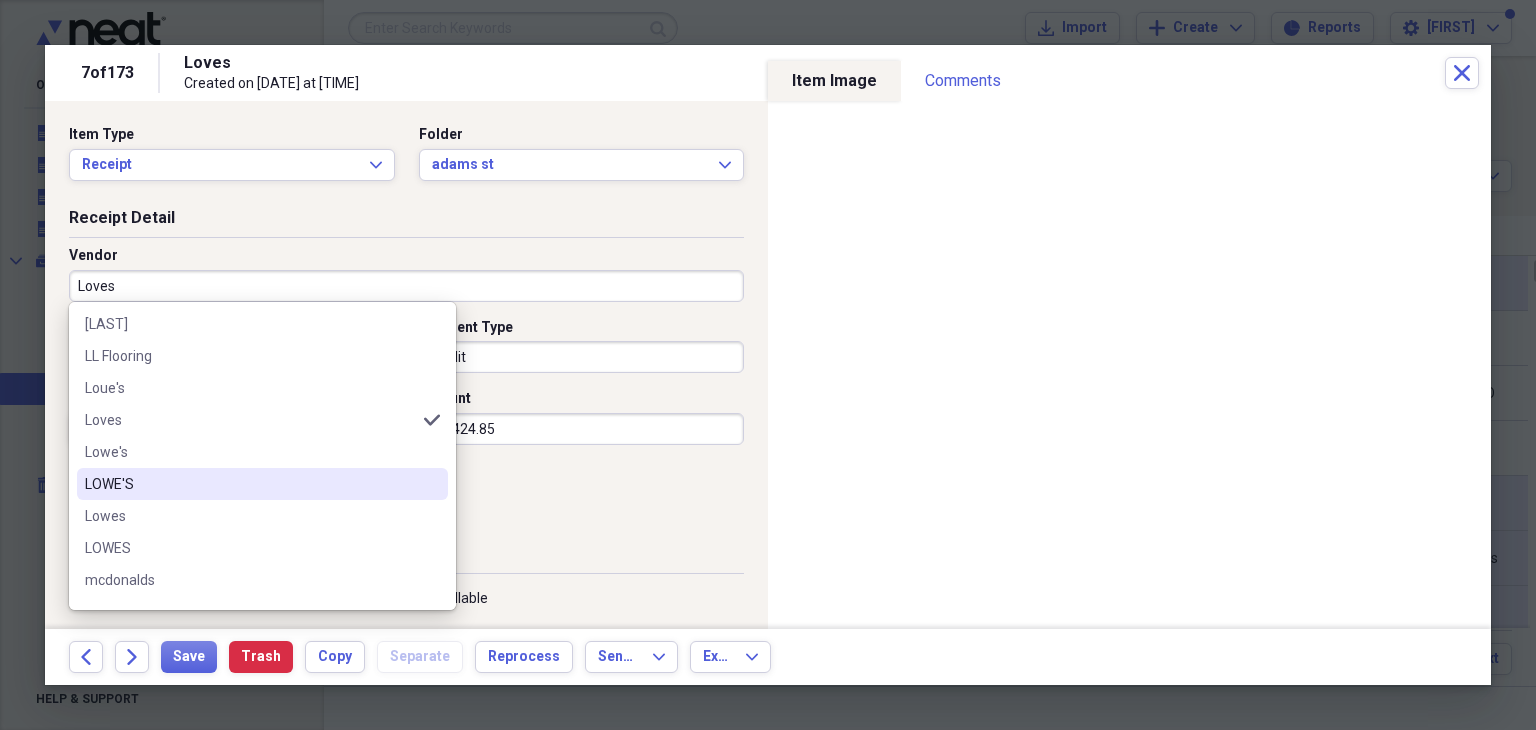 click on "LOWE'S" at bounding box center [250, 484] 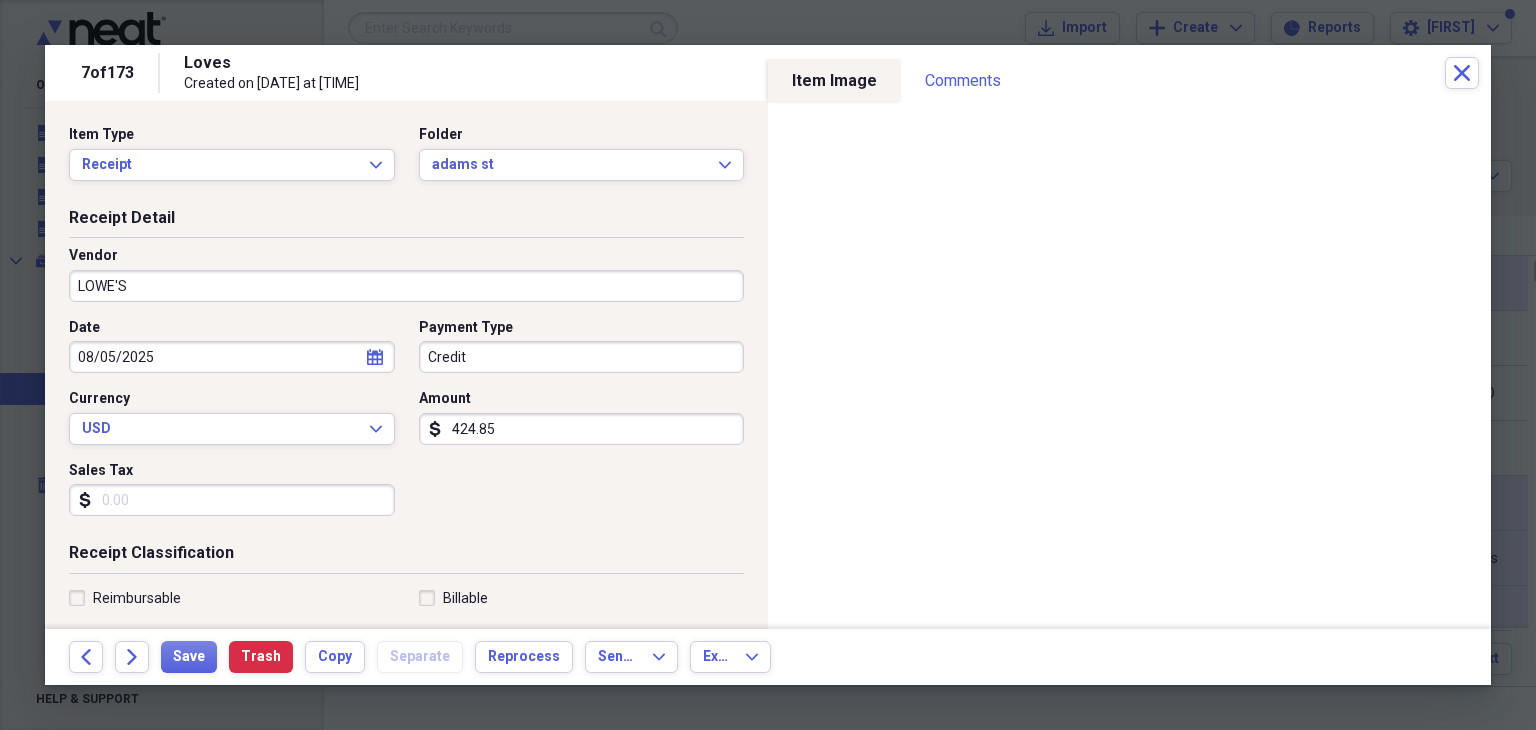 type on "phase 2" 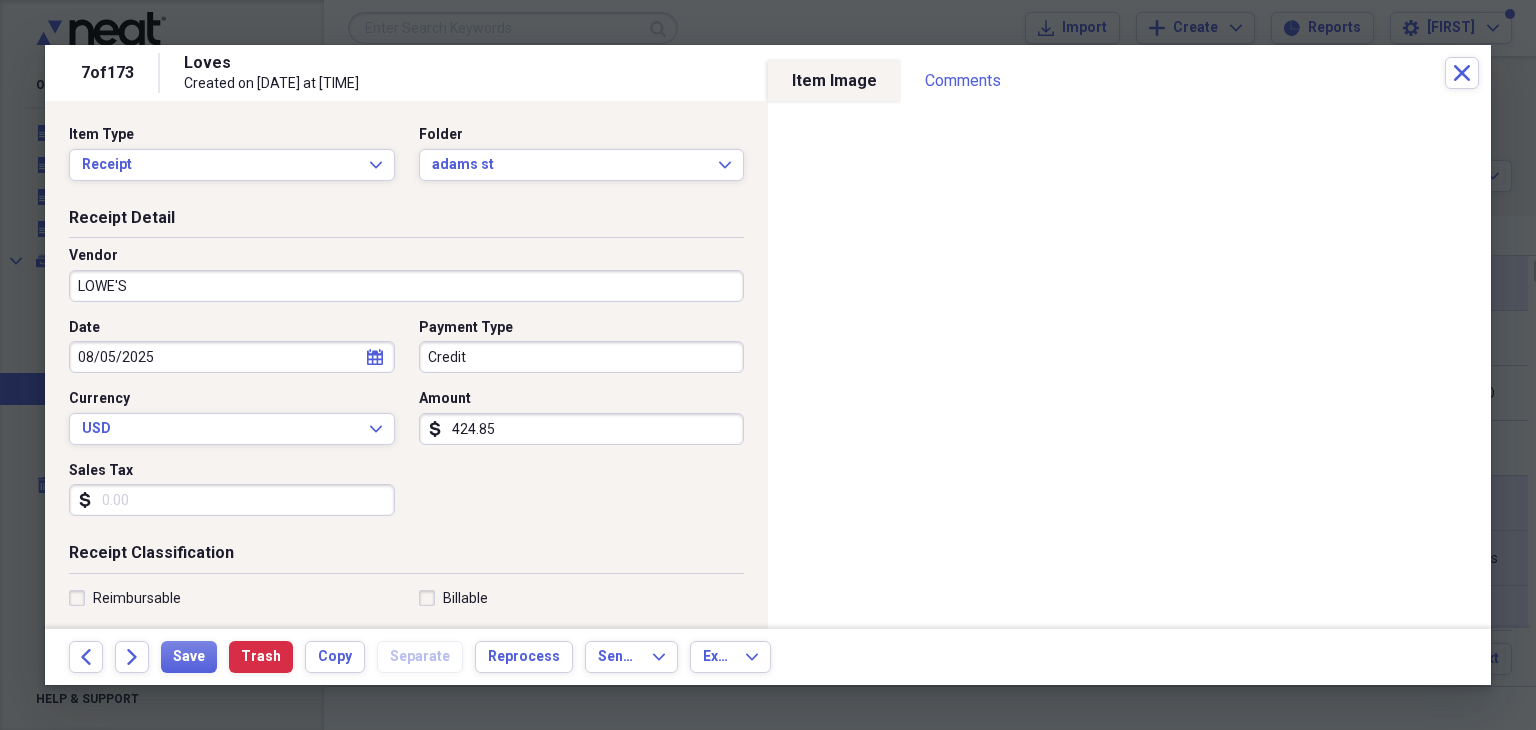click on "Credit" at bounding box center (582, 357) 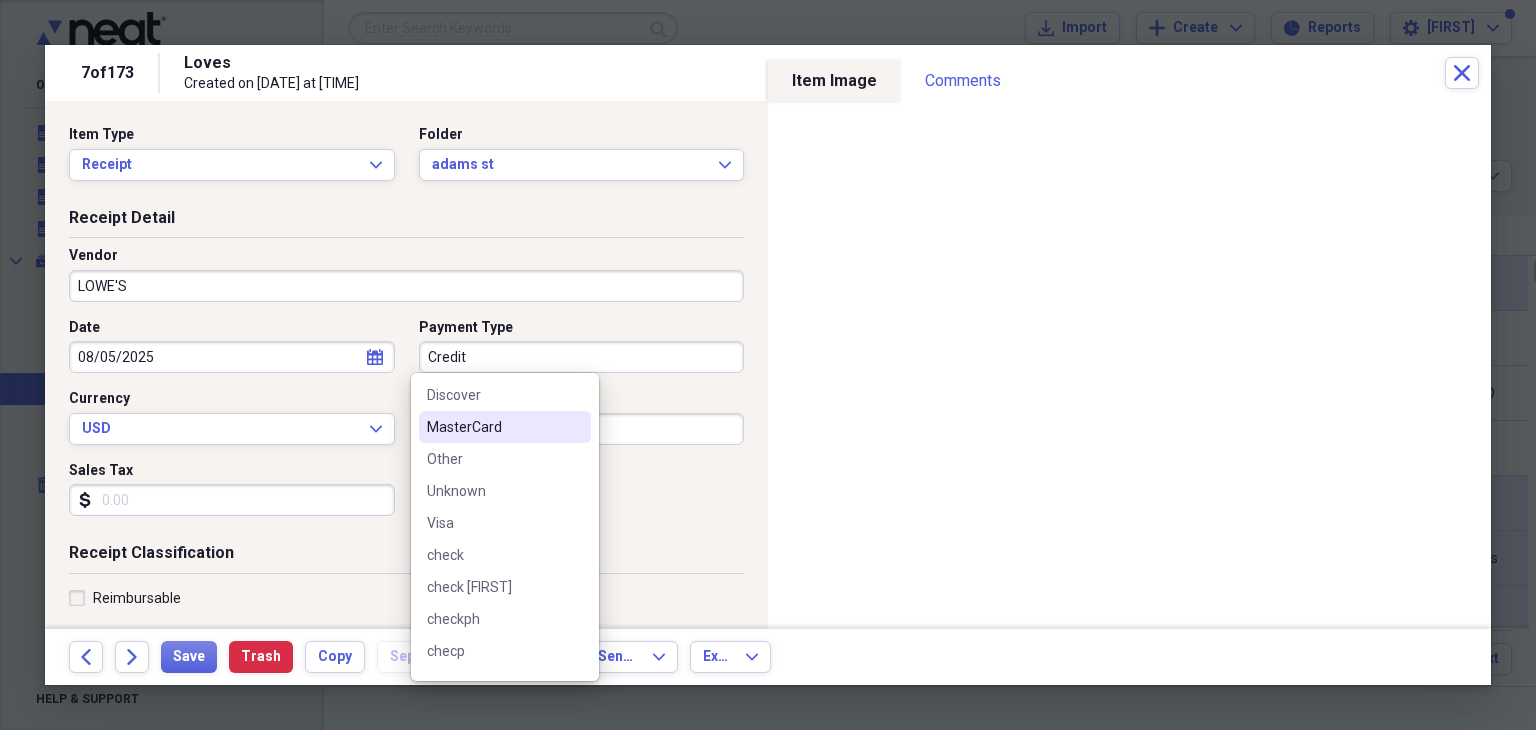scroll, scrollTop: 252, scrollLeft: 0, axis: vertical 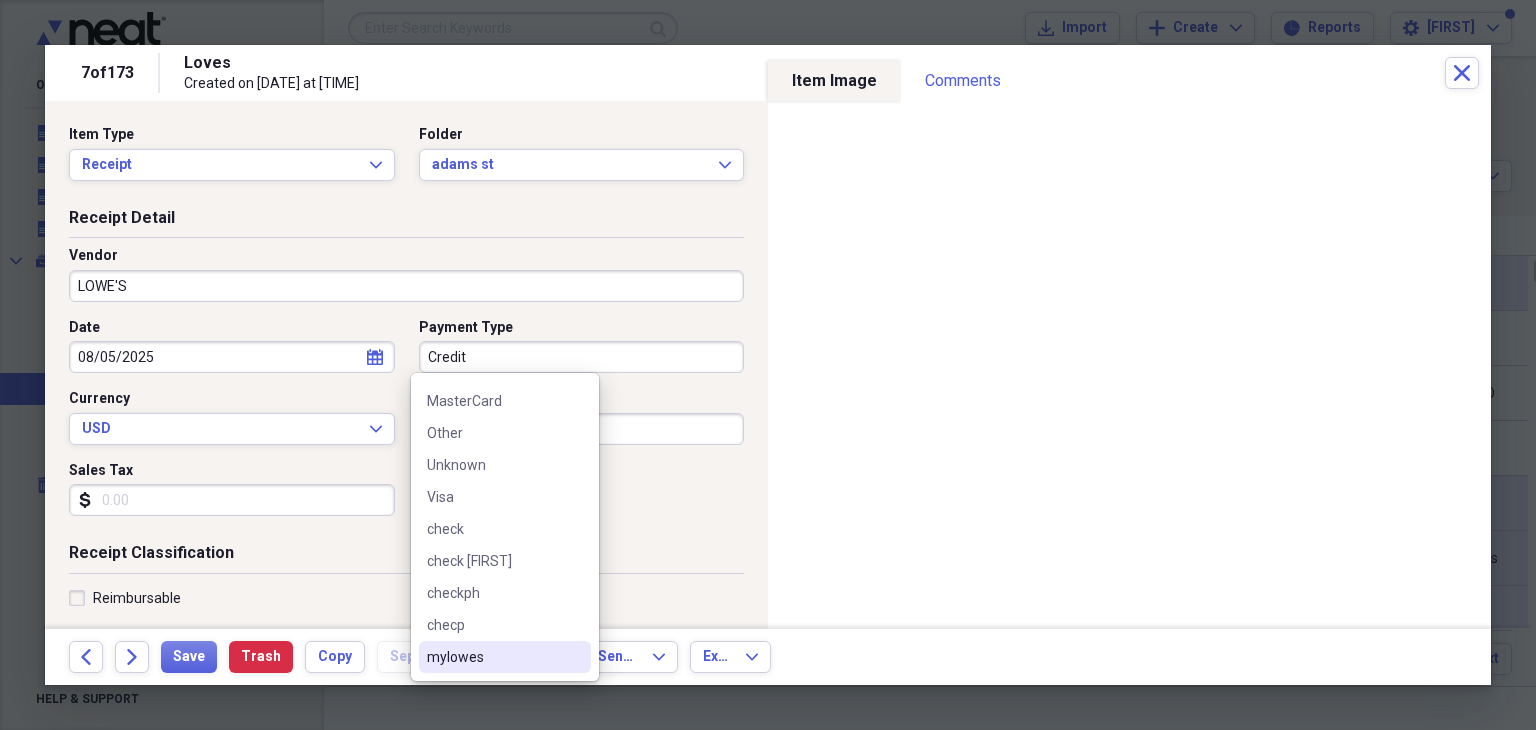click on "mylowes" at bounding box center [493, 657] 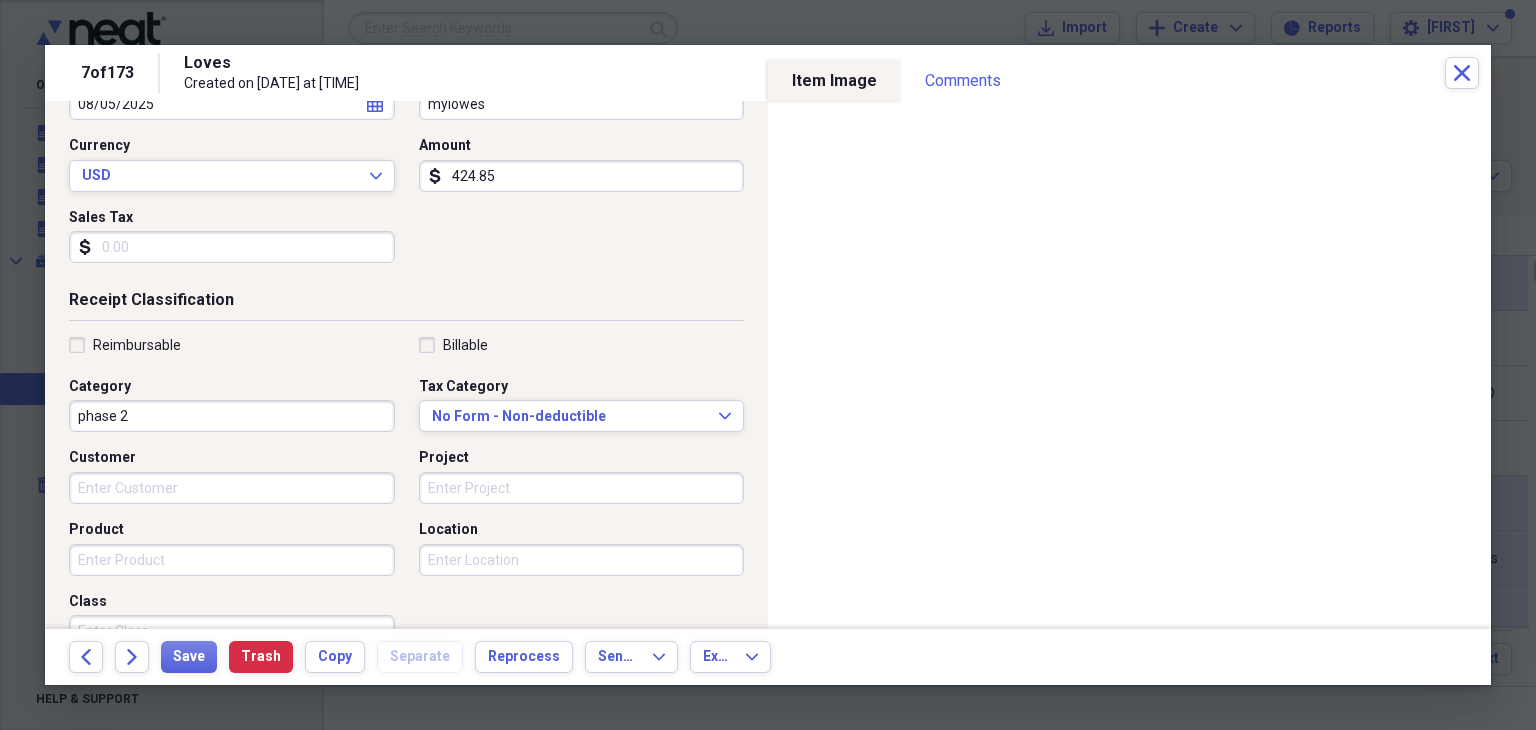 scroll, scrollTop: 300, scrollLeft: 0, axis: vertical 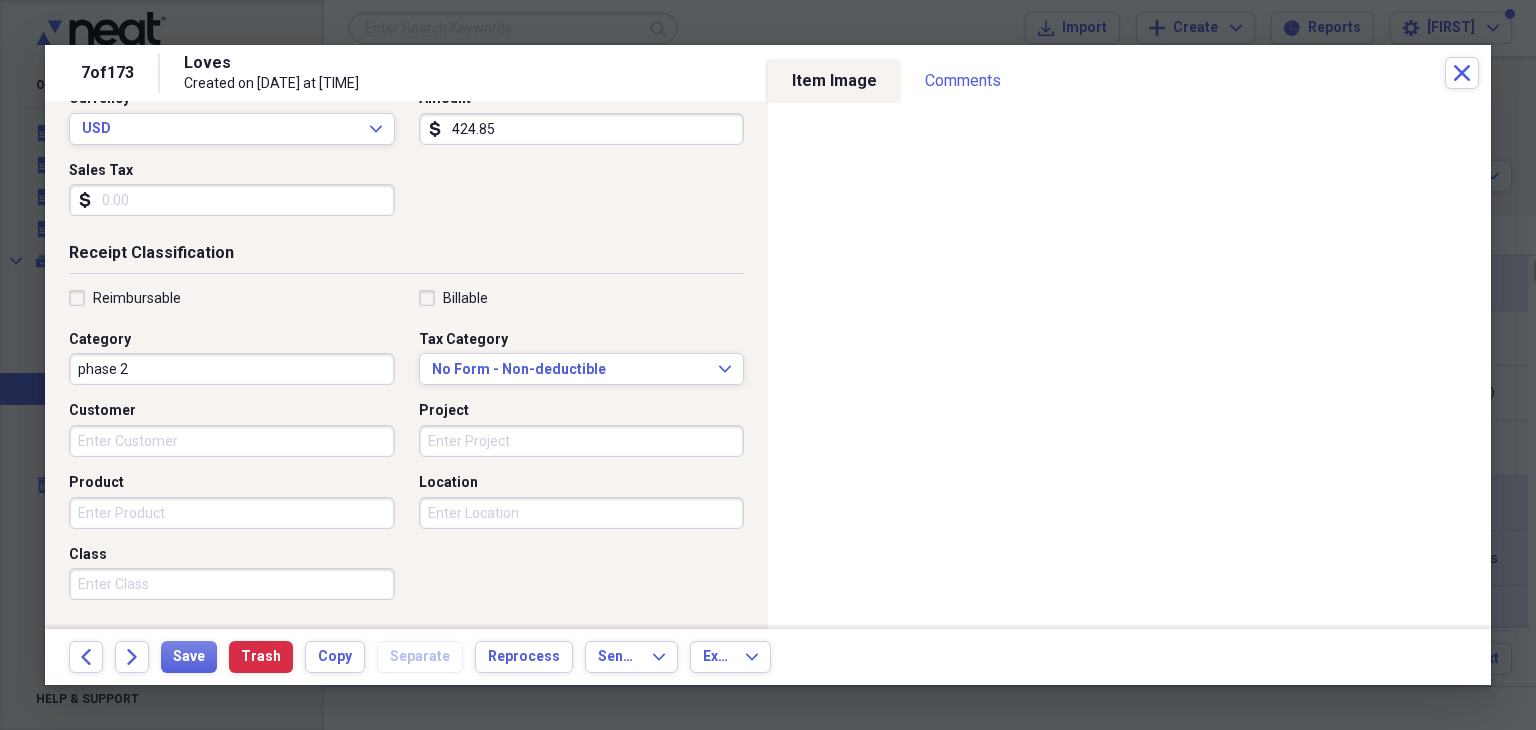 click on "phase 2" at bounding box center (232, 369) 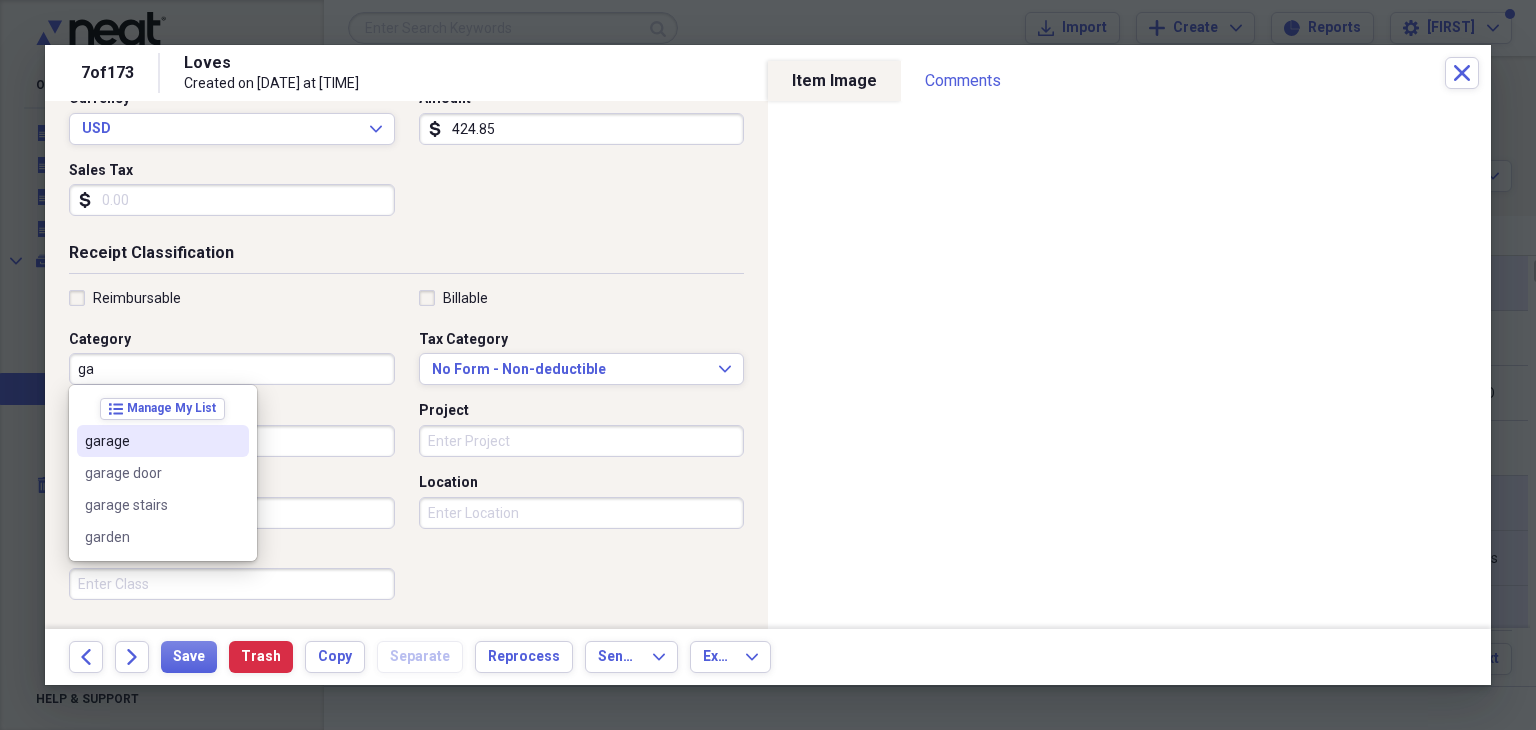 click on "garage" at bounding box center [151, 441] 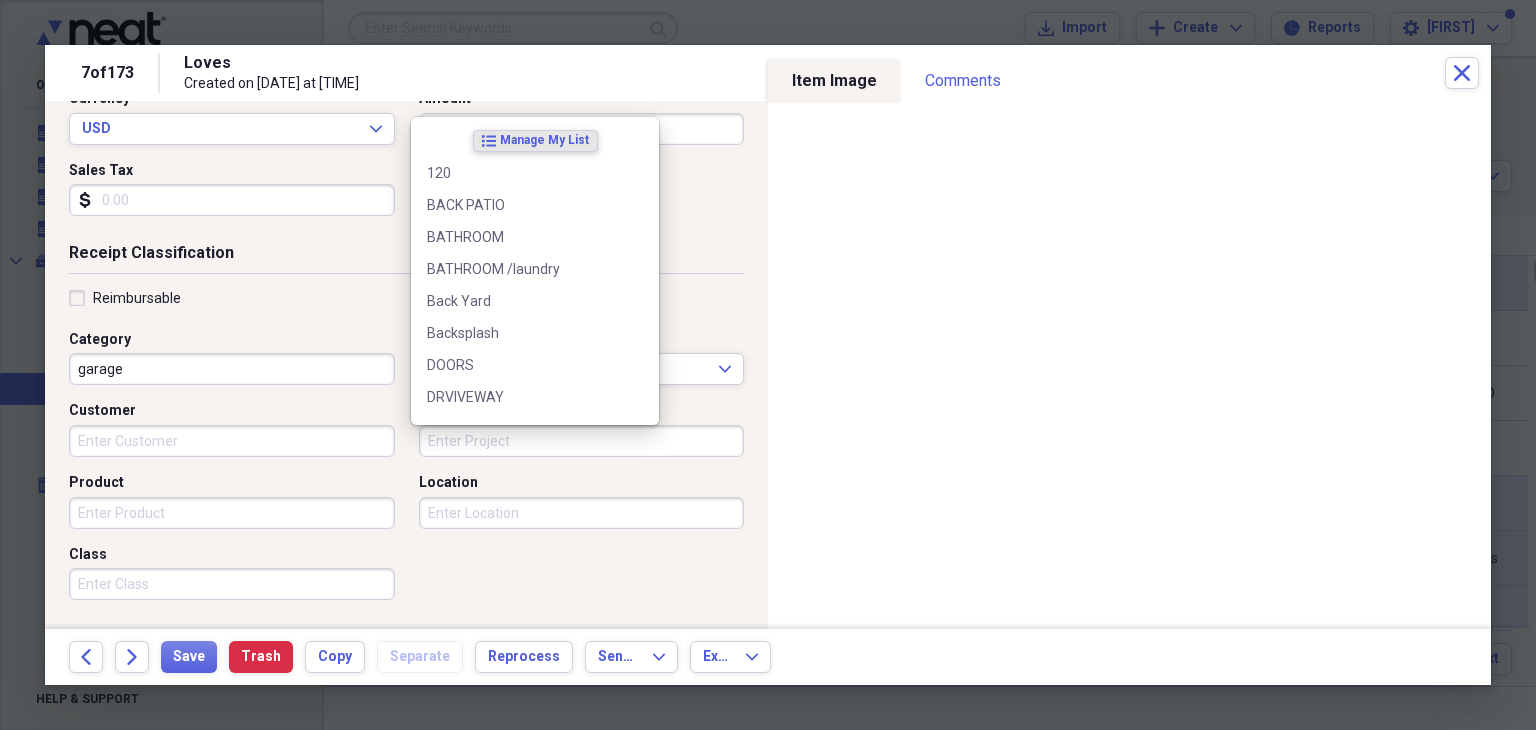 click on "Project" at bounding box center [582, 441] 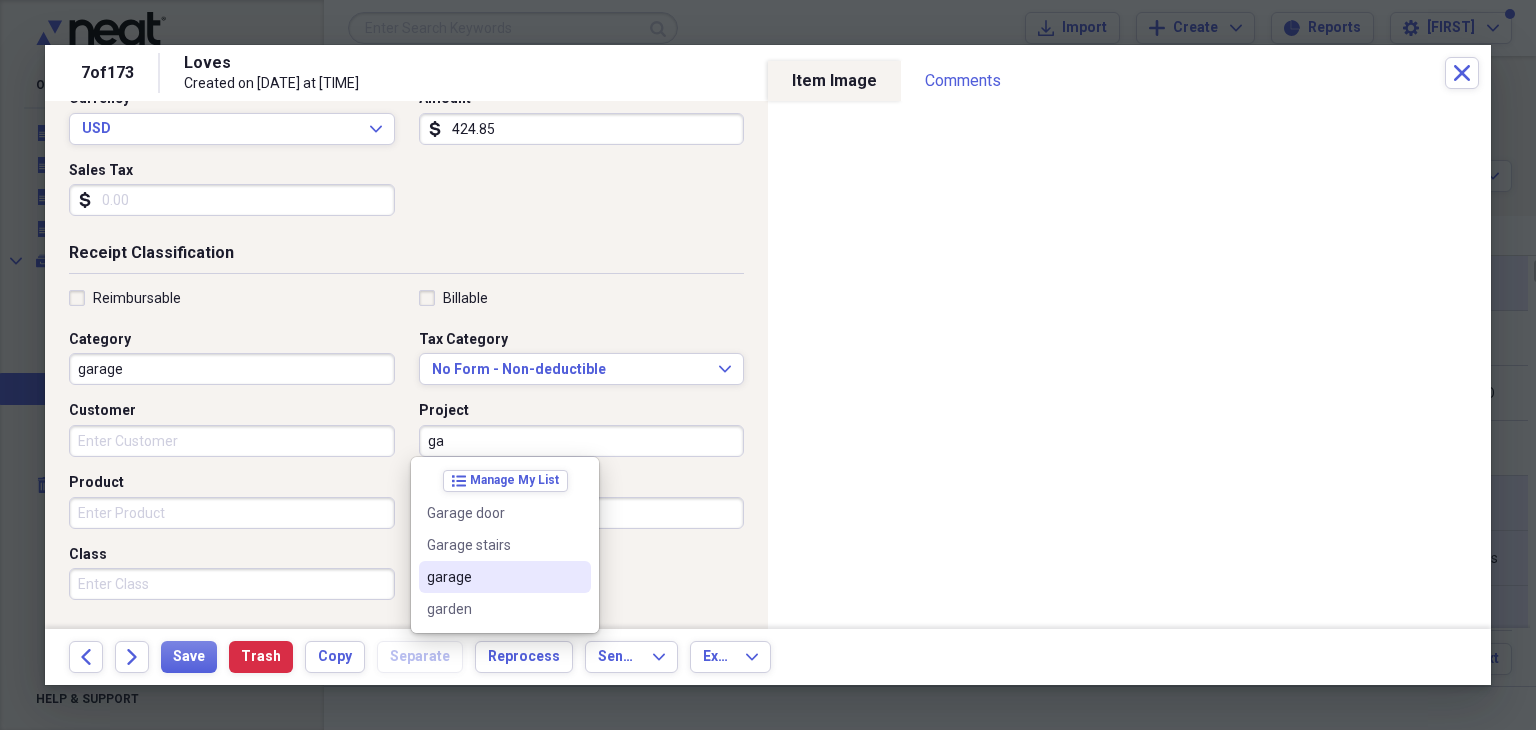 click on "garage" at bounding box center (493, 577) 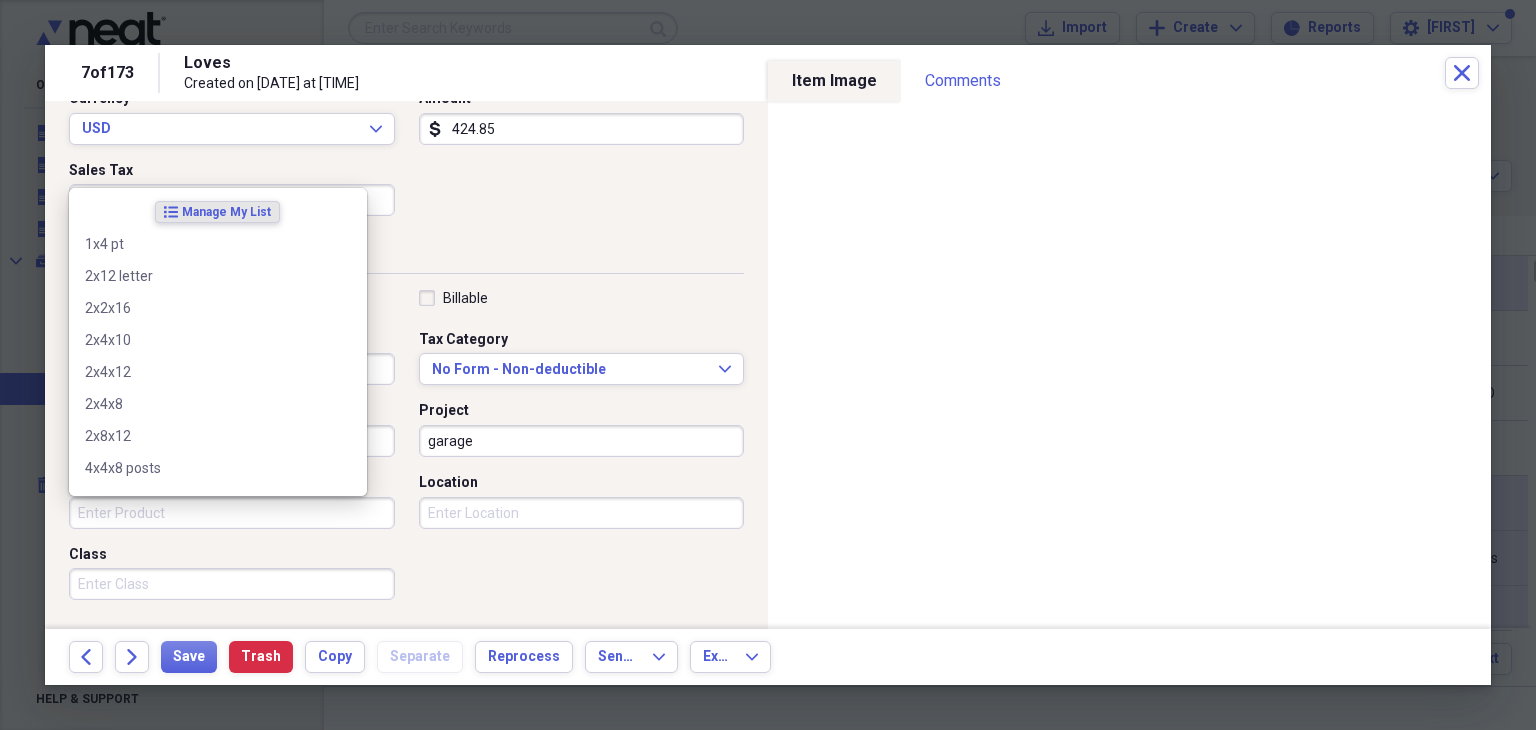 click on "Product" at bounding box center [232, 513] 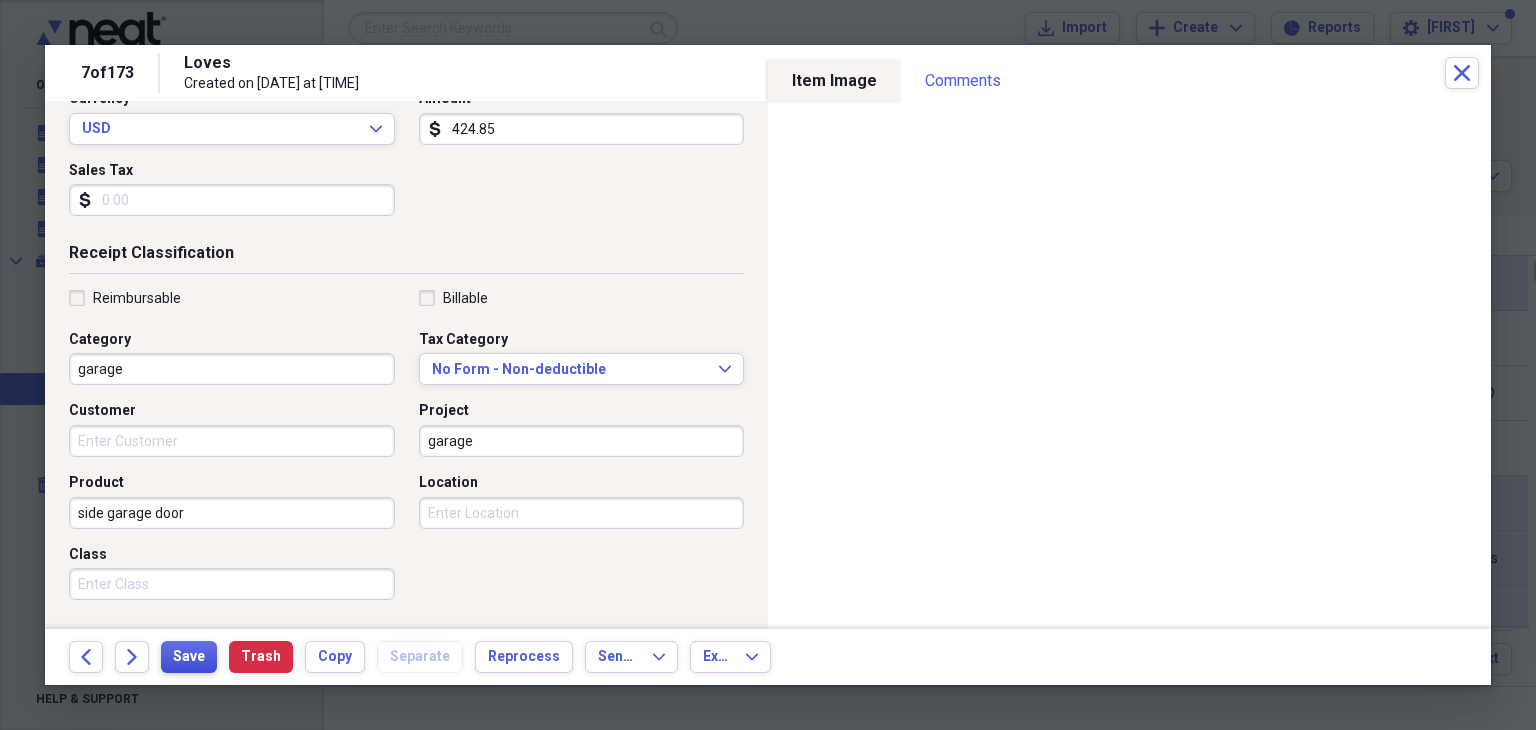 type on "side garage door" 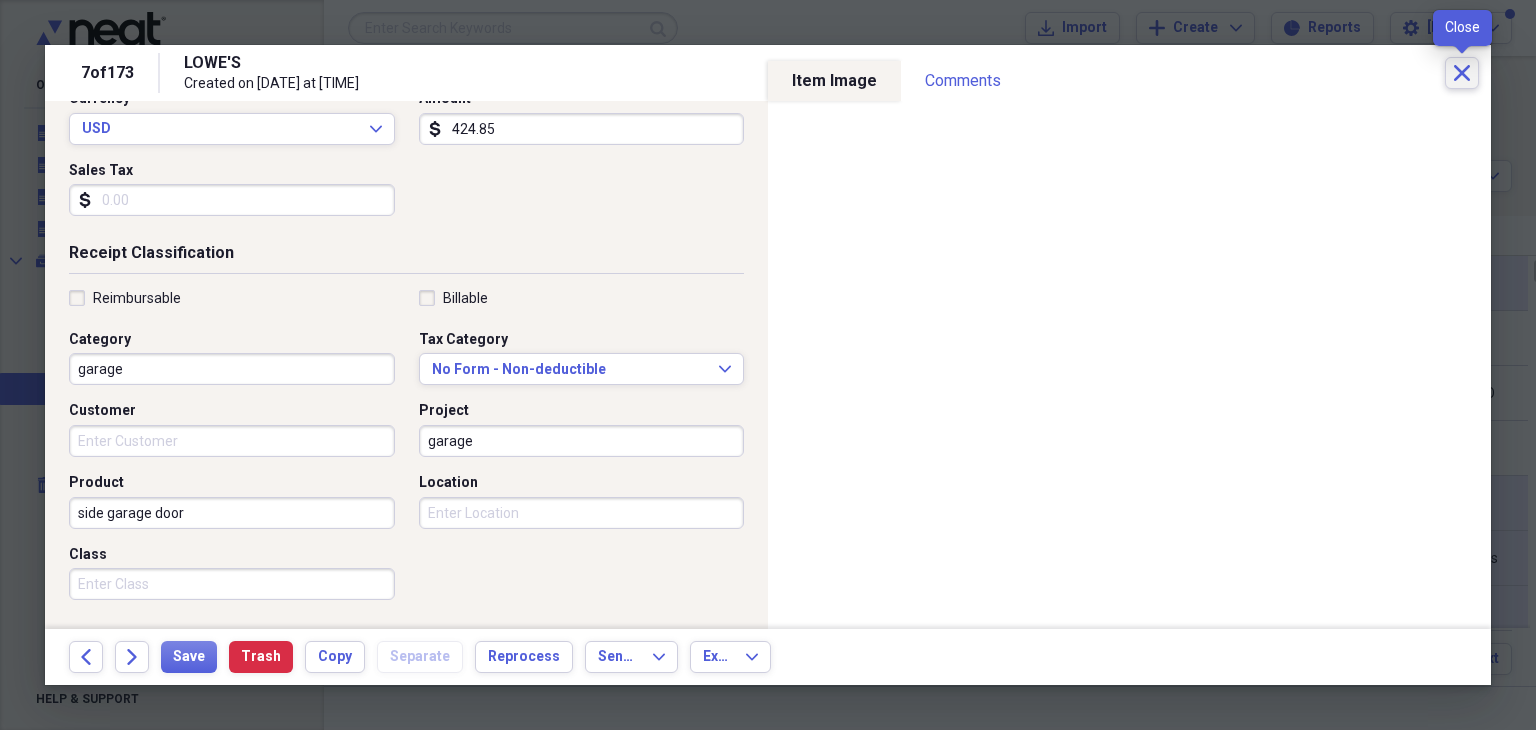 click on "Close" 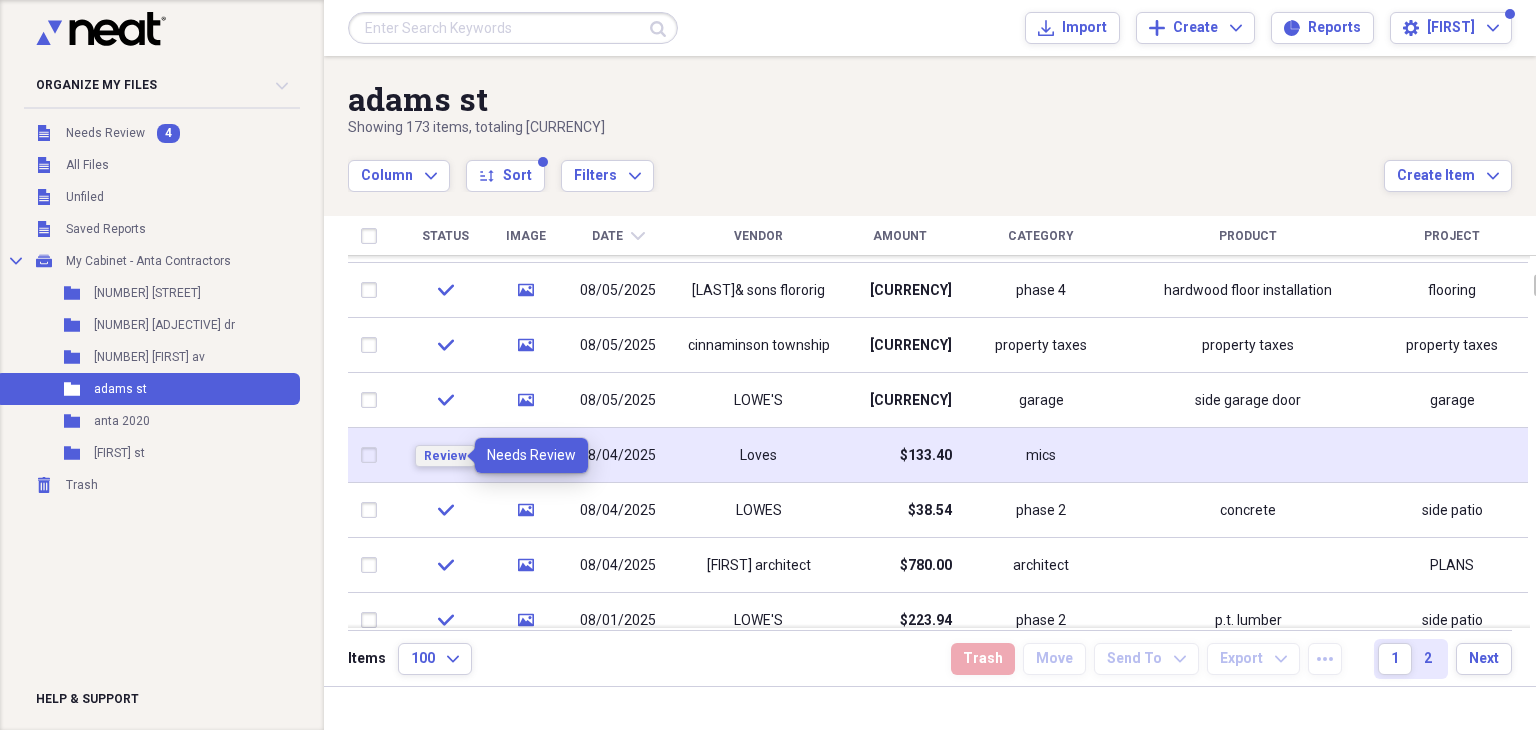 click on "Review" at bounding box center (445, 456) 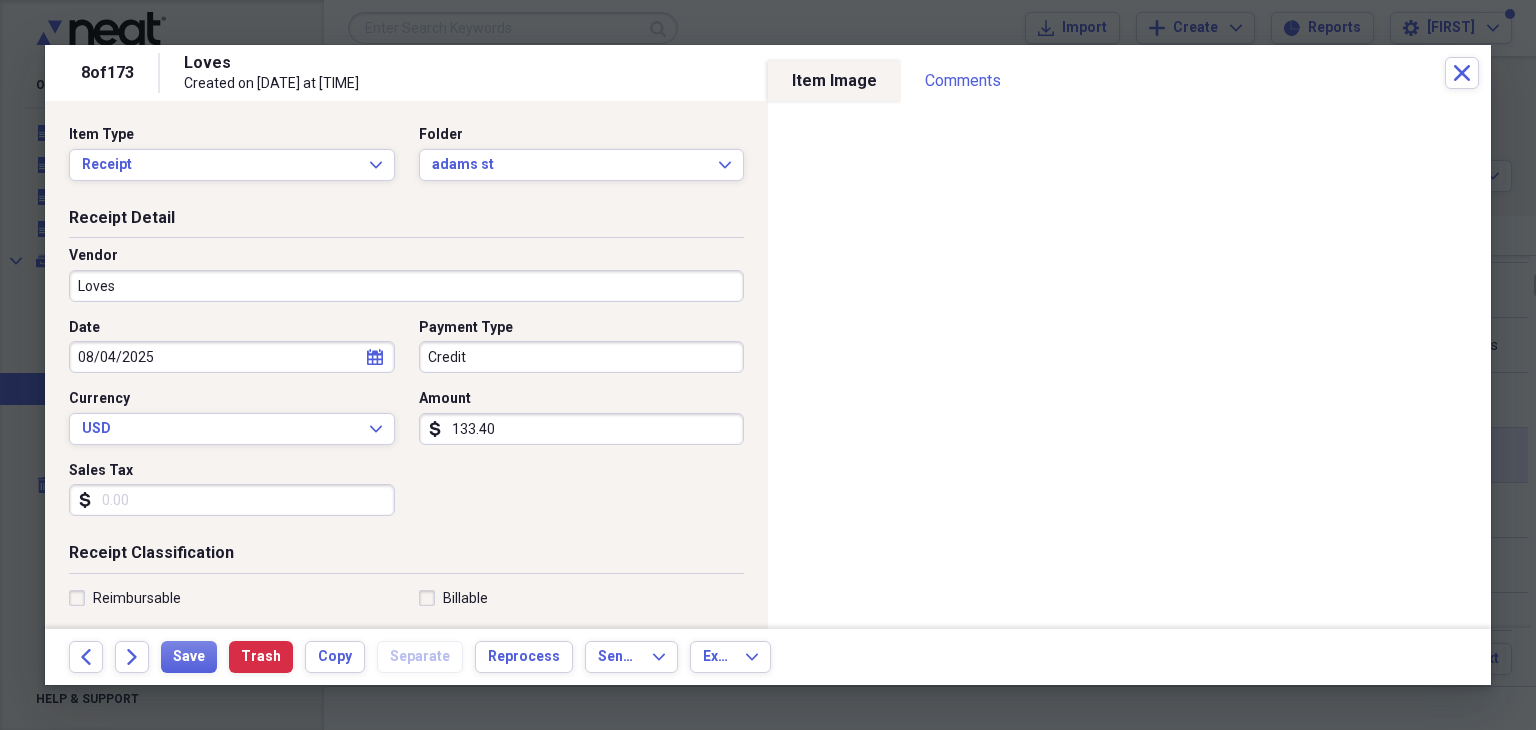 click on "Loves" at bounding box center (406, 286) 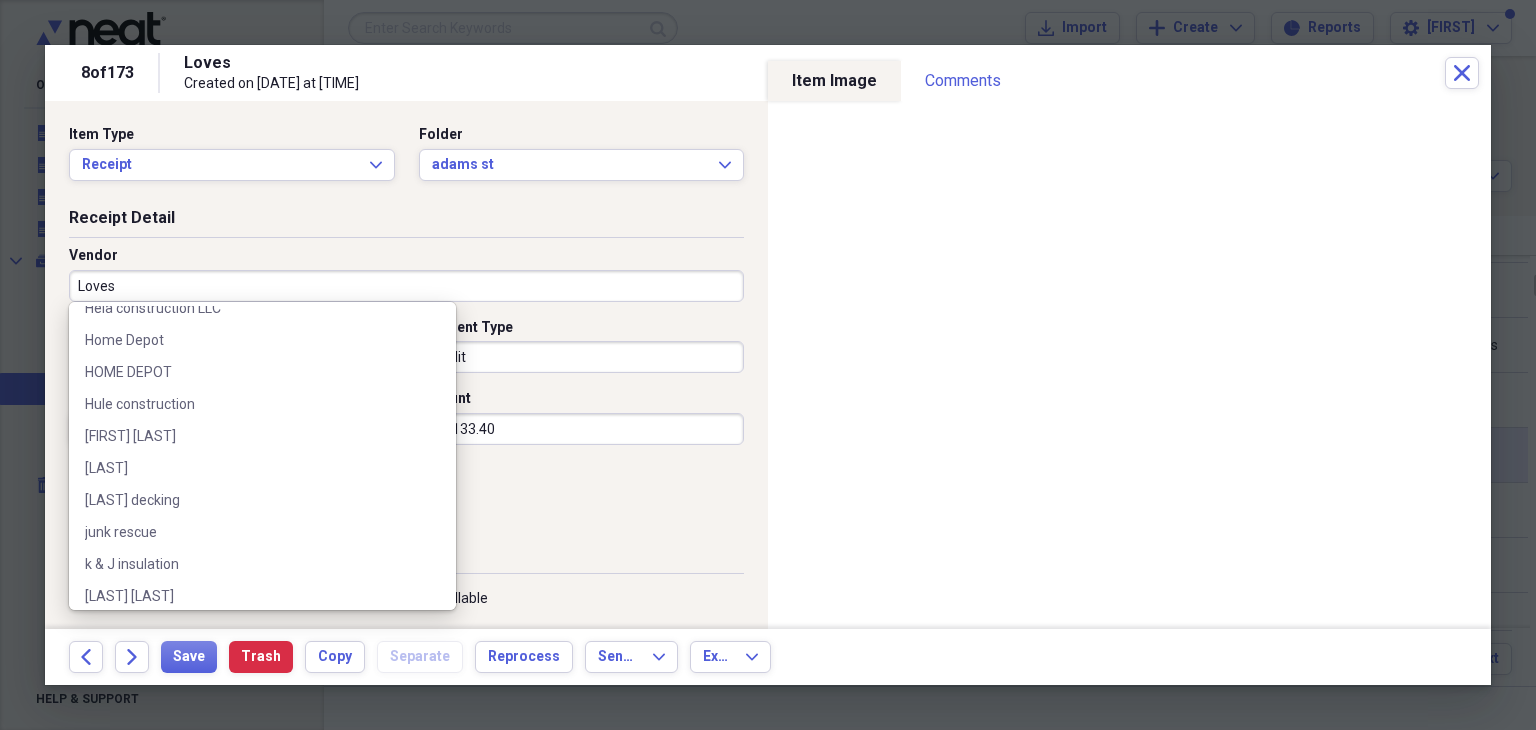 scroll, scrollTop: 2386, scrollLeft: 0, axis: vertical 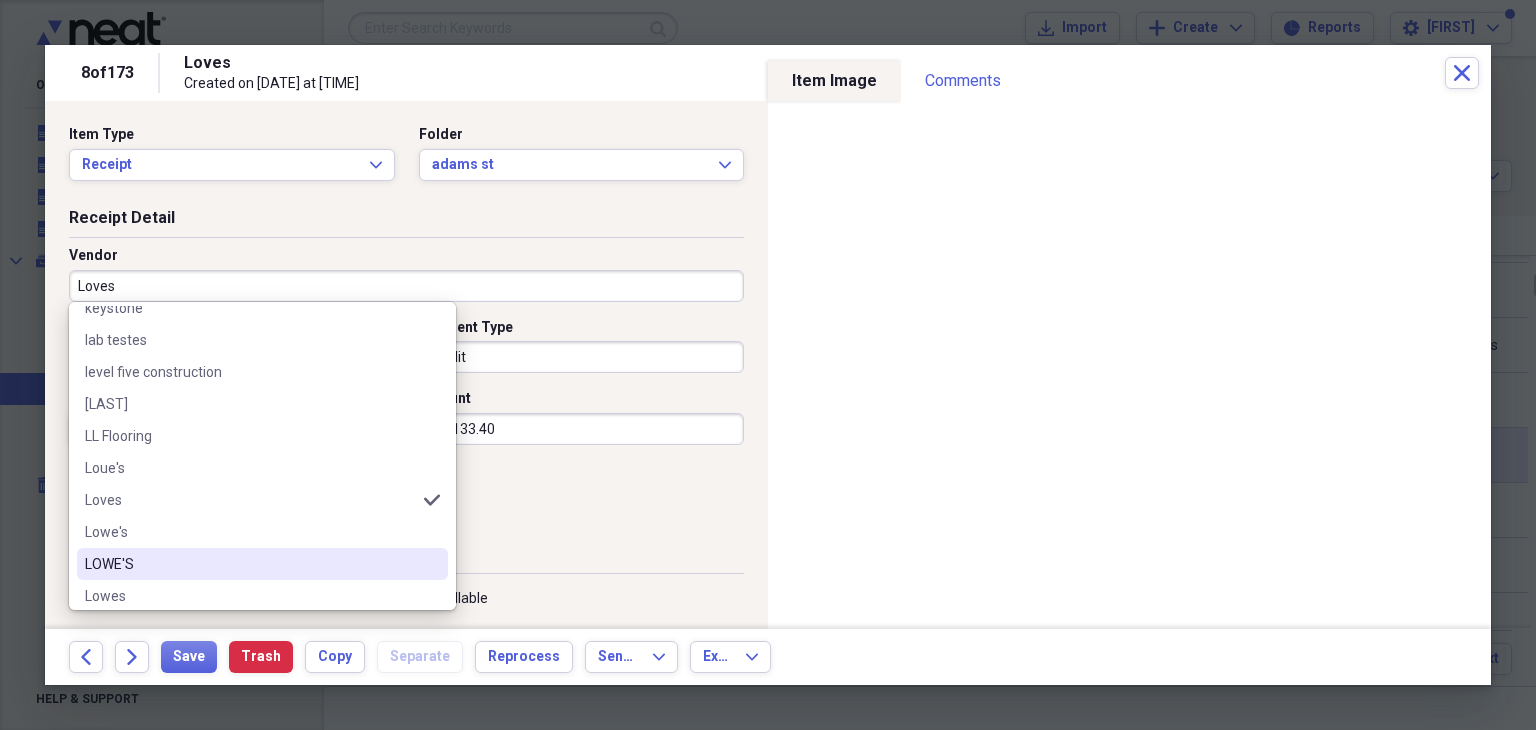 click on "LOWE'S" at bounding box center [250, 564] 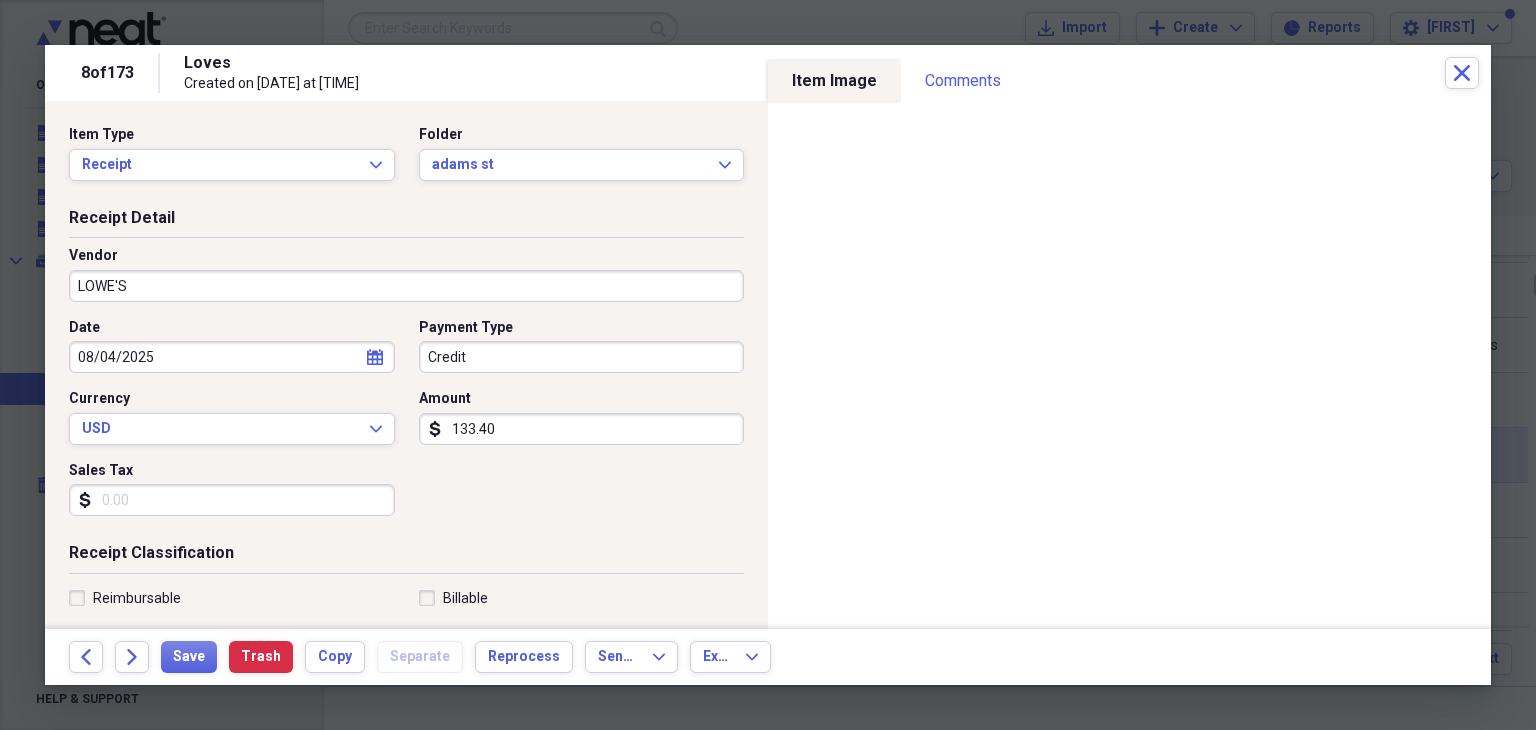 type on "phase 2" 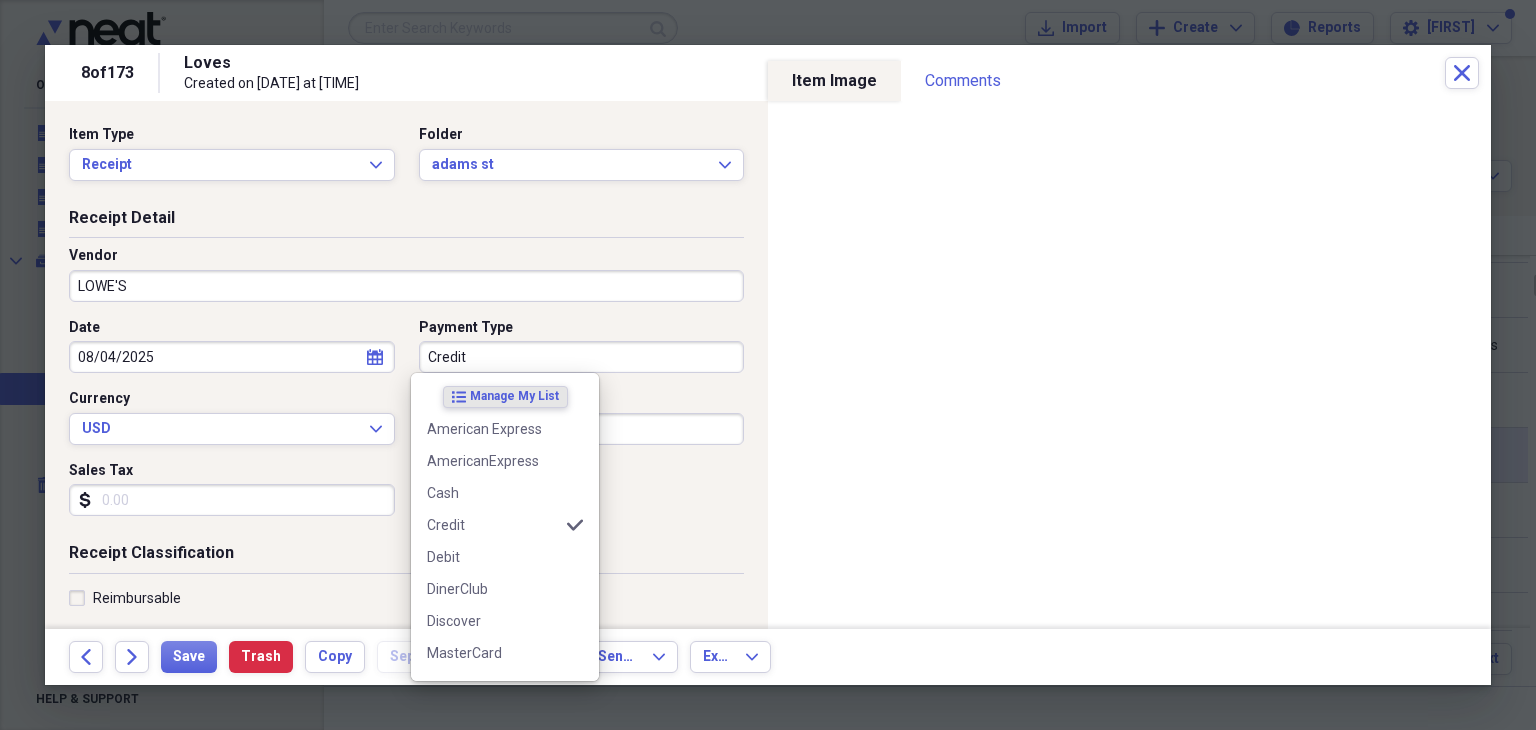 click on "Credit" at bounding box center [582, 357] 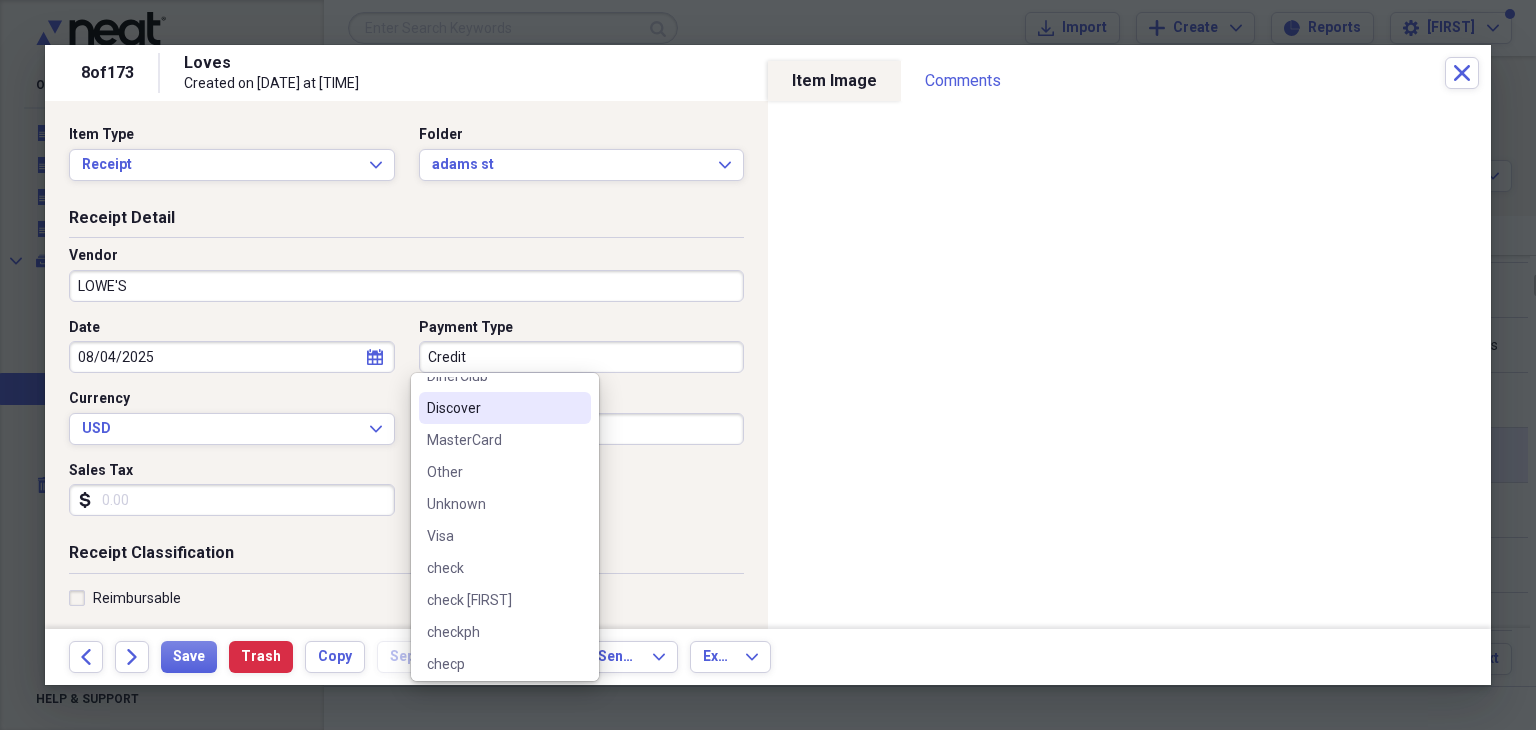 scroll, scrollTop: 252, scrollLeft: 0, axis: vertical 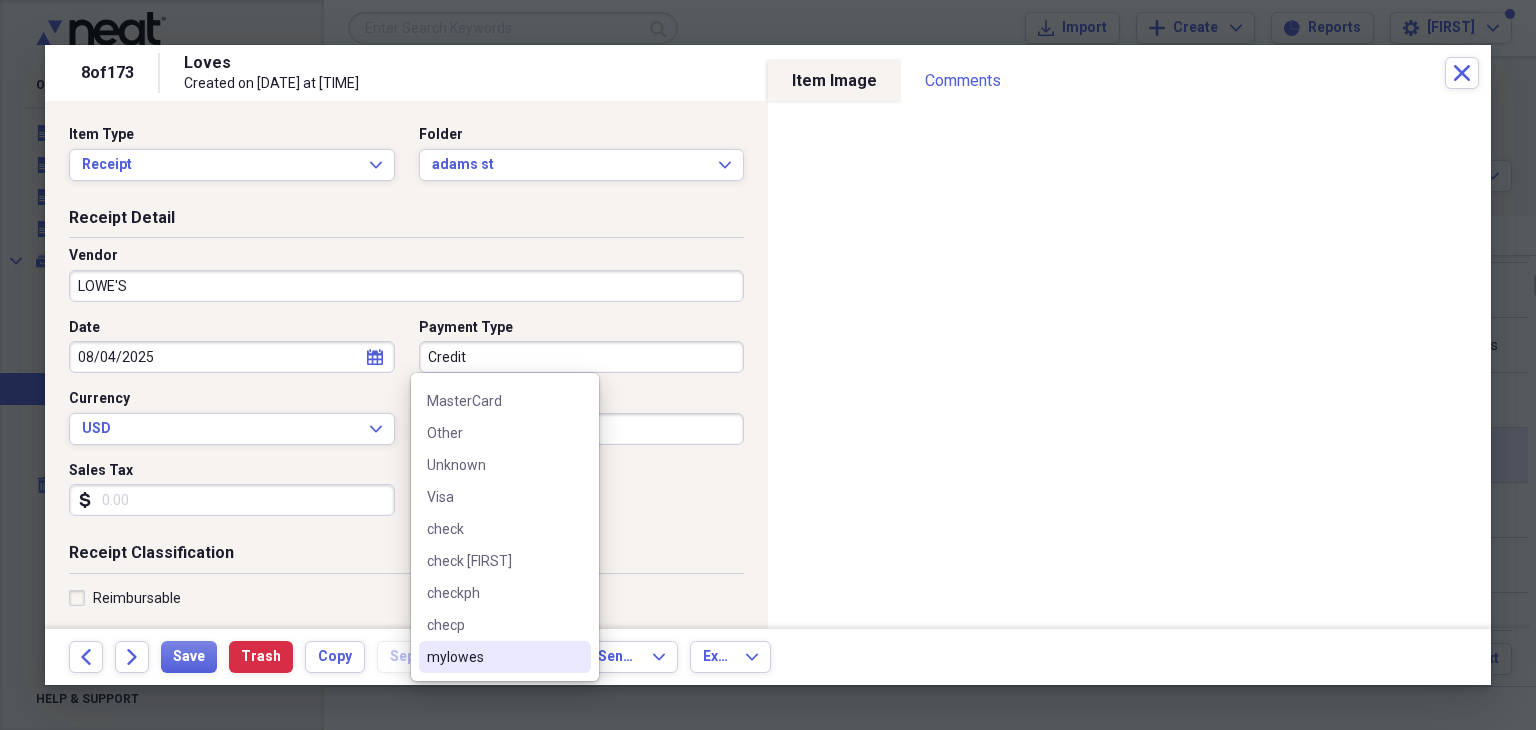 click on "mylowes" at bounding box center (493, 657) 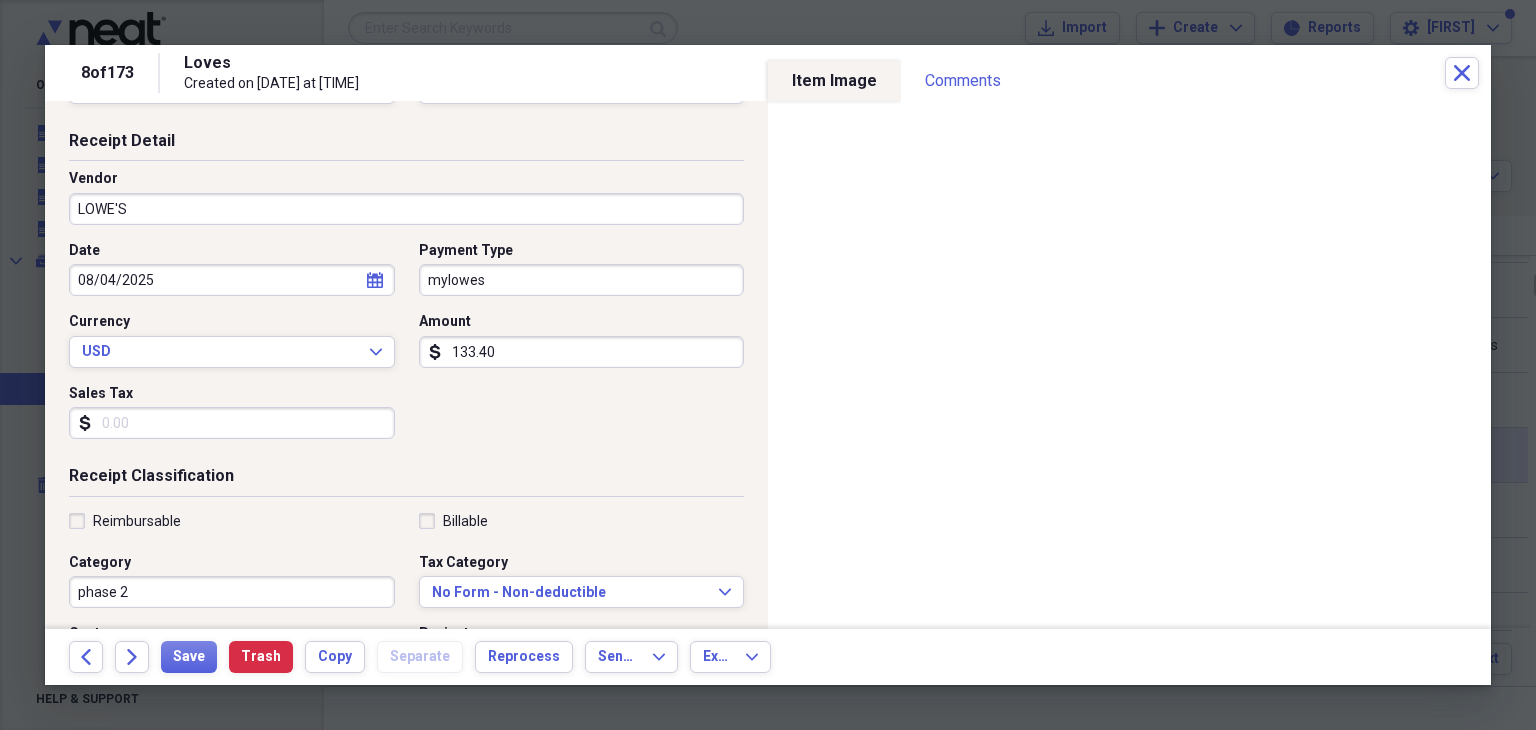 scroll, scrollTop: 300, scrollLeft: 0, axis: vertical 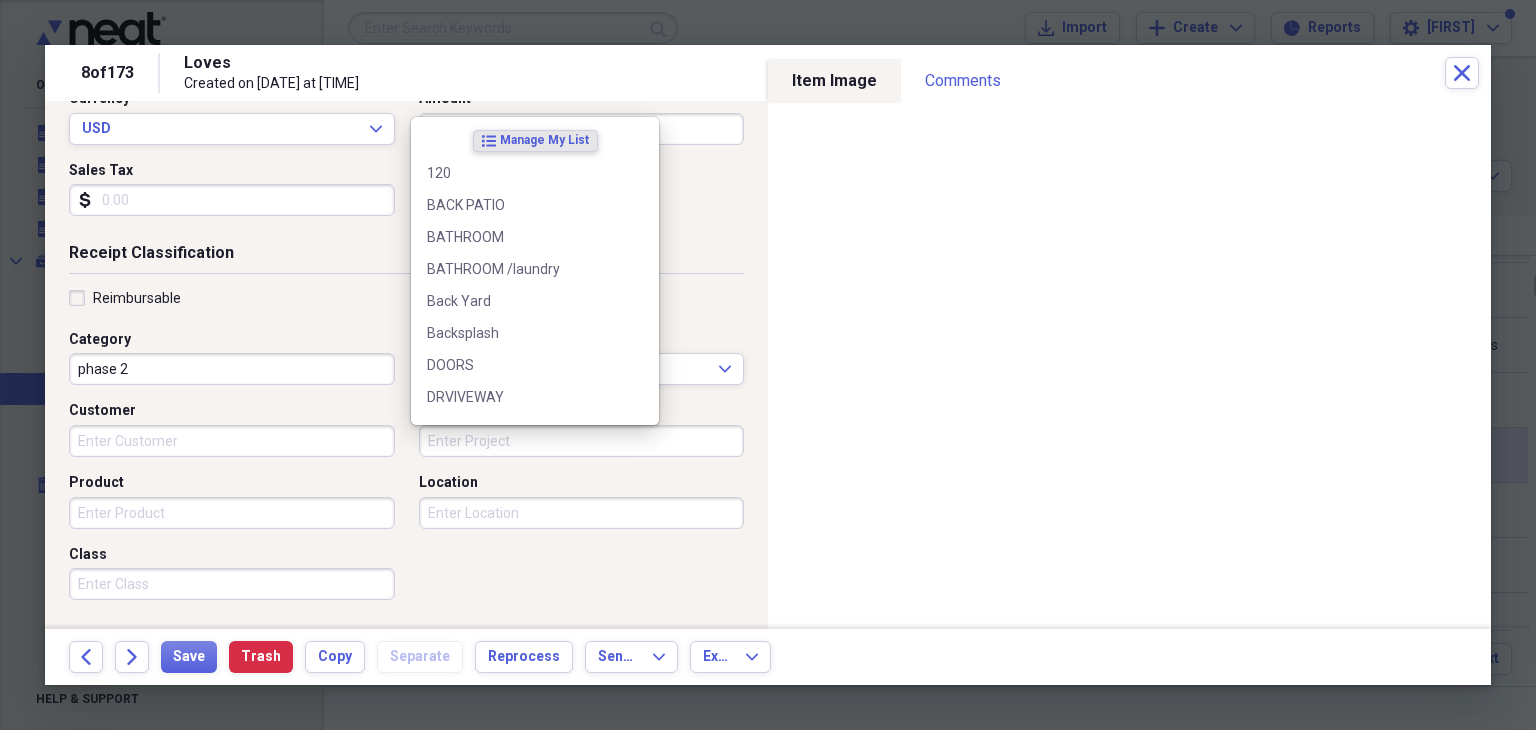 click on "Project" at bounding box center (582, 441) 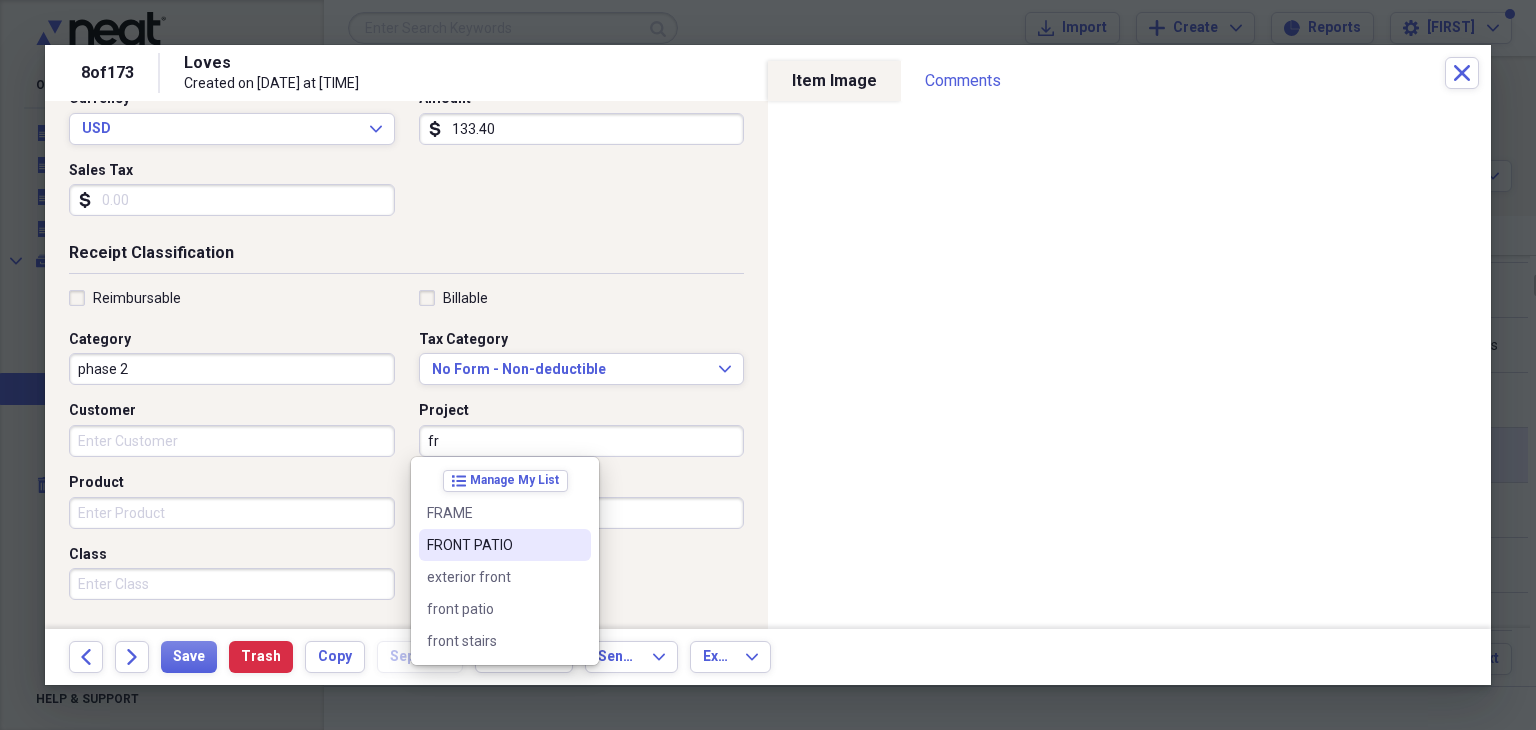 click on "FRONT PATIO" at bounding box center (493, 545) 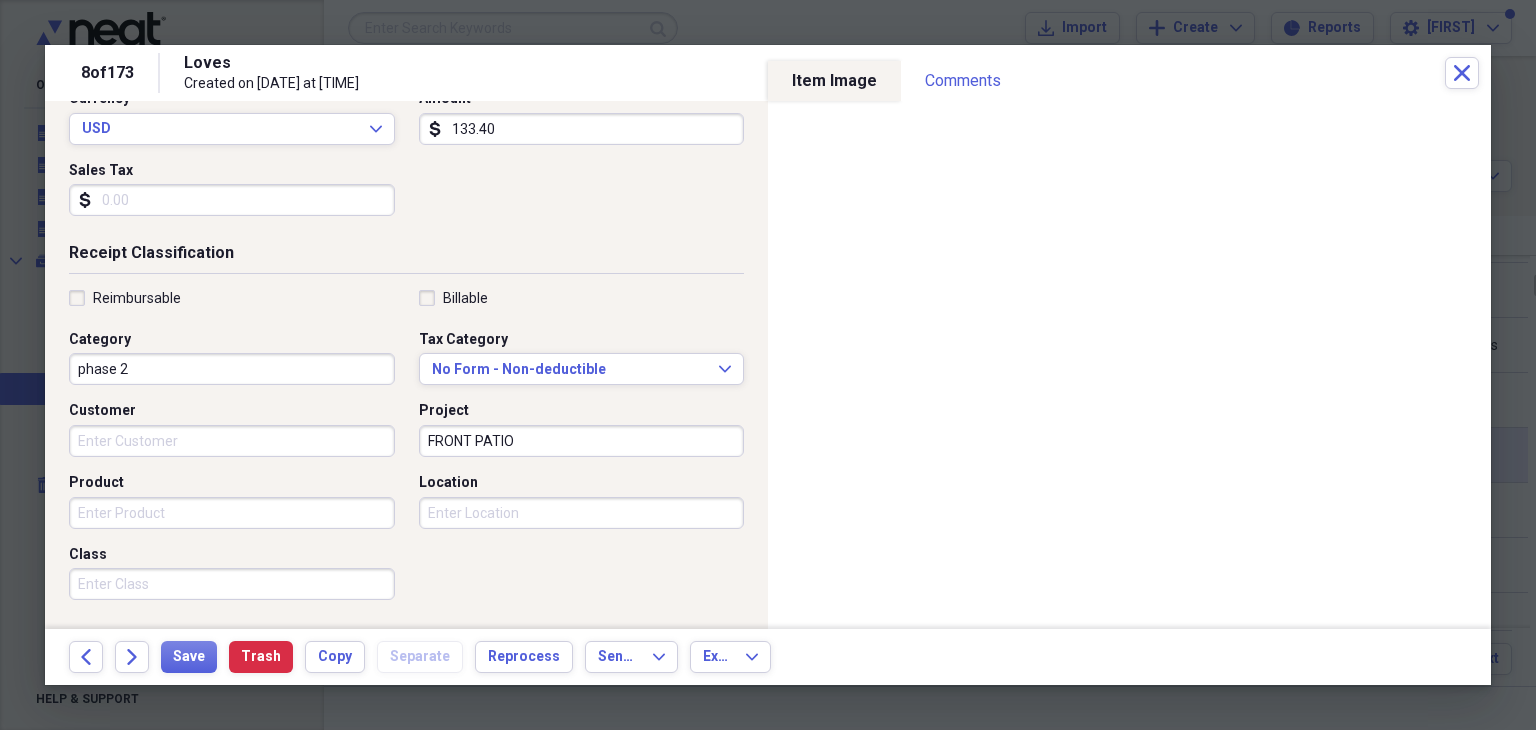 click on "Product" at bounding box center [232, 513] 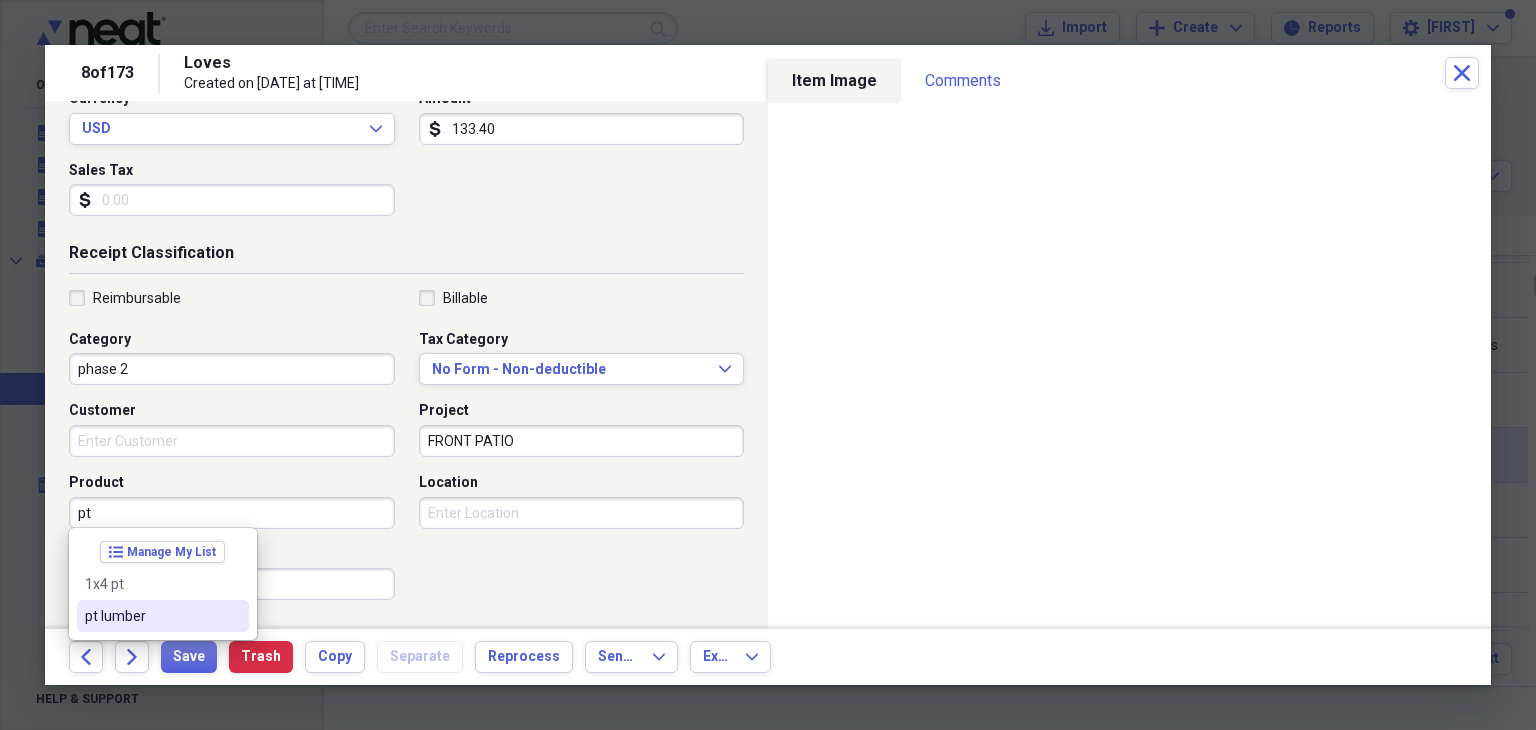 click on "pt lumber" at bounding box center (151, 616) 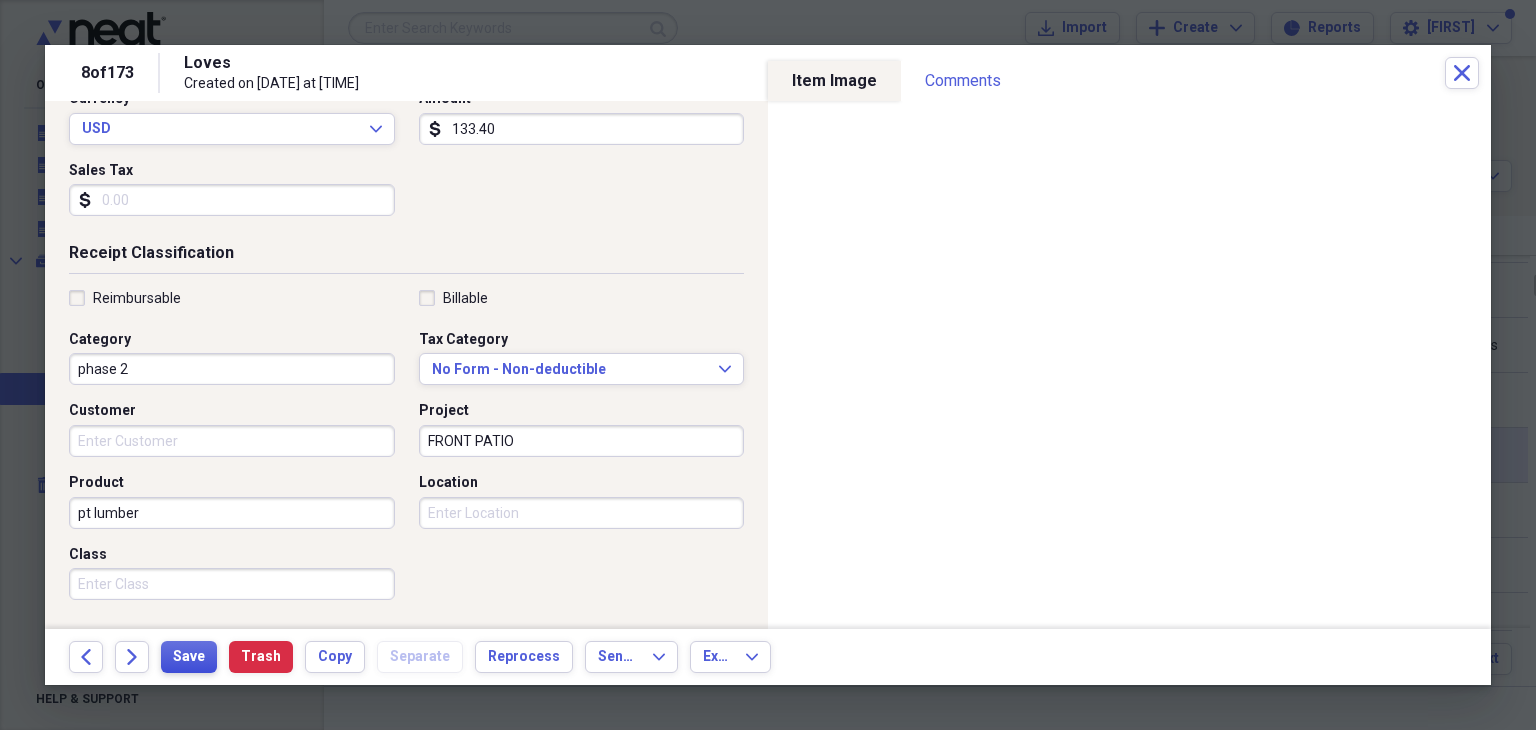 click on "Save" at bounding box center (189, 657) 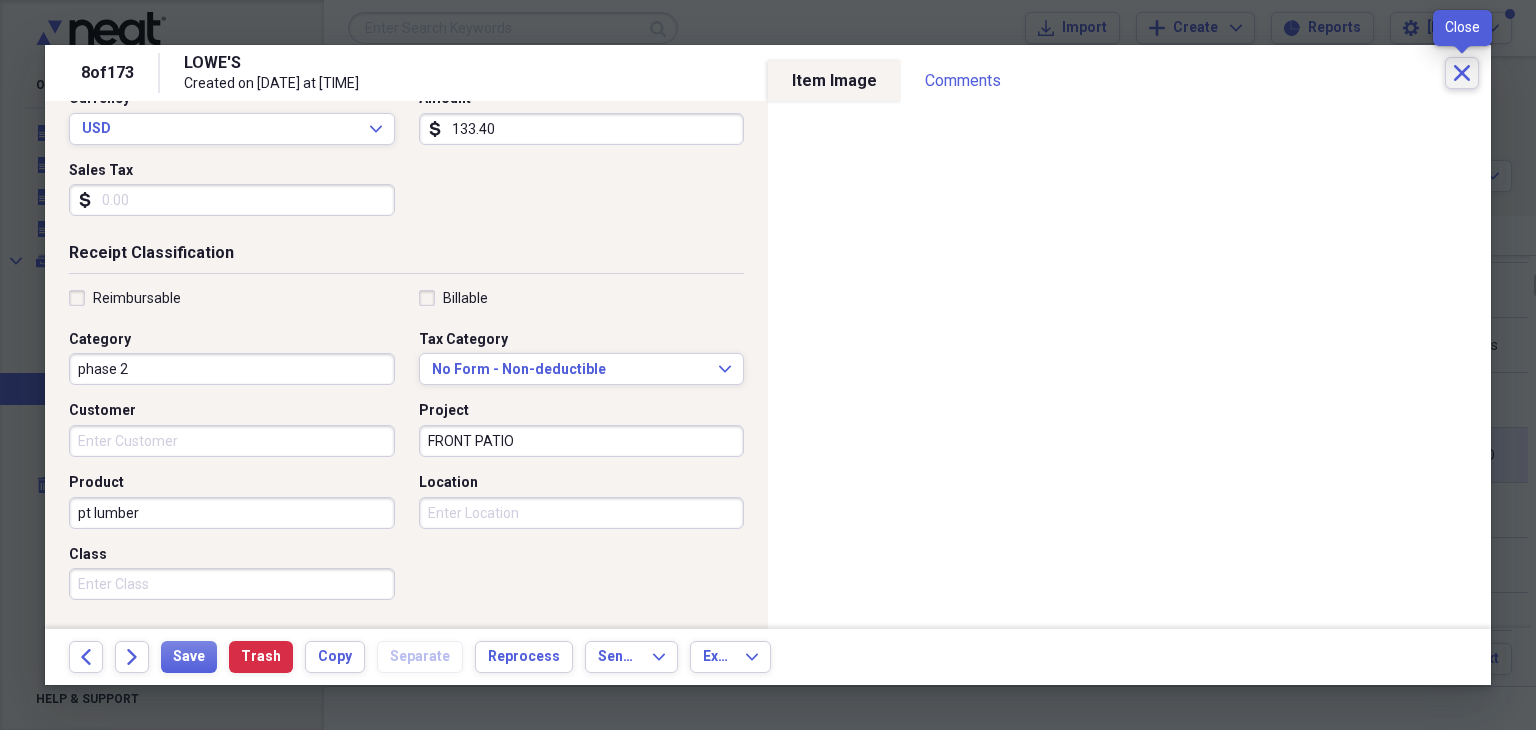 click 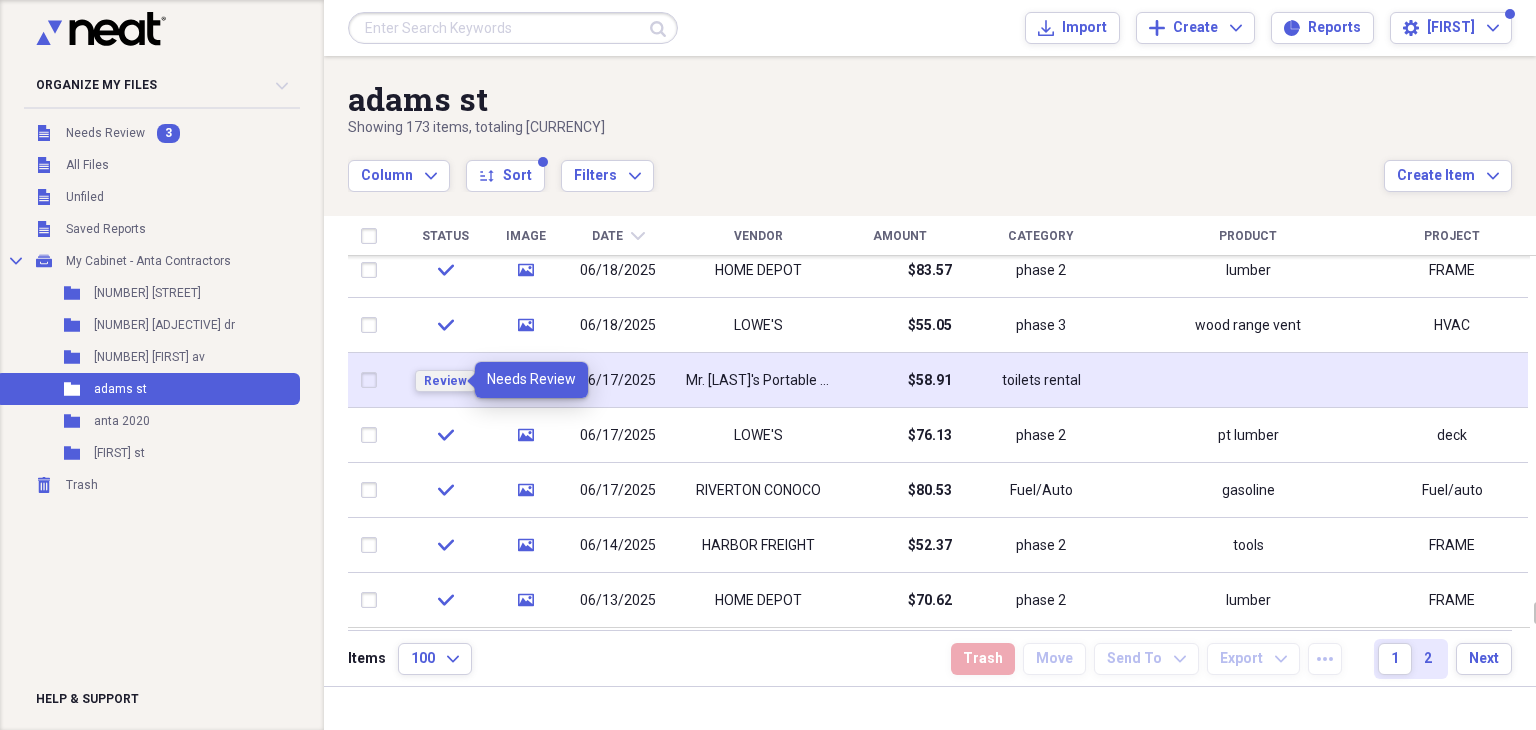 click on "Review" at bounding box center (445, 381) 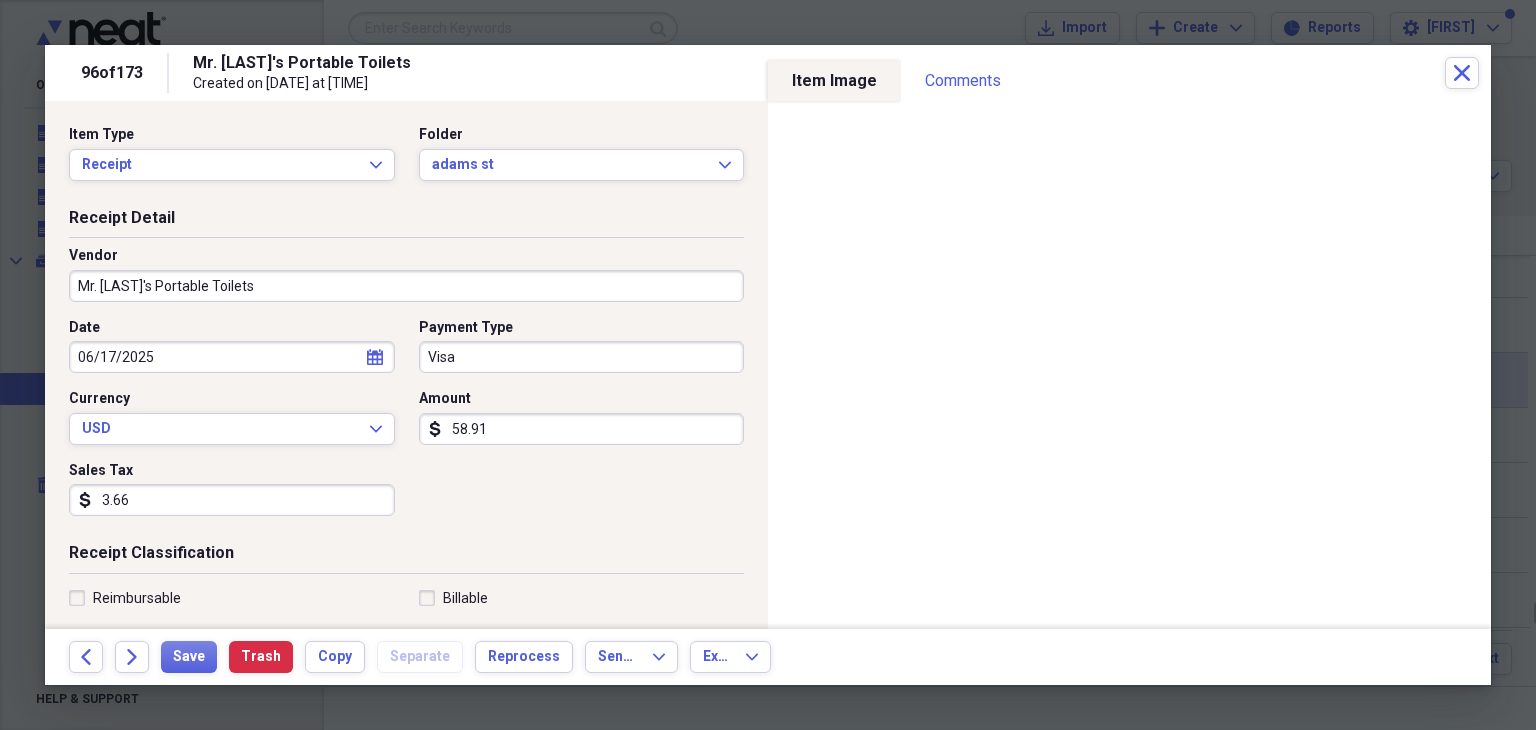 click on "Visa" at bounding box center (582, 357) 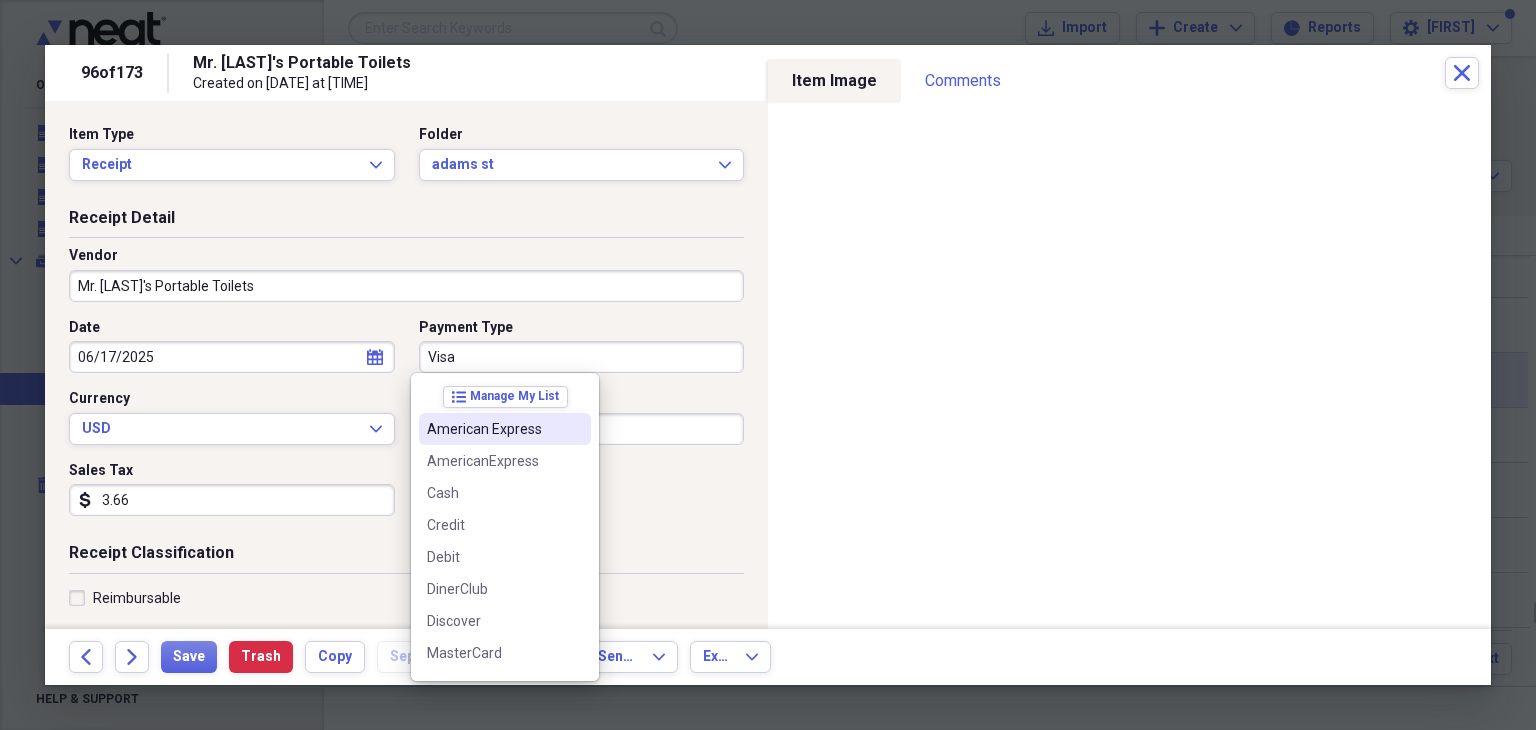 click on "American Express" at bounding box center (493, 429) 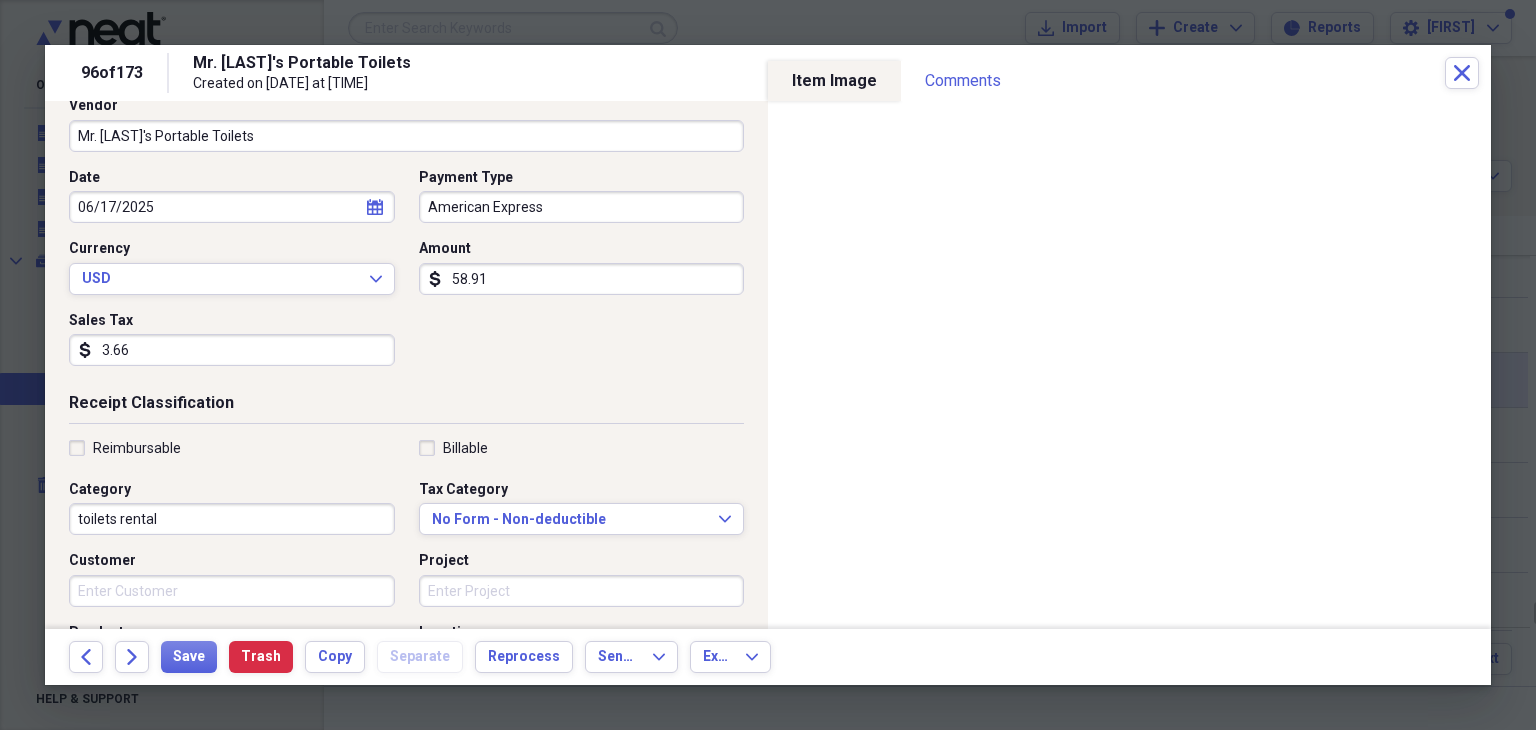 scroll, scrollTop: 160, scrollLeft: 0, axis: vertical 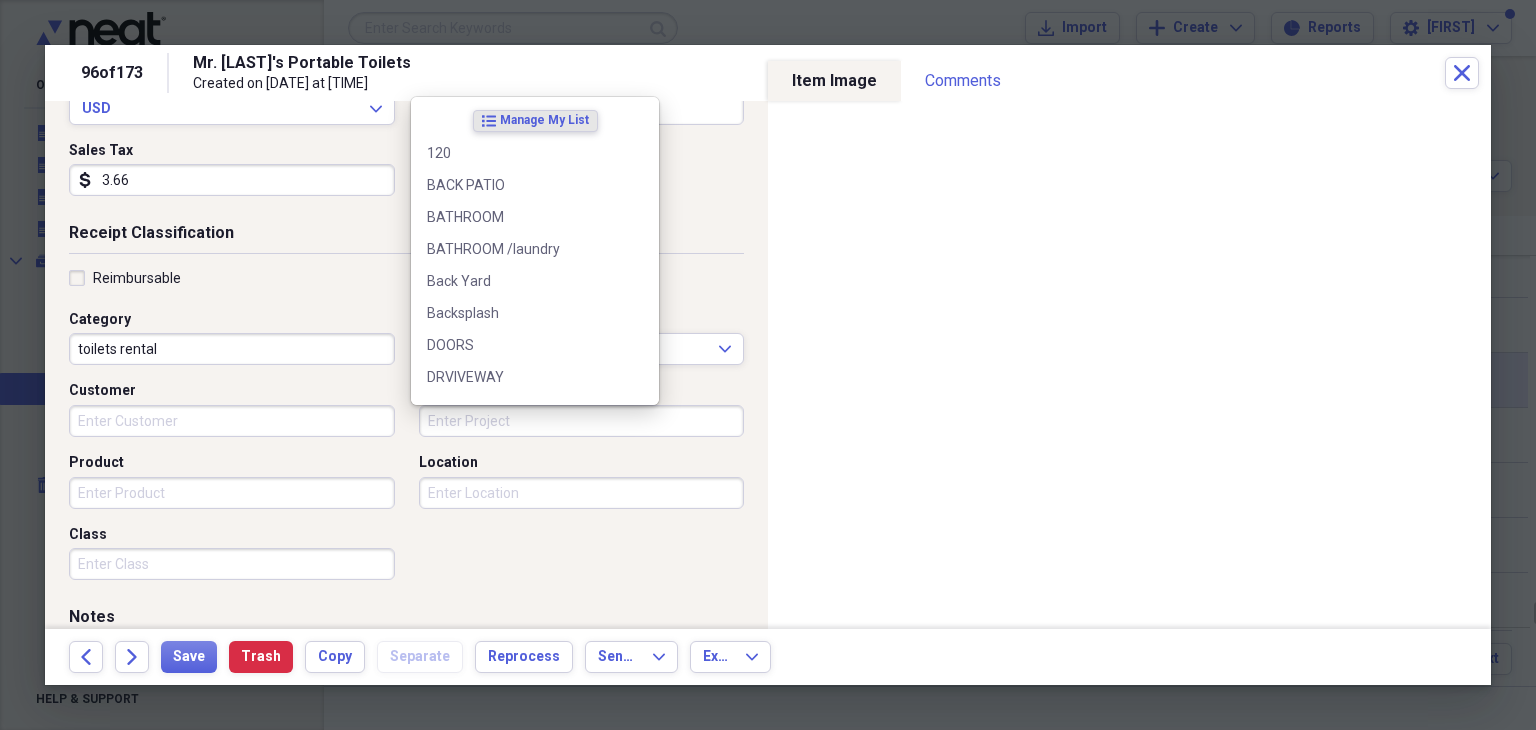 click on "Project" at bounding box center [582, 421] 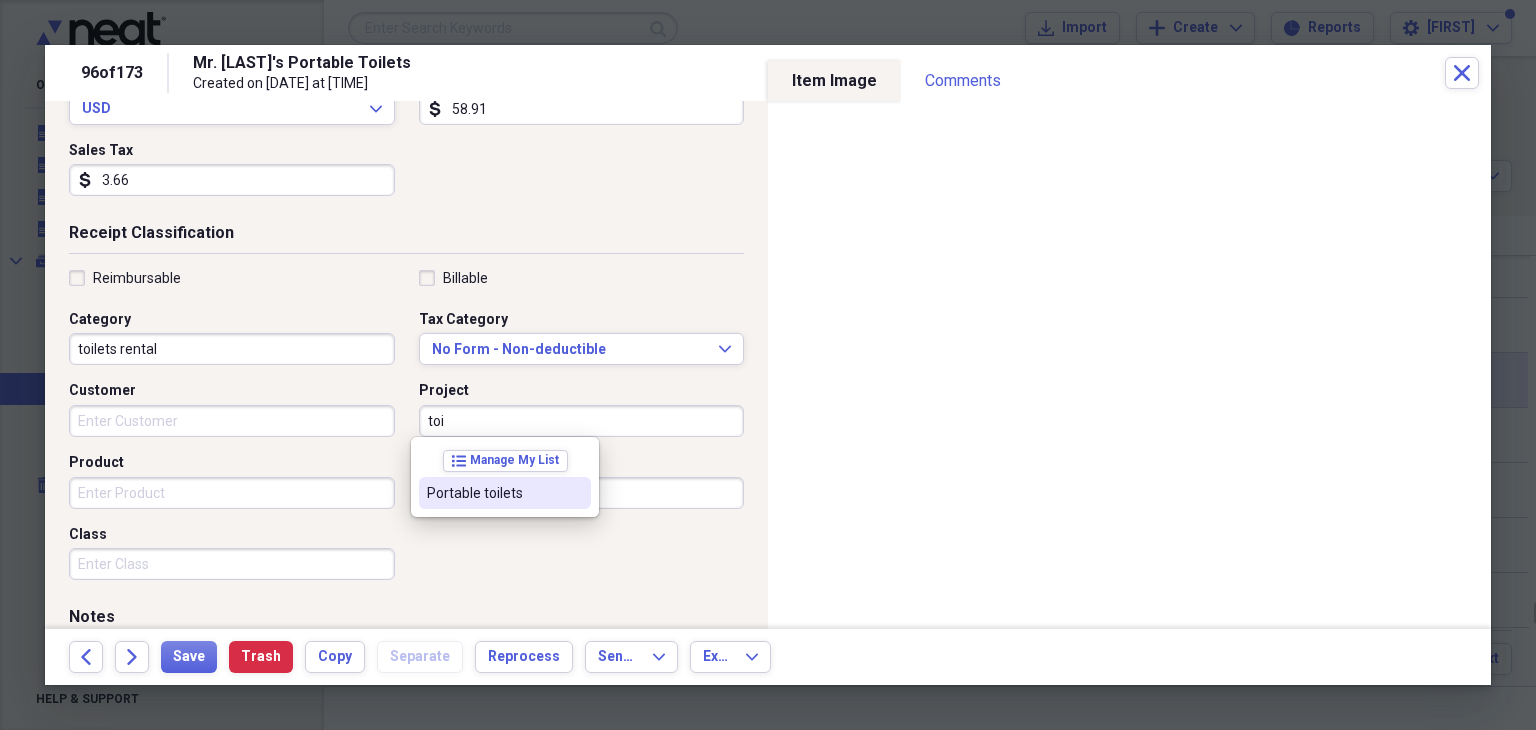 click on "Portable toilets" at bounding box center [493, 493] 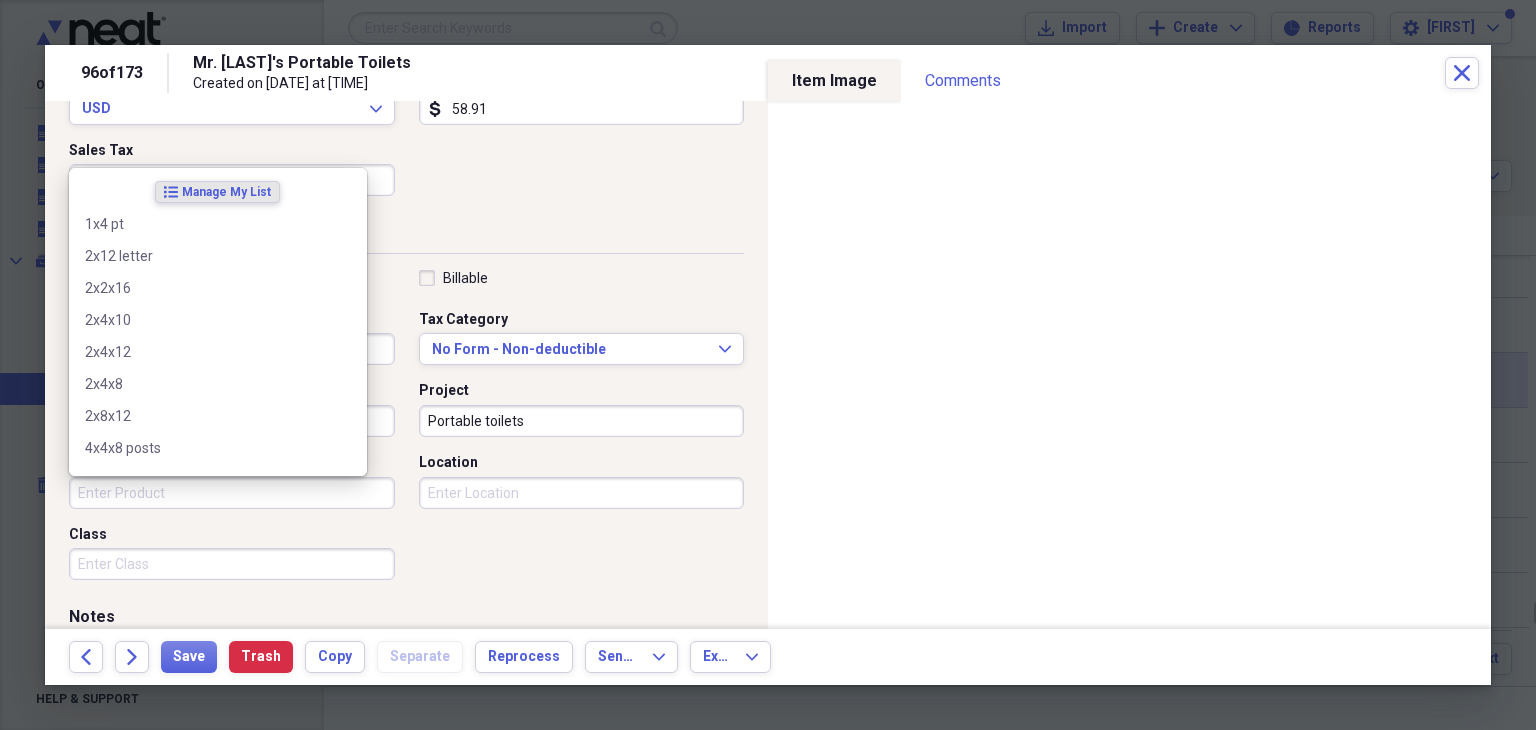 click on "Product" at bounding box center (232, 493) 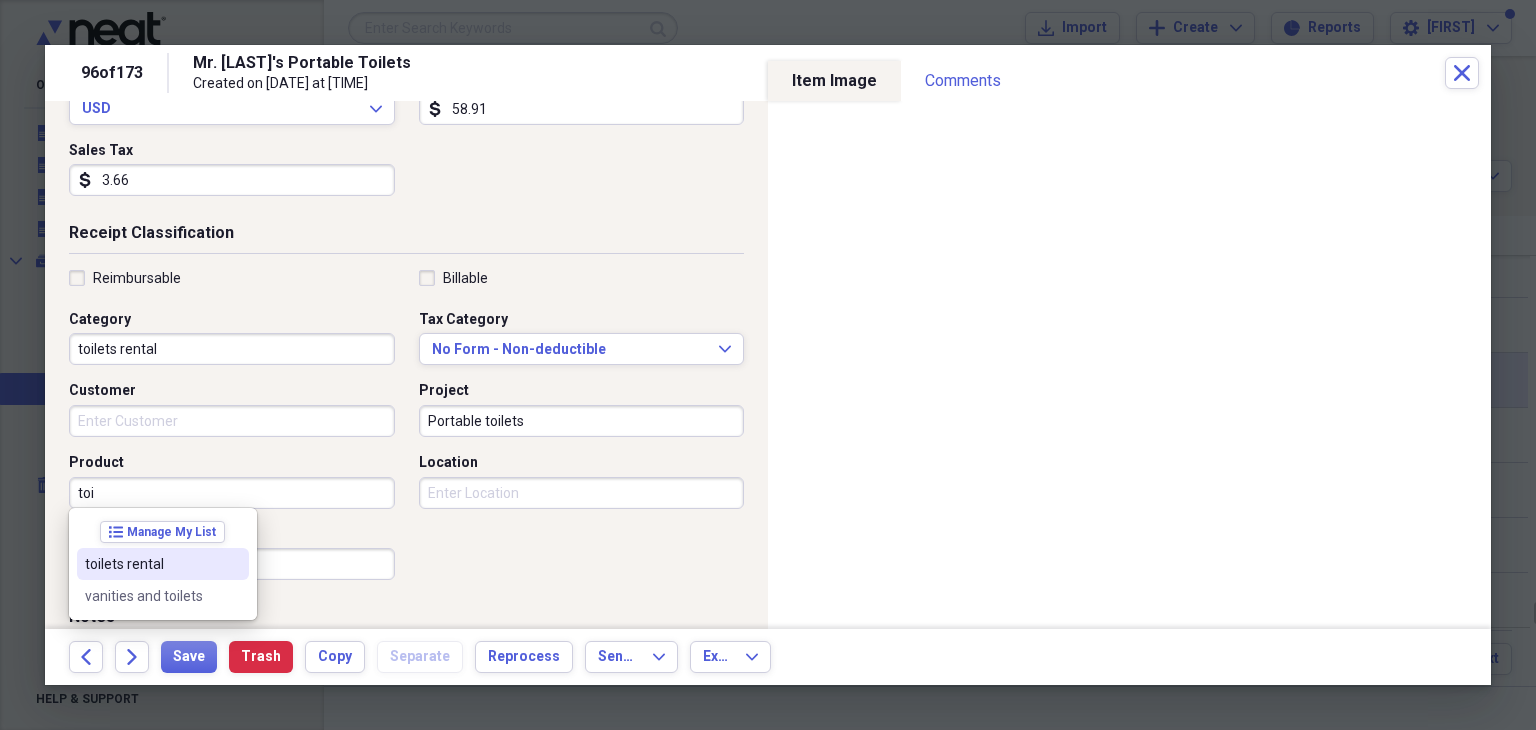 click on "toilets rental" at bounding box center [151, 564] 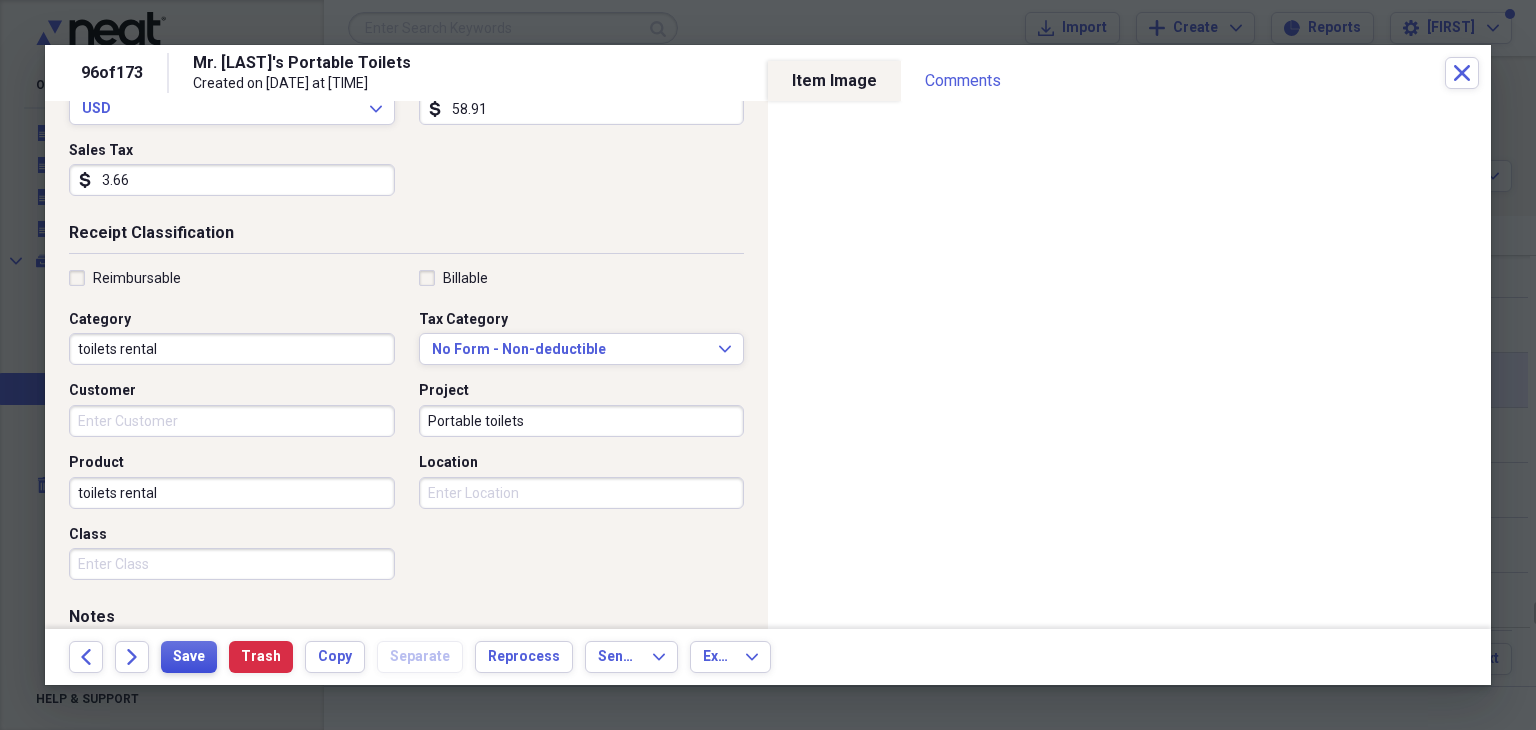 drag, startPoint x: 196, startPoint y: 653, endPoint x: 199, endPoint y: 642, distance: 11.401754 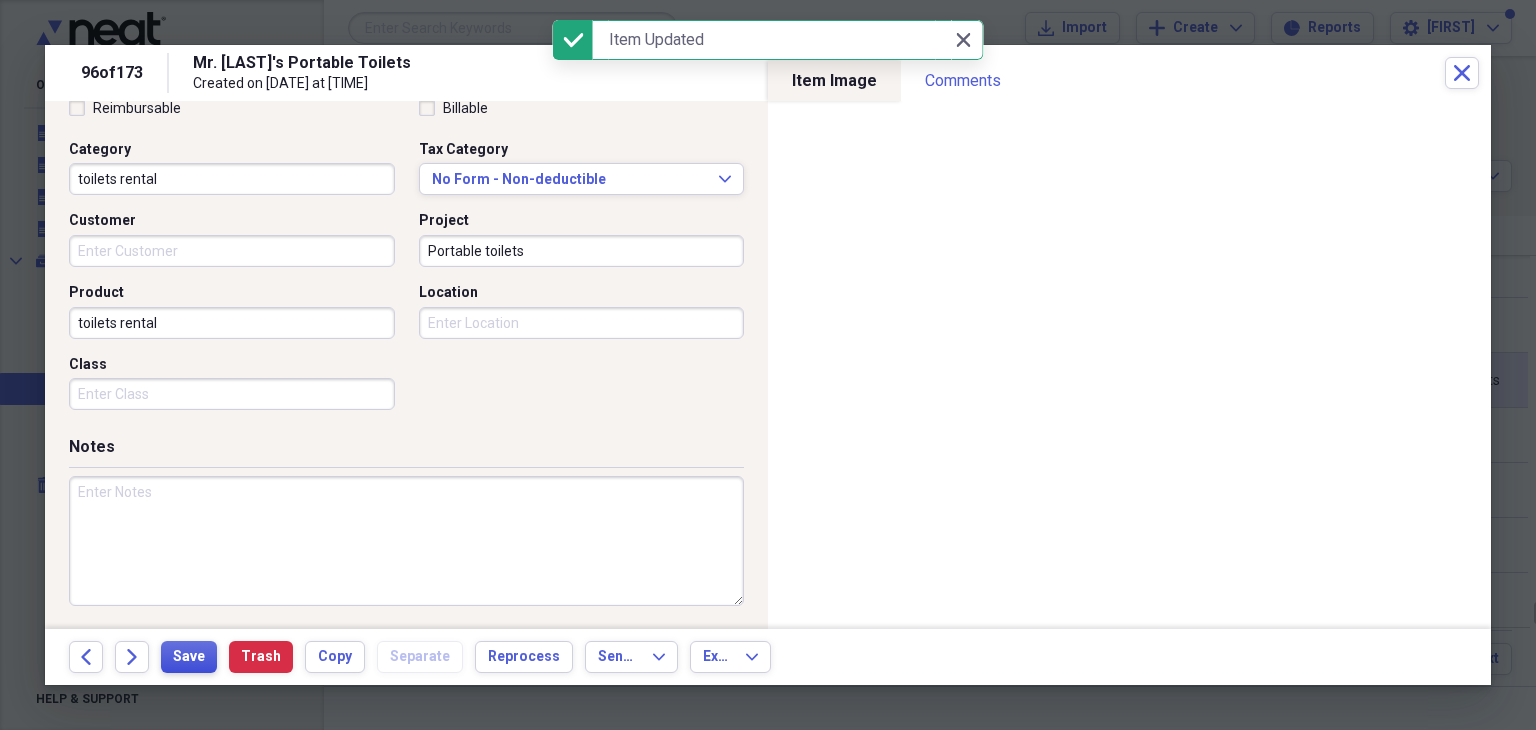 scroll, scrollTop: 492, scrollLeft: 0, axis: vertical 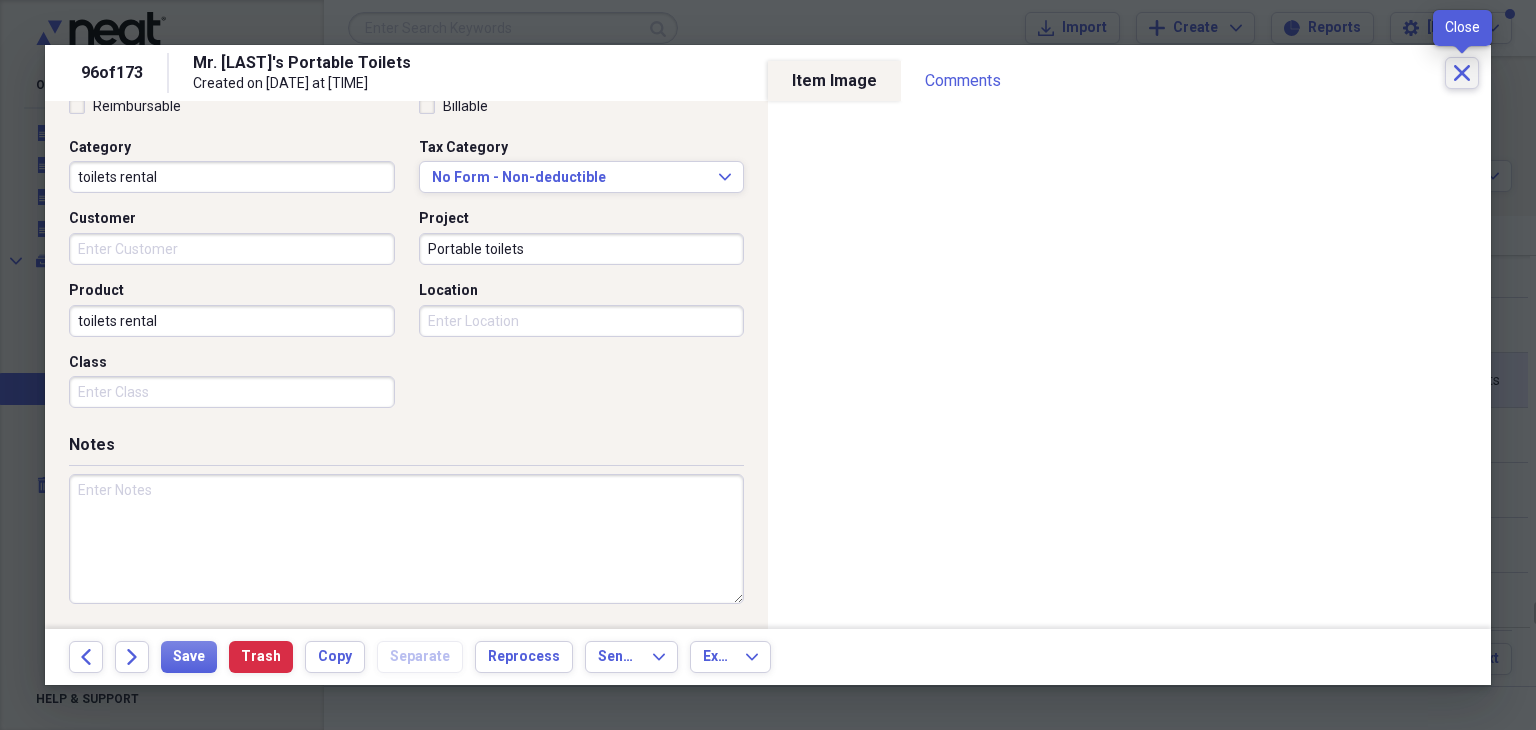 click 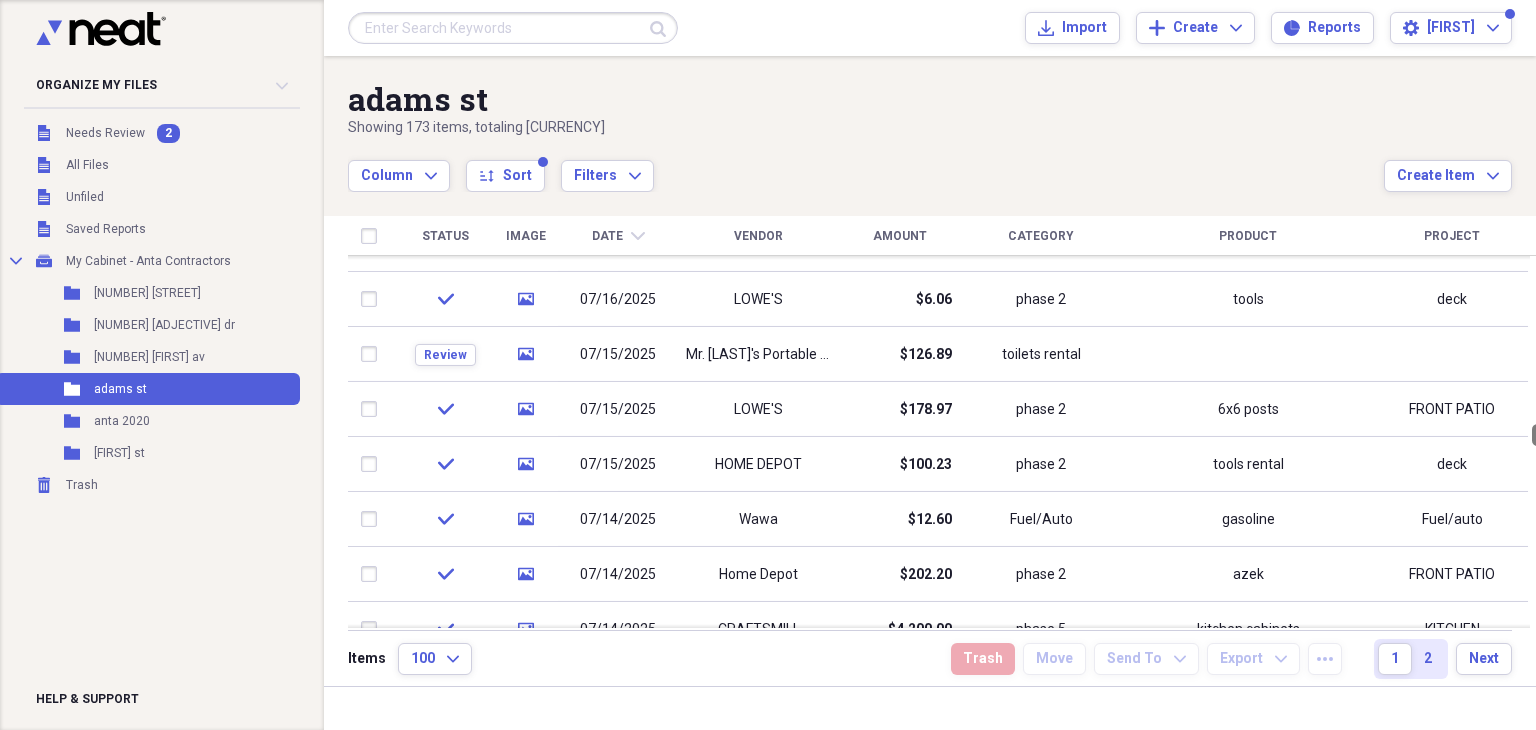 drag, startPoint x: 1526, startPoint y: 609, endPoint x: 1535, endPoint y: 413, distance: 196.20653 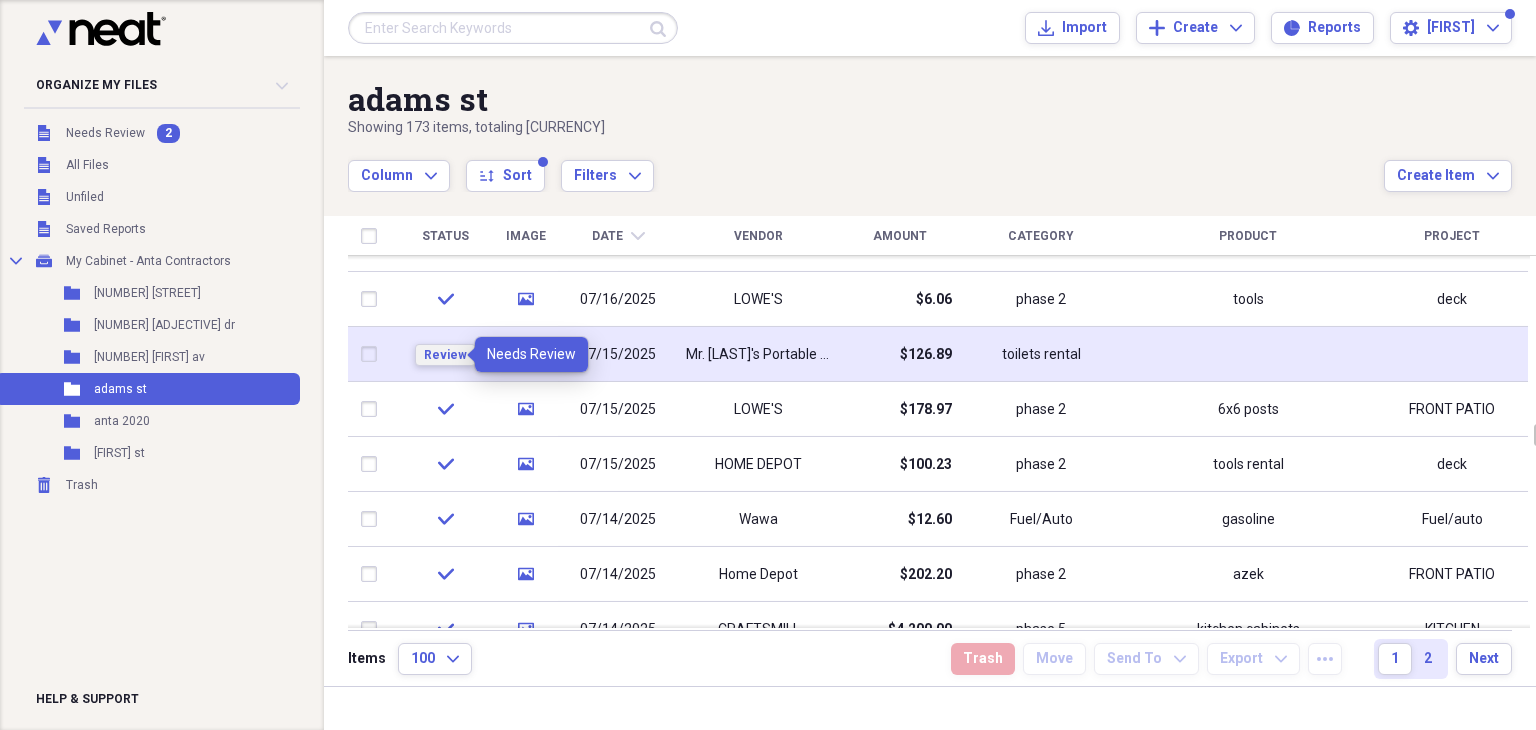 click on "Review" at bounding box center [445, 355] 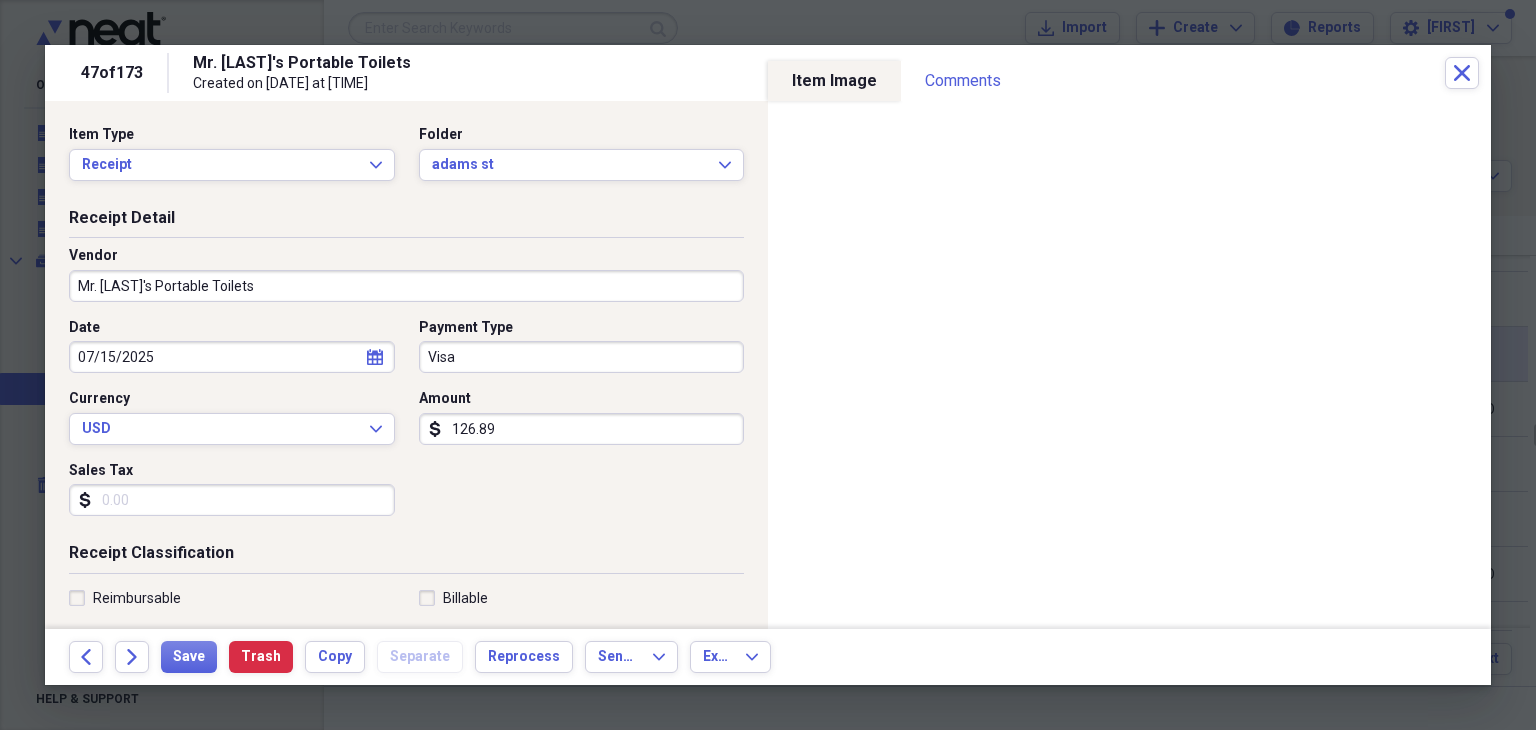 click on "Visa" at bounding box center (582, 357) 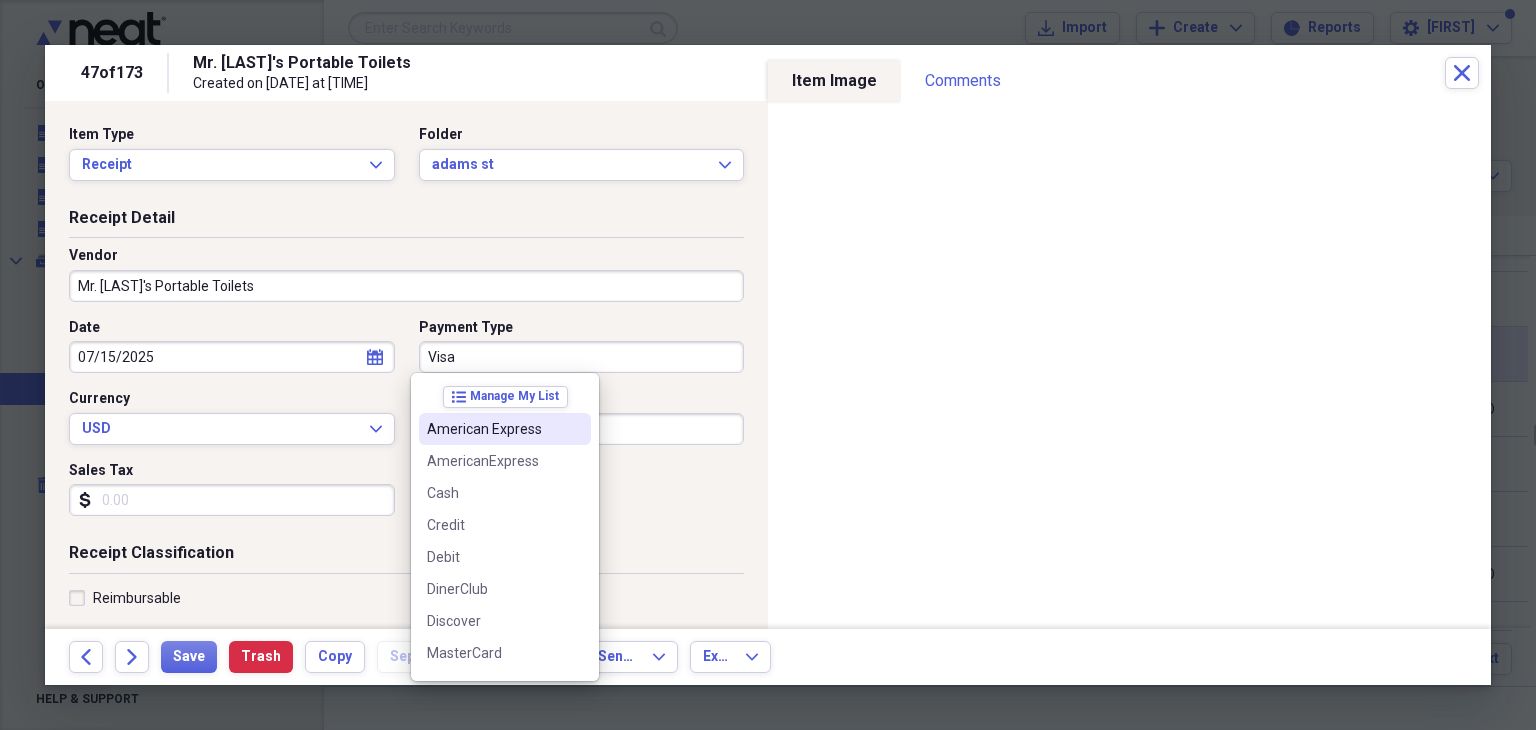 click on "American Express" at bounding box center (493, 429) 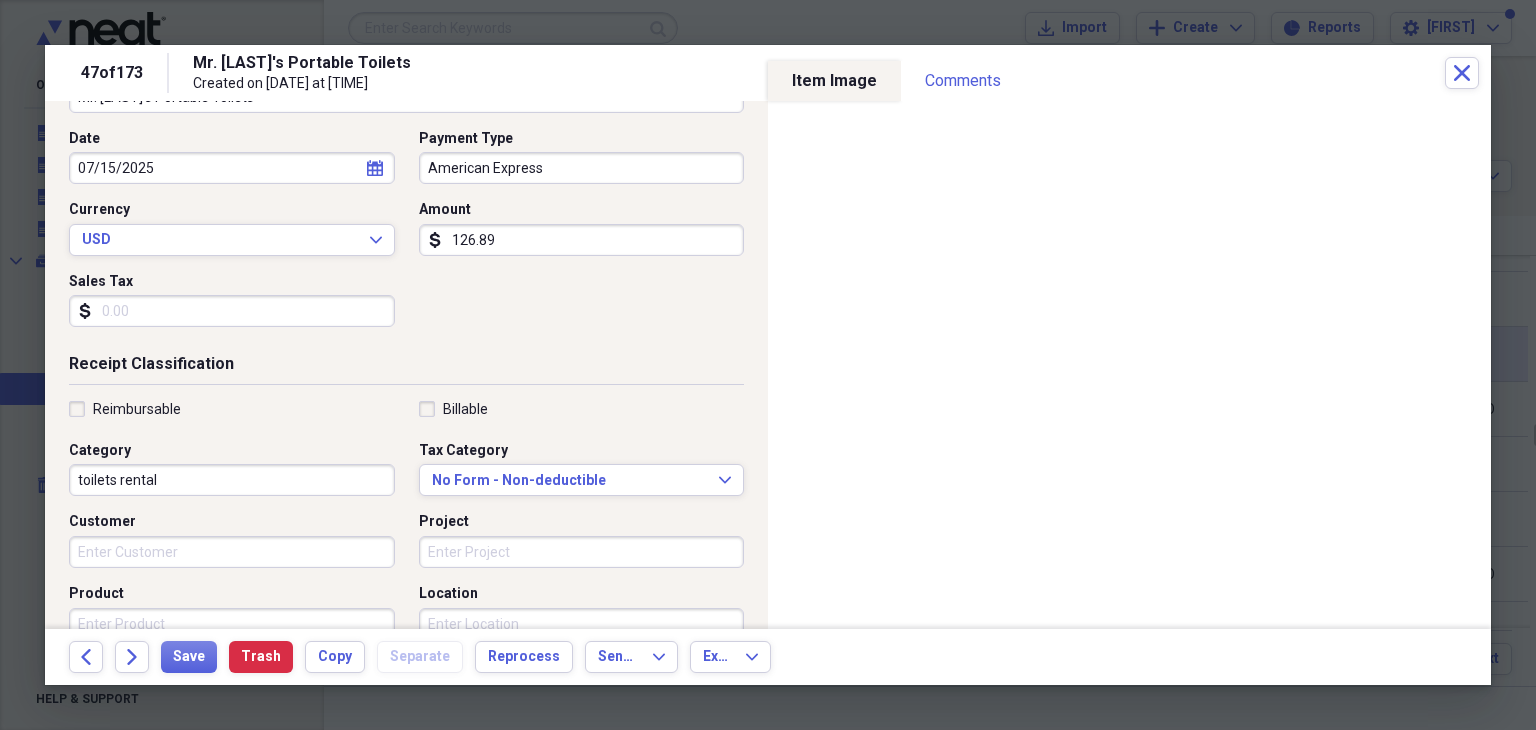 scroll, scrollTop: 200, scrollLeft: 0, axis: vertical 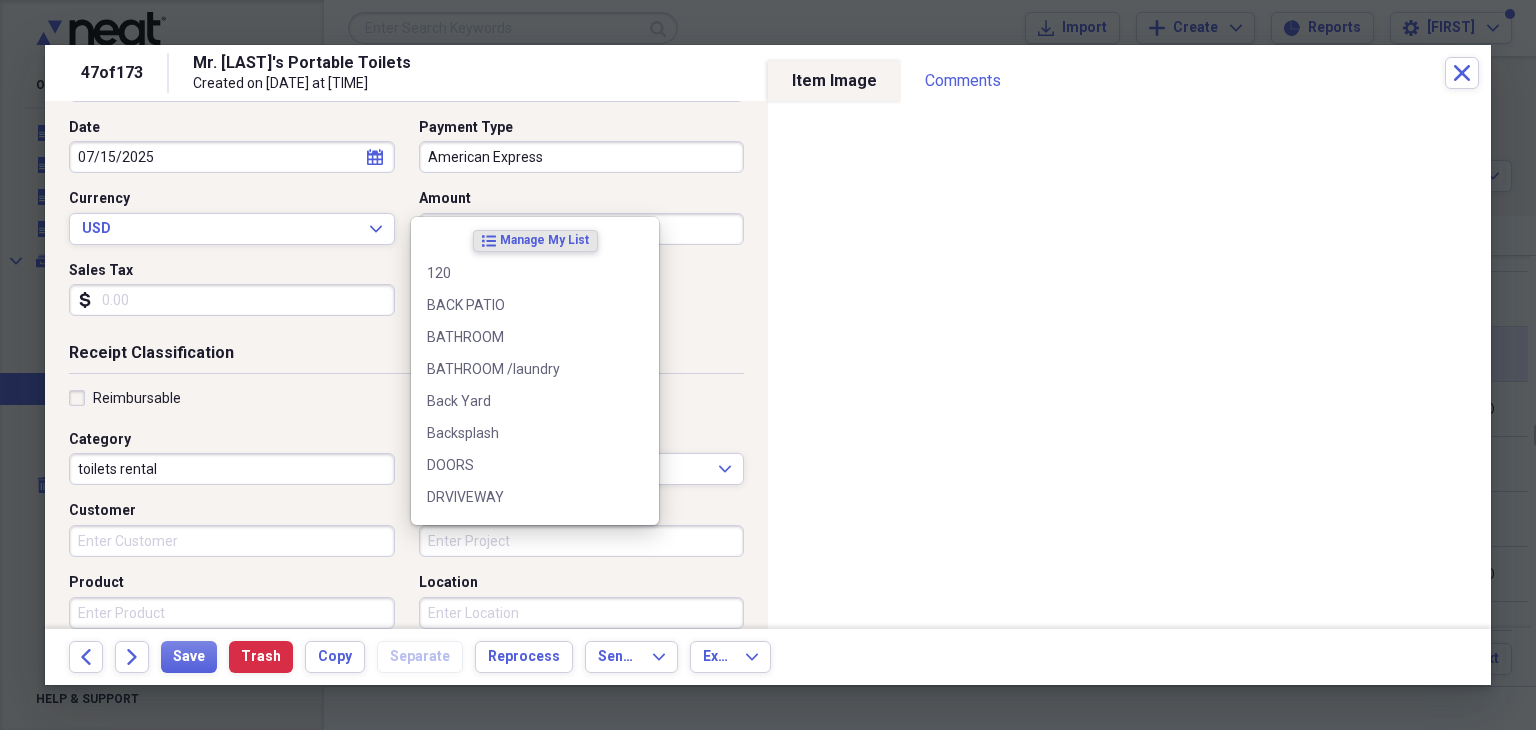 click on "Project" at bounding box center (582, 541) 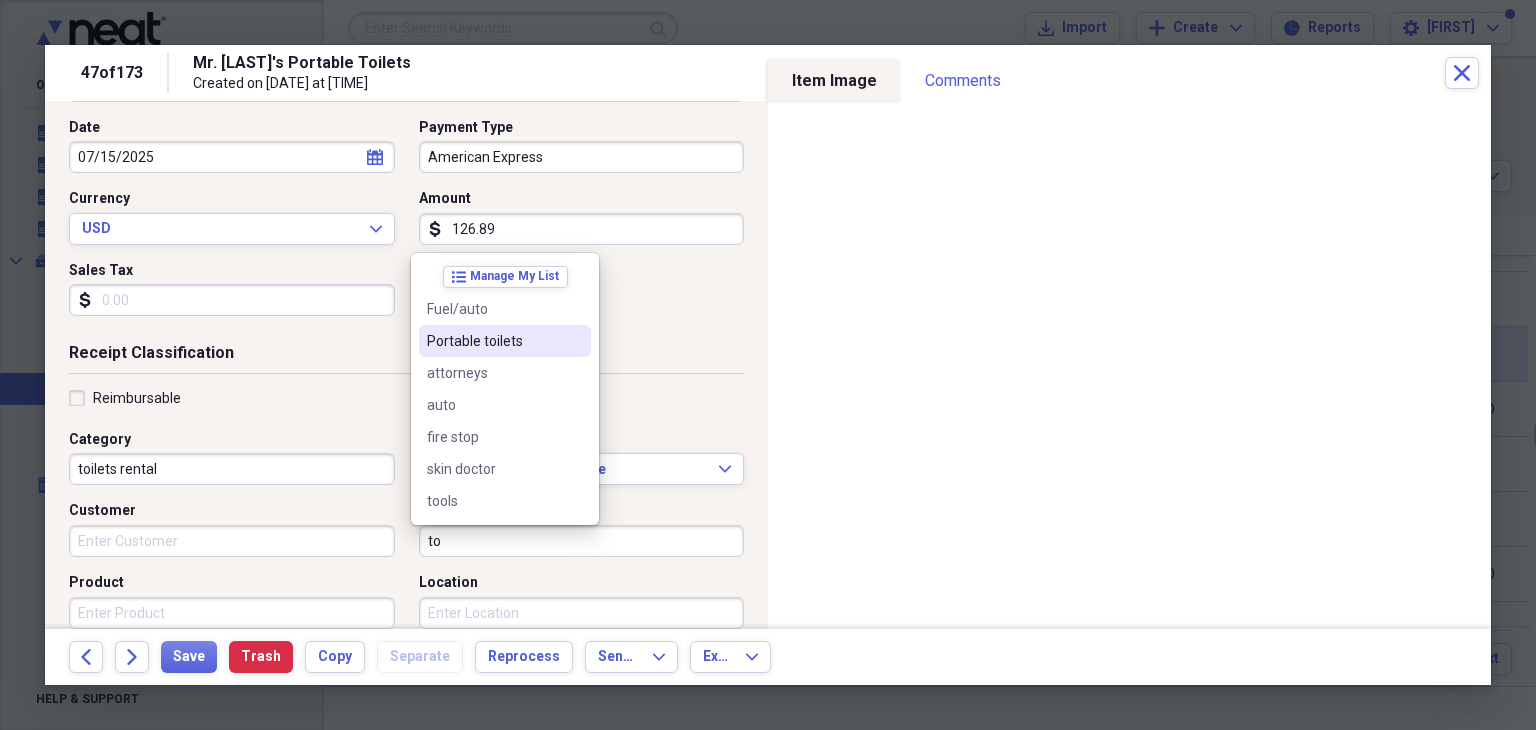 drag, startPoint x: 452, startPoint y: 333, endPoint x: 440, endPoint y: 337, distance: 12.649111 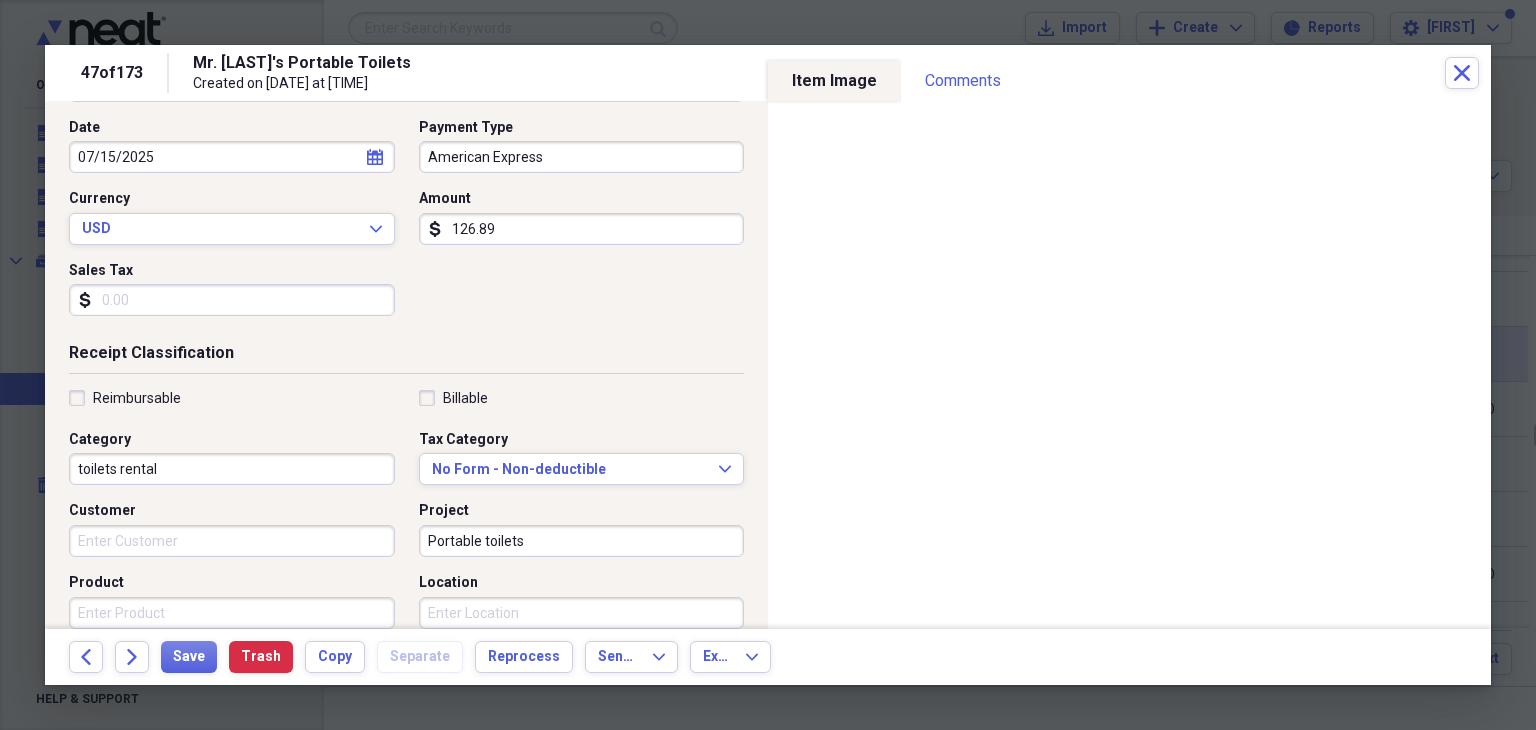 click on "Product" at bounding box center (232, 613) 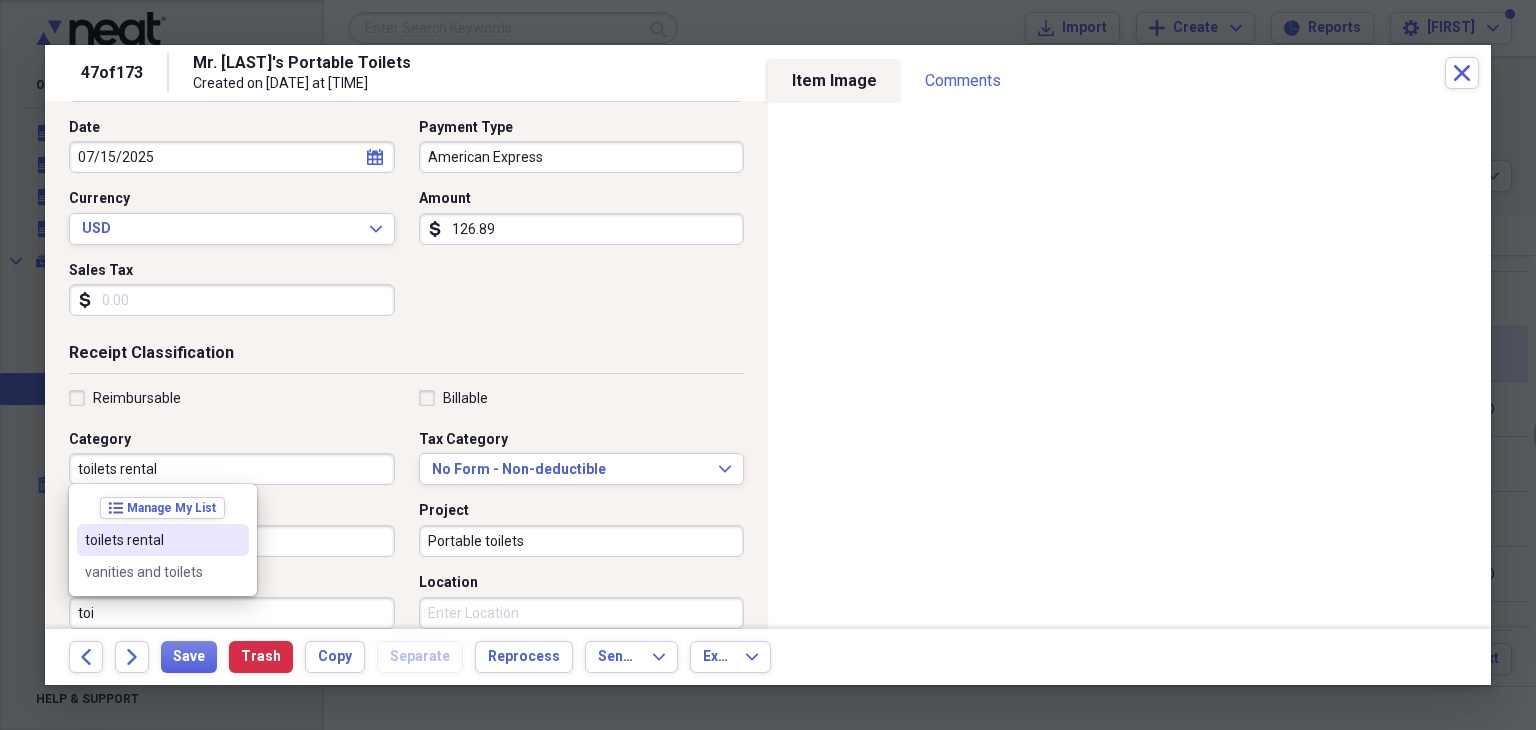 click on "toilets rental" at bounding box center [151, 540] 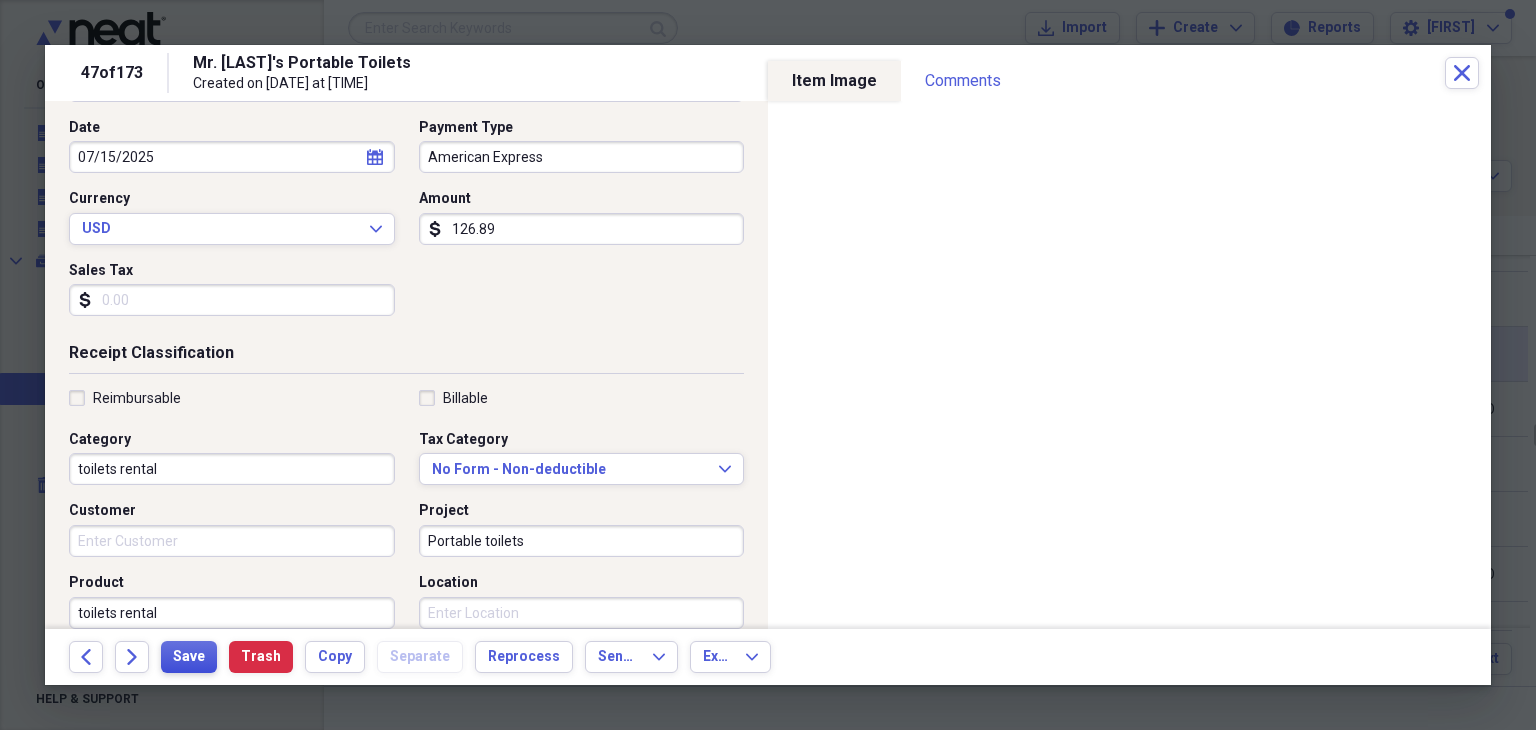 click on "Save" at bounding box center [189, 657] 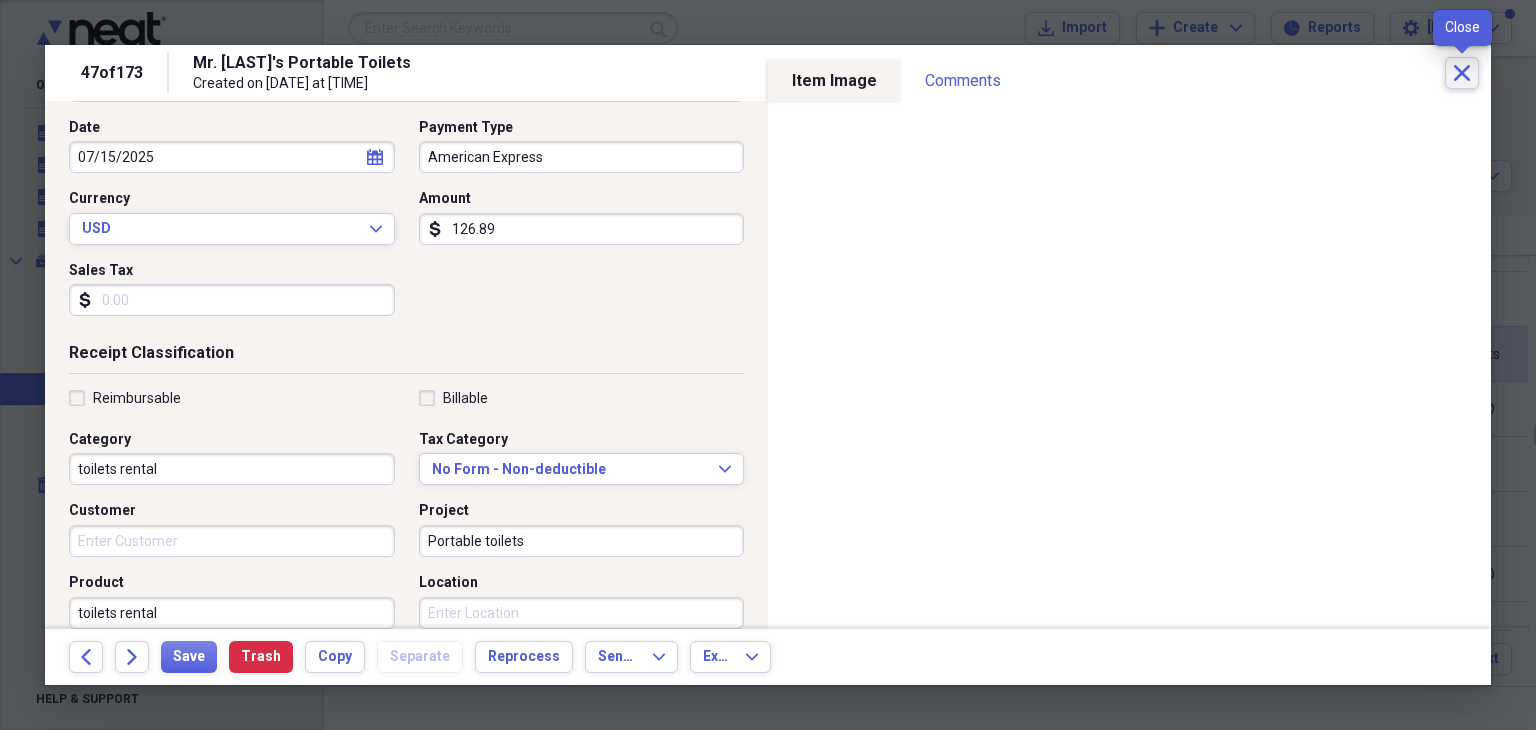 click 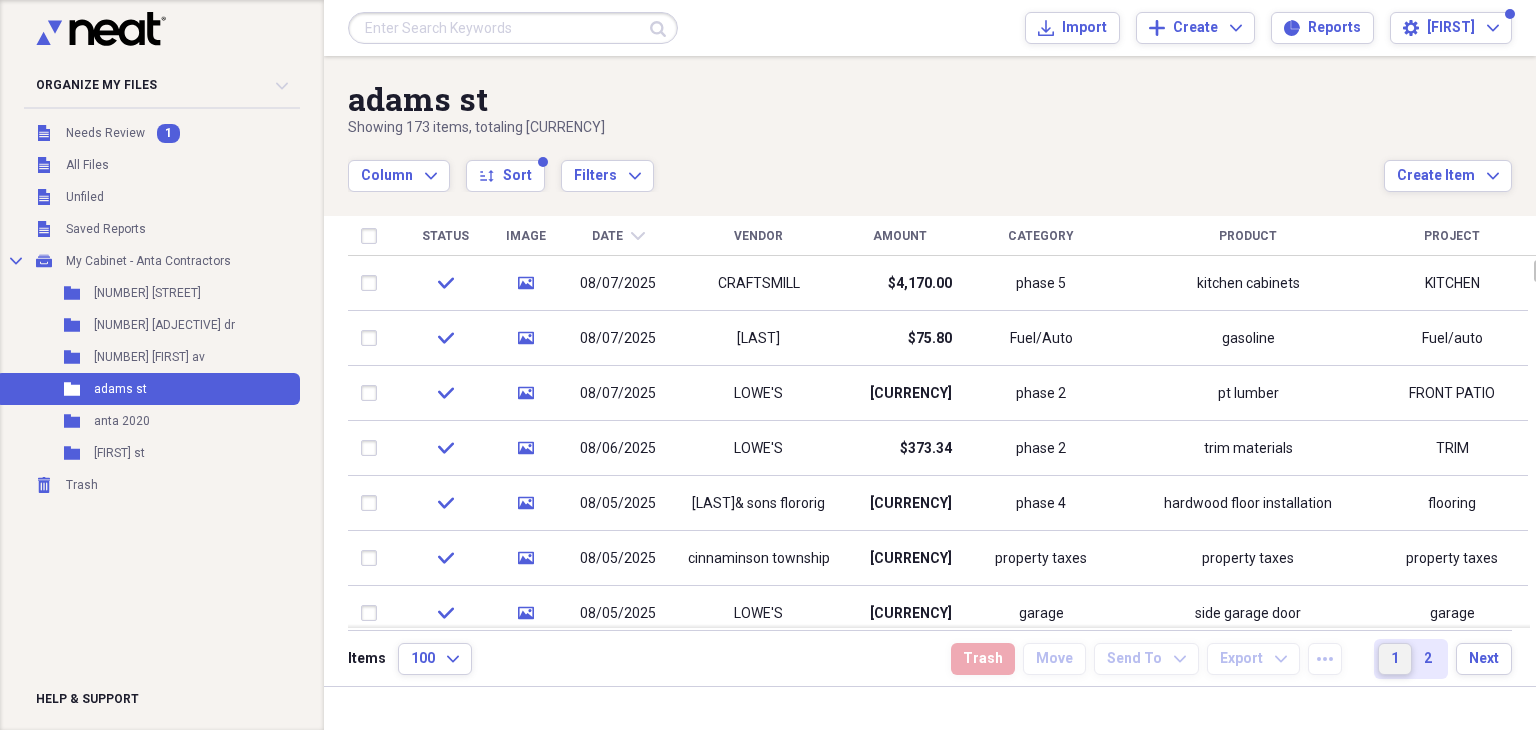 click on "1" at bounding box center [1395, 659] 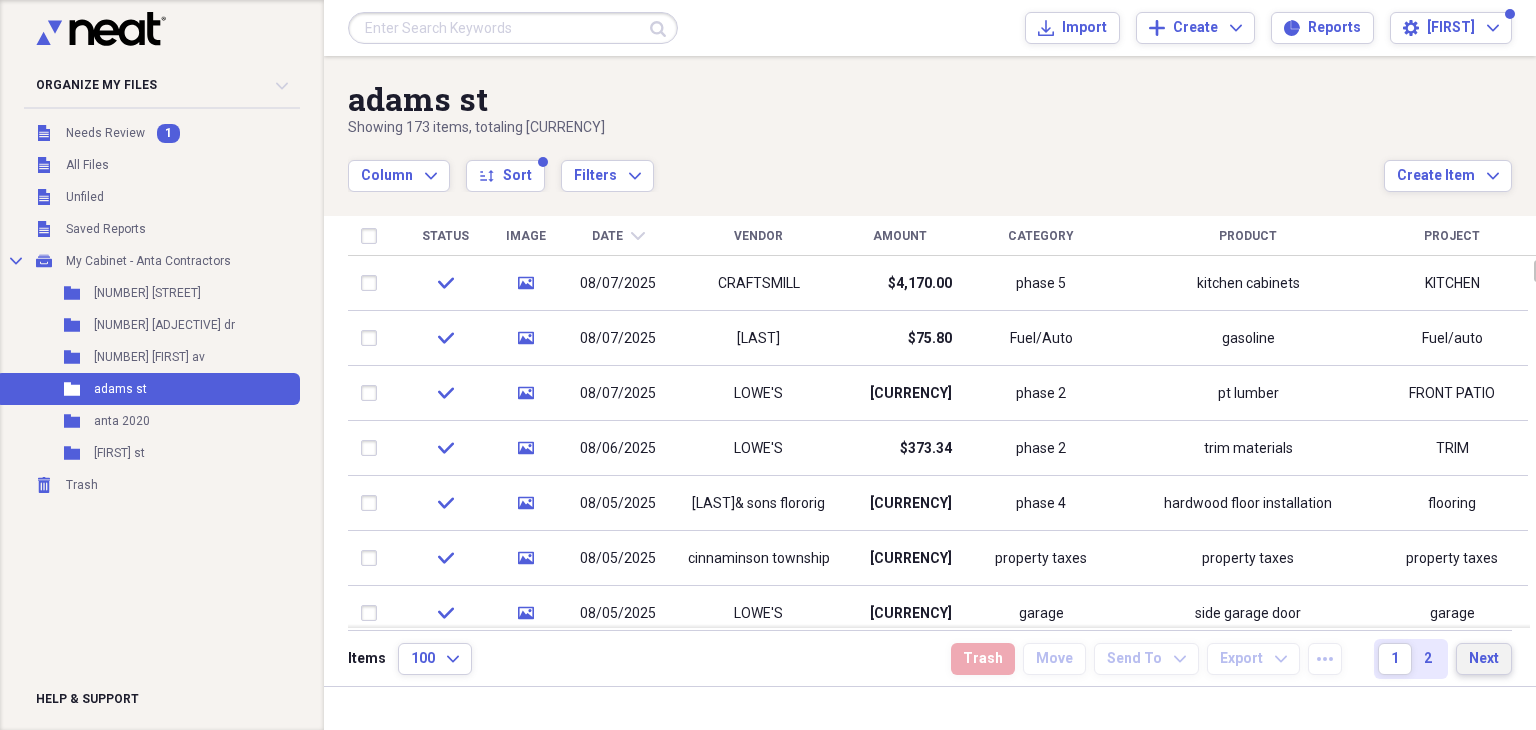 click on "Next" at bounding box center [1484, 659] 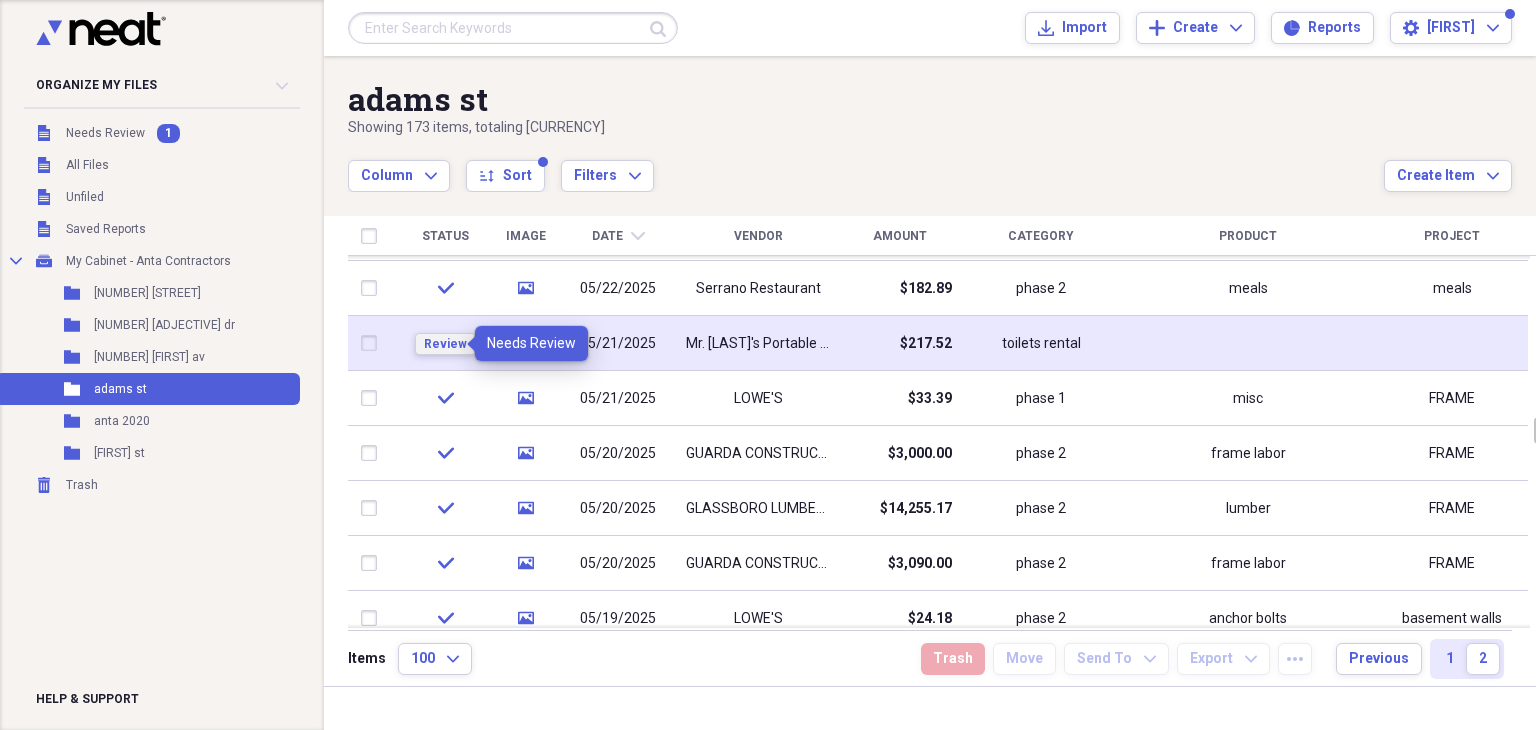 click on "Review" at bounding box center [445, 344] 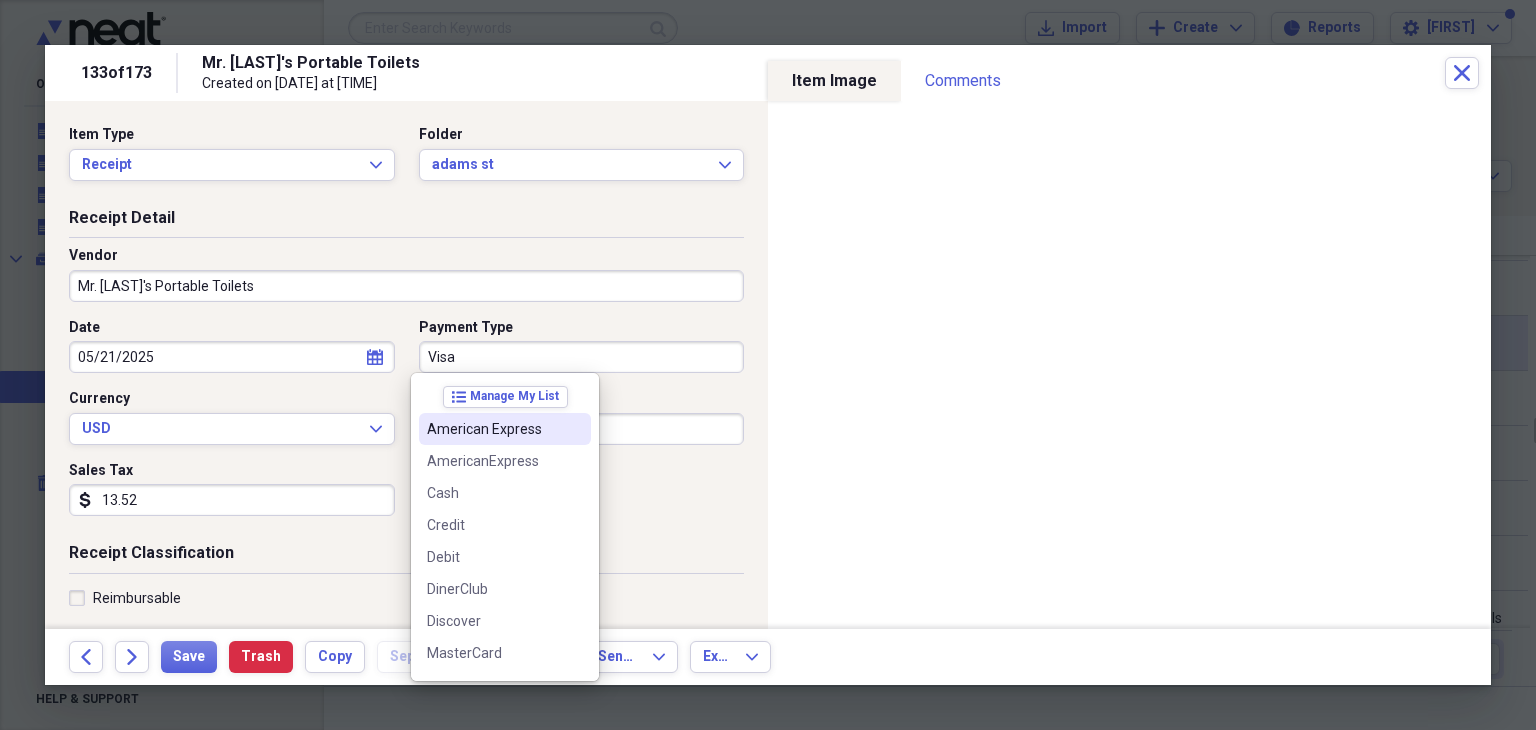 click on "American Express" at bounding box center [493, 429] 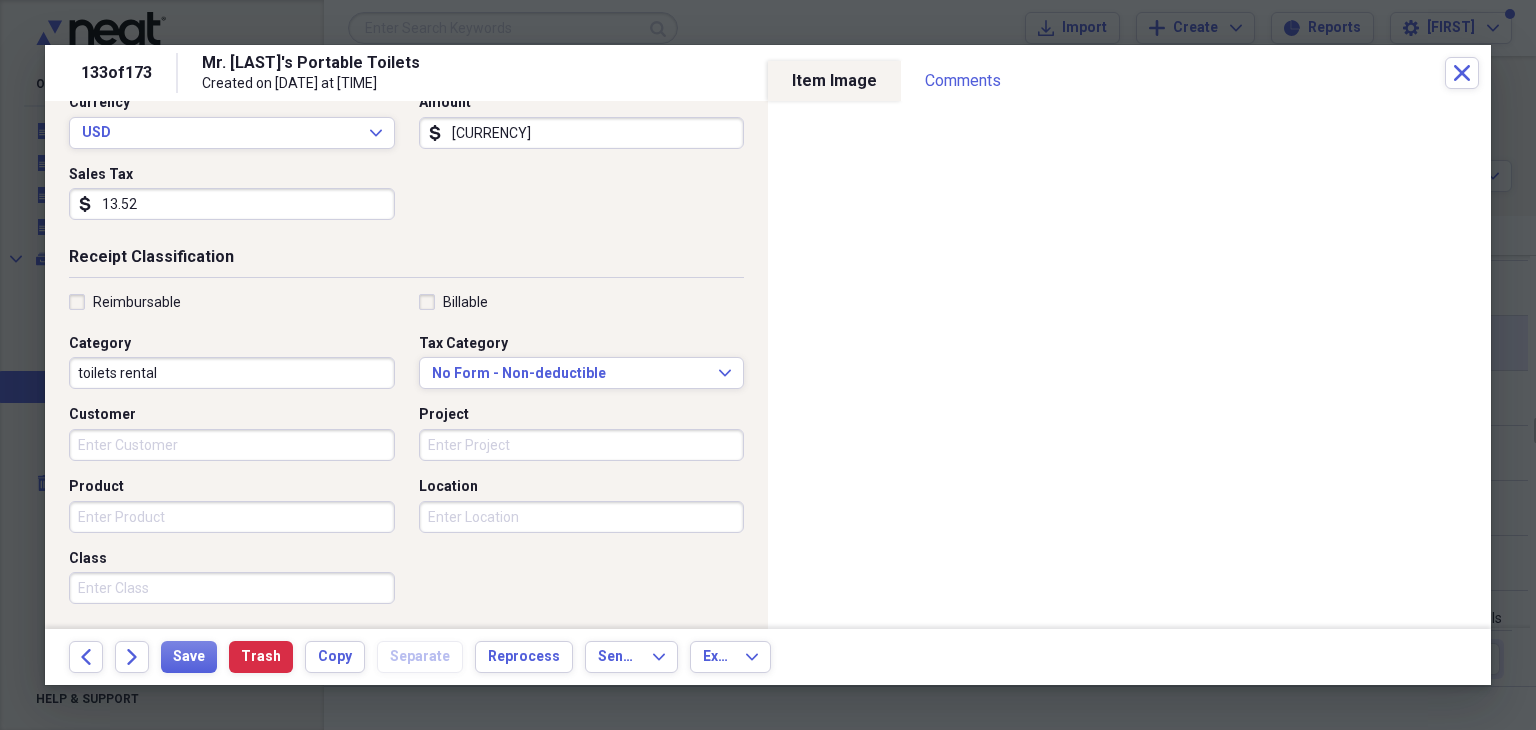 scroll, scrollTop: 300, scrollLeft: 0, axis: vertical 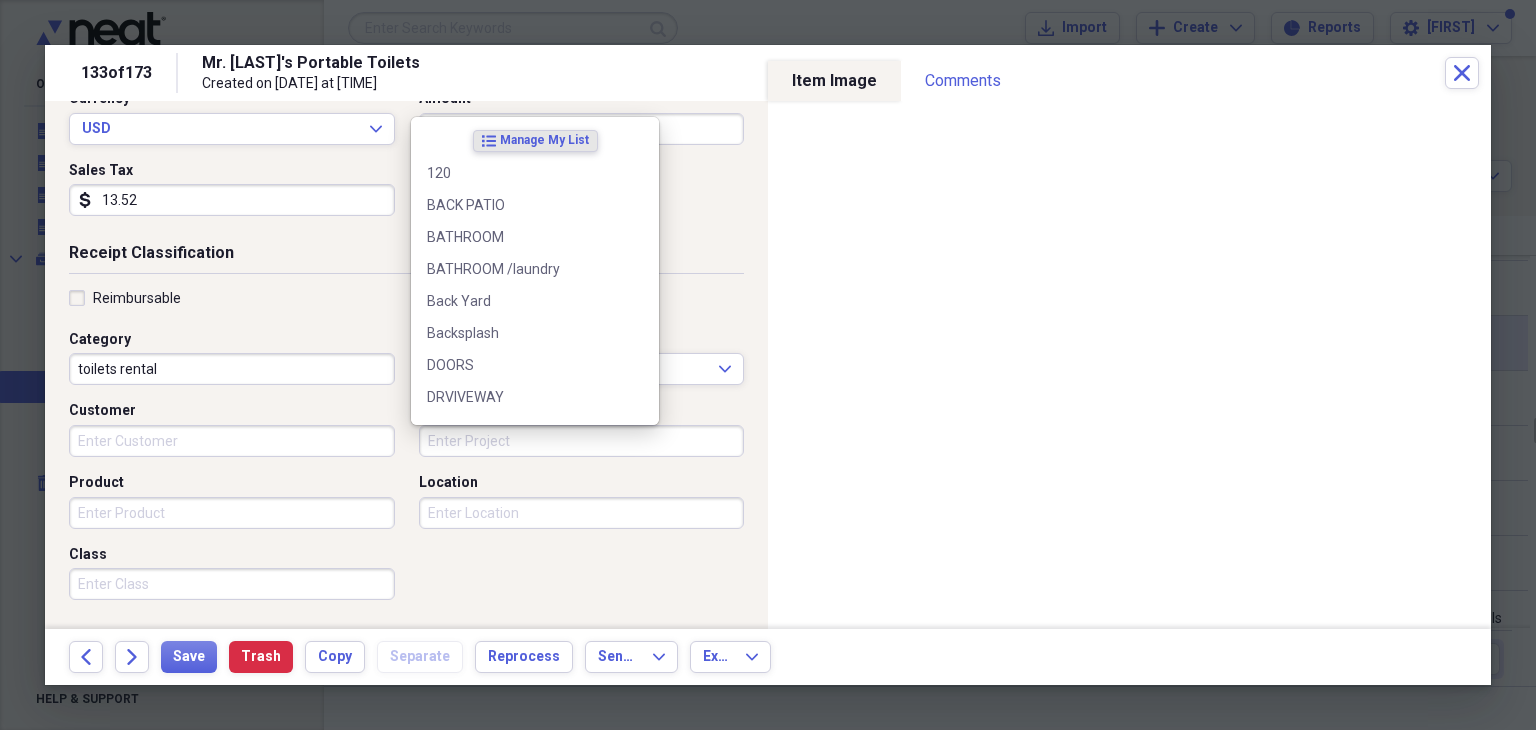 click on "Project" at bounding box center (582, 441) 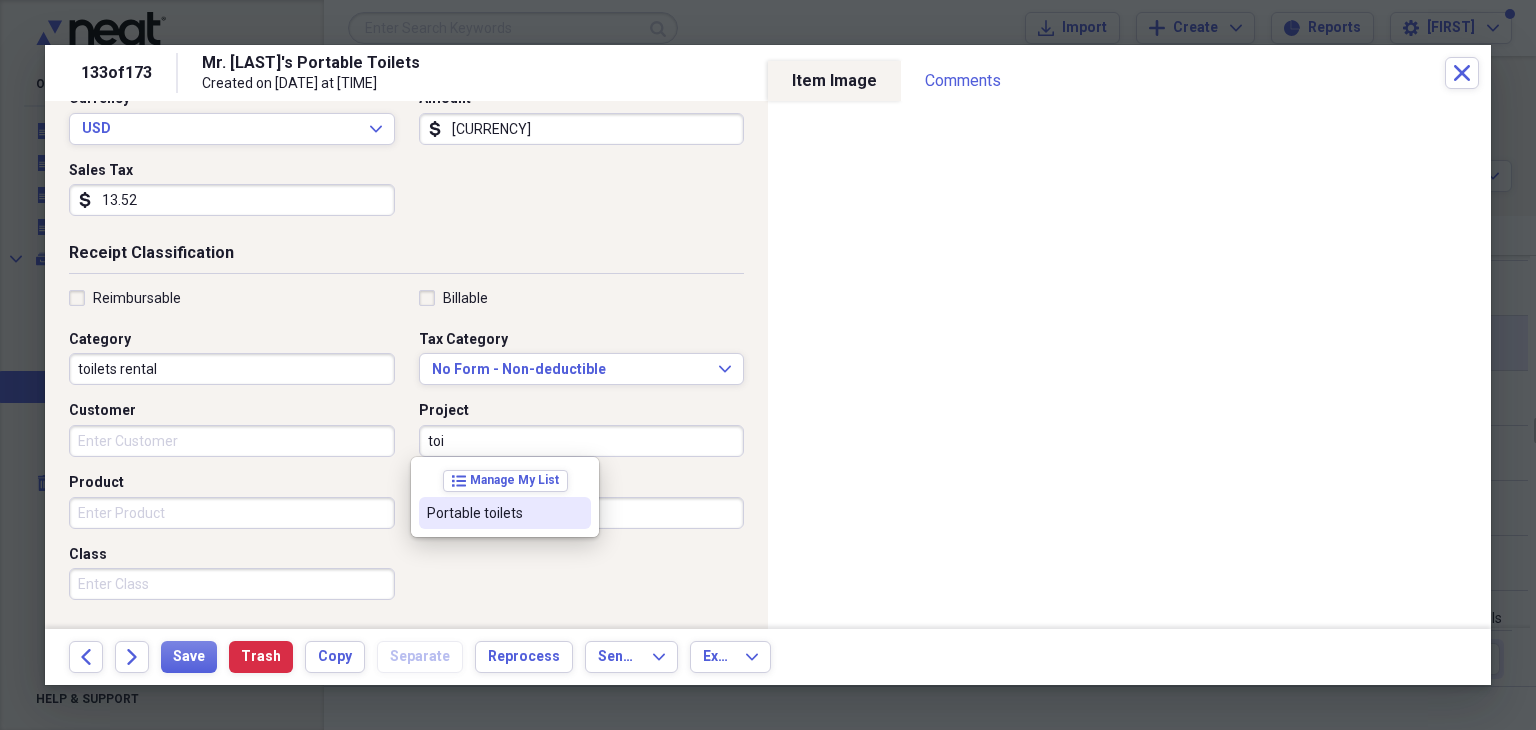 click on "Portable toilets" at bounding box center [493, 513] 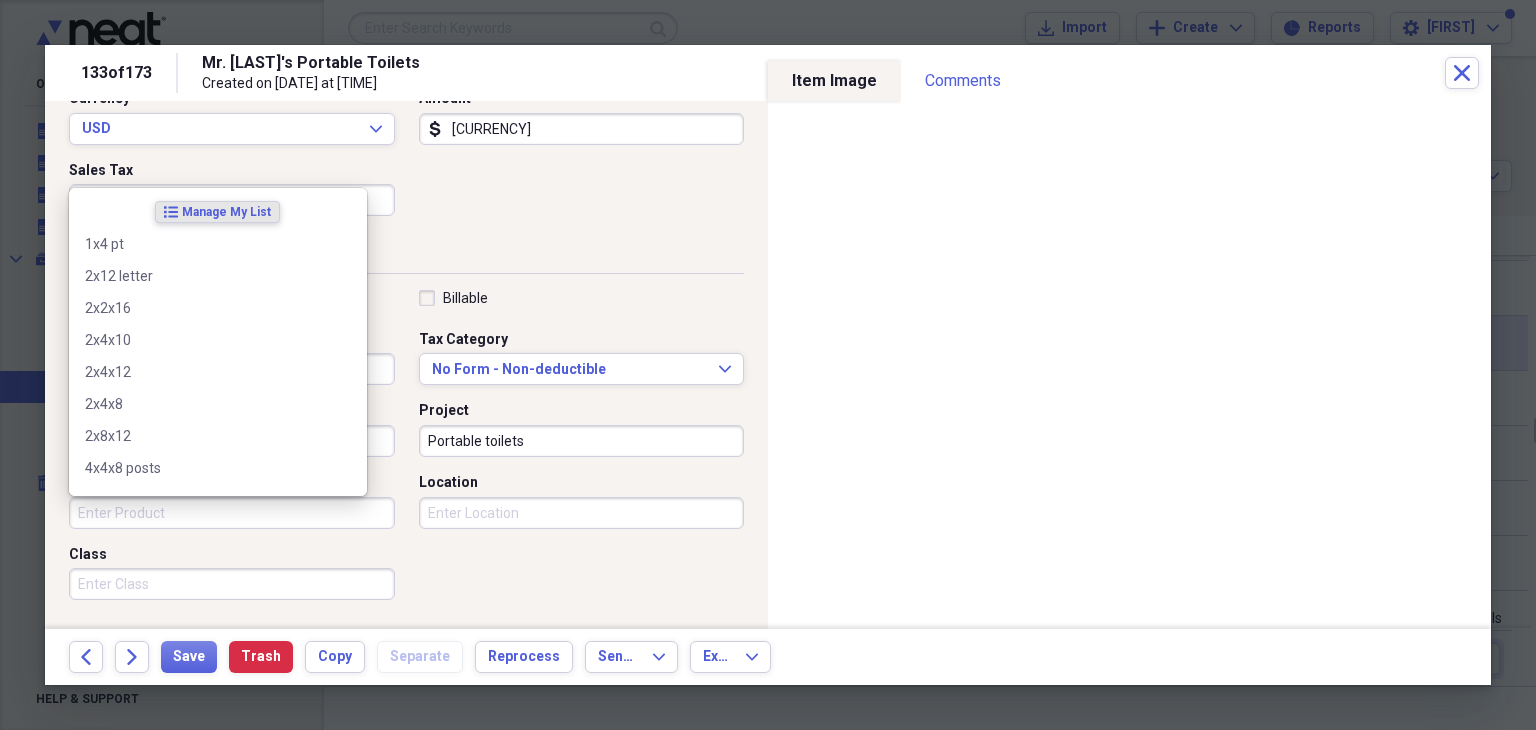 click on "Product" at bounding box center (232, 513) 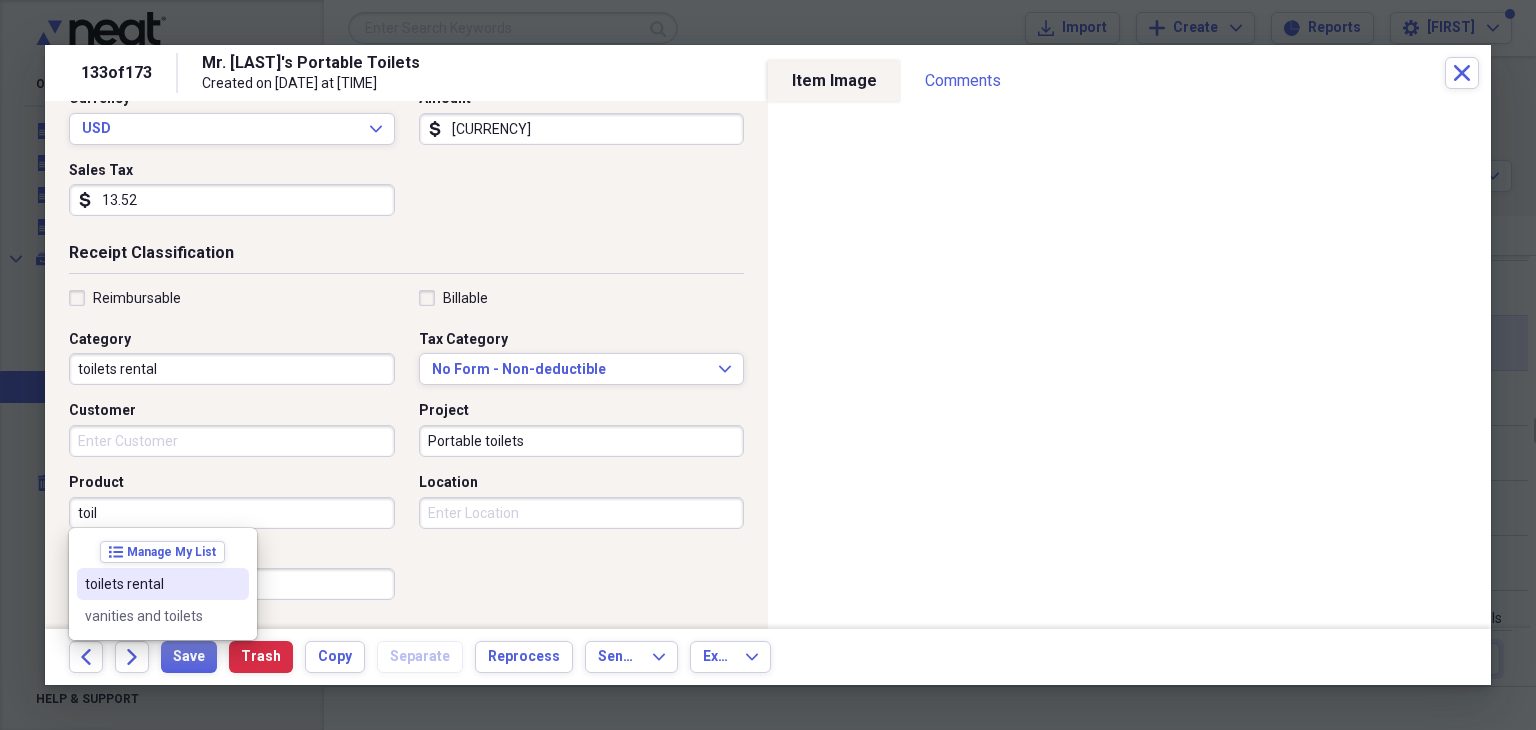 click on "toilets rental" at bounding box center (151, 584) 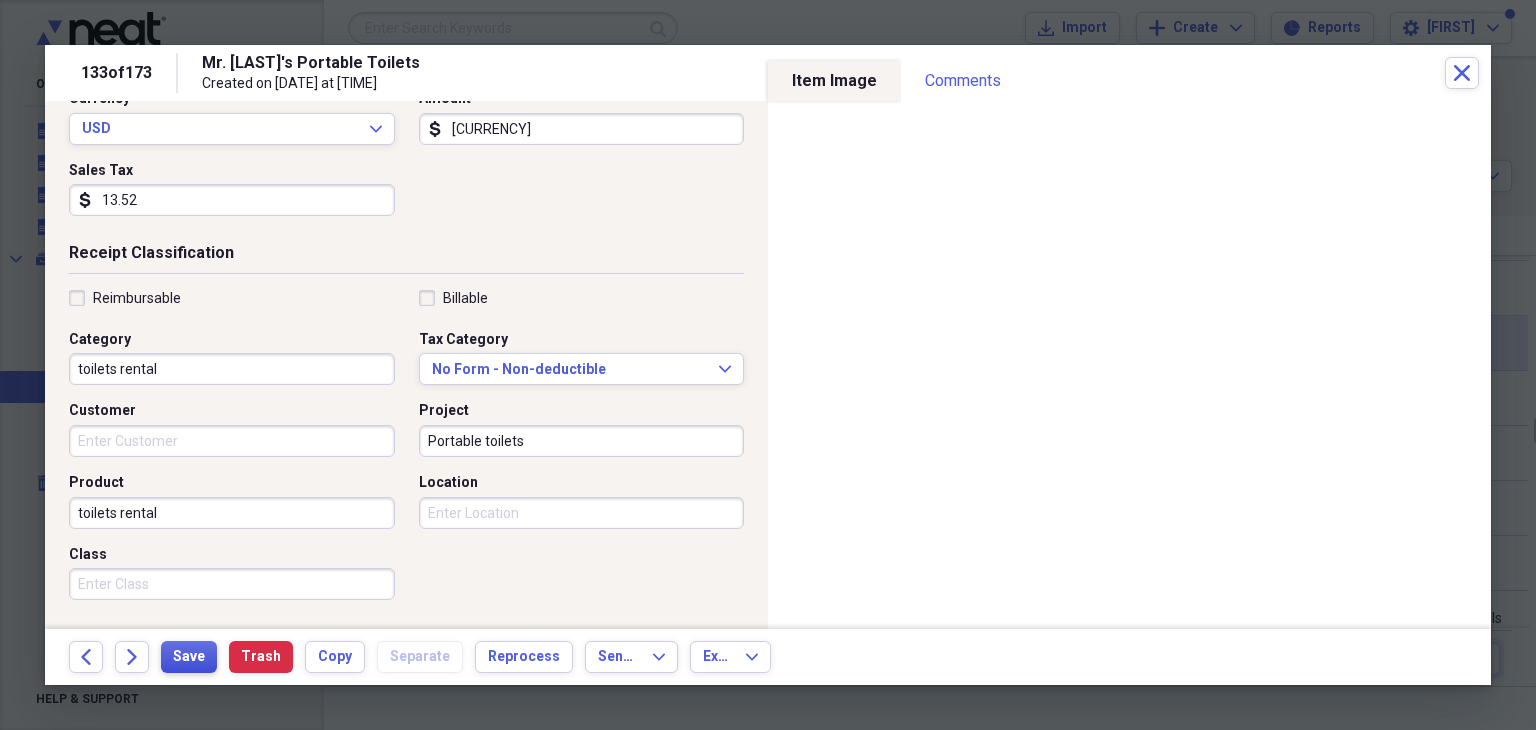 click on "Save" at bounding box center [189, 657] 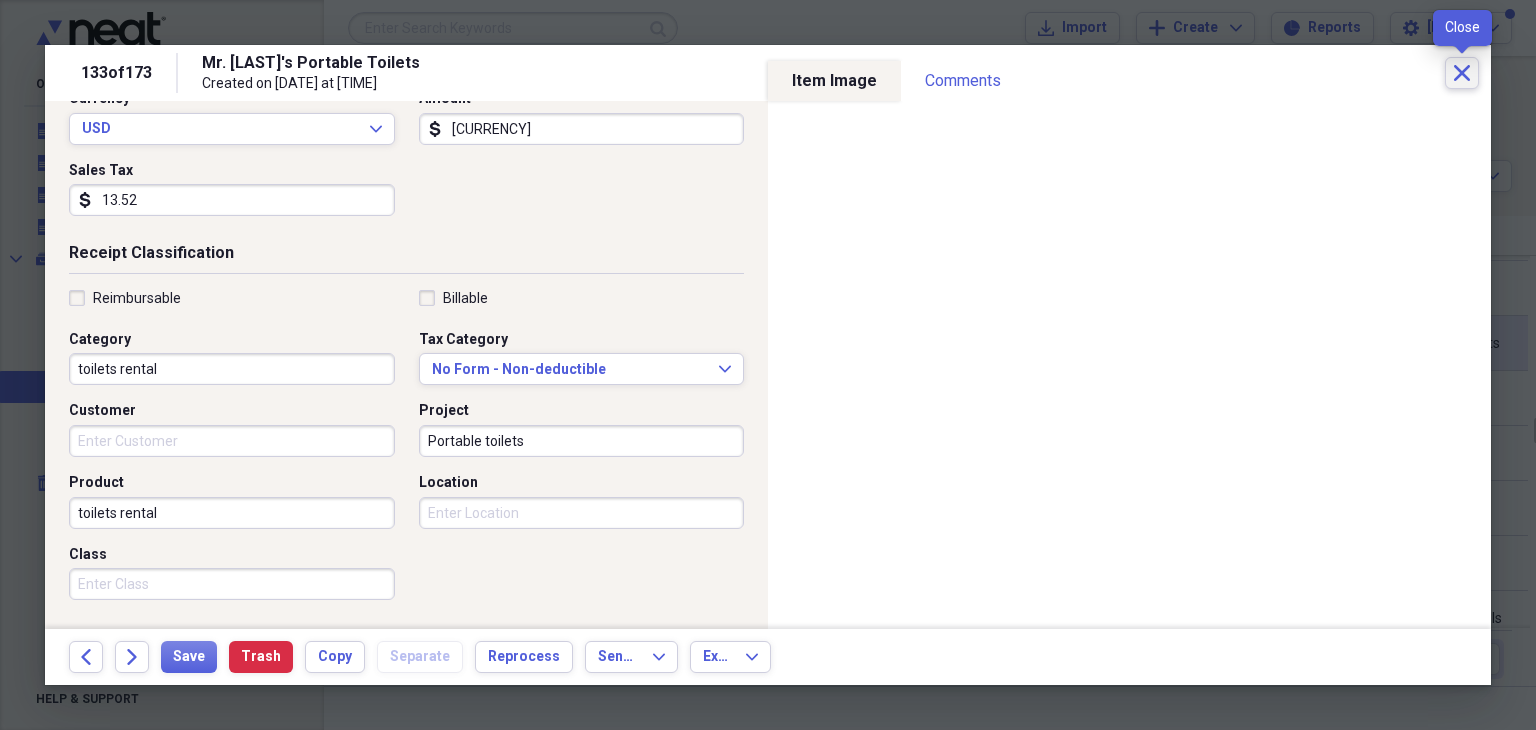 click on "Close" 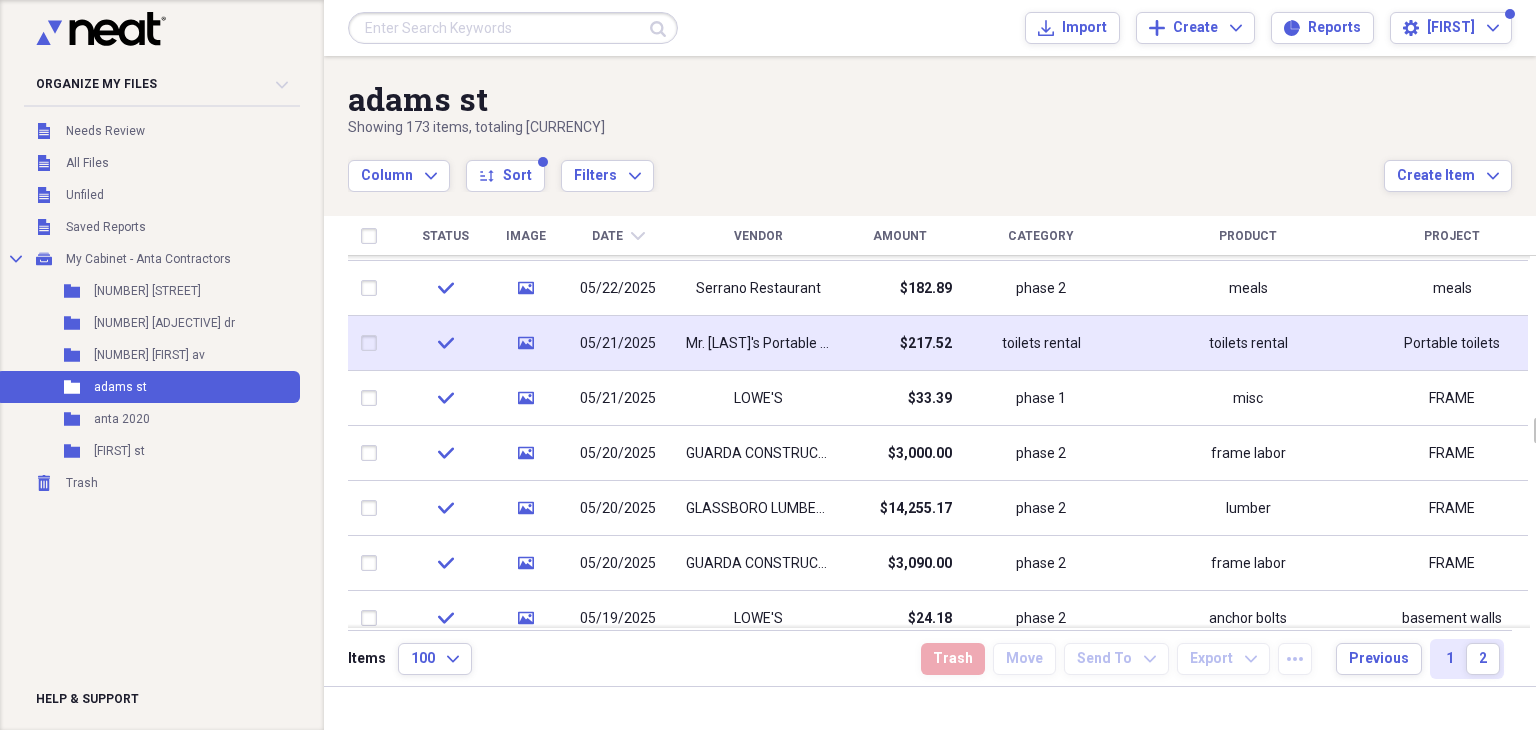 click on "Showing [NUMBER] items , totaling [CURRENCY]" at bounding box center (866, 128) 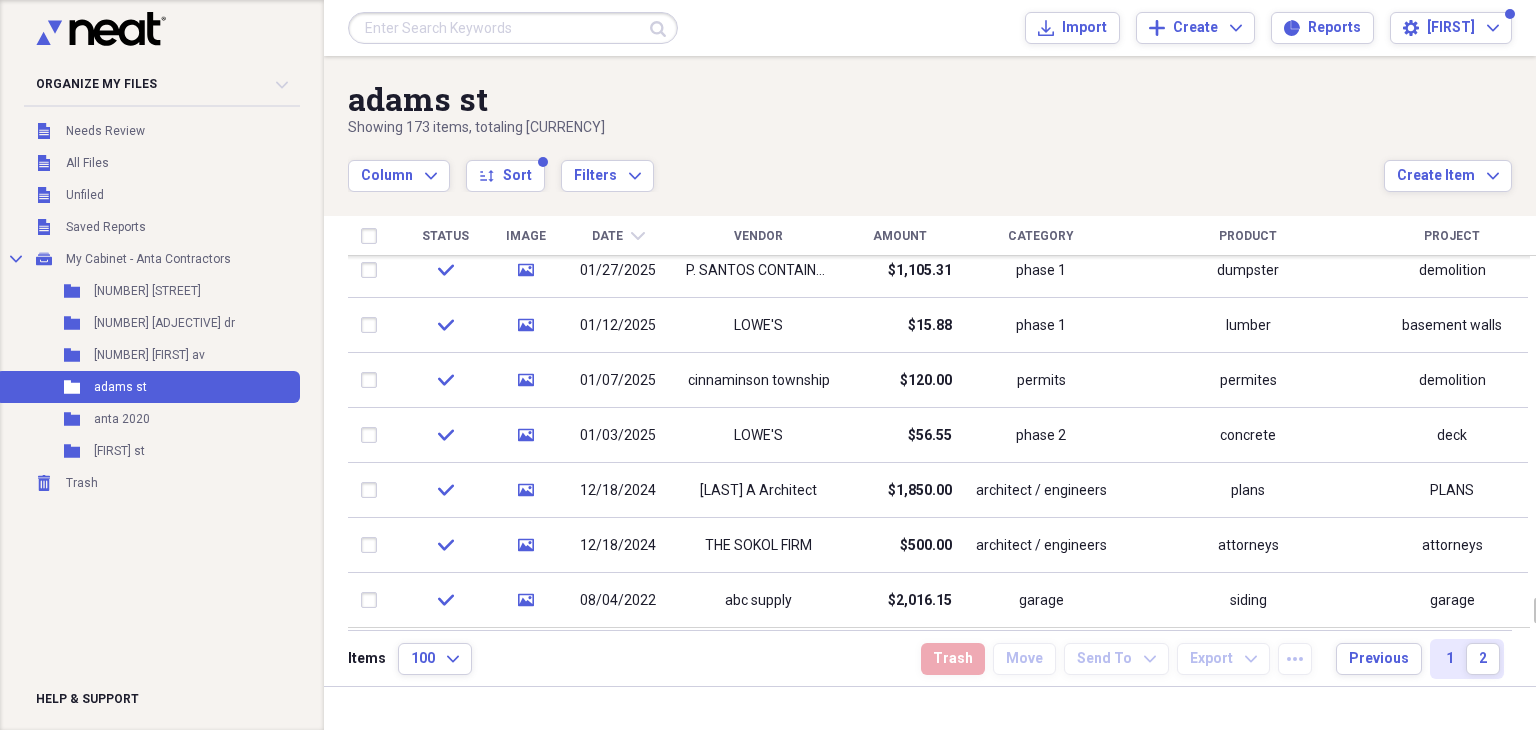 click on "adams st" at bounding box center (866, 99) 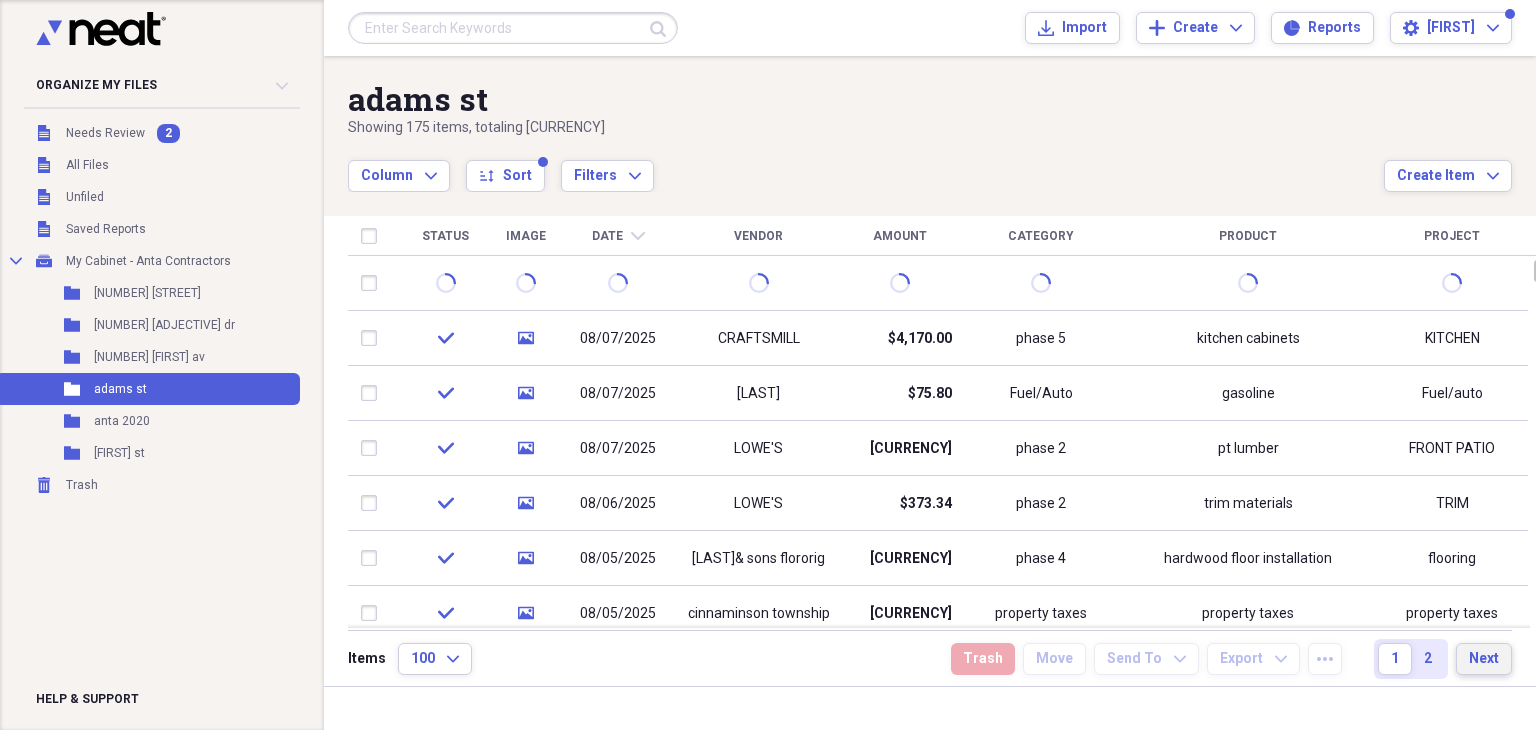 click on "Next" at bounding box center [1484, 659] 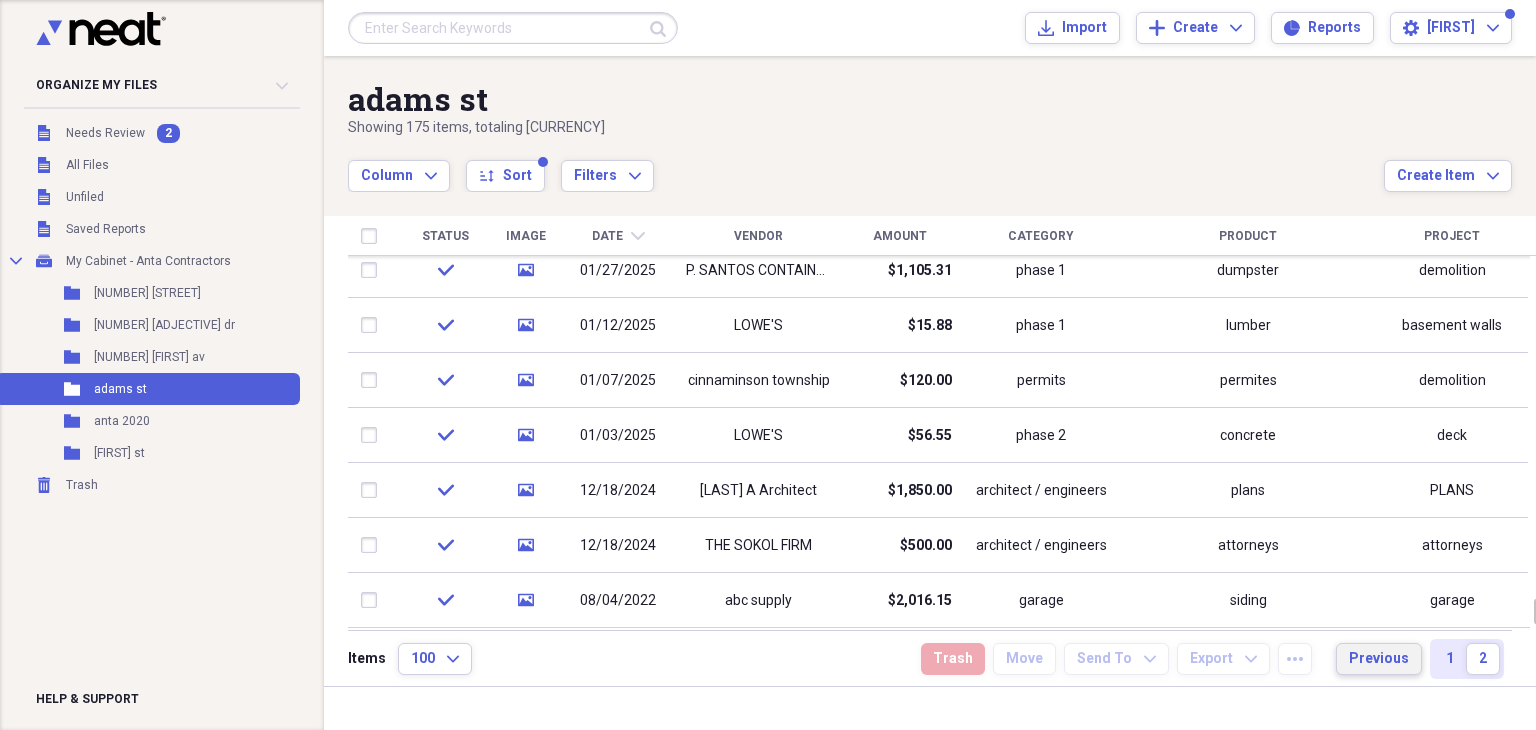 click on "Previous" at bounding box center [1379, 659] 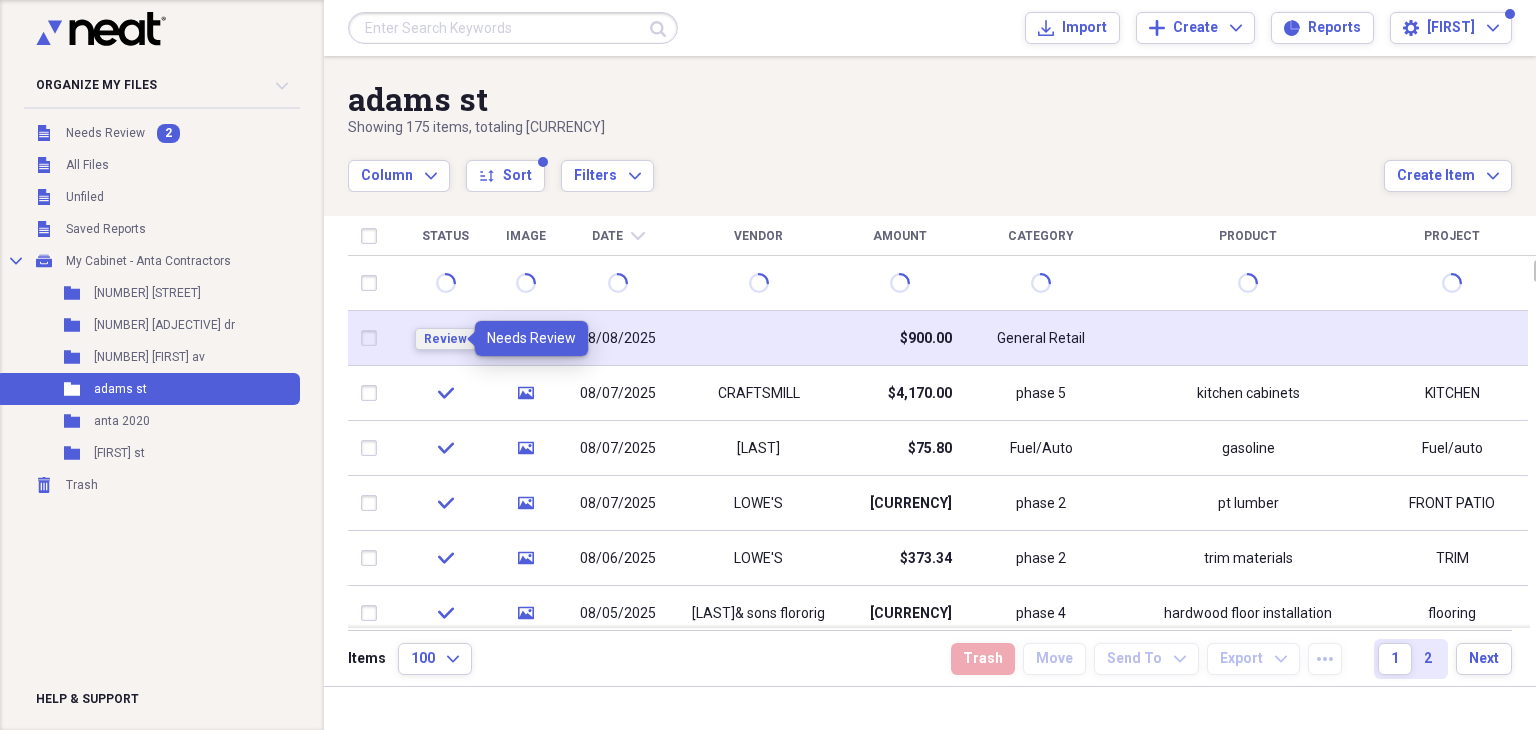 click on "Review" at bounding box center [445, 339] 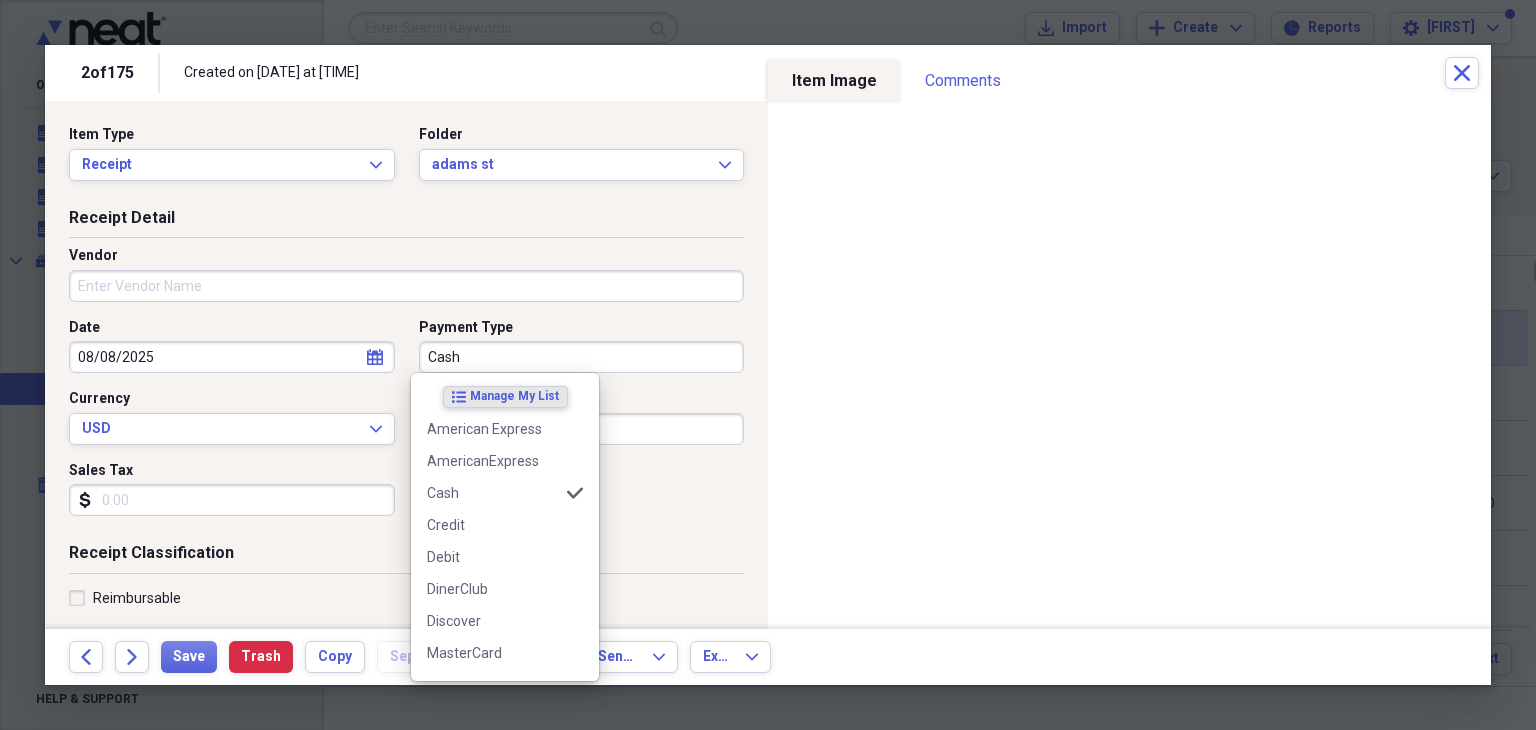 click on "Cash" at bounding box center [582, 357] 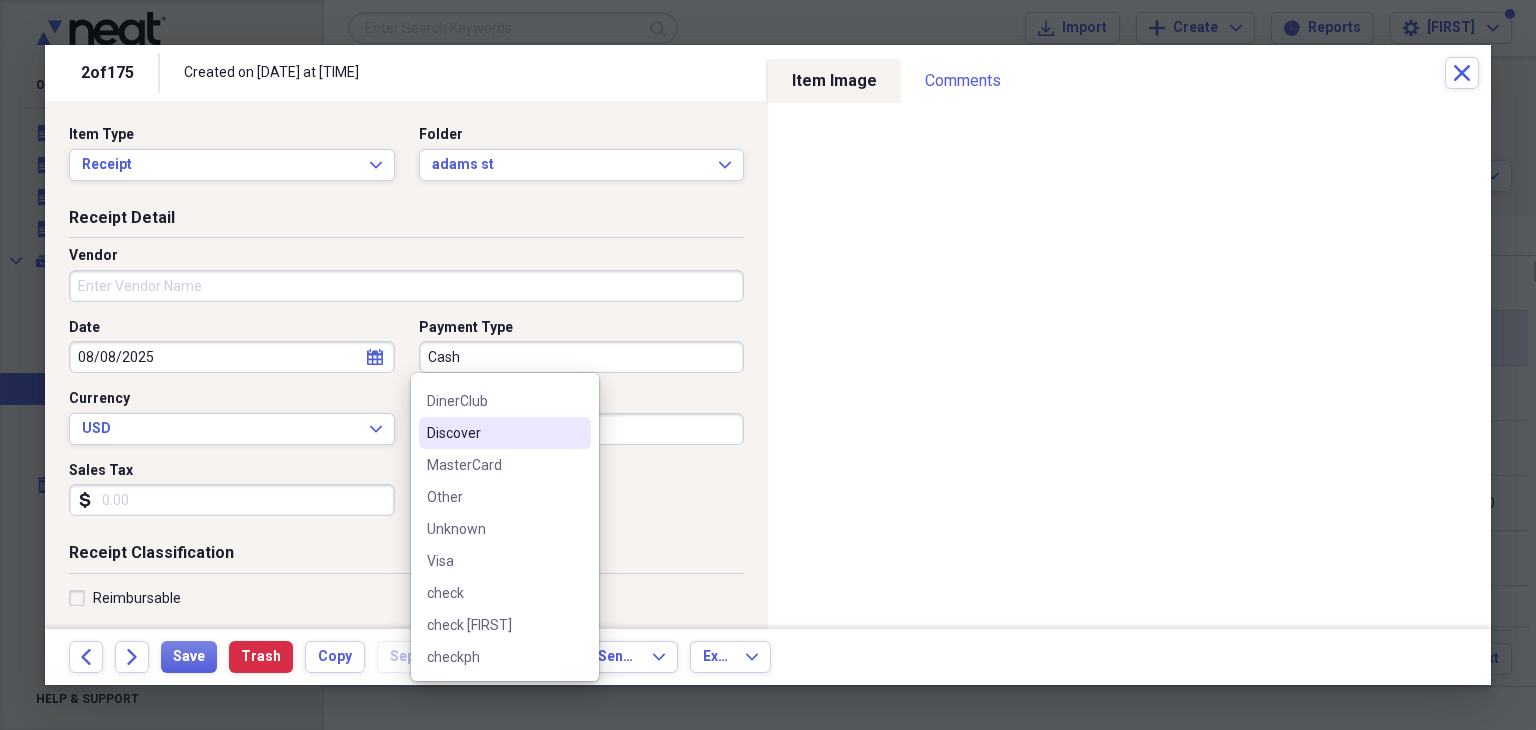 scroll, scrollTop: 200, scrollLeft: 0, axis: vertical 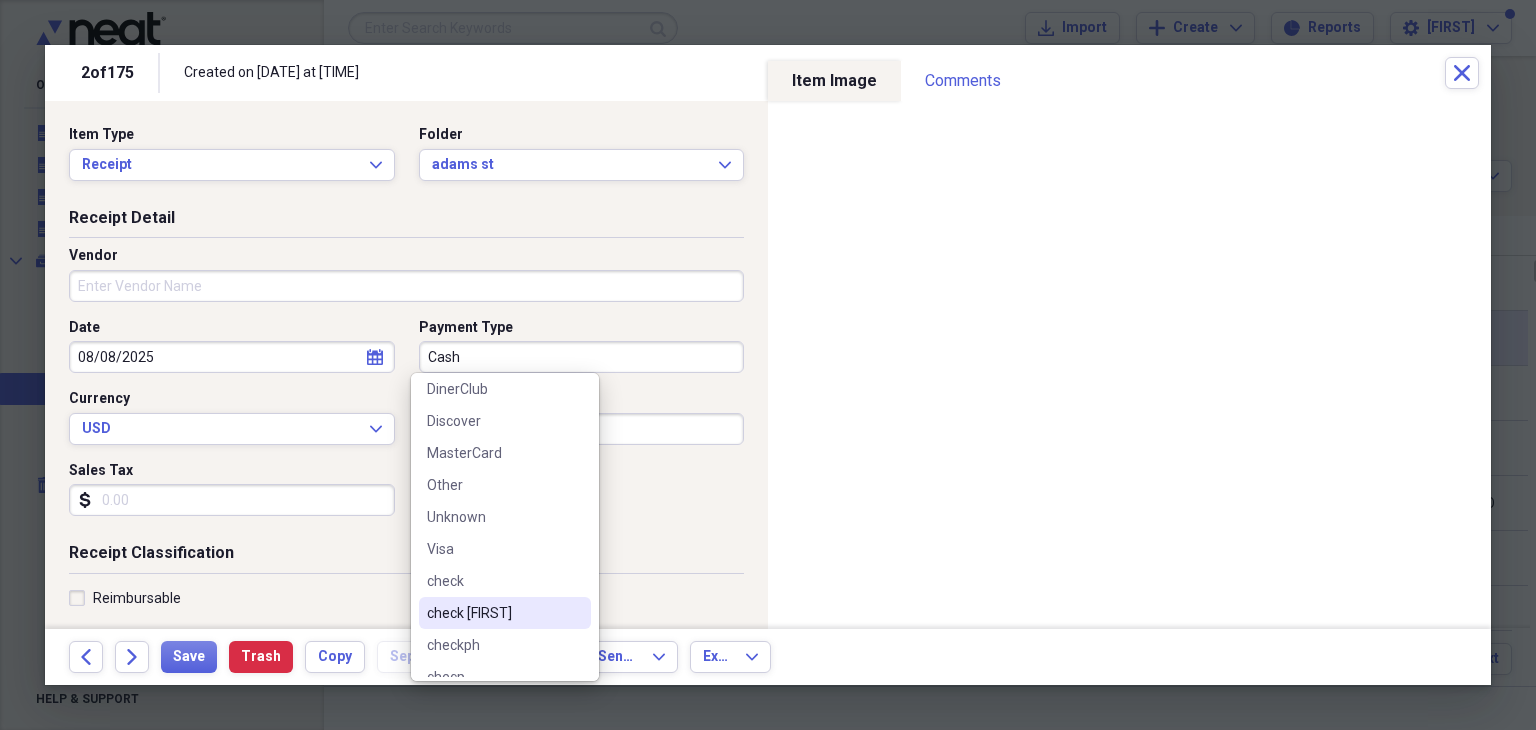 click on "check [FIRST]" at bounding box center (493, 613) 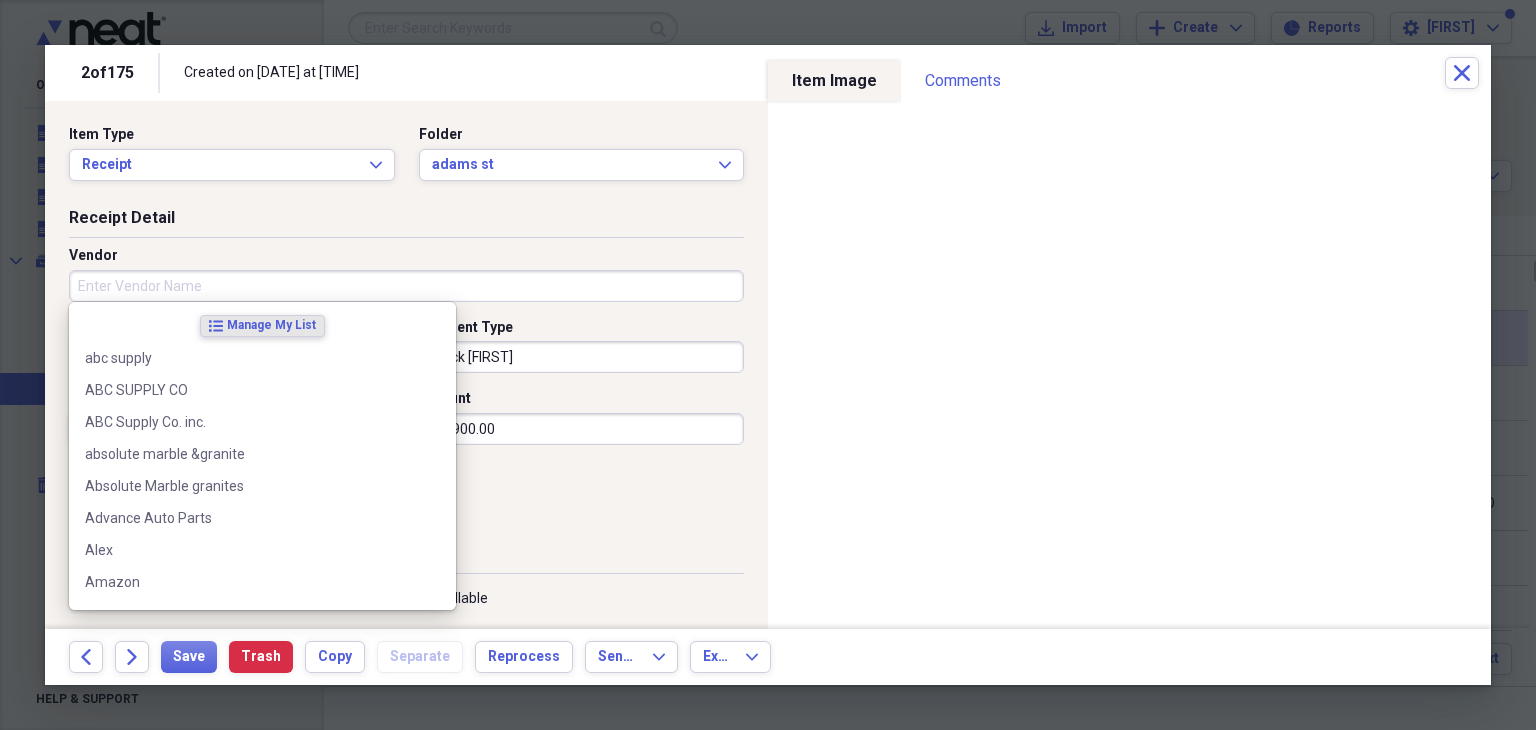 click on "Vendor" at bounding box center (406, 286) 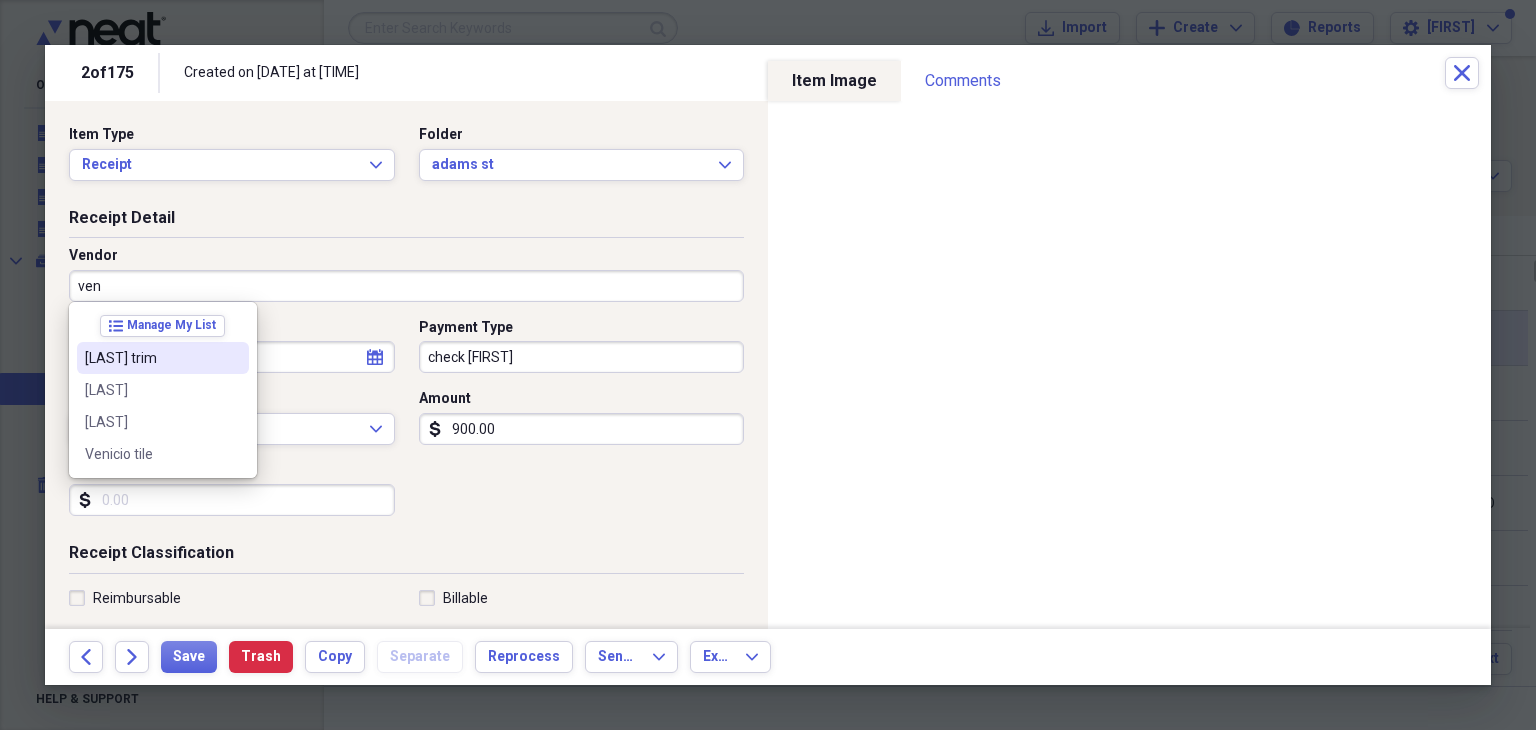 click on "[LAST] trim" at bounding box center (151, 358) 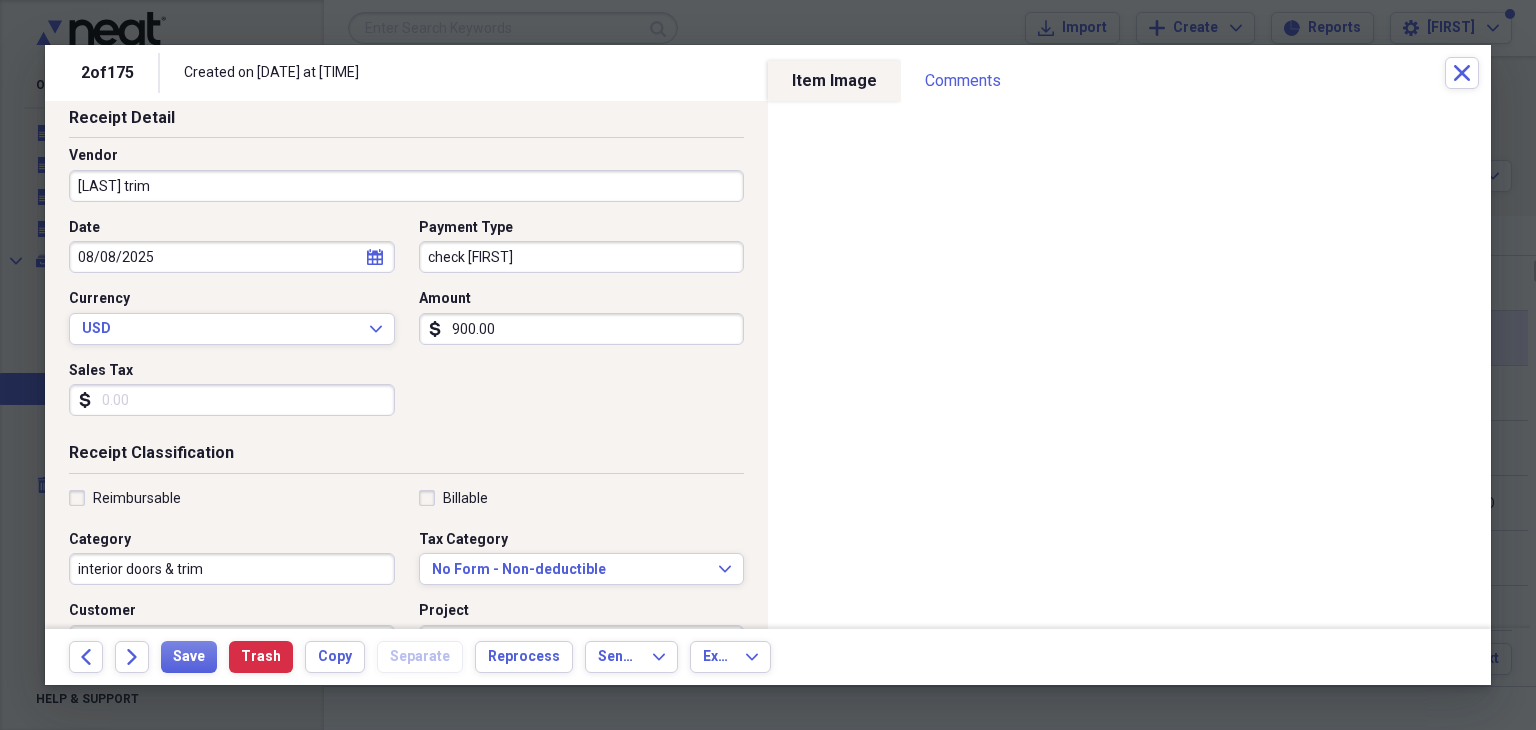 scroll, scrollTop: 200, scrollLeft: 0, axis: vertical 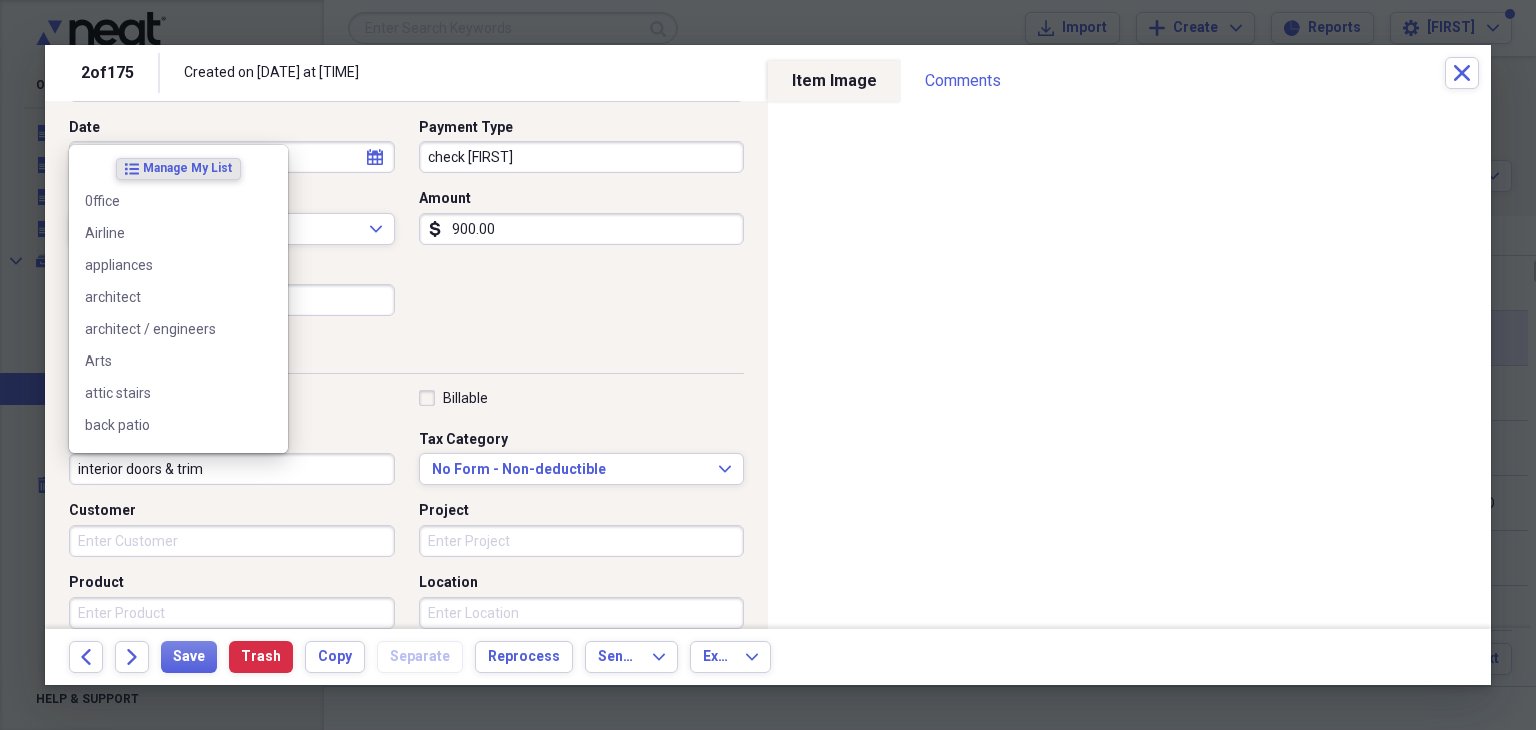 click on "interior doors & trim" at bounding box center [232, 469] 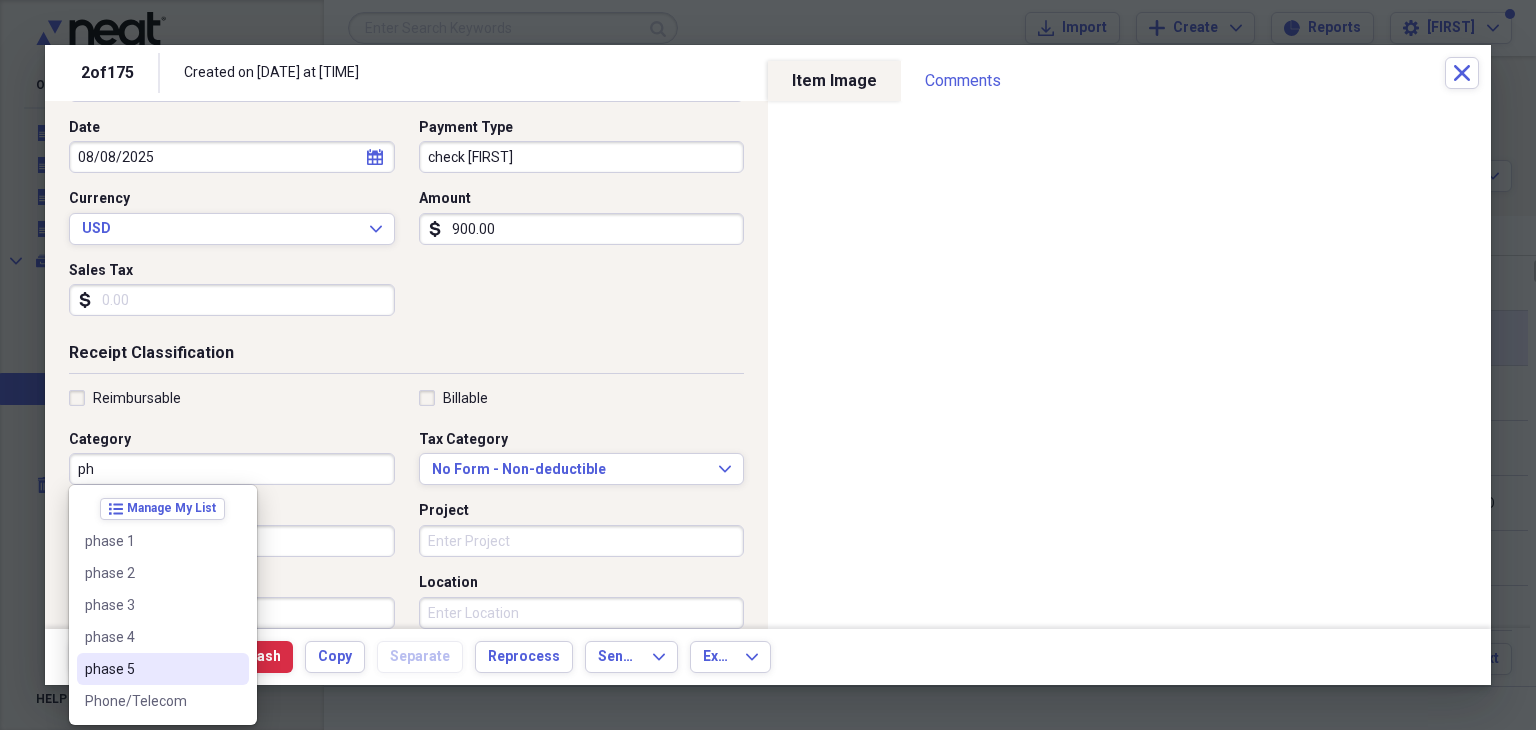 click on "phase 5" at bounding box center [151, 669] 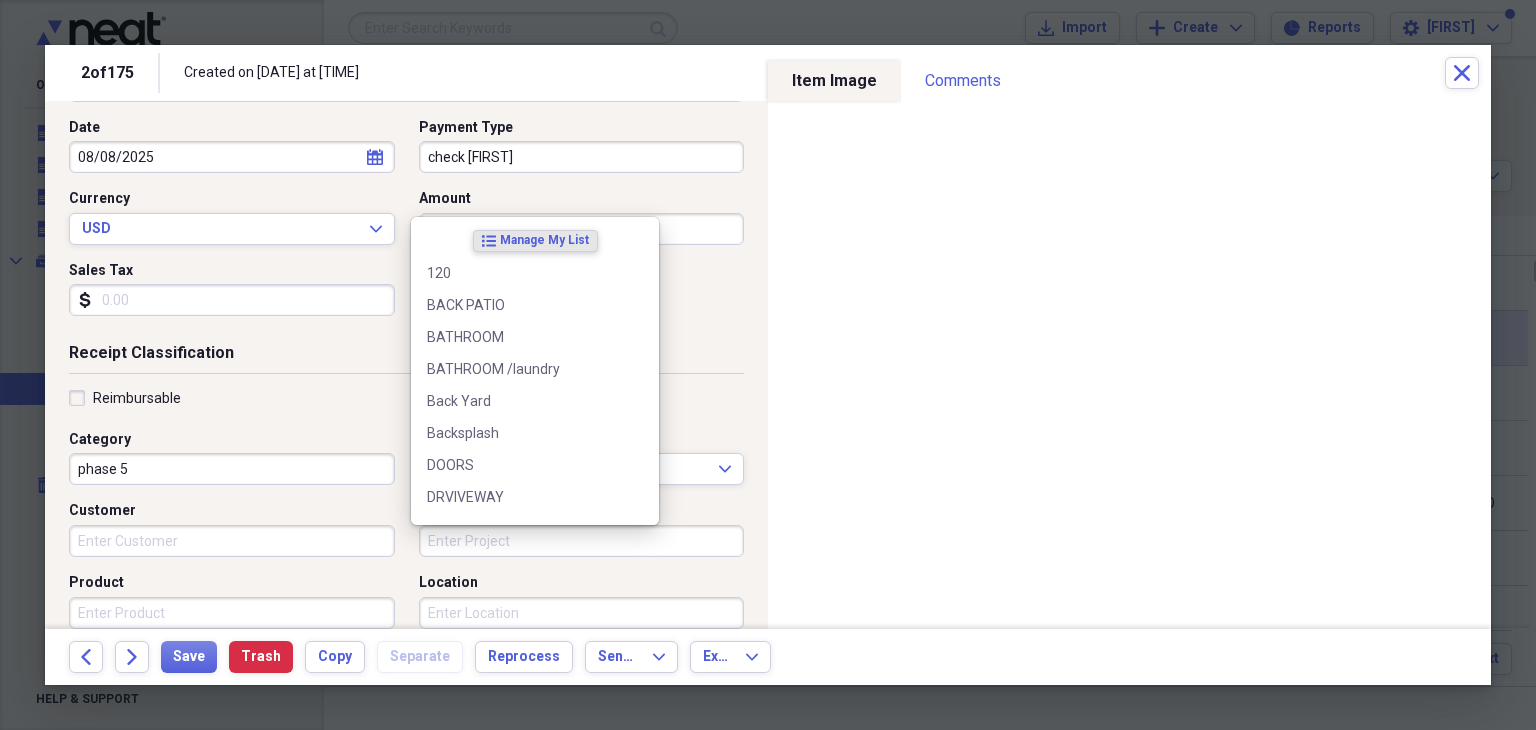 click on "Project" at bounding box center (582, 541) 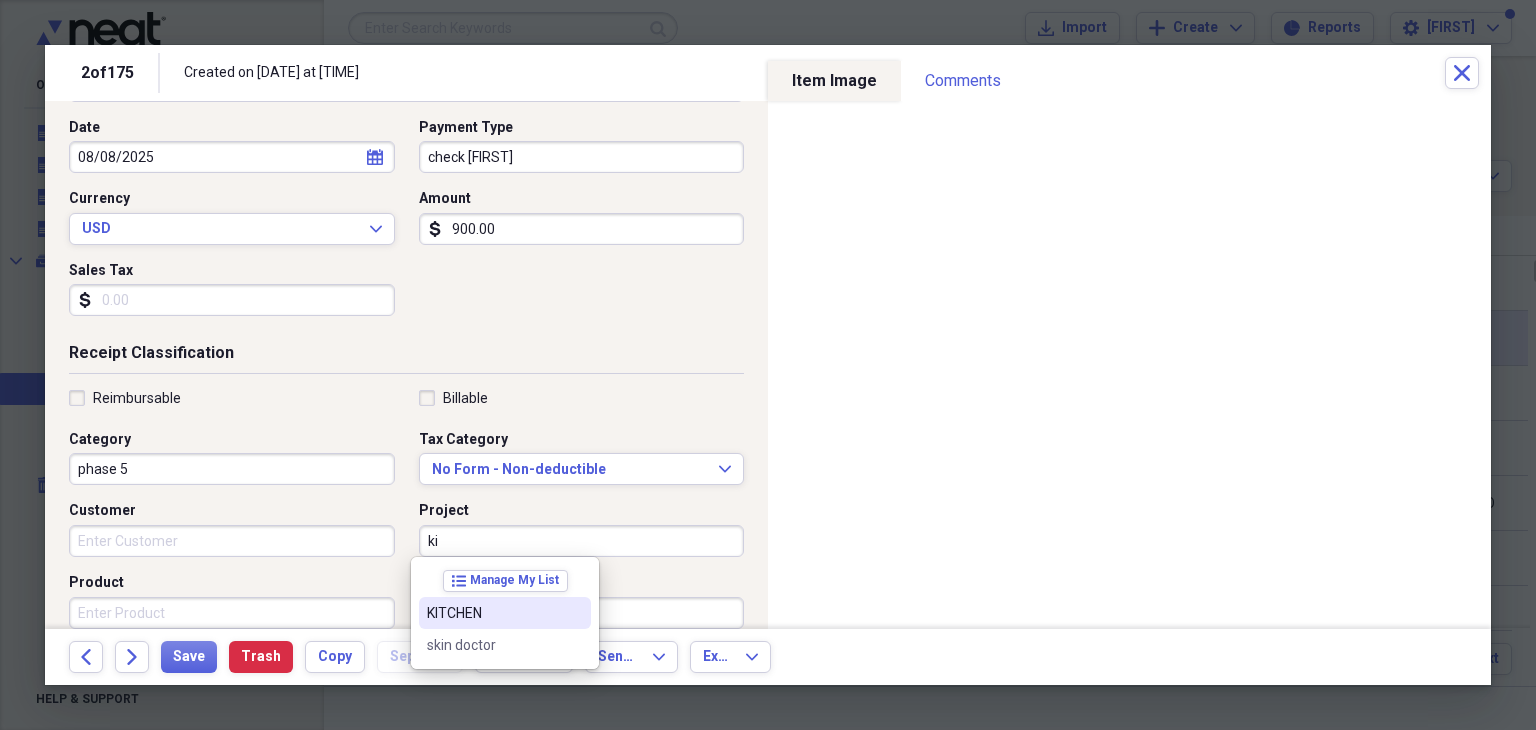 click on "KITCHEN" at bounding box center (505, 613) 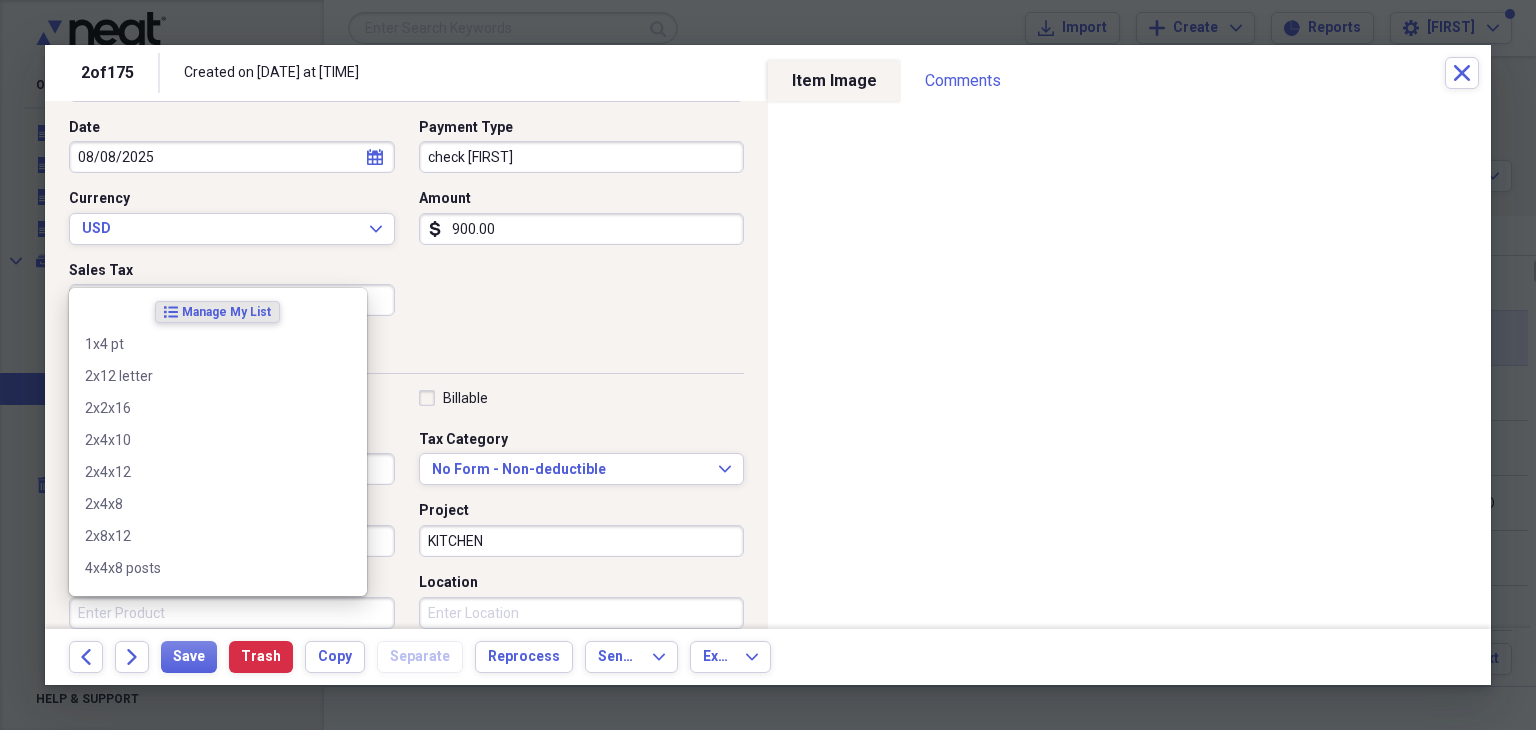 click on "Product" at bounding box center [232, 613] 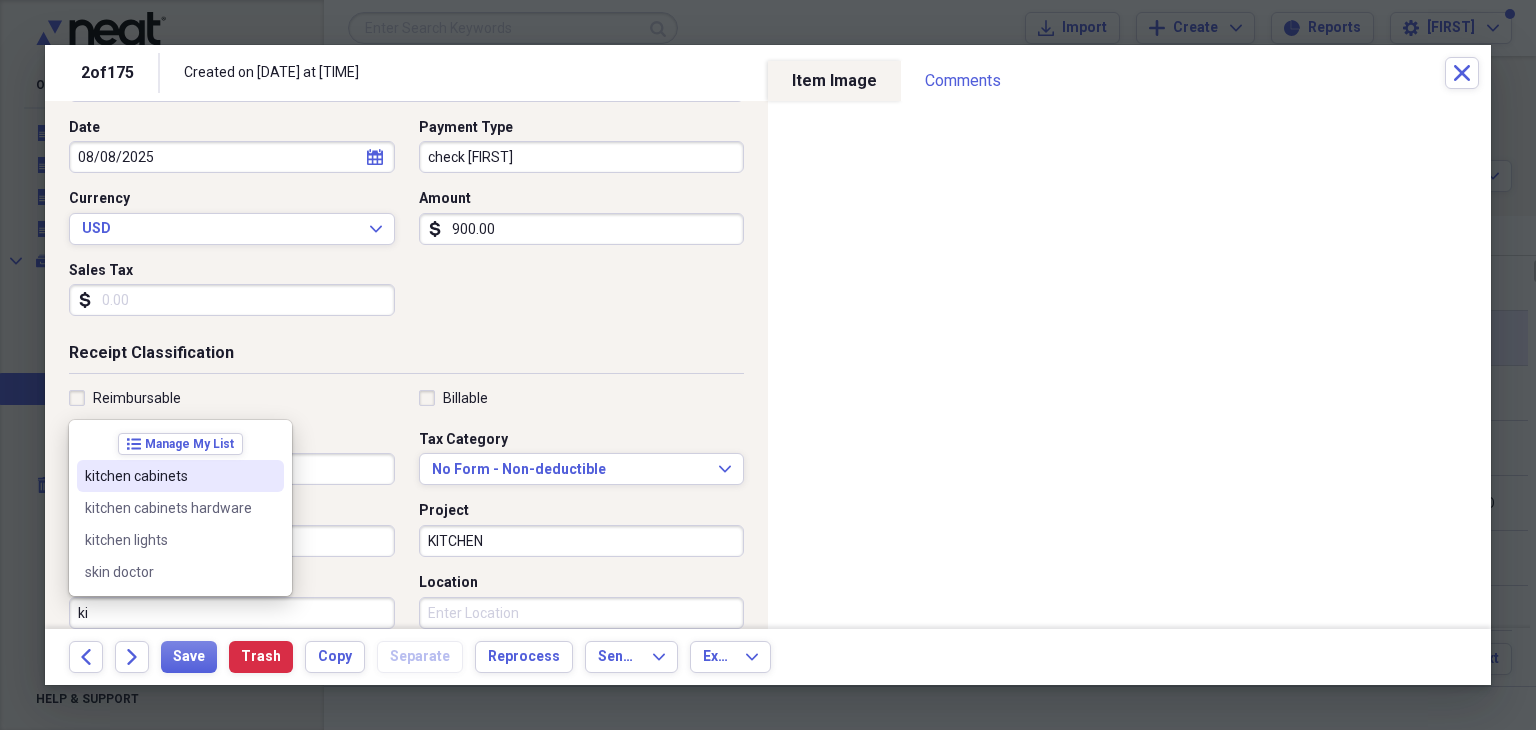 click on "kitchen cabinets" at bounding box center [168, 476] 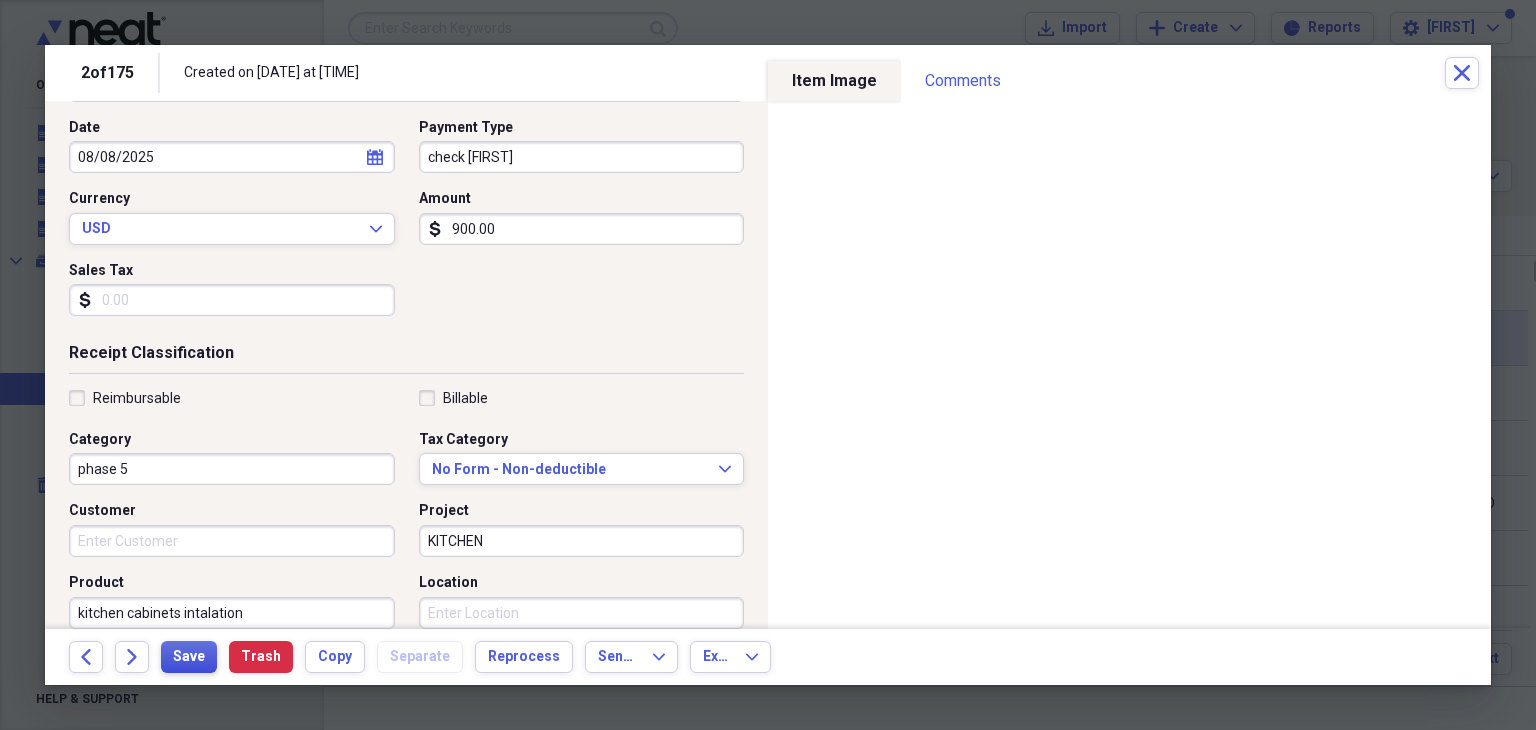 type on "kitchen cabinets intalation" 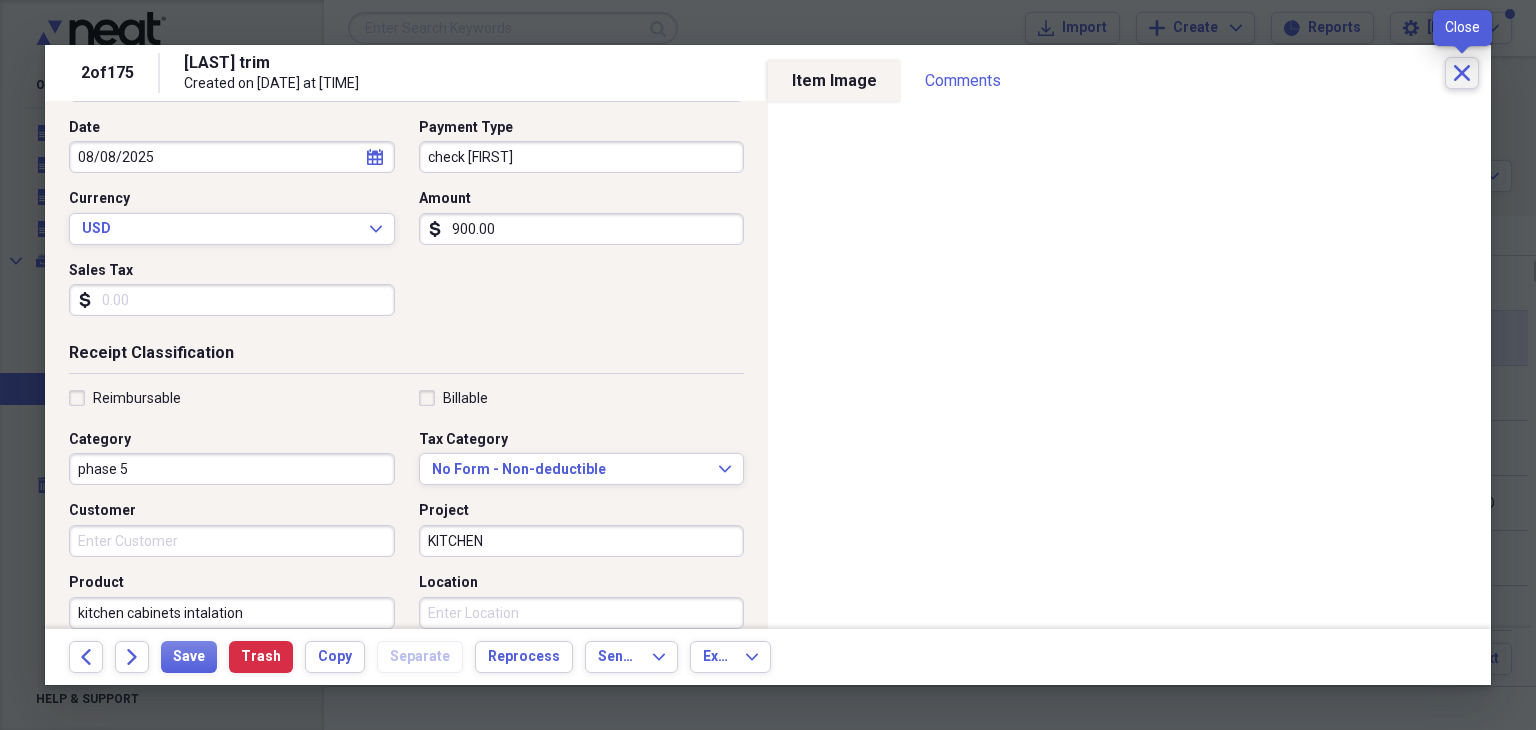 click on "Close" at bounding box center [1462, 73] 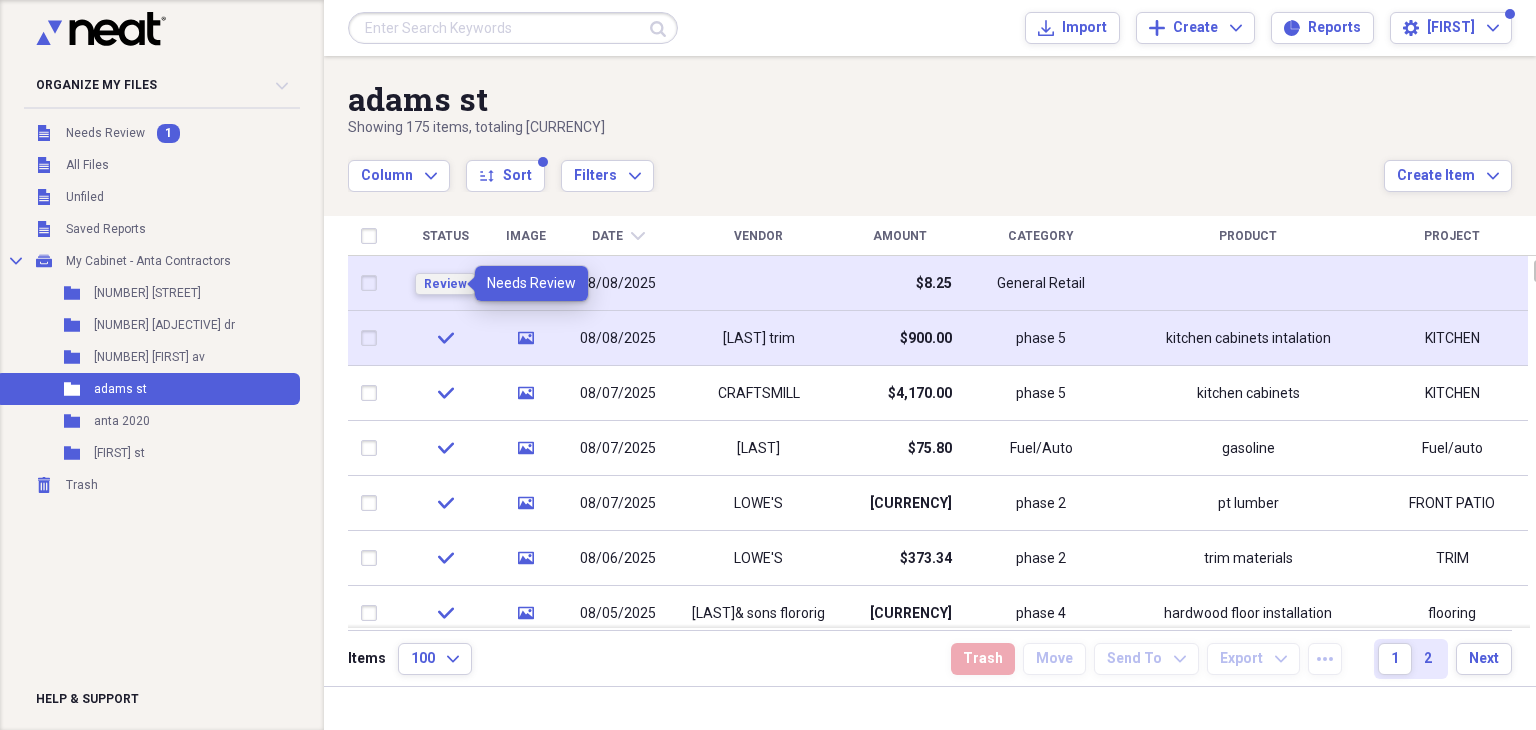 click on "Review" at bounding box center [445, 284] 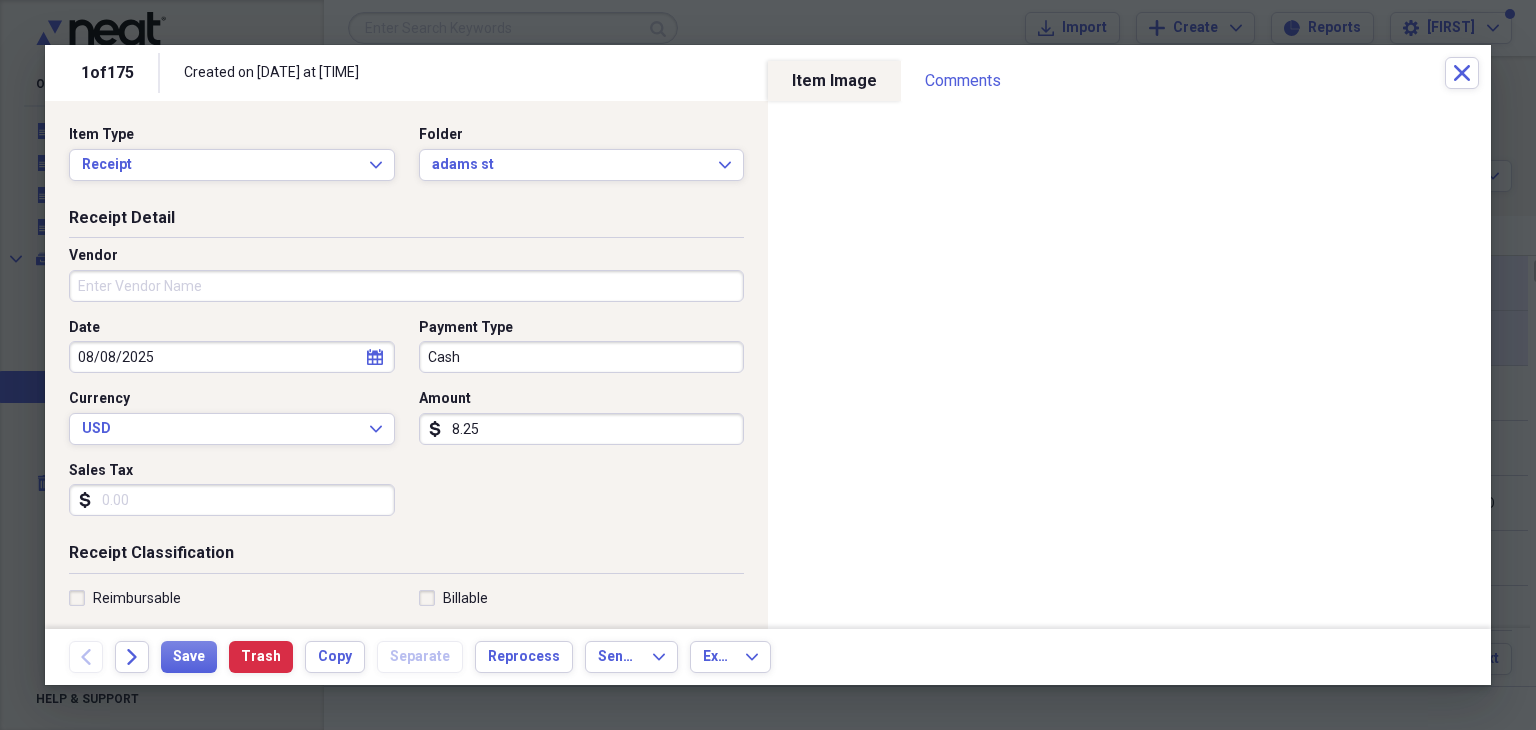 click on "Vendor" at bounding box center [406, 286] 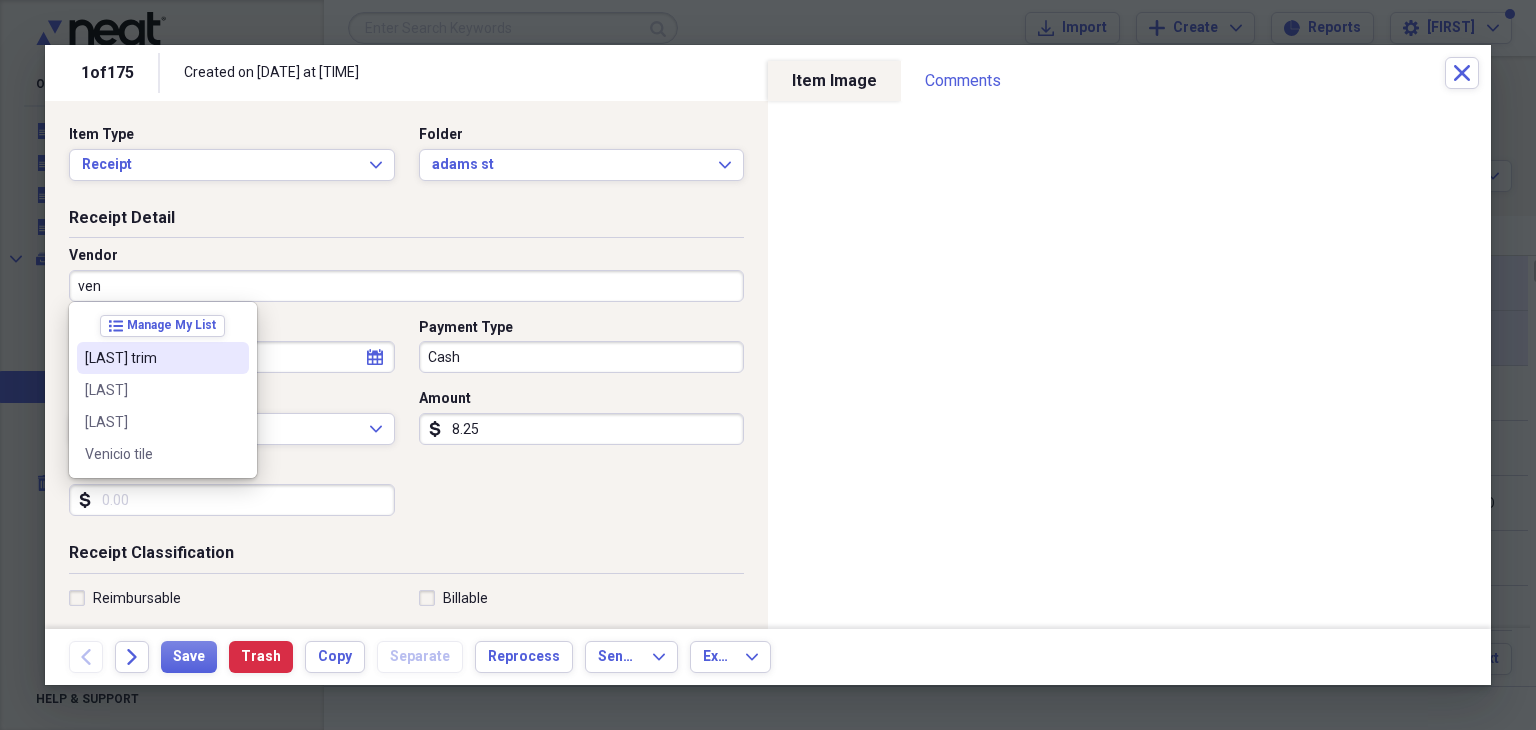 click on "[LAST] trim" at bounding box center (151, 358) 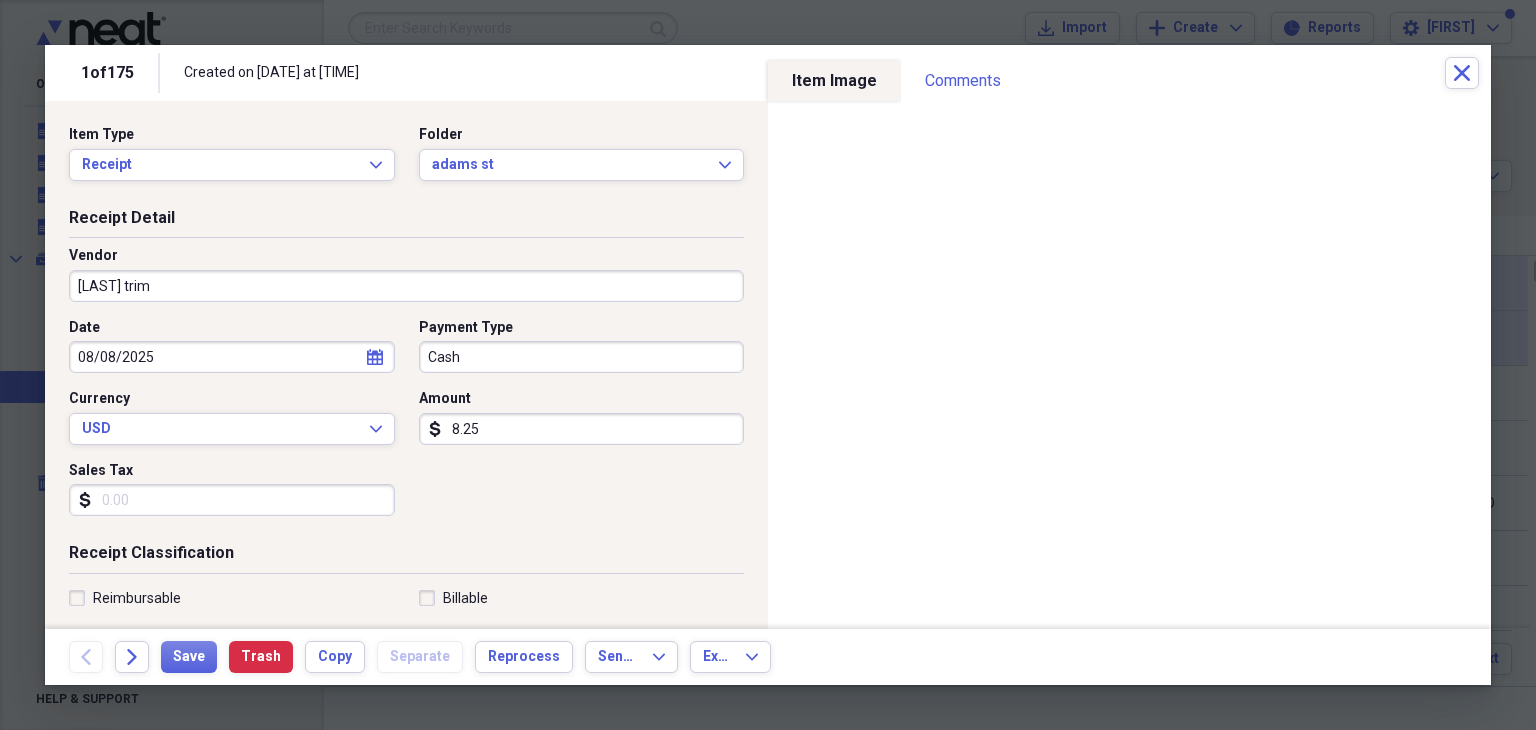 type on "phase 5" 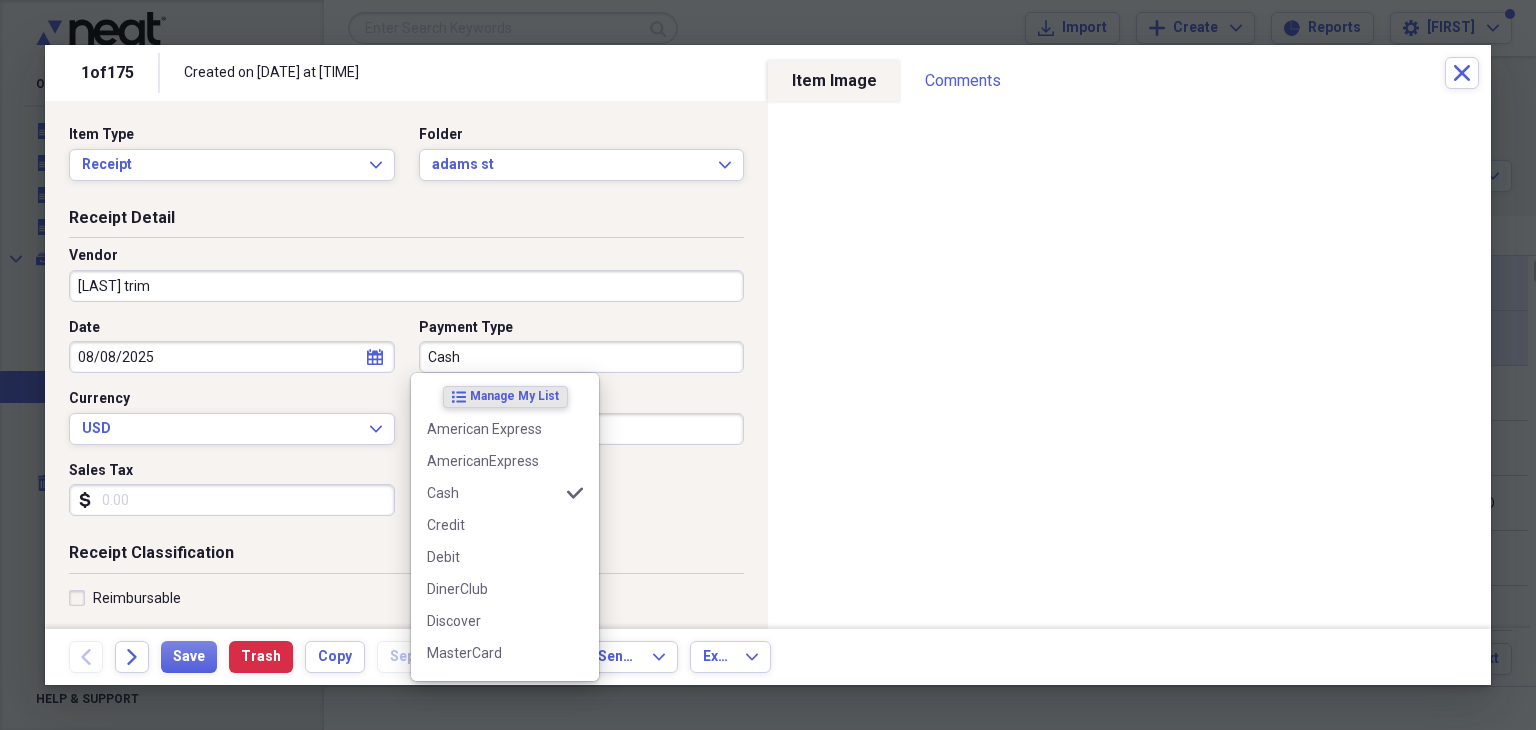 click on "Cash" at bounding box center (582, 357) 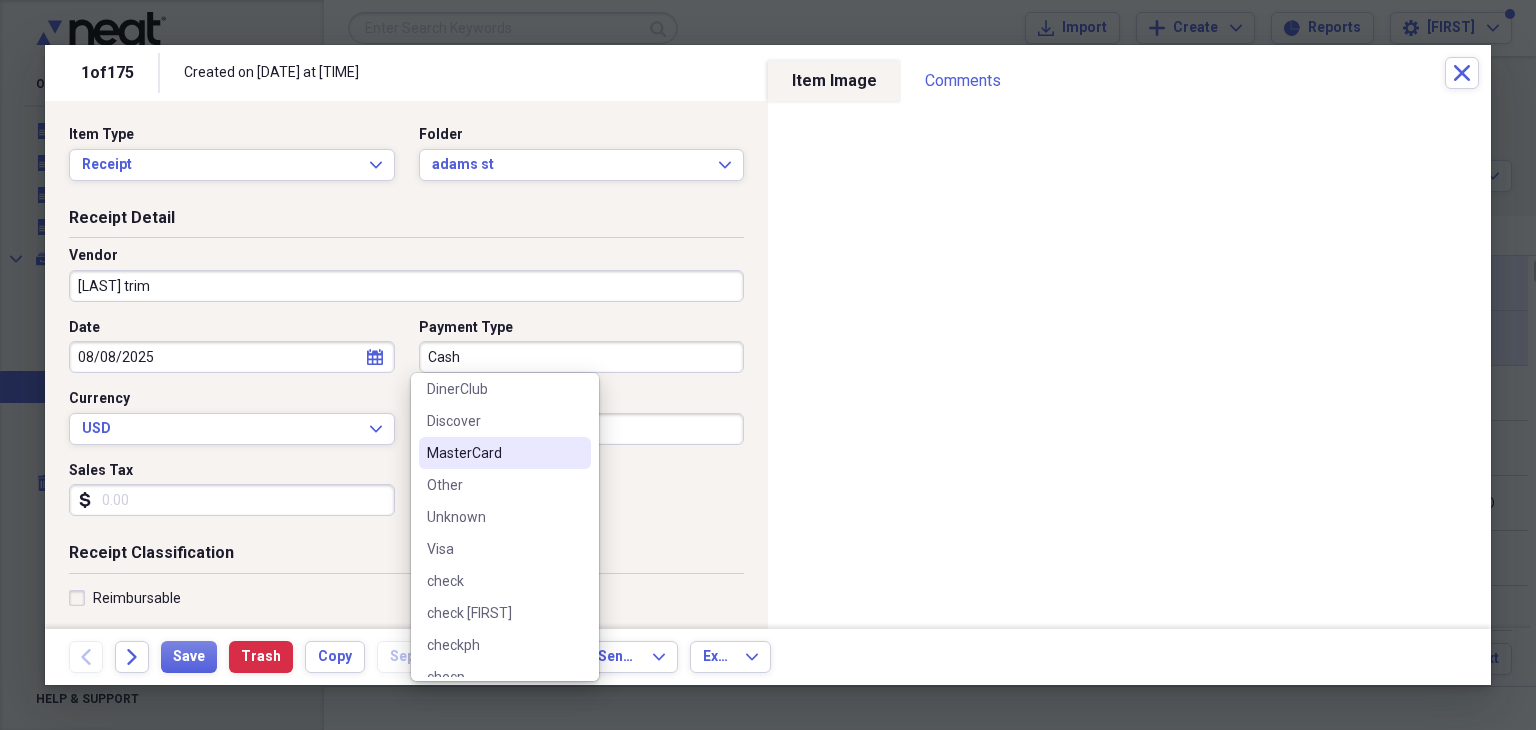 scroll, scrollTop: 240, scrollLeft: 0, axis: vertical 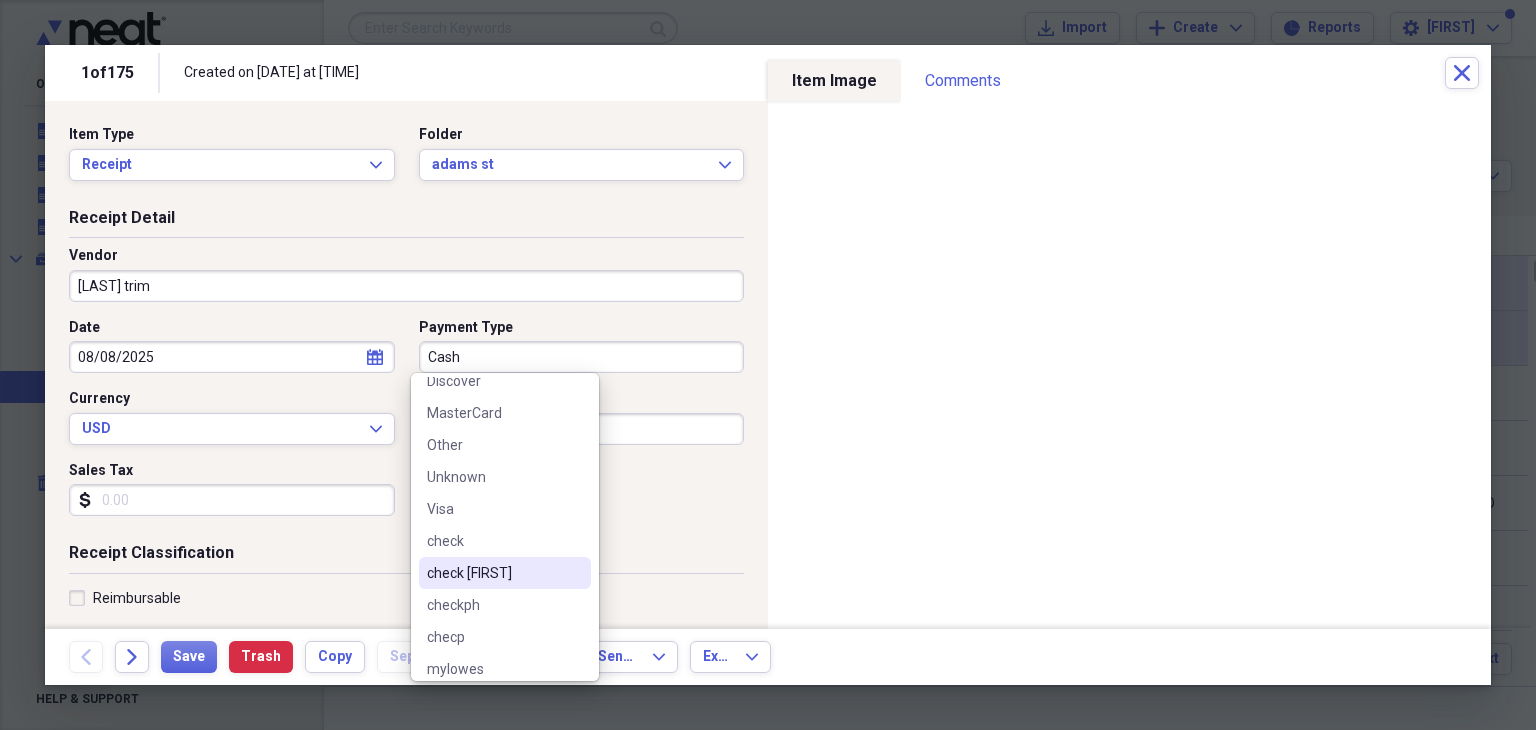 click on "check [FIRST]" at bounding box center [493, 573] 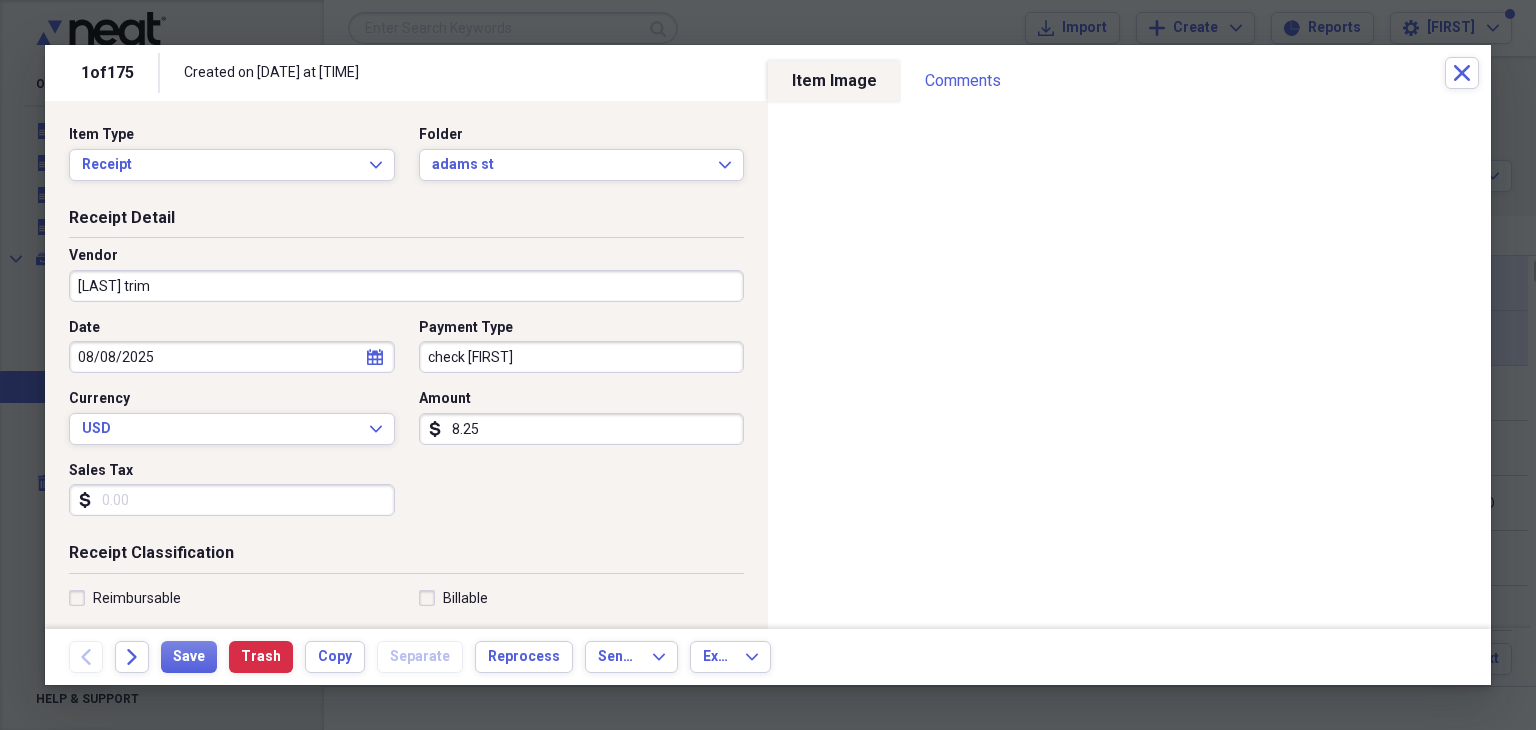 click on "8.25" at bounding box center [582, 429] 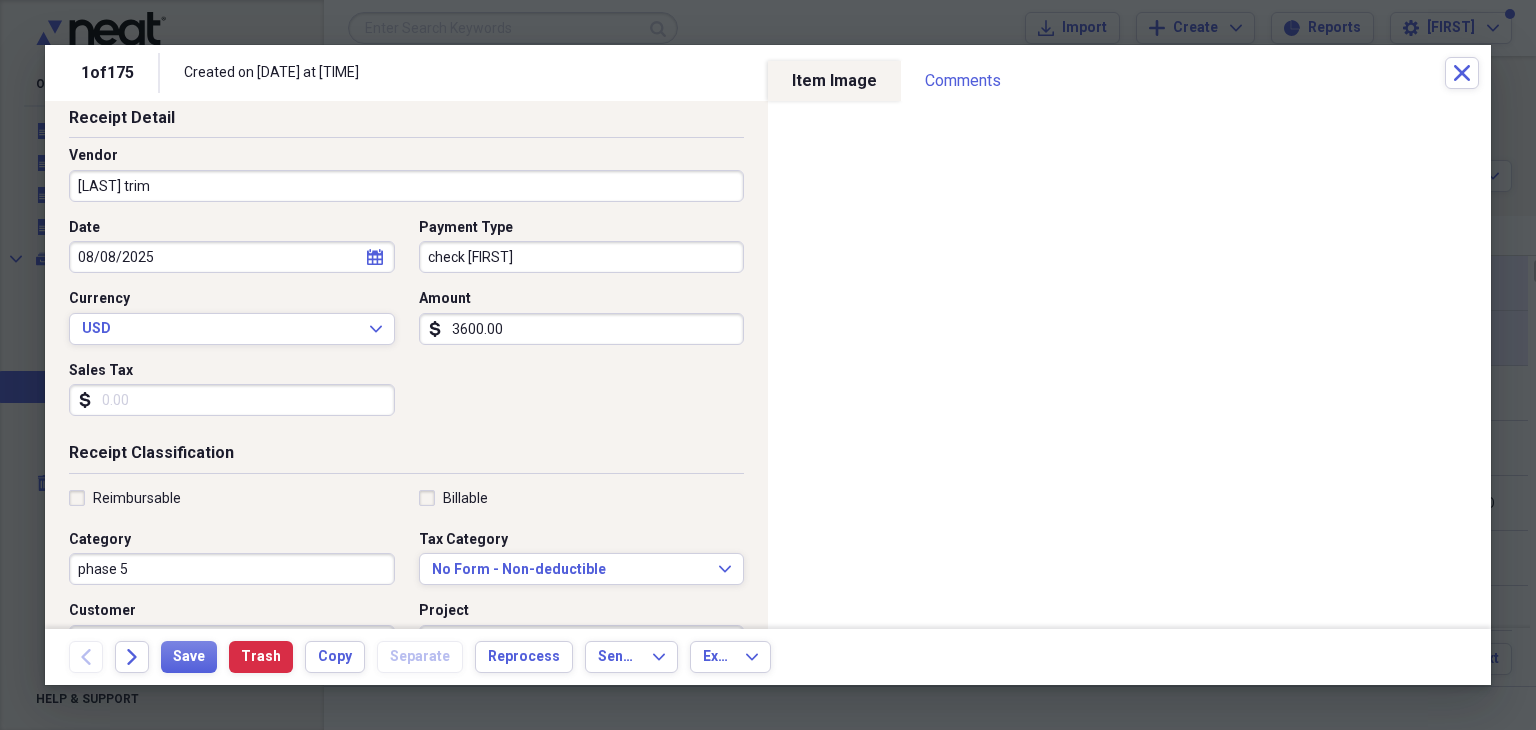 scroll, scrollTop: 200, scrollLeft: 0, axis: vertical 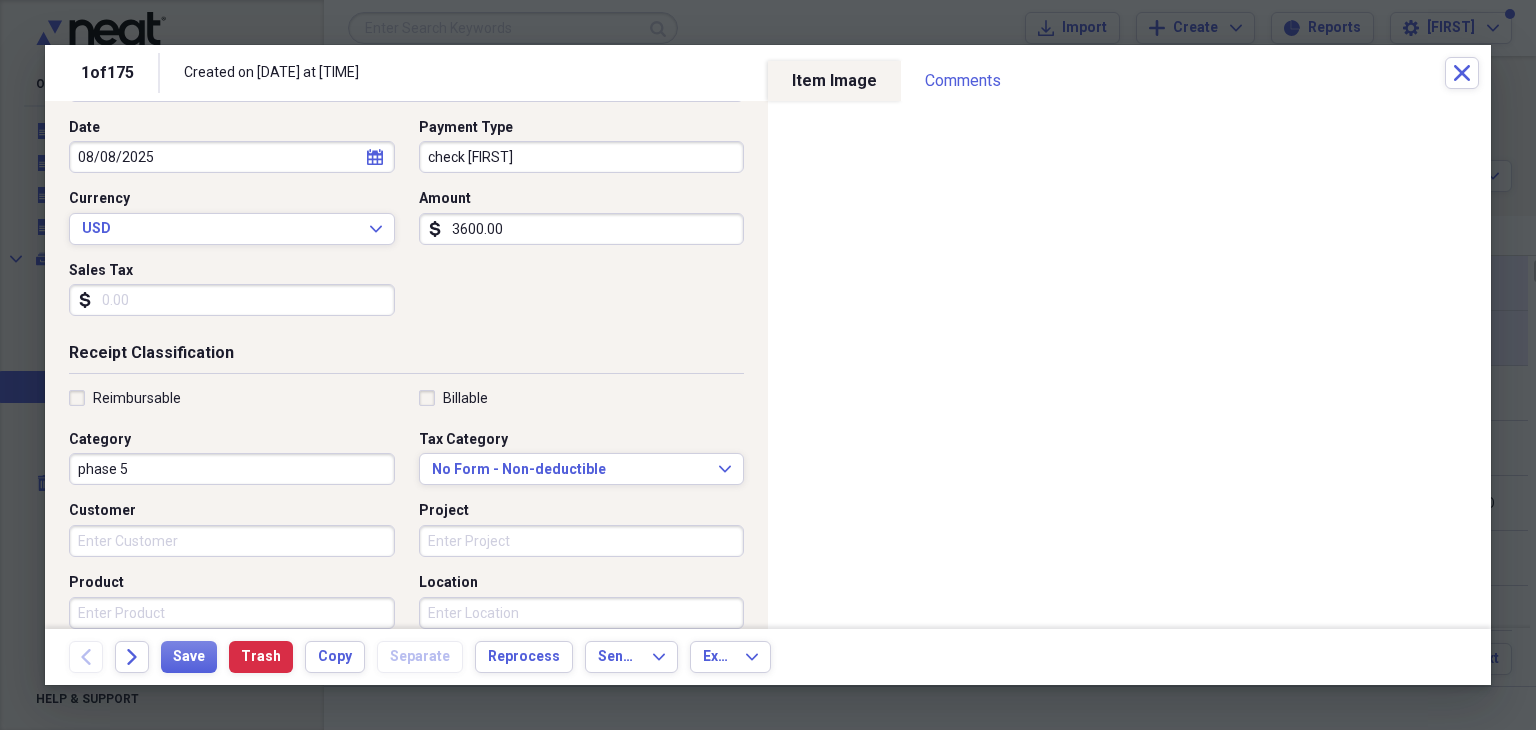 type on "3600.00" 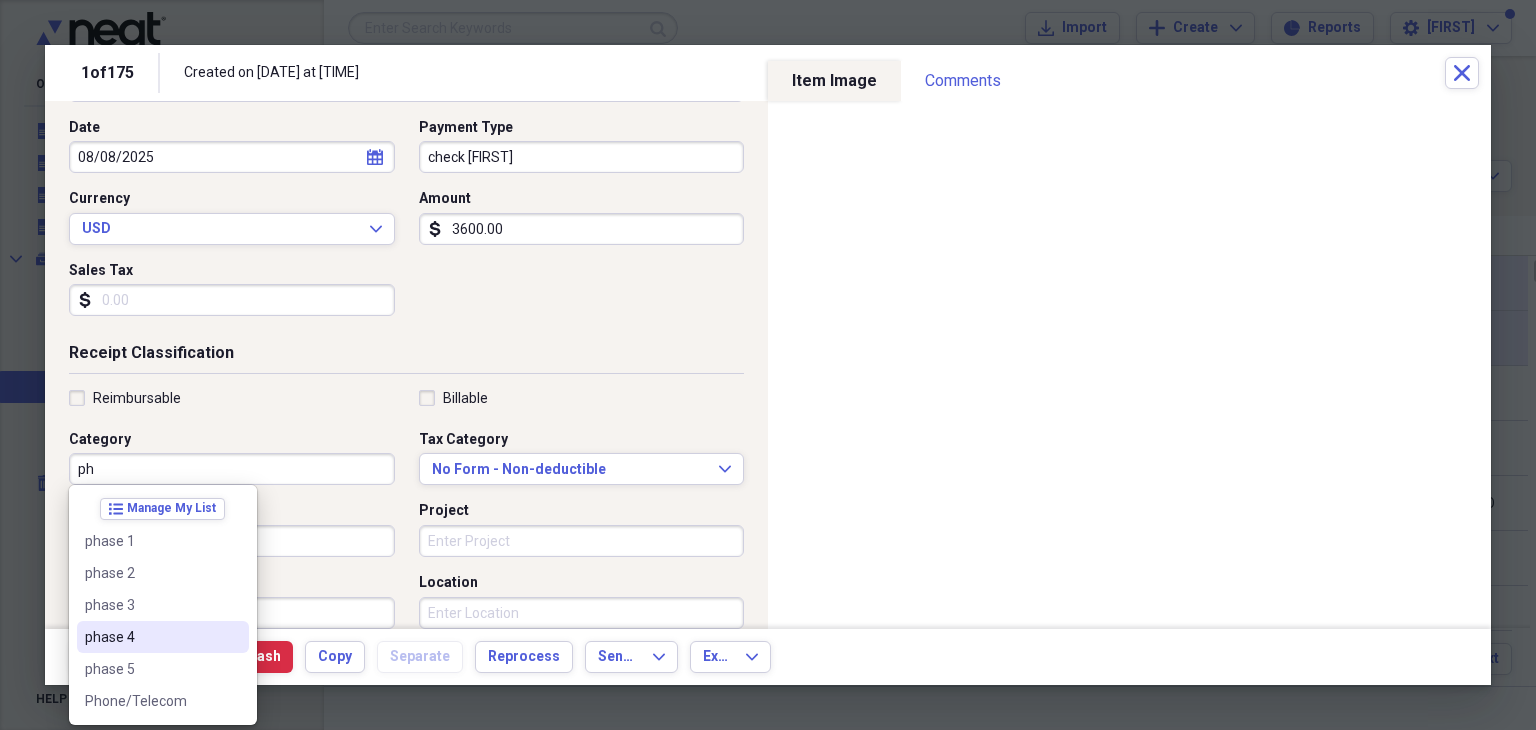 click on "phase 4" at bounding box center (163, 637) 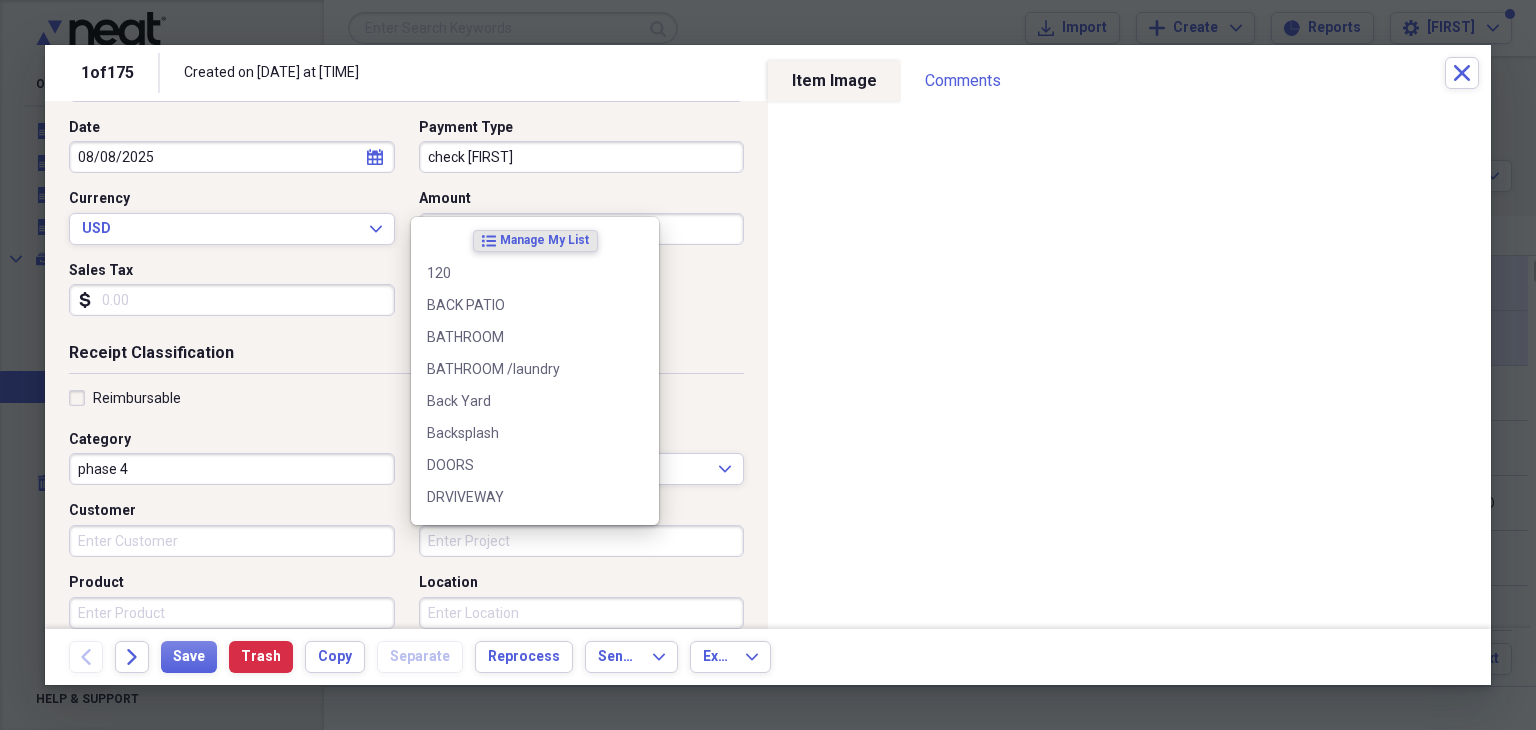click on "Project" at bounding box center (582, 541) 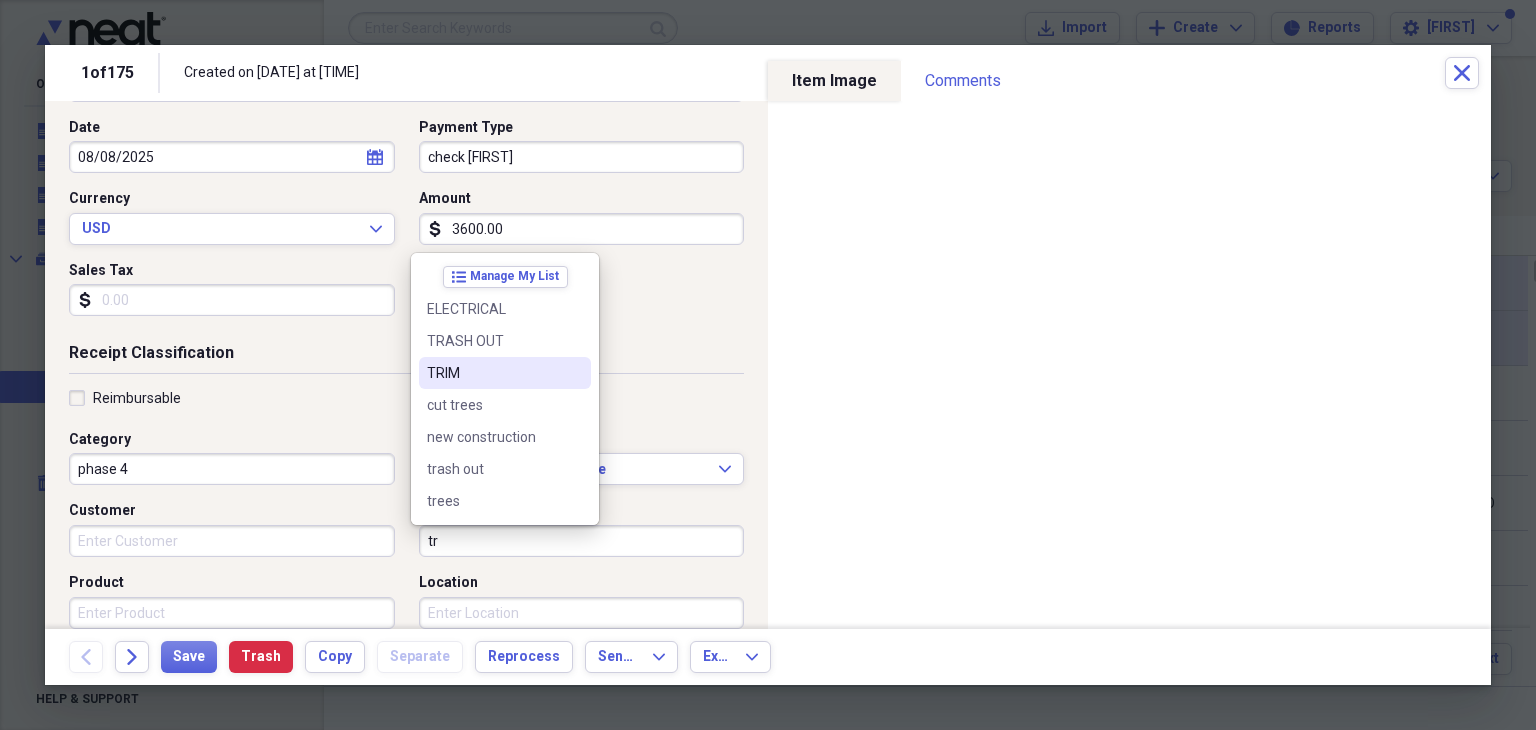 click on "TRIM" at bounding box center [493, 373] 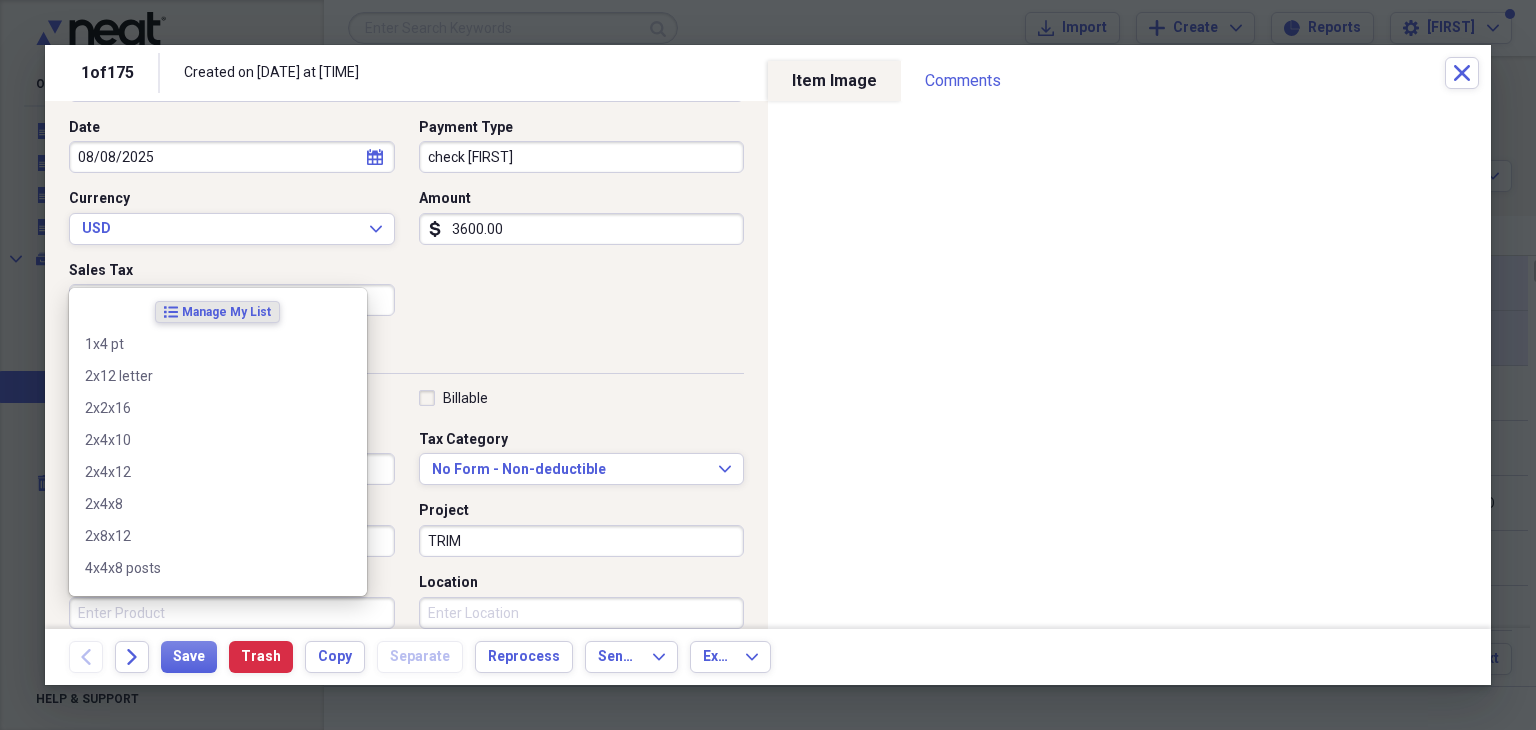 click on "Product" at bounding box center (232, 613) 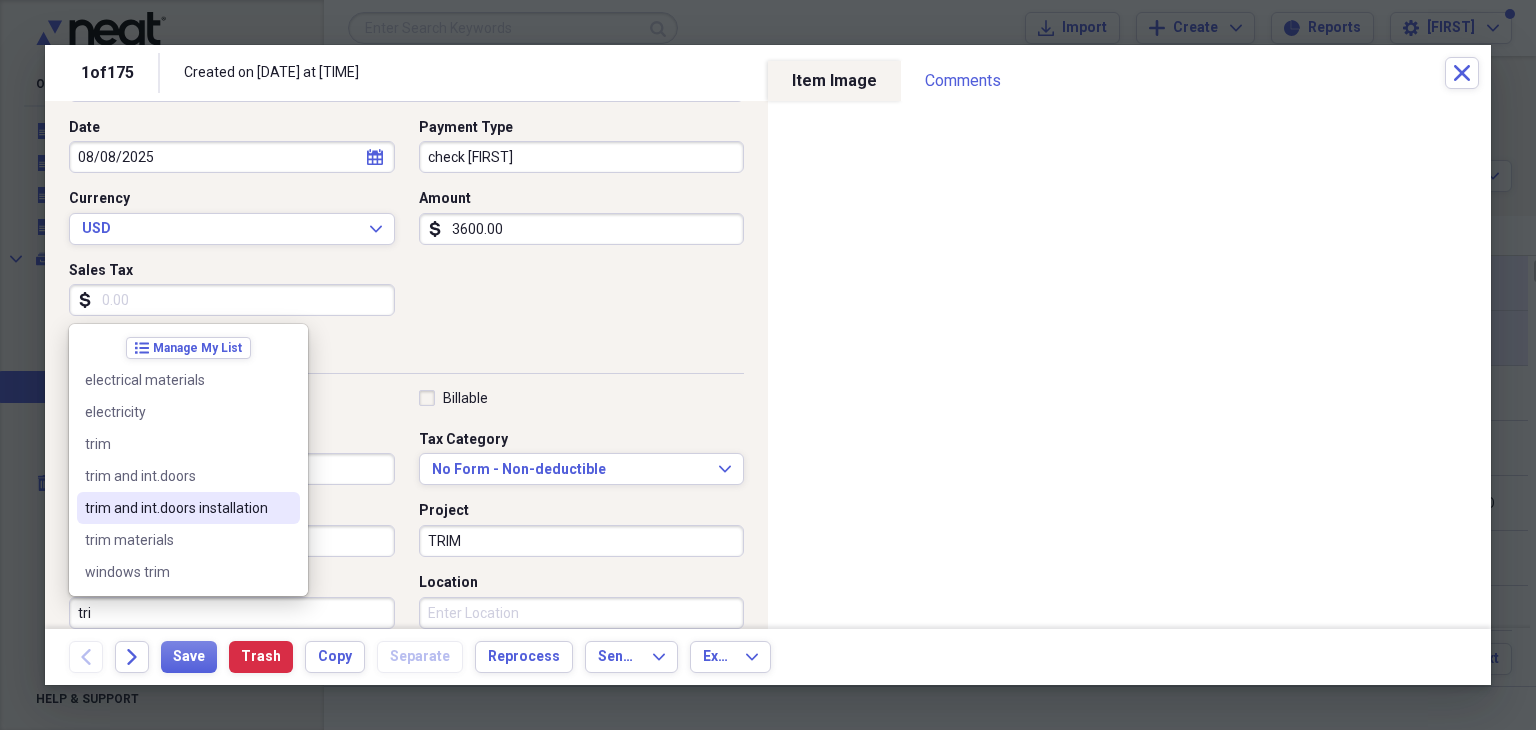 click on "trim and int.doors installation" at bounding box center [176, 508] 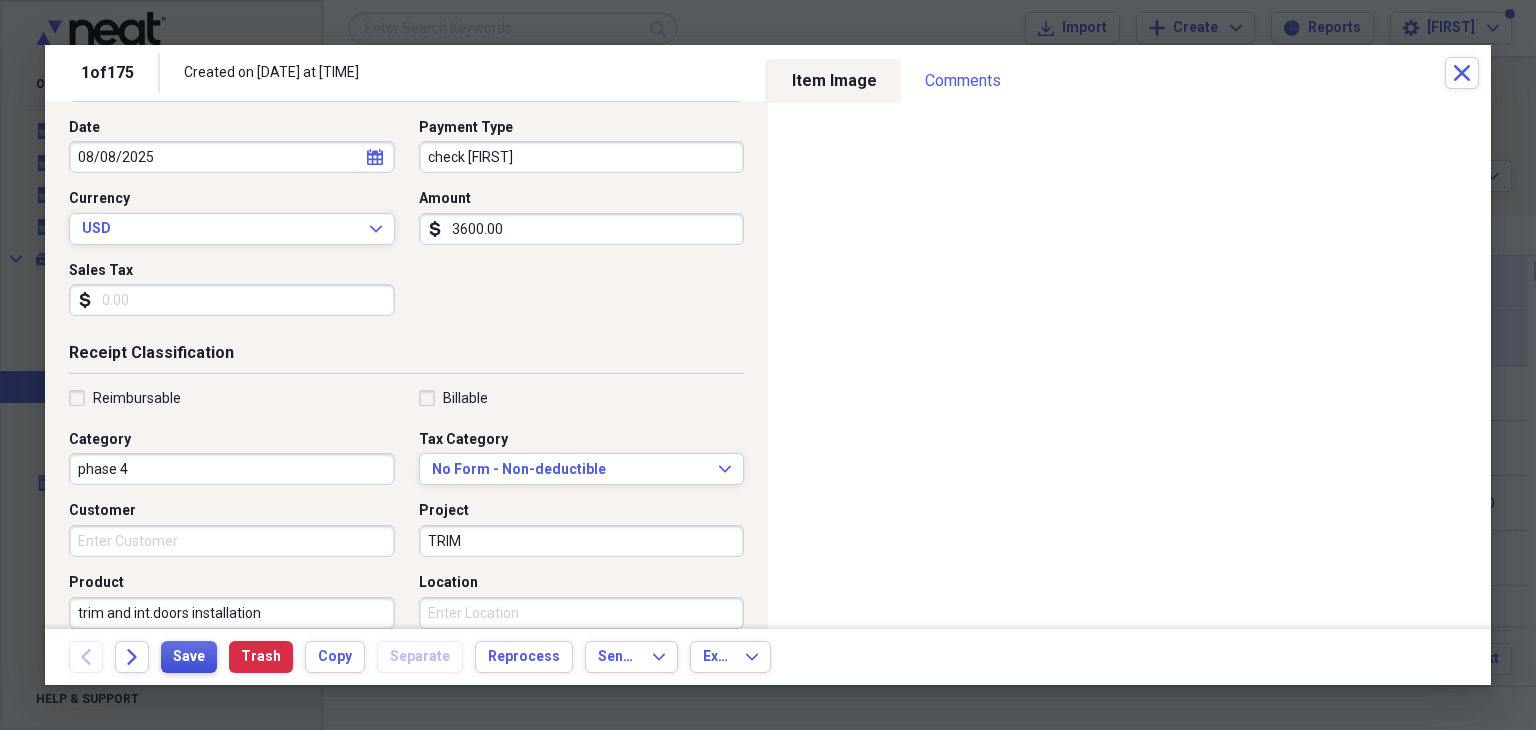 click on "Save" at bounding box center [189, 657] 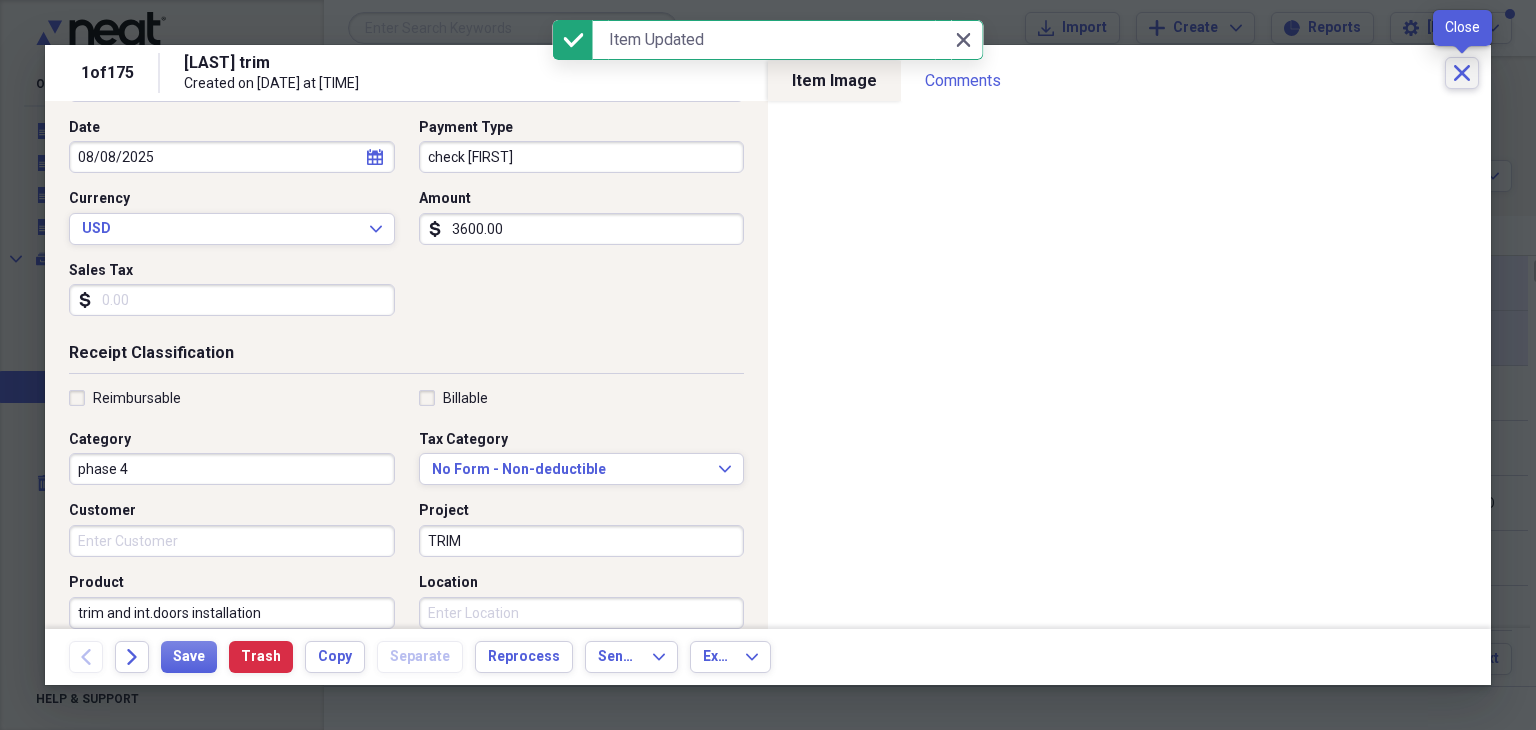 click on "Close" 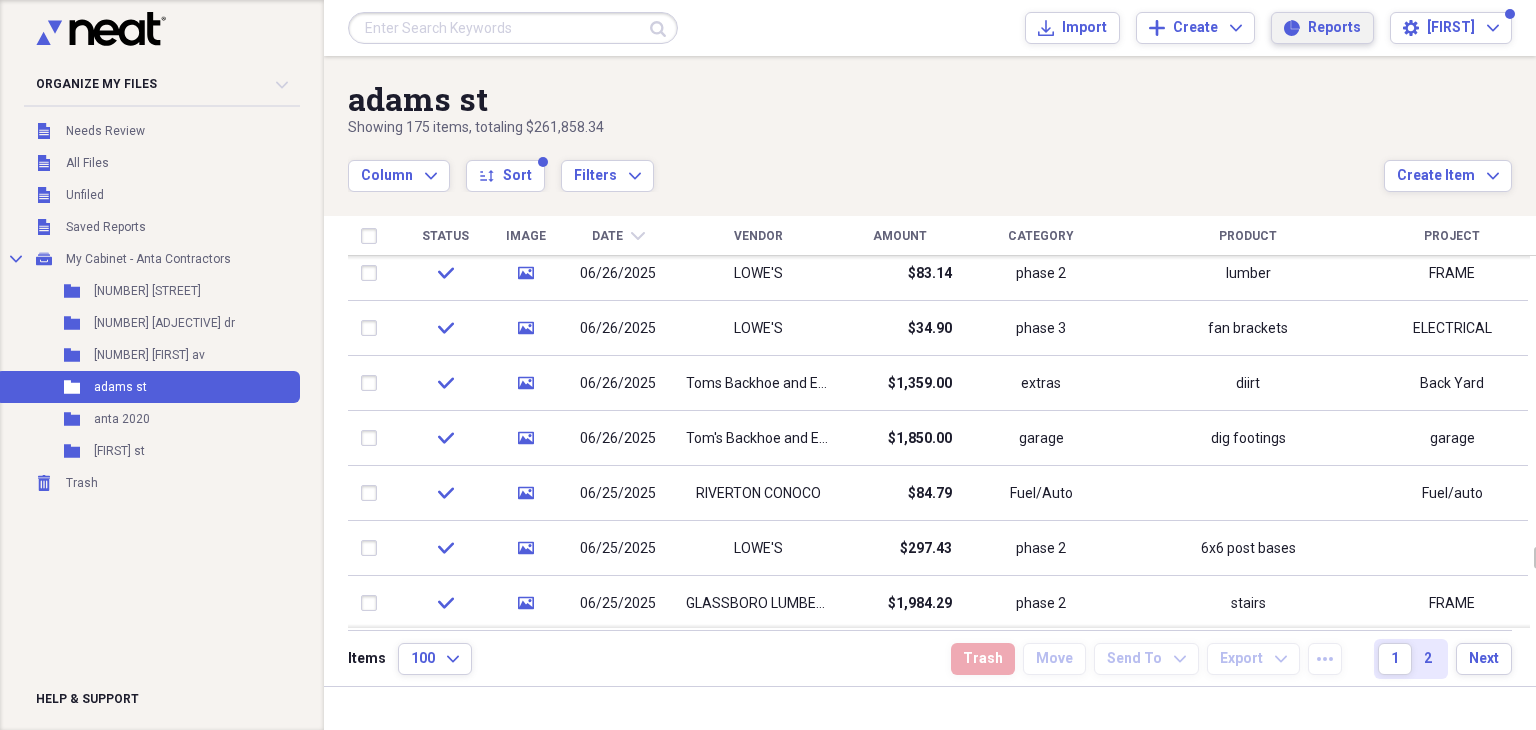 click on "Reports" at bounding box center (1334, 28) 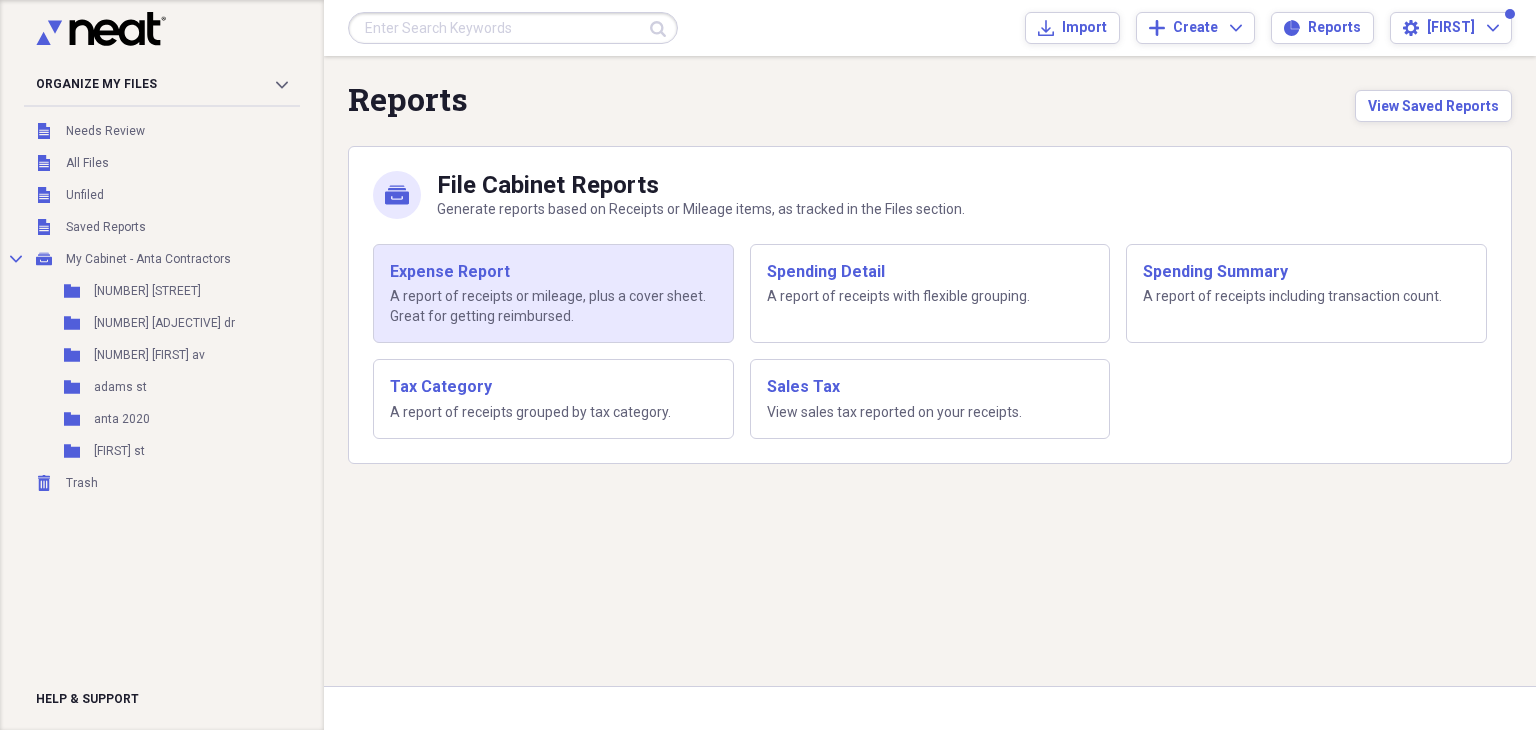 click on "Expense Report" at bounding box center [553, 272] 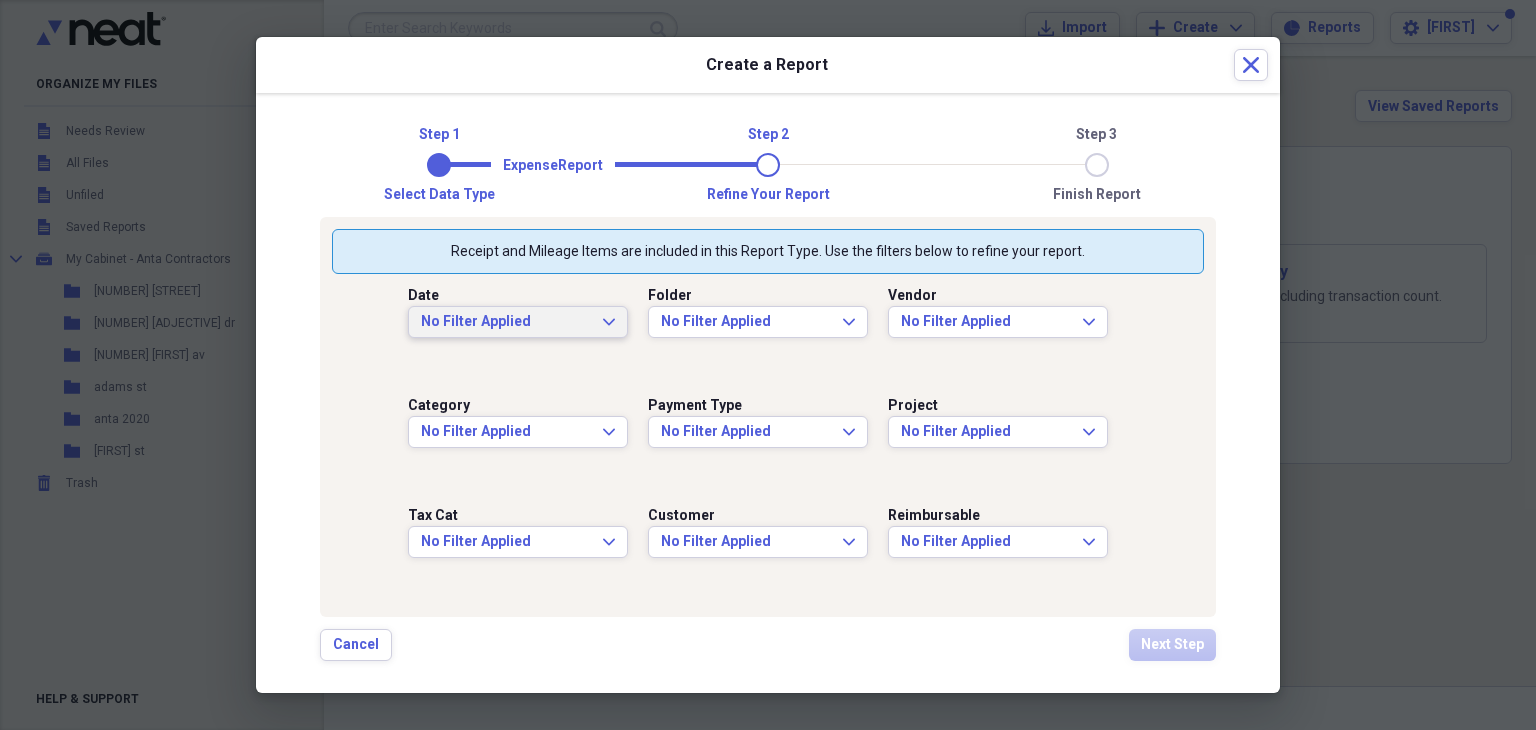 click on "Expand" 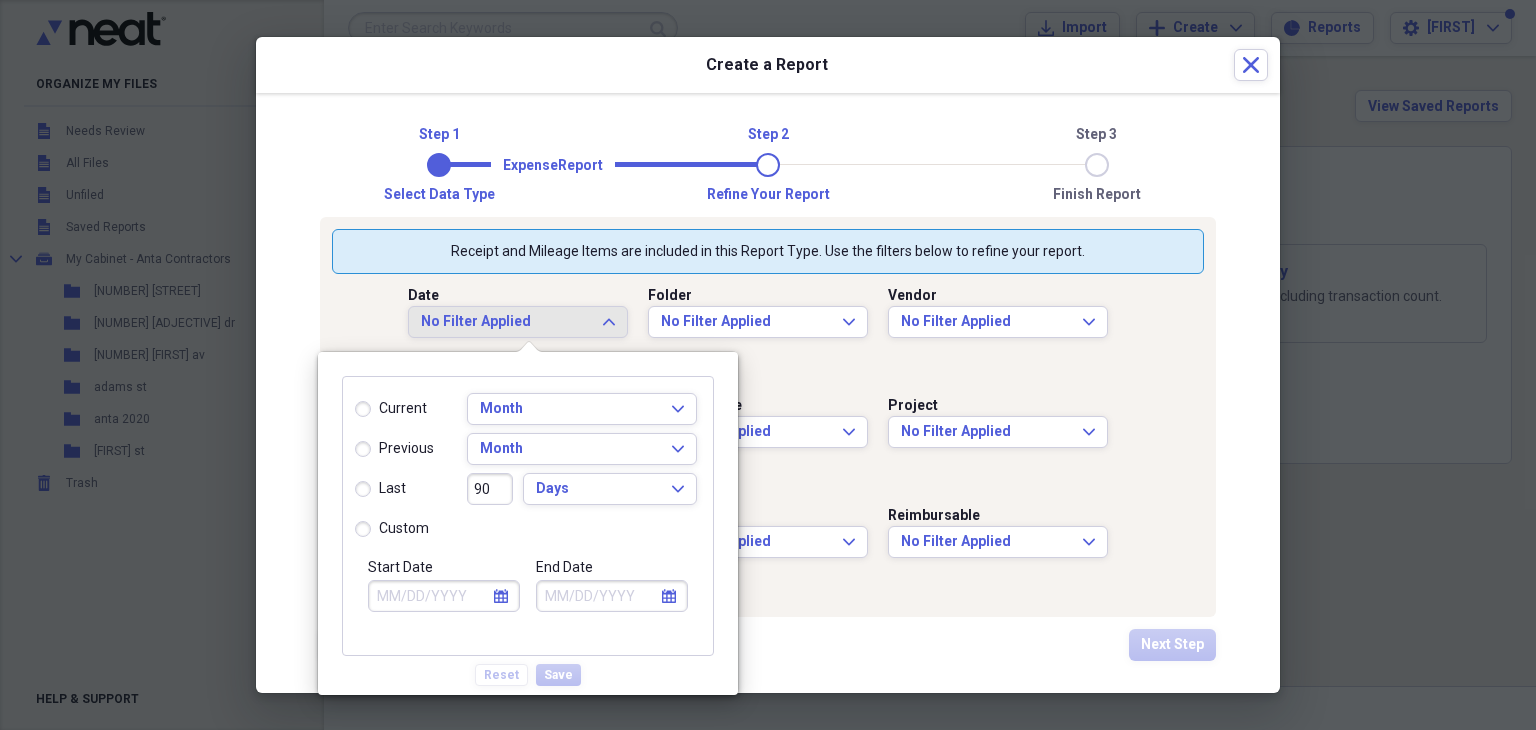 click on "calendar Calendar" at bounding box center [501, 596] 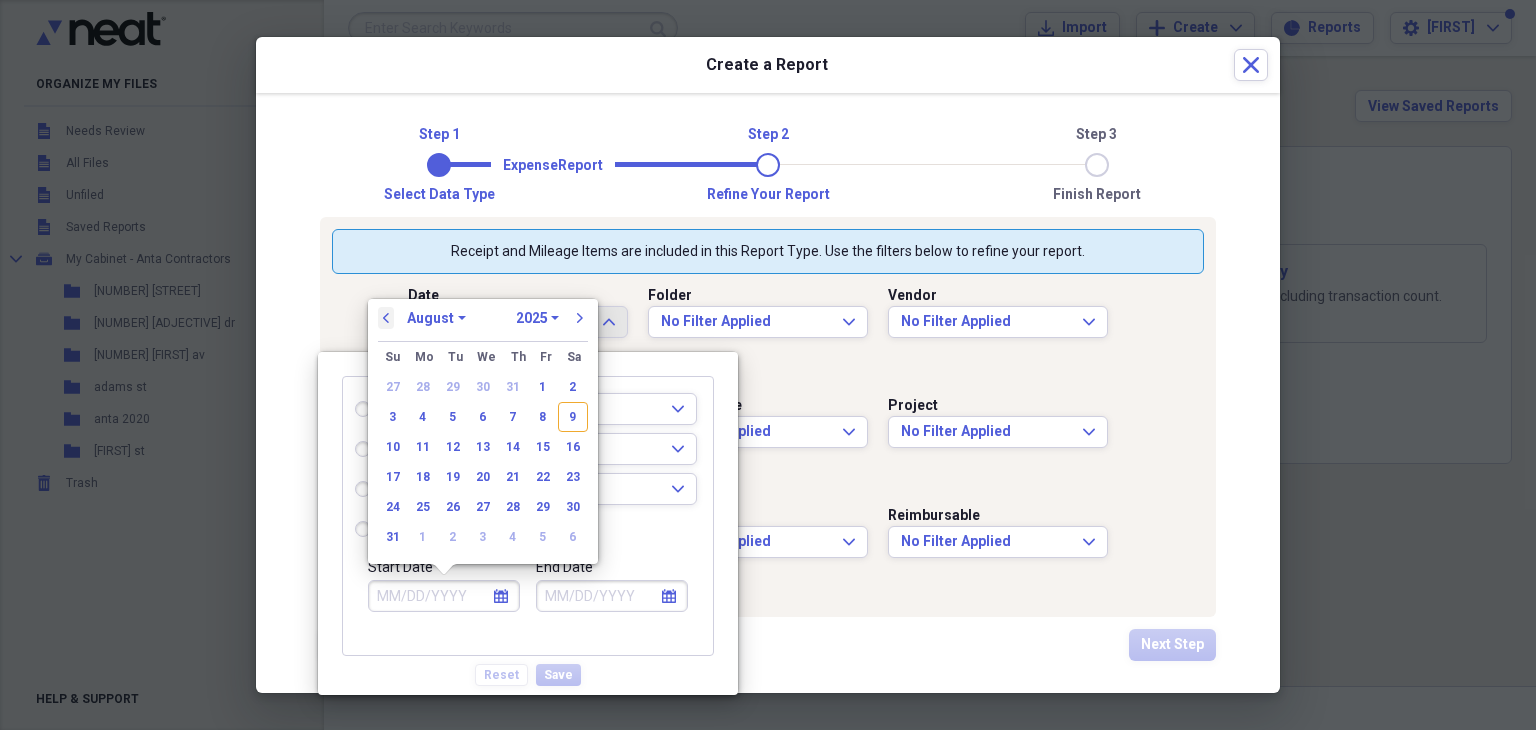click on "previous" at bounding box center (386, 318) 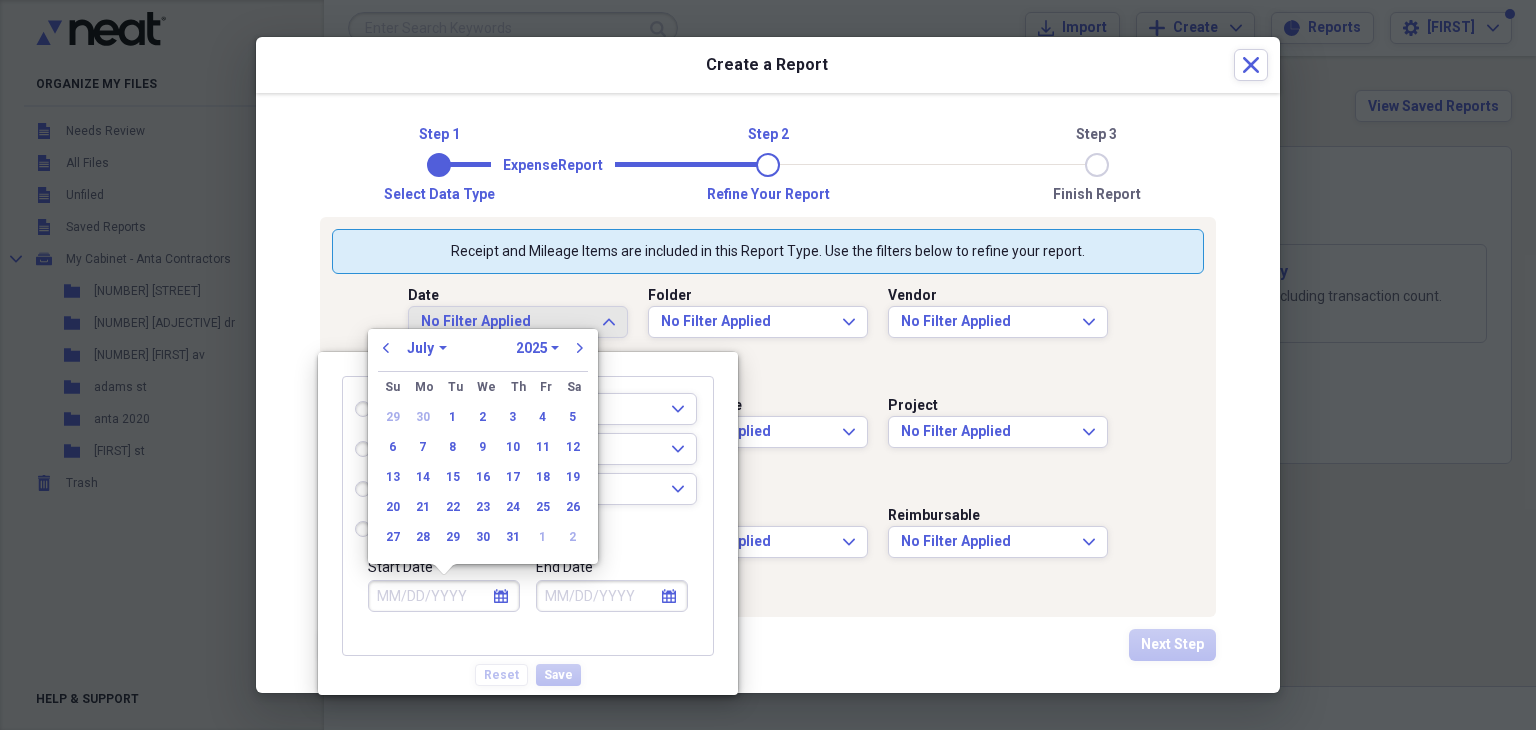 click on "1970 1971 1972 1973 1974 1975 1976 1977 1978 1979 1980 1981 1982 1983 1984 1985 1986 1987 1988 1989 1990 1991 1992 1993 1994 1995 1996 1997 1998 1999 2000 2001 2002 2003 2004 2005 2006 2007 2008 2009 2010 2011 2012 2013 2014 2015 2016 2017 2018 2019 2020 2021 2022 2023 2024 2025 2026 2027 2028 2029 2030 2031 2032 2033 2034 2035" at bounding box center (537, 348) 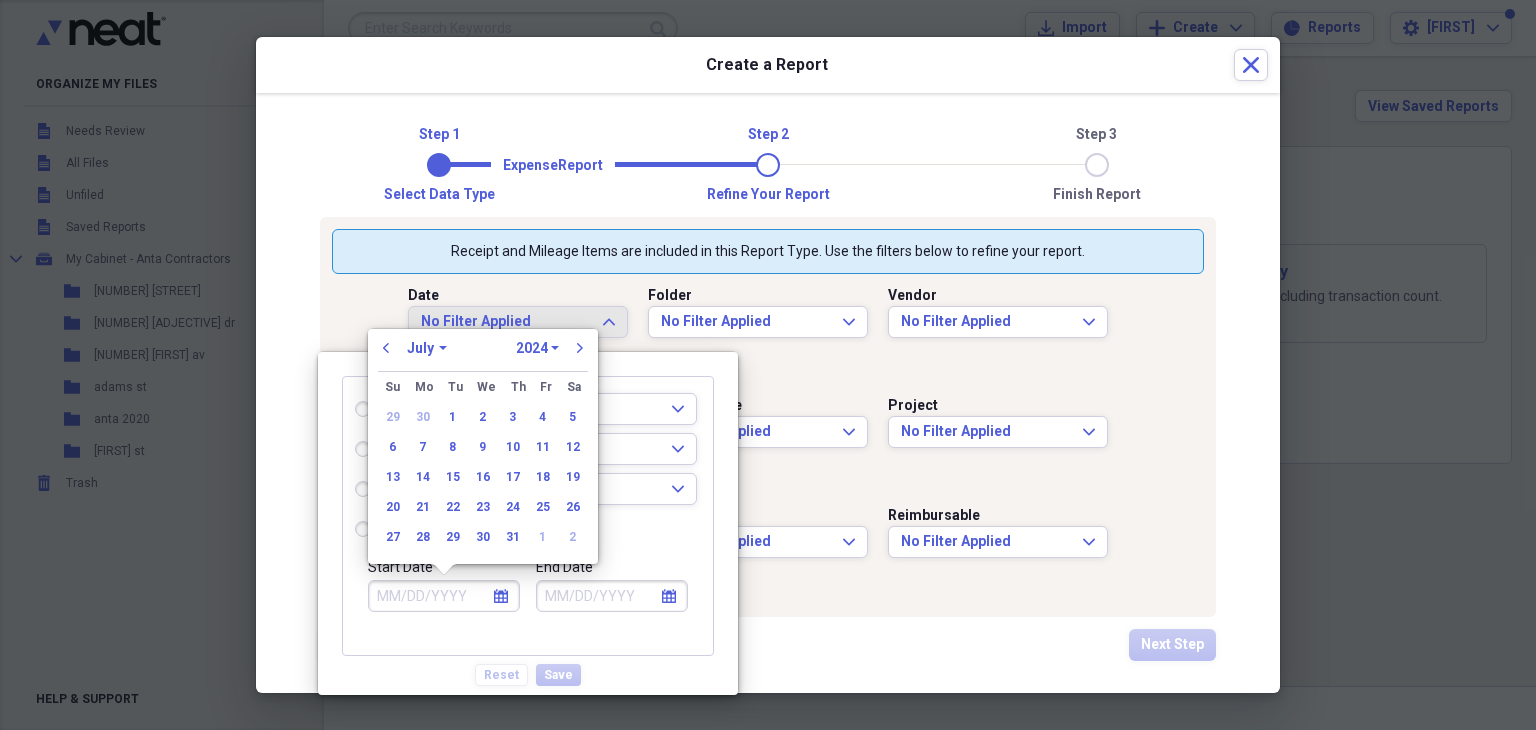 click on "1970 1971 1972 1973 1974 1975 1976 1977 1978 1979 1980 1981 1982 1983 1984 1985 1986 1987 1988 1989 1990 1991 1992 1993 1994 1995 1996 1997 1998 1999 2000 2001 2002 2003 2004 2005 2006 2007 2008 2009 2010 2011 2012 2013 2014 2015 2016 2017 2018 2019 2020 2021 2022 2023 2024 2025 2026 2027 2028 2029 2030 2031 2032 2033 2034 2035" at bounding box center (537, 348) 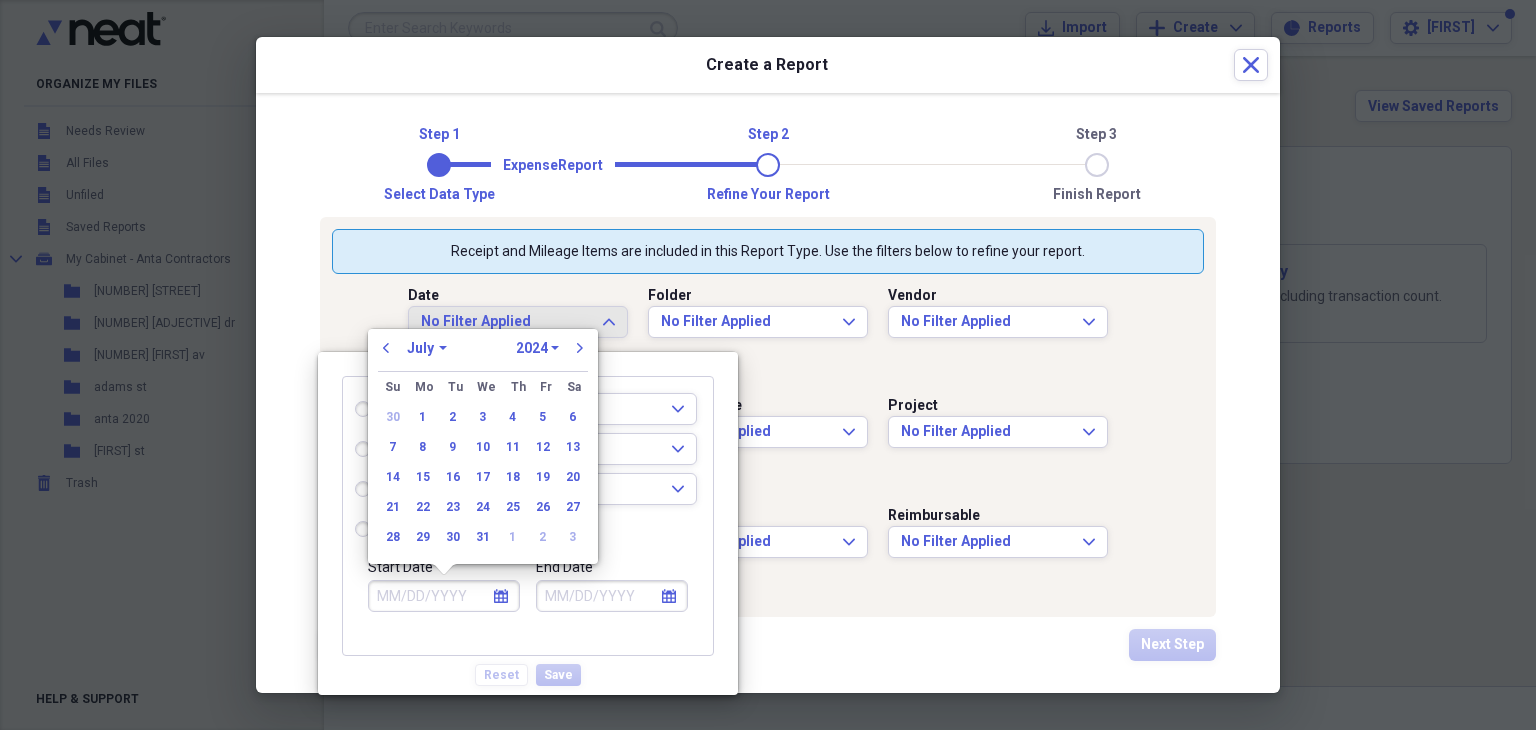 click on "January February March April May June July August September October November December" at bounding box center [427, 348] 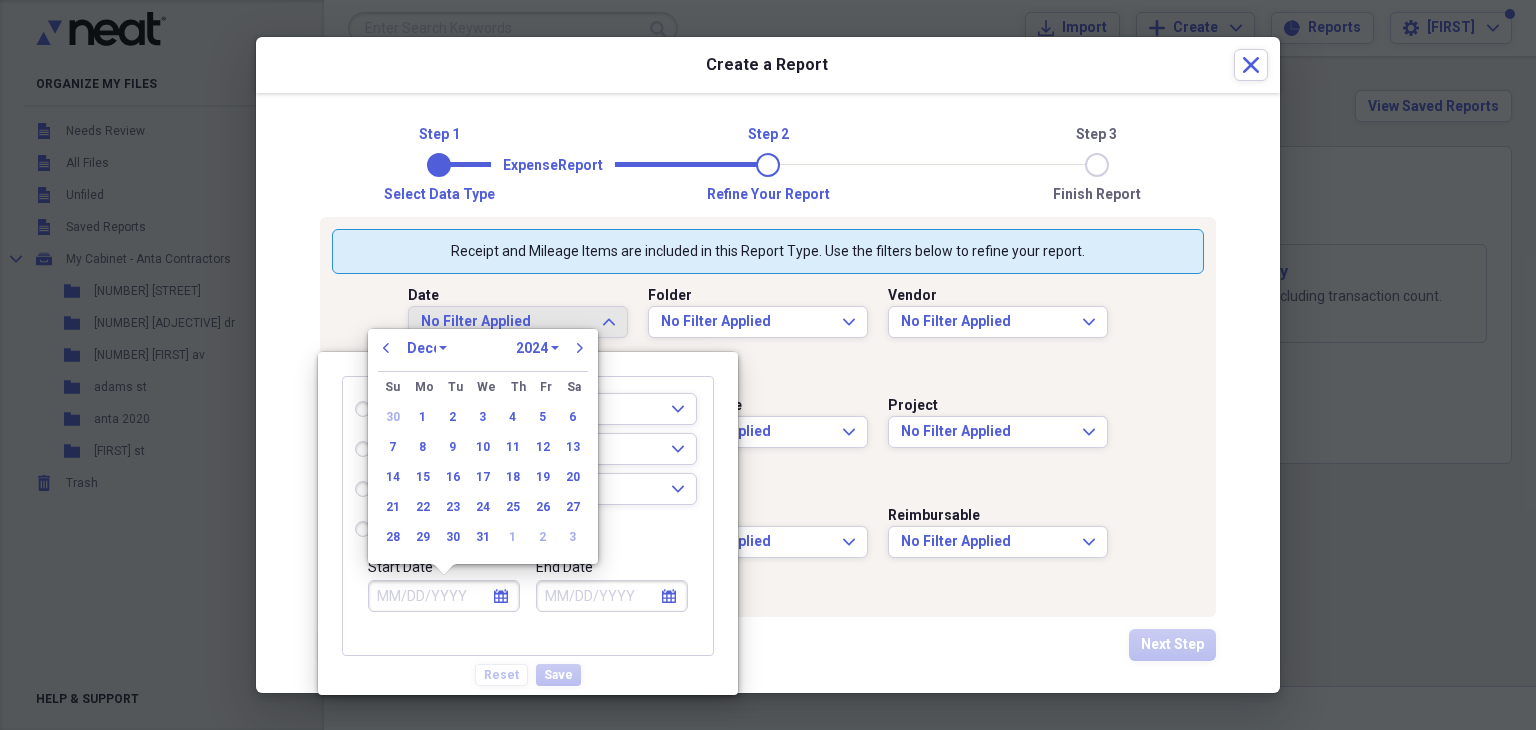 click on "January February March April May June July August September October November December" at bounding box center [427, 348] 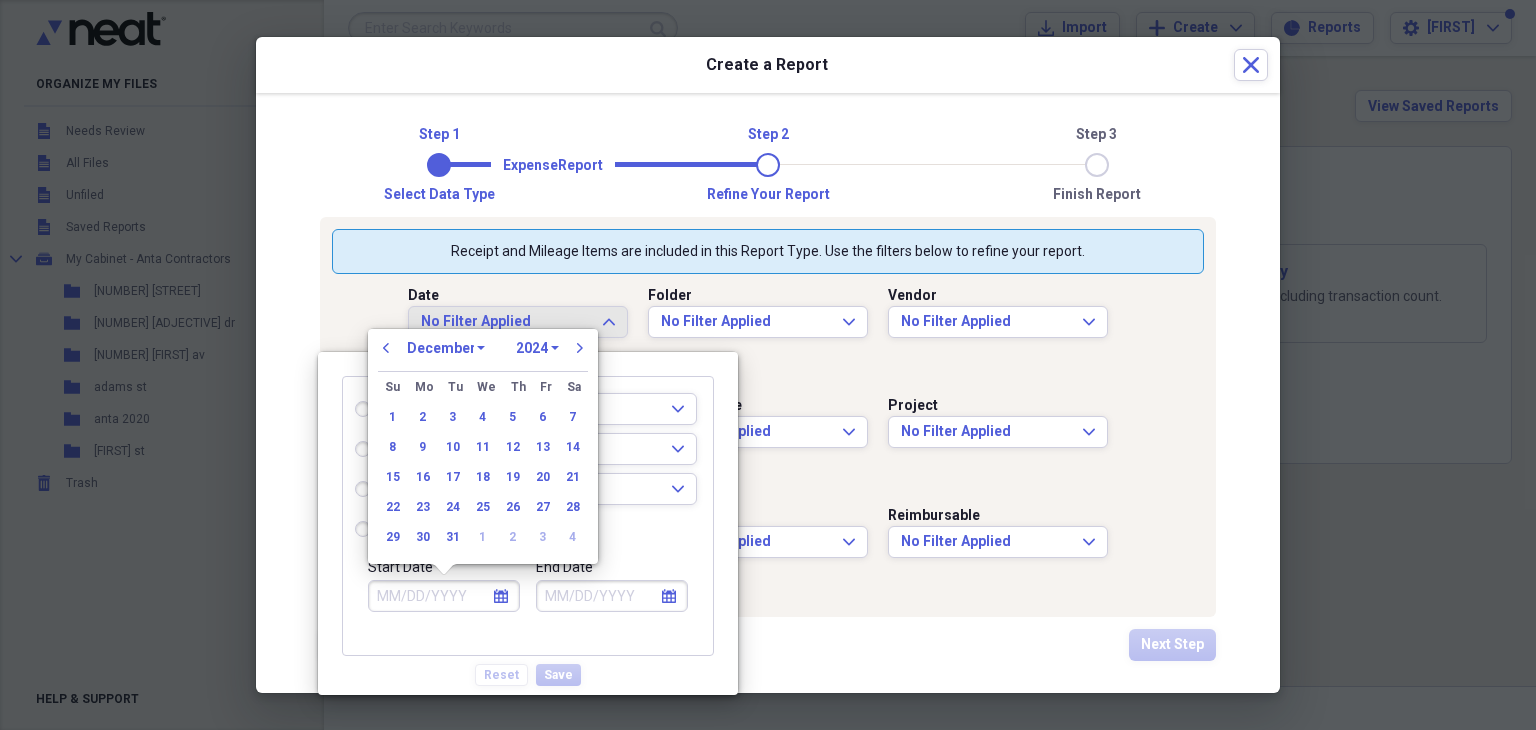 select on "7" 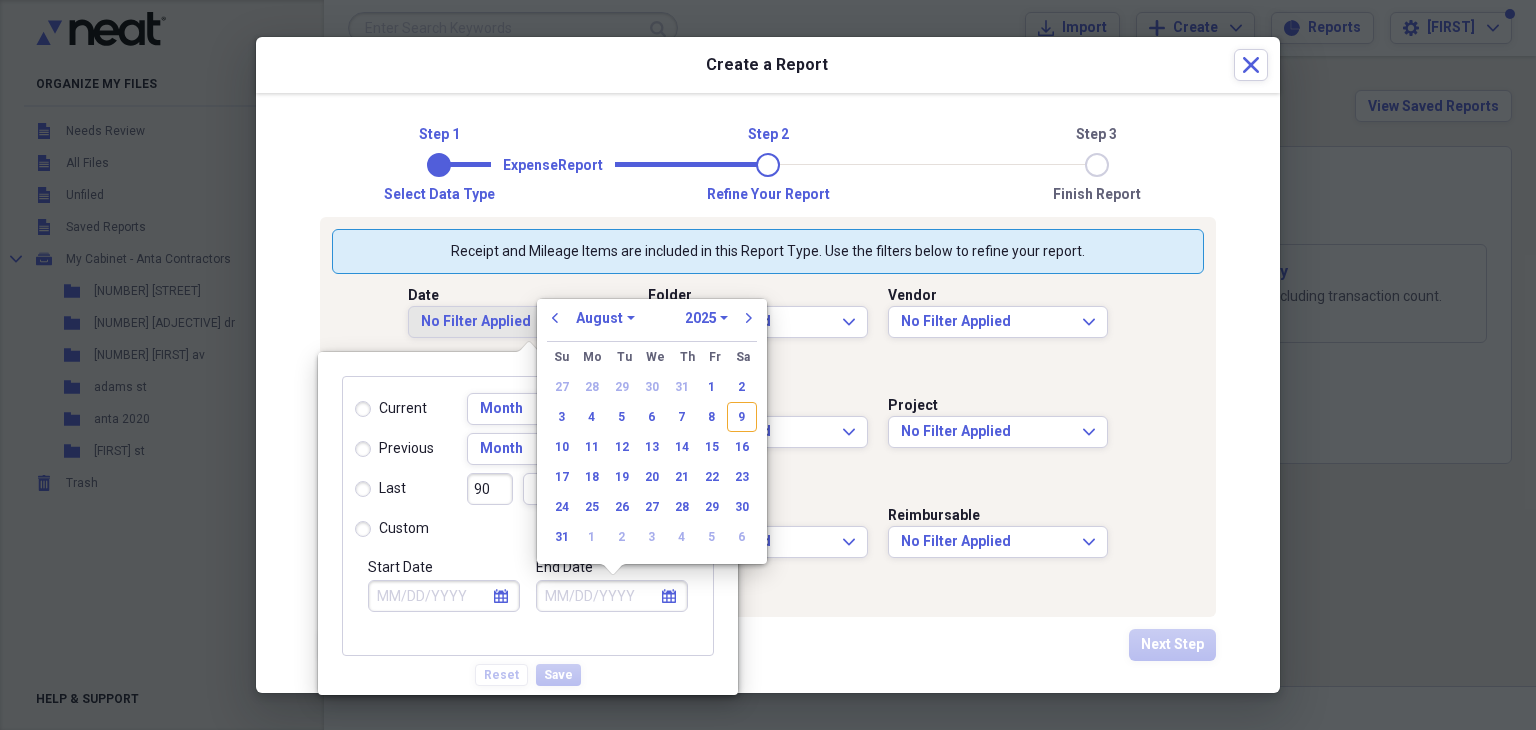 click on "End Date" at bounding box center (612, 596) 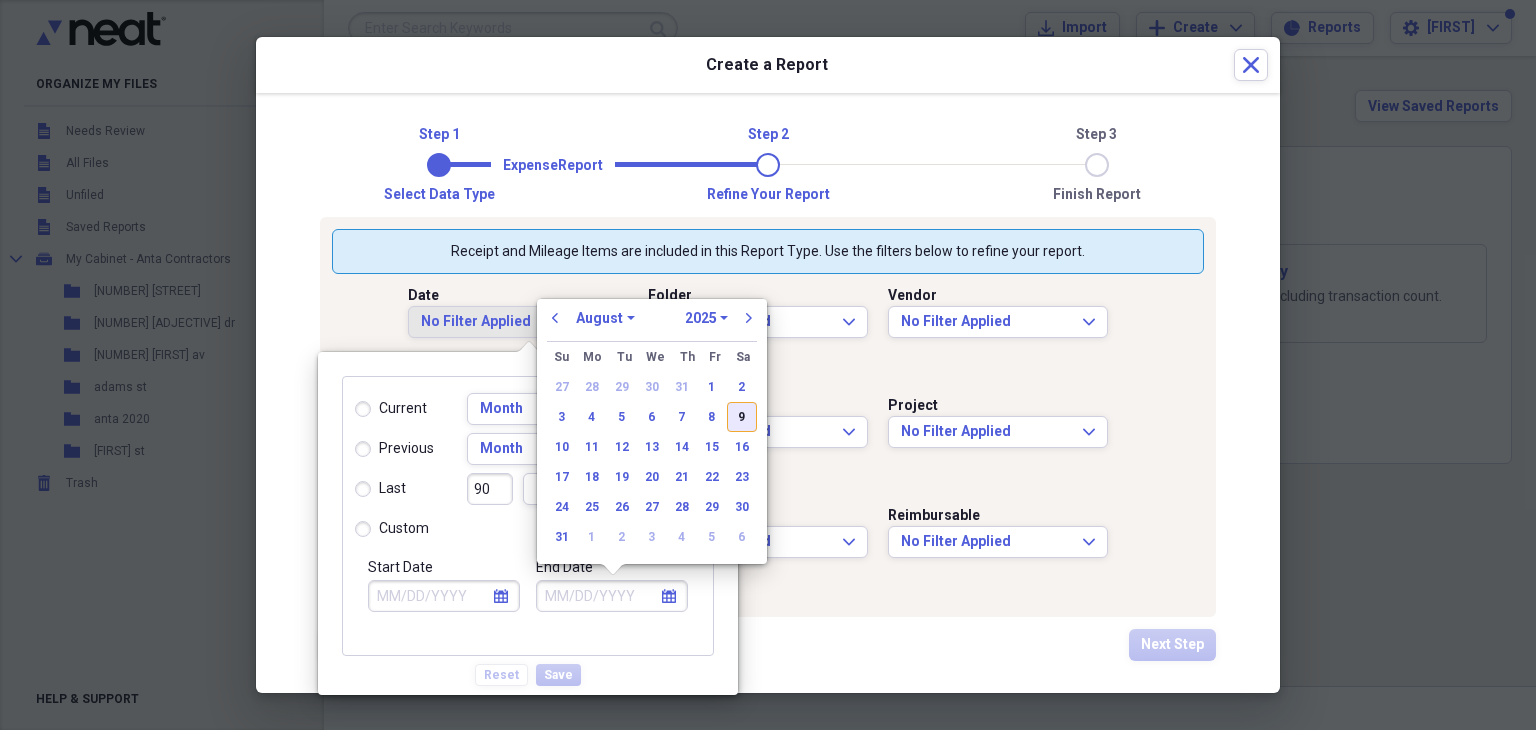 click on "9" at bounding box center [742, 417] 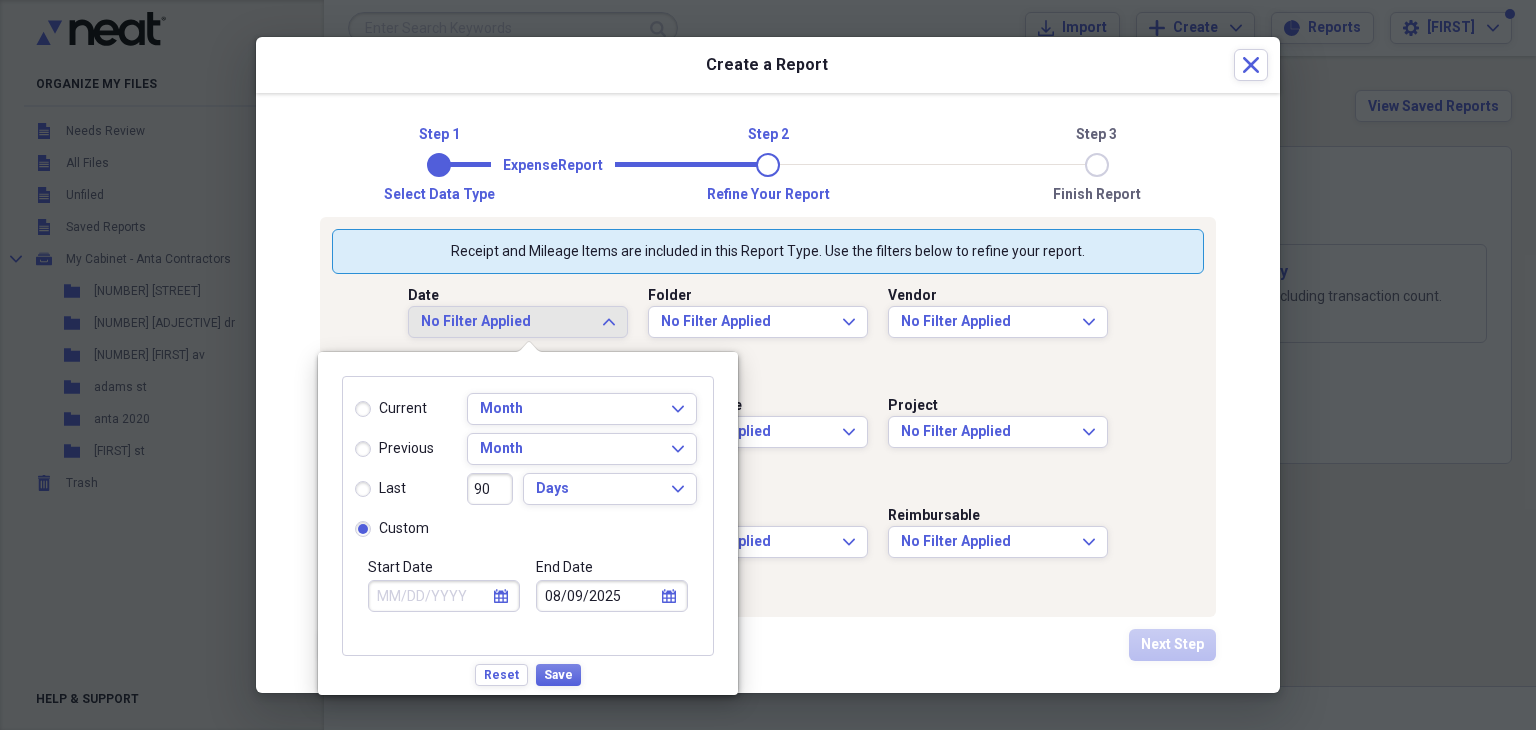 click on "Start Date" at bounding box center [444, 596] 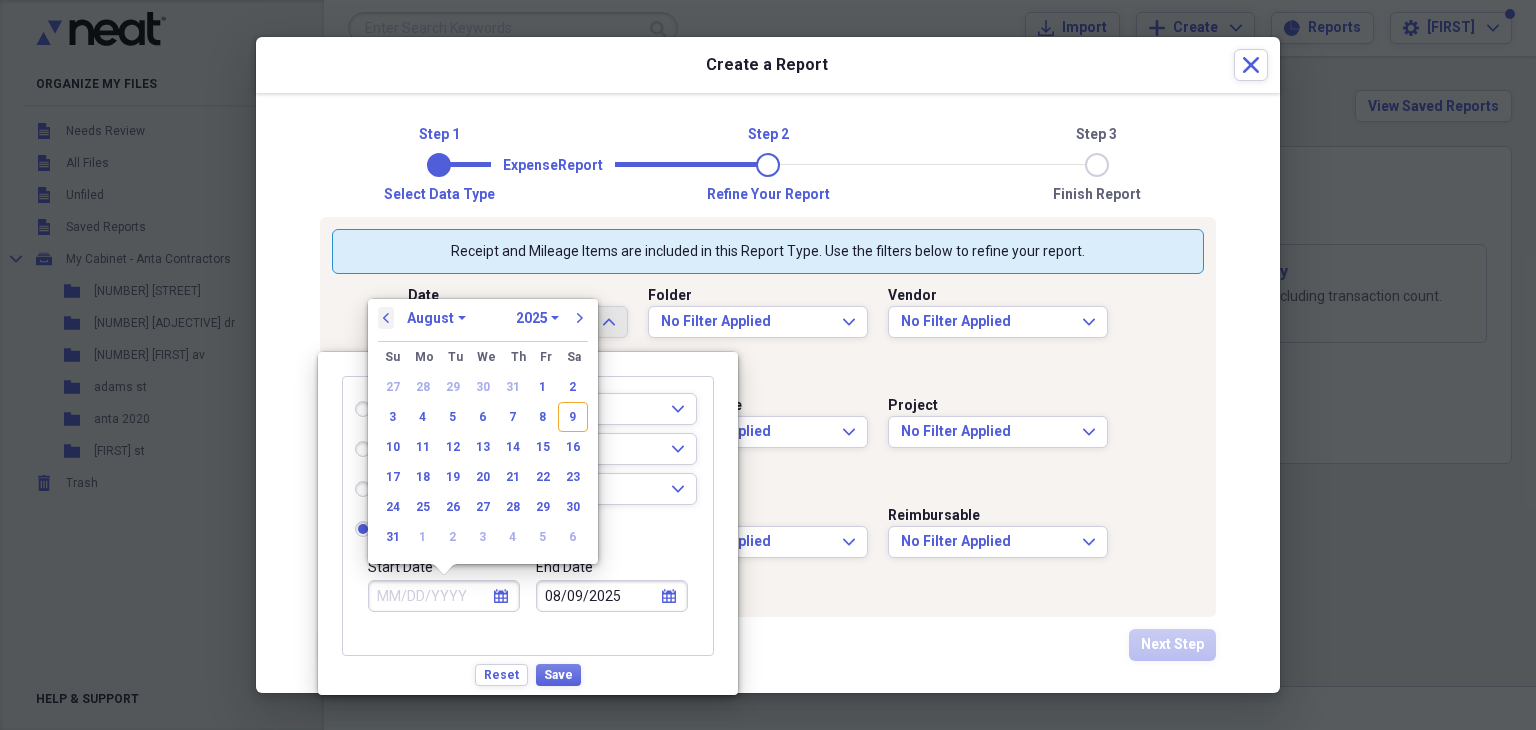 click on "previous" at bounding box center [386, 318] 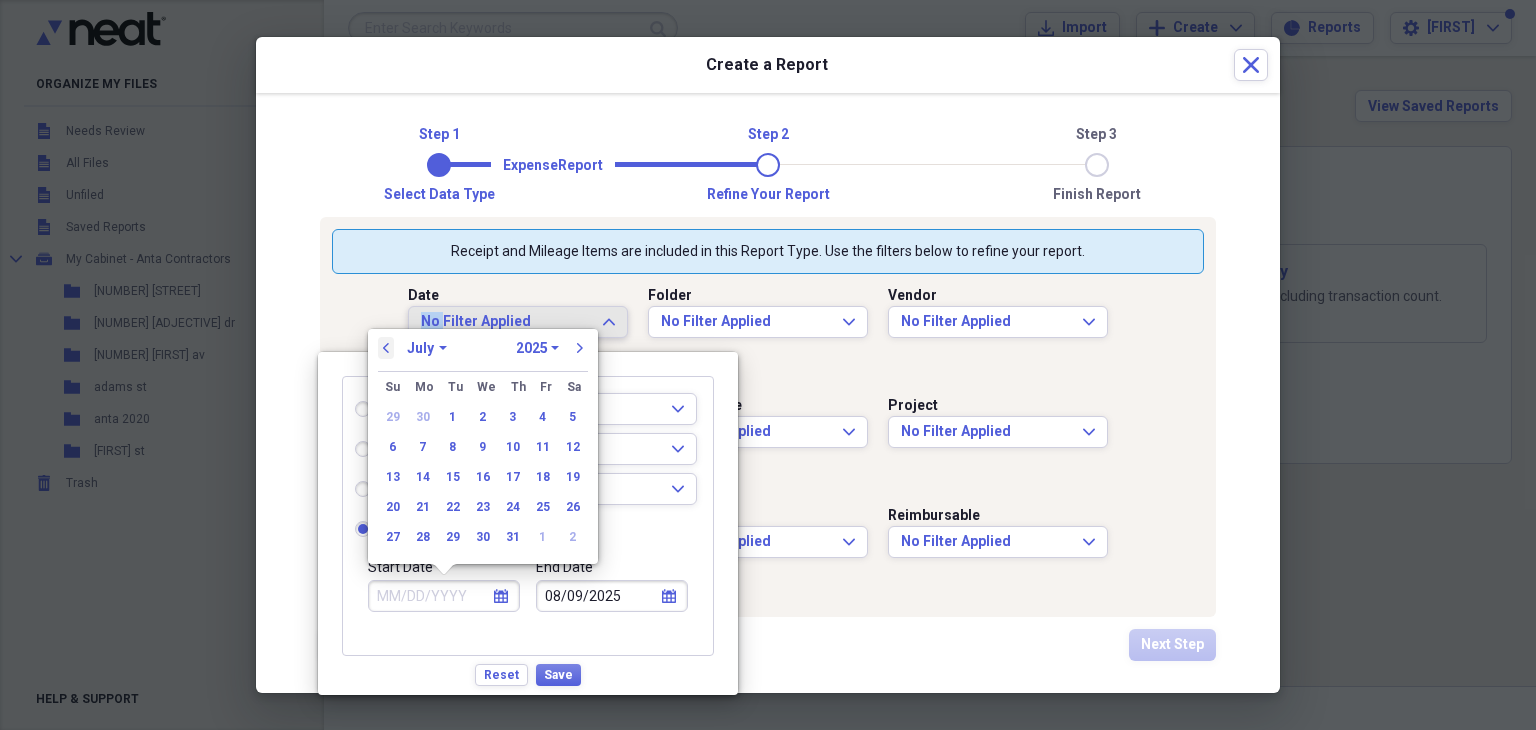 click on "Date No Filter Applied Expand Folder No Filter Applied Expand Vendor No Filter Applied Expand Category No Filter Applied Expand Payment Type No Filter Applied Expand Project No Filter Applied Expand Tax Cat No Filter Applied Expand Customer No Filter Applied Expand Reimbursable No Filter Applied Expand" at bounding box center (768, 439) 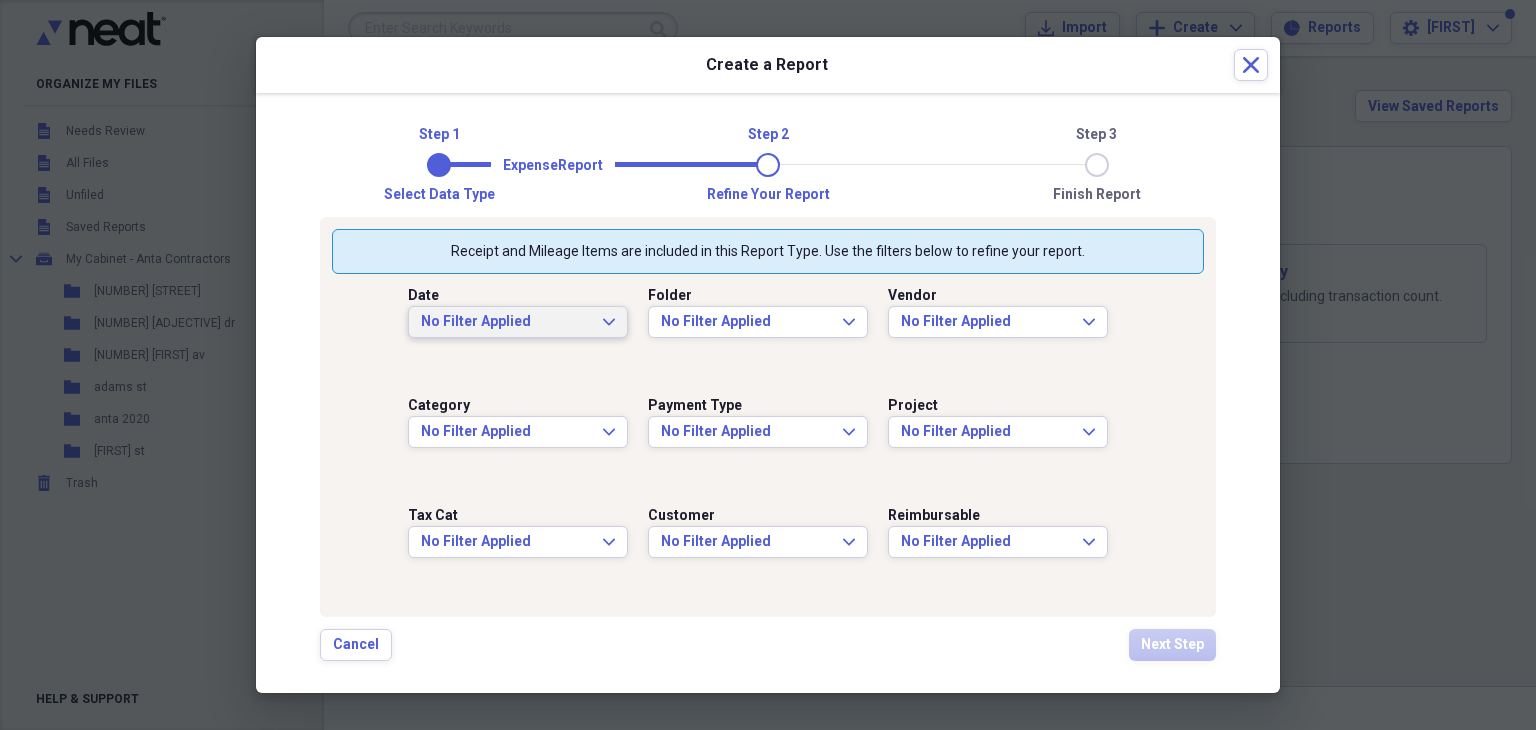 click on "Expand" 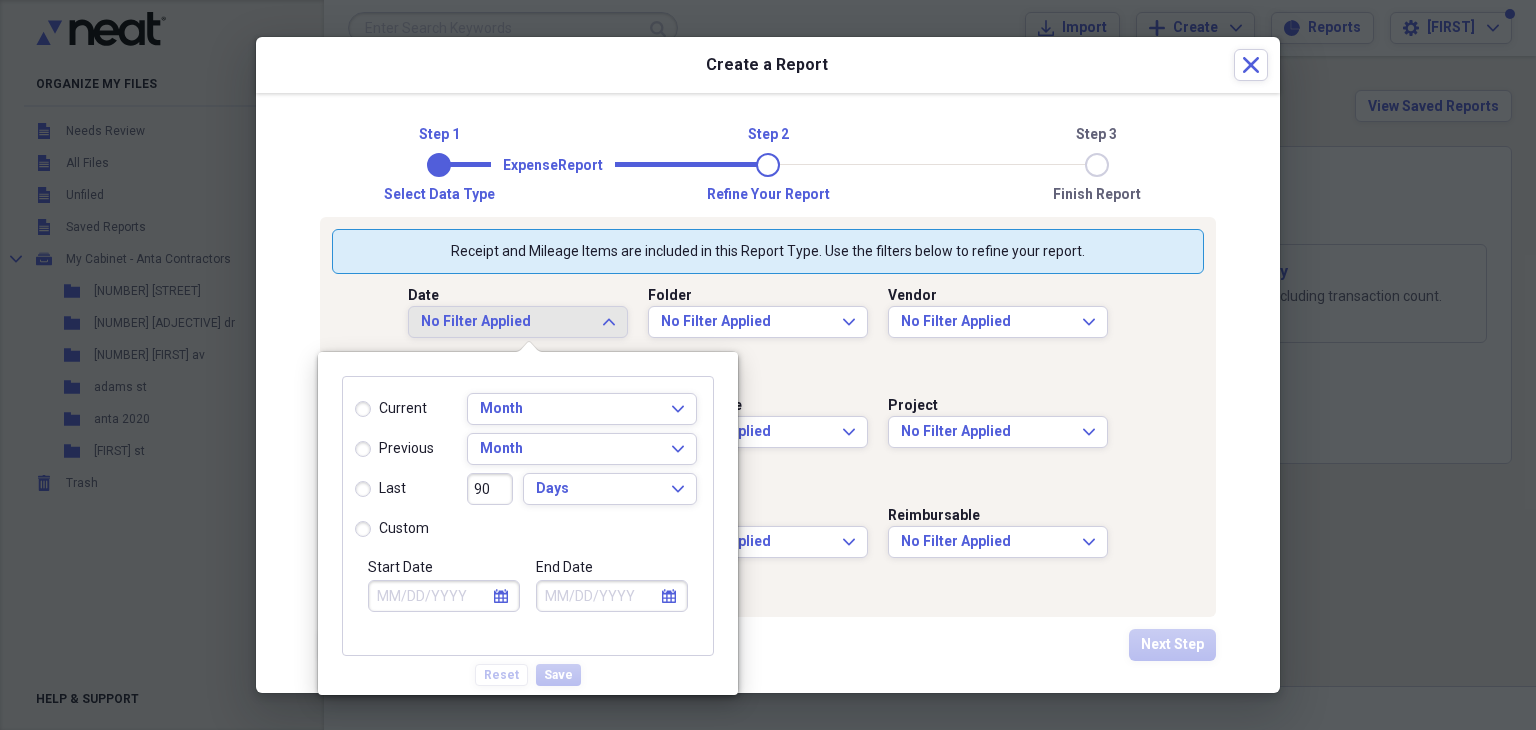 select on "7" 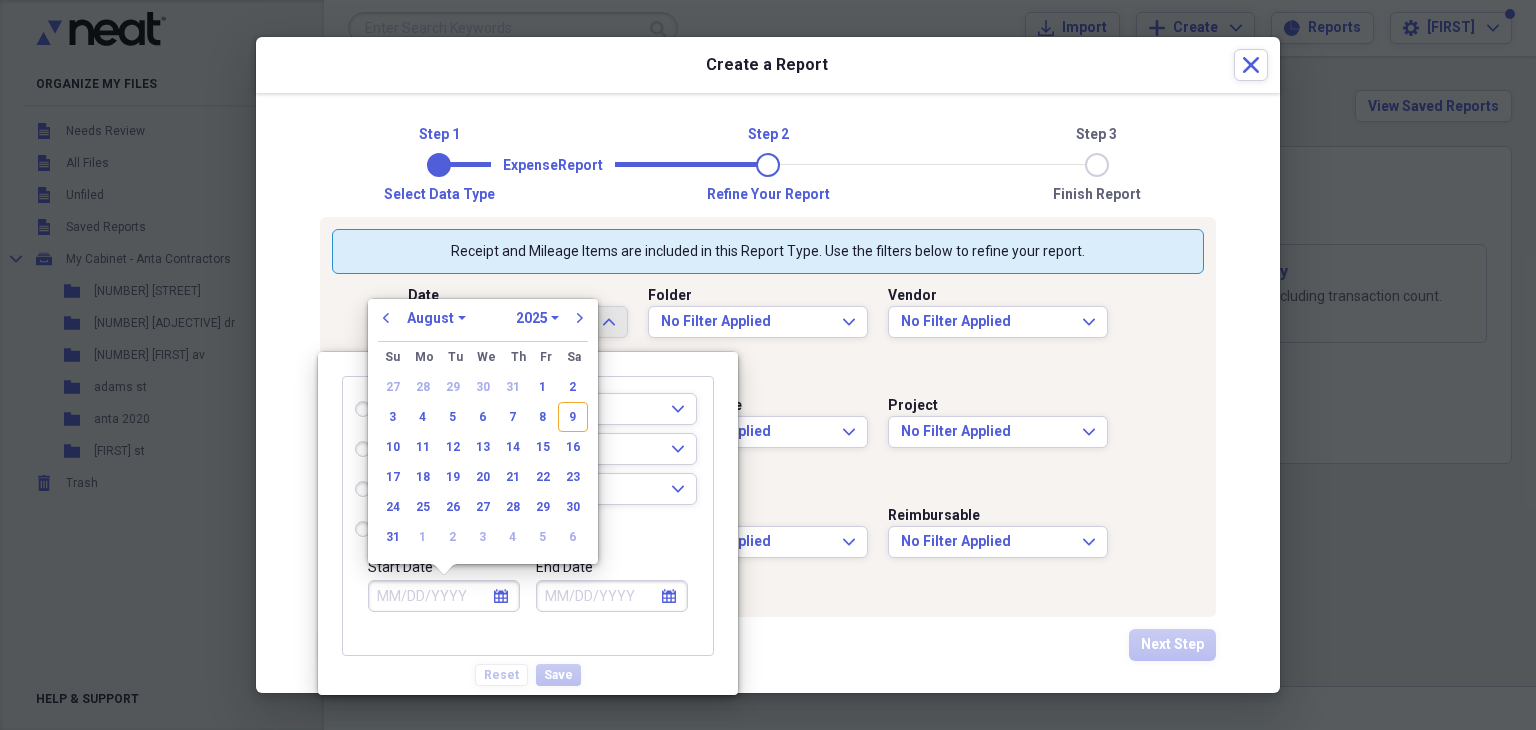 click on "Start Date" at bounding box center (444, 596) 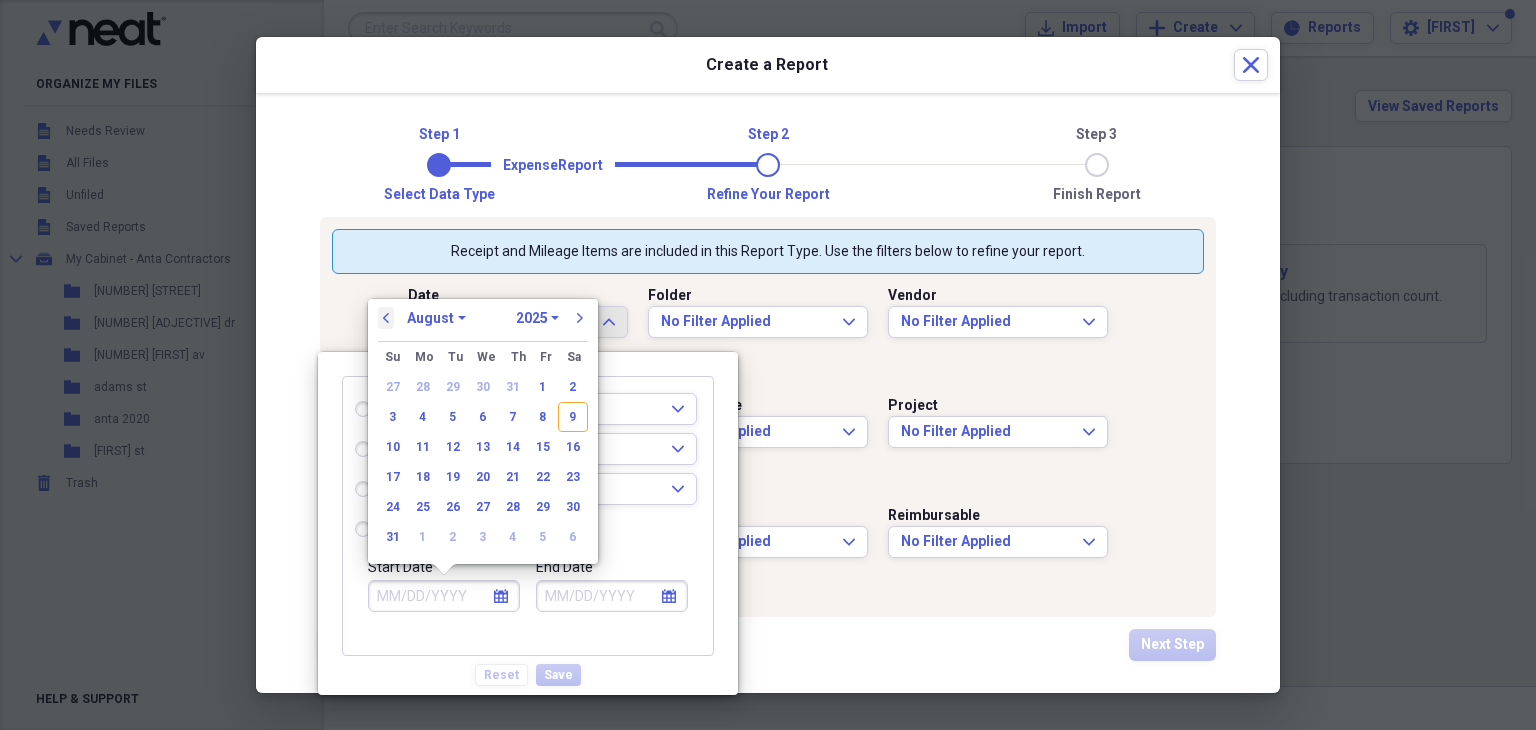 click on "previous" at bounding box center [386, 318] 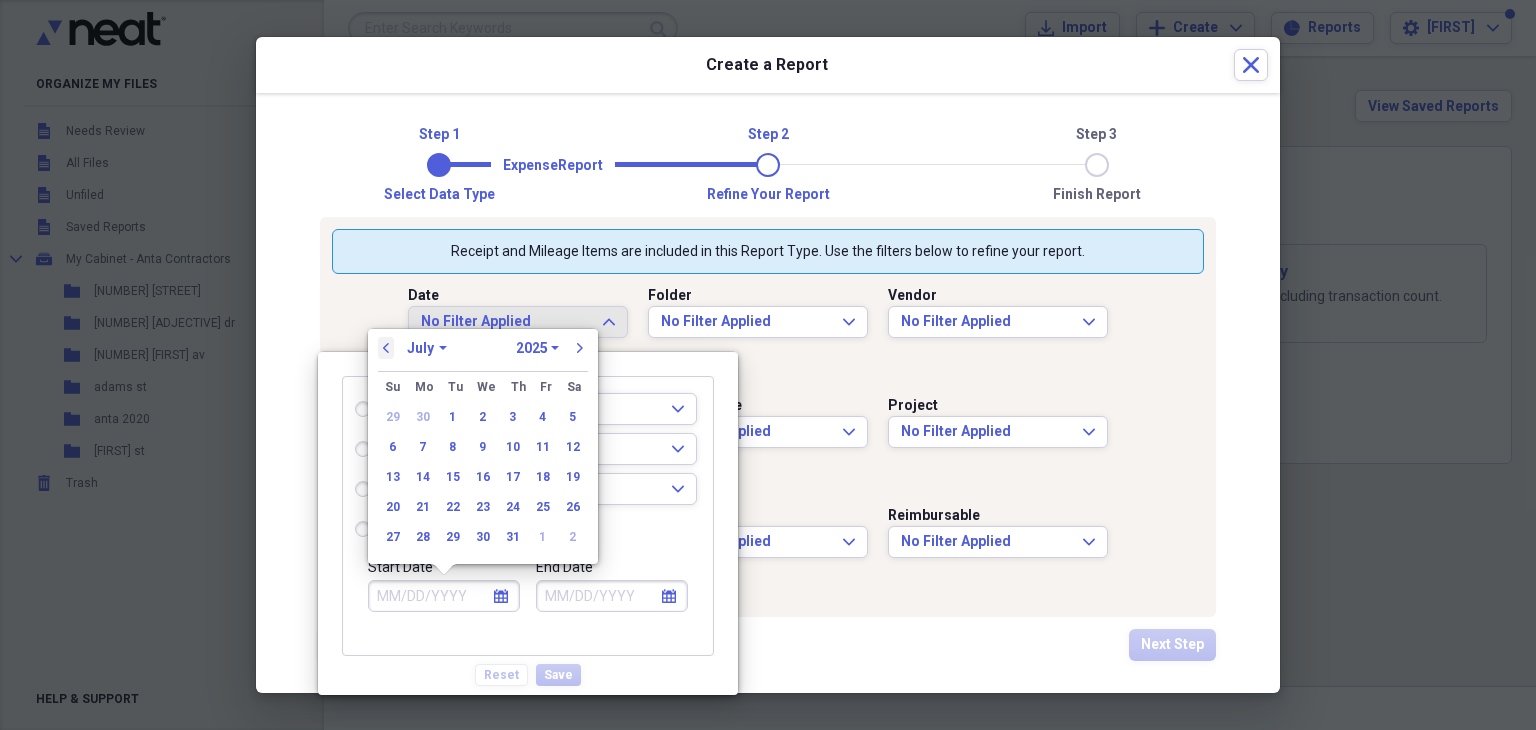 click on "previous" at bounding box center (386, 348) 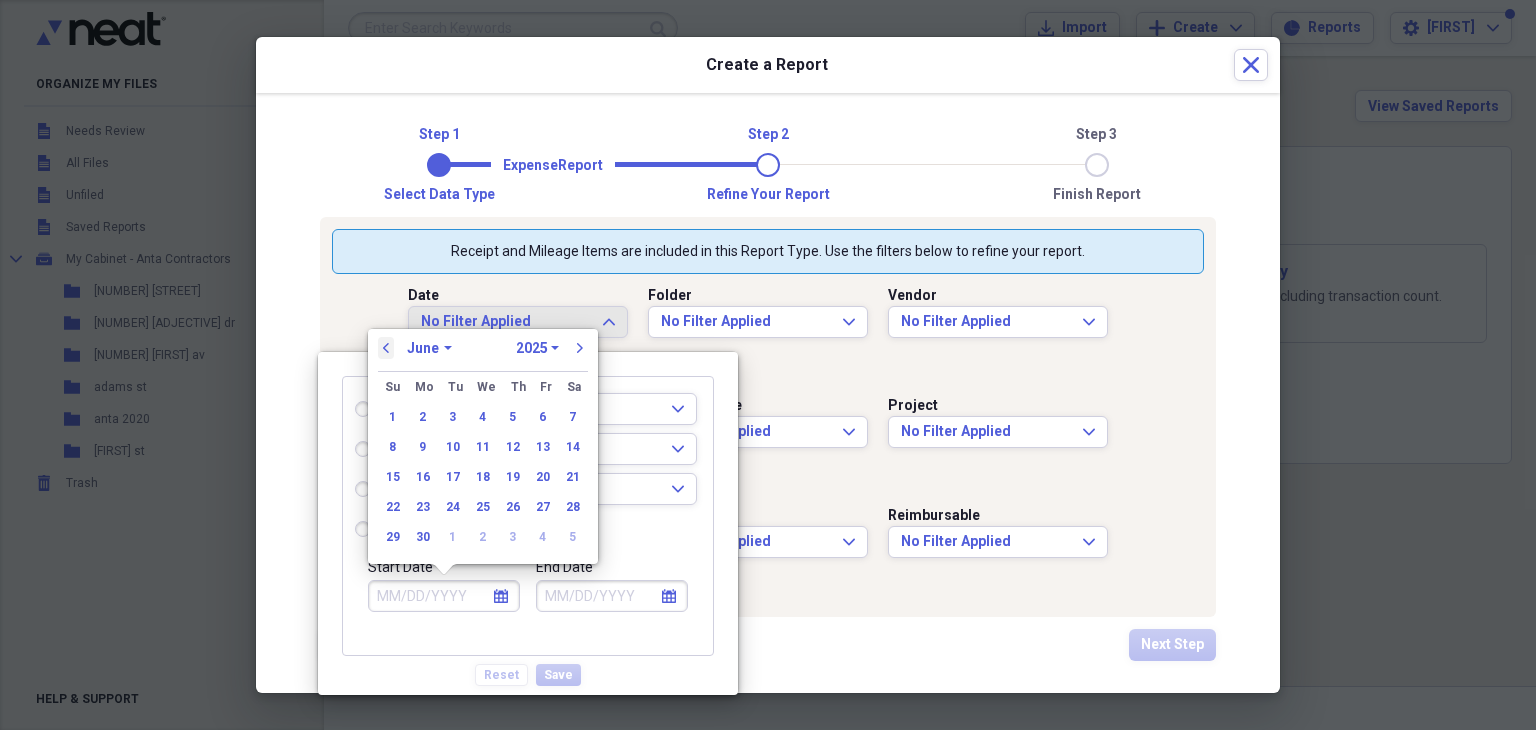click on "previous" at bounding box center [386, 348] 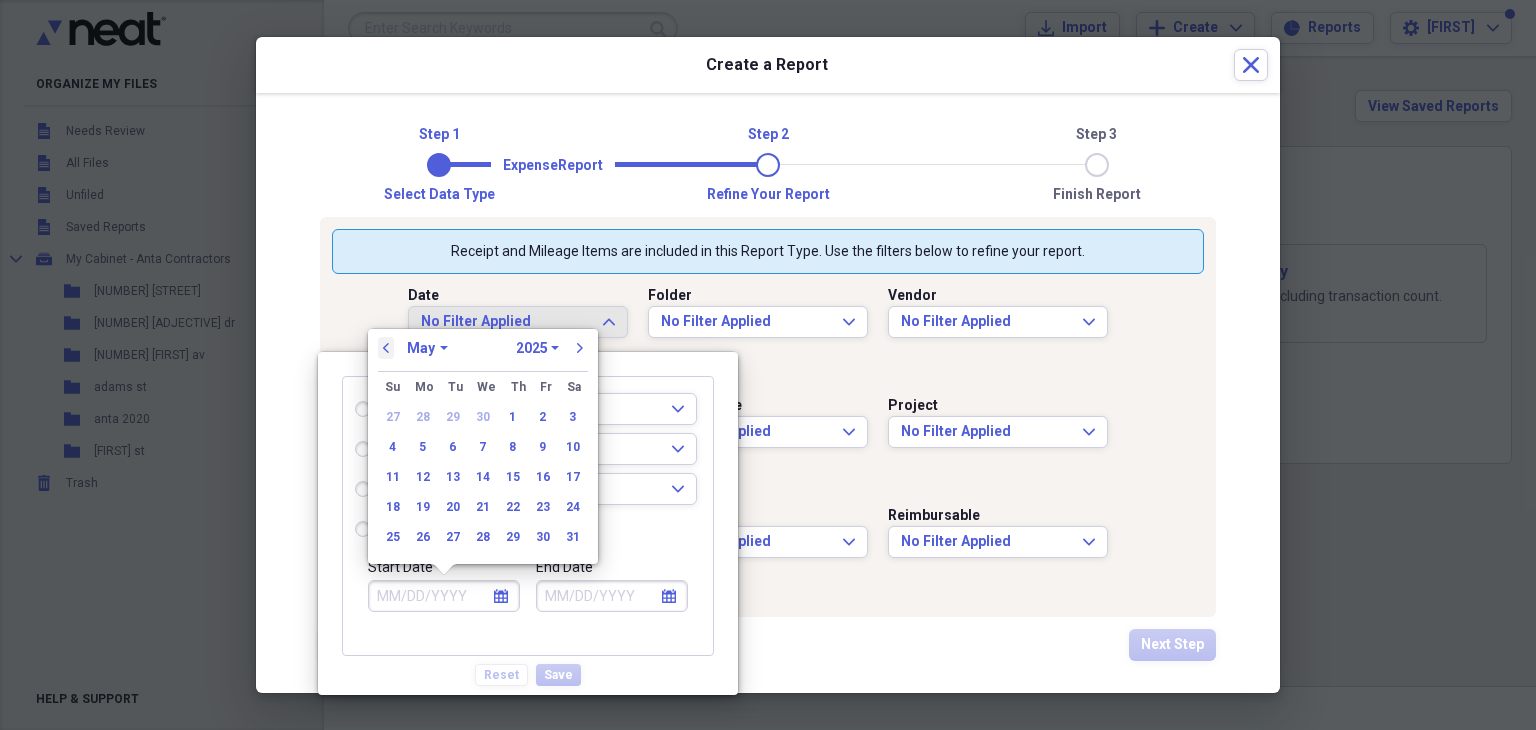 click on "previous" at bounding box center [386, 348] 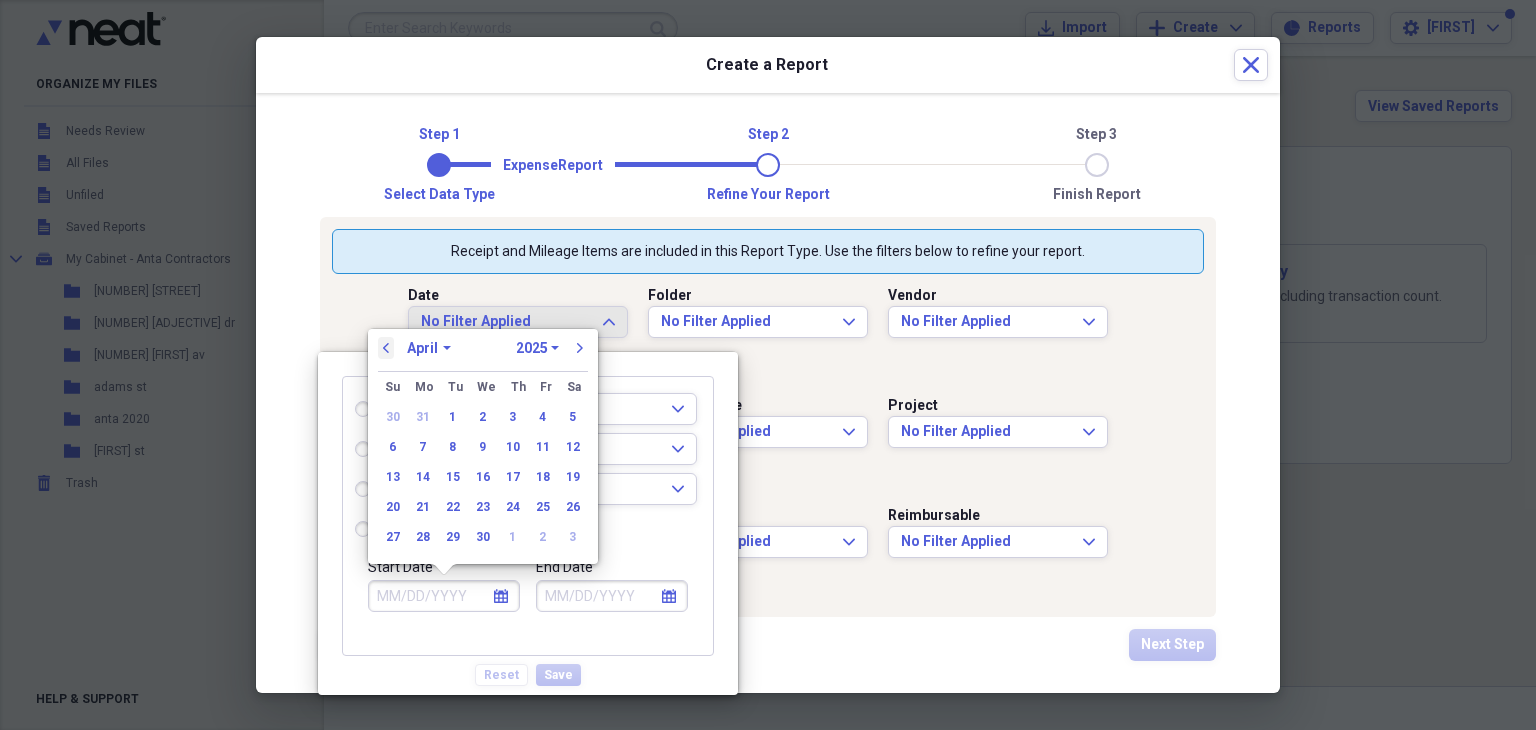 click on "previous" at bounding box center [386, 348] 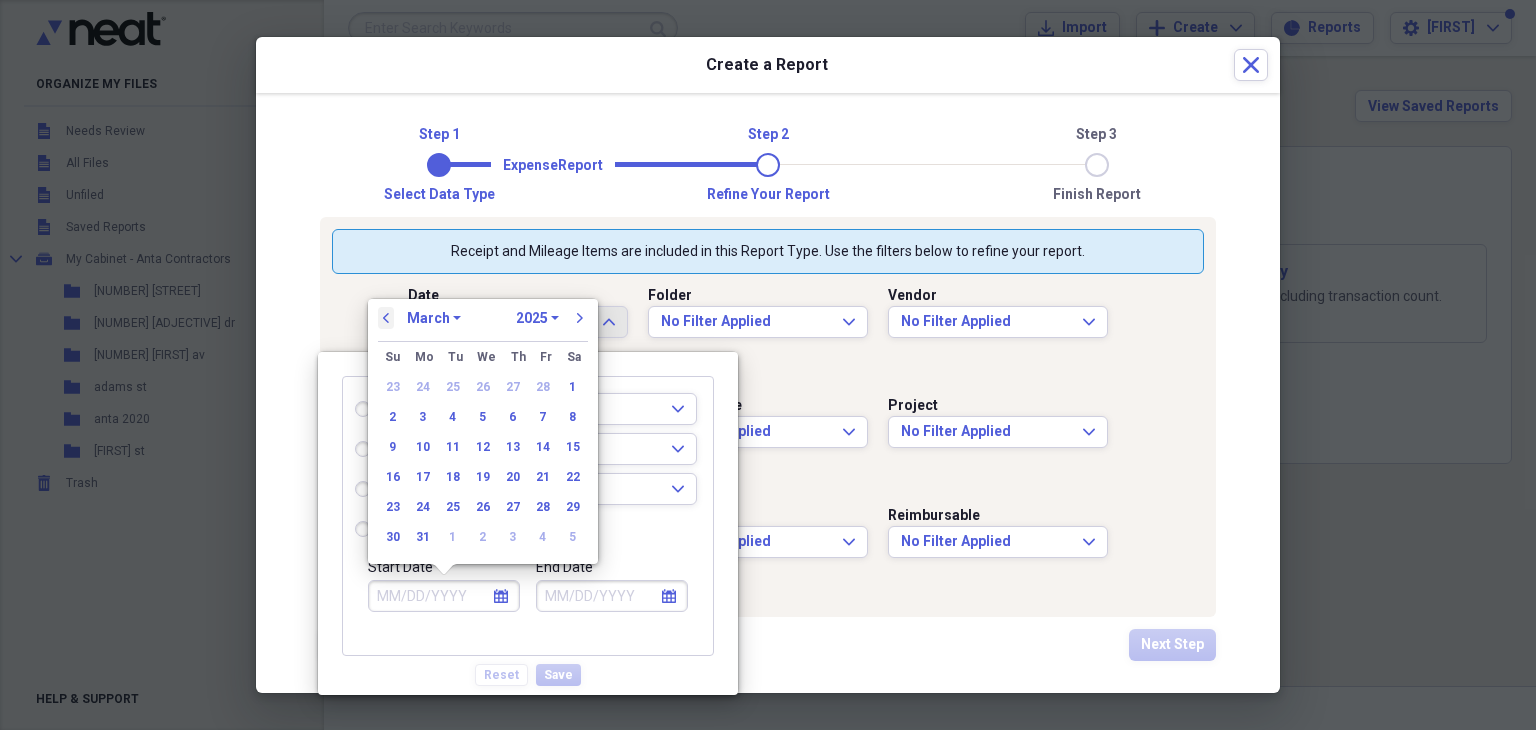 click on "previous" at bounding box center [386, 318] 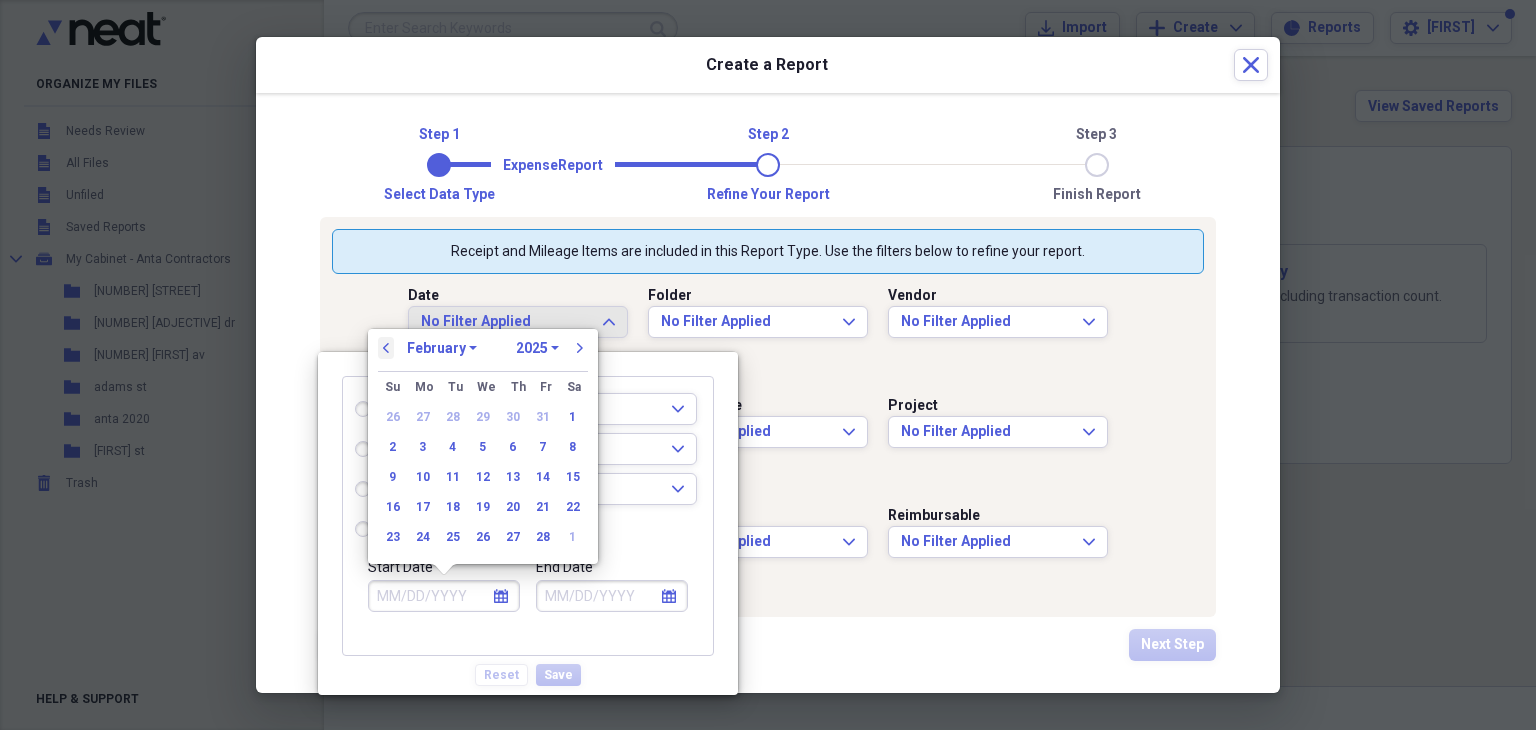 click on "previous" at bounding box center (386, 348) 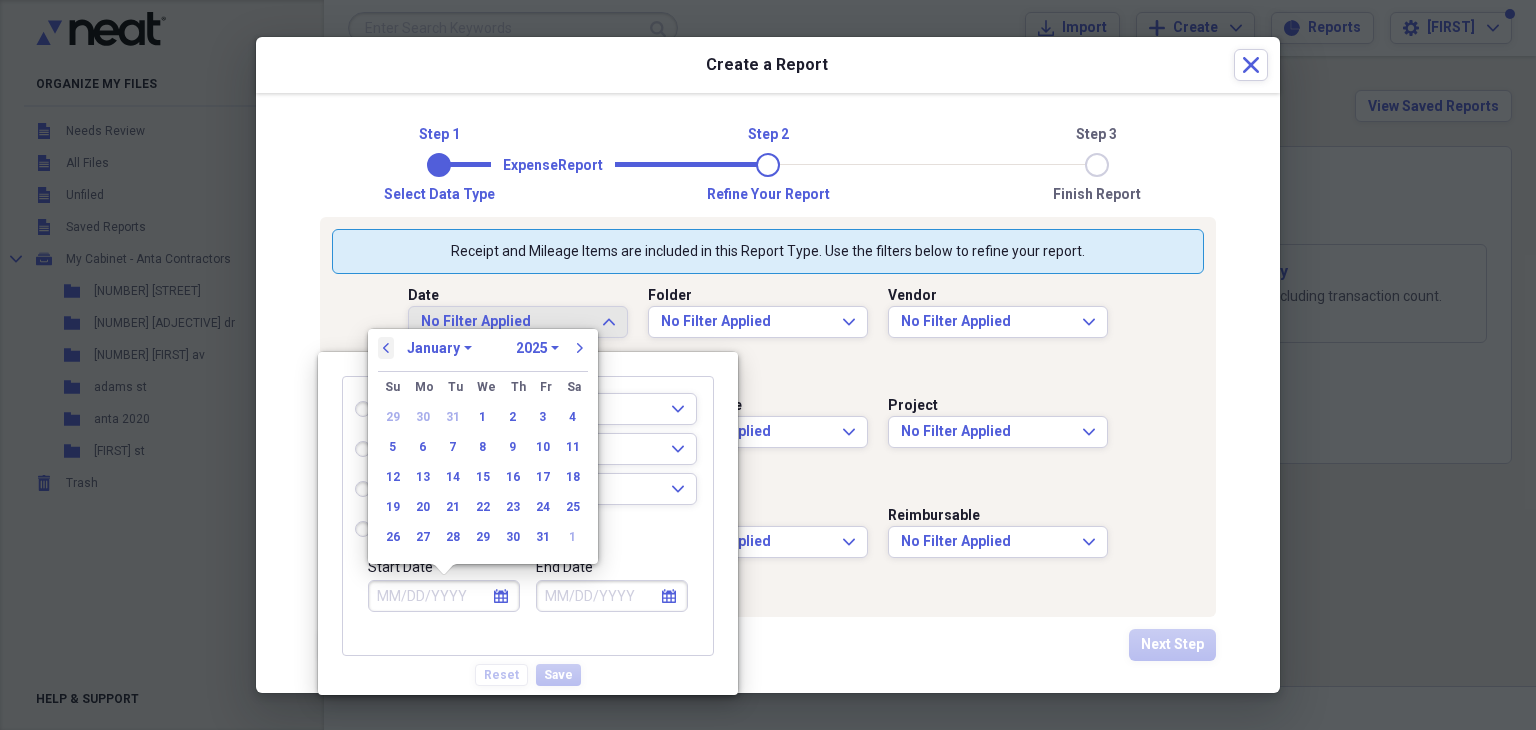 click on "previous" at bounding box center (386, 348) 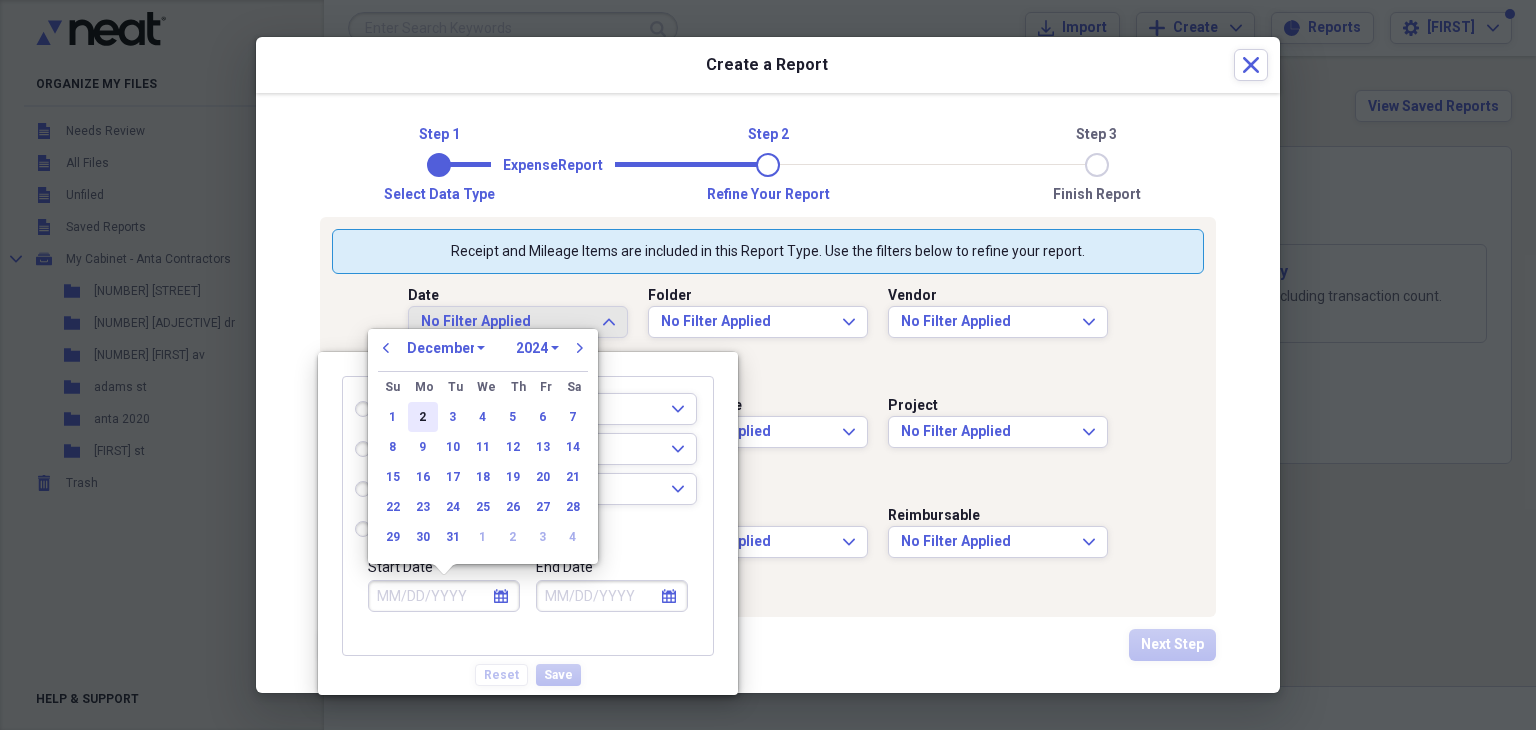 click on "2" at bounding box center [423, 417] 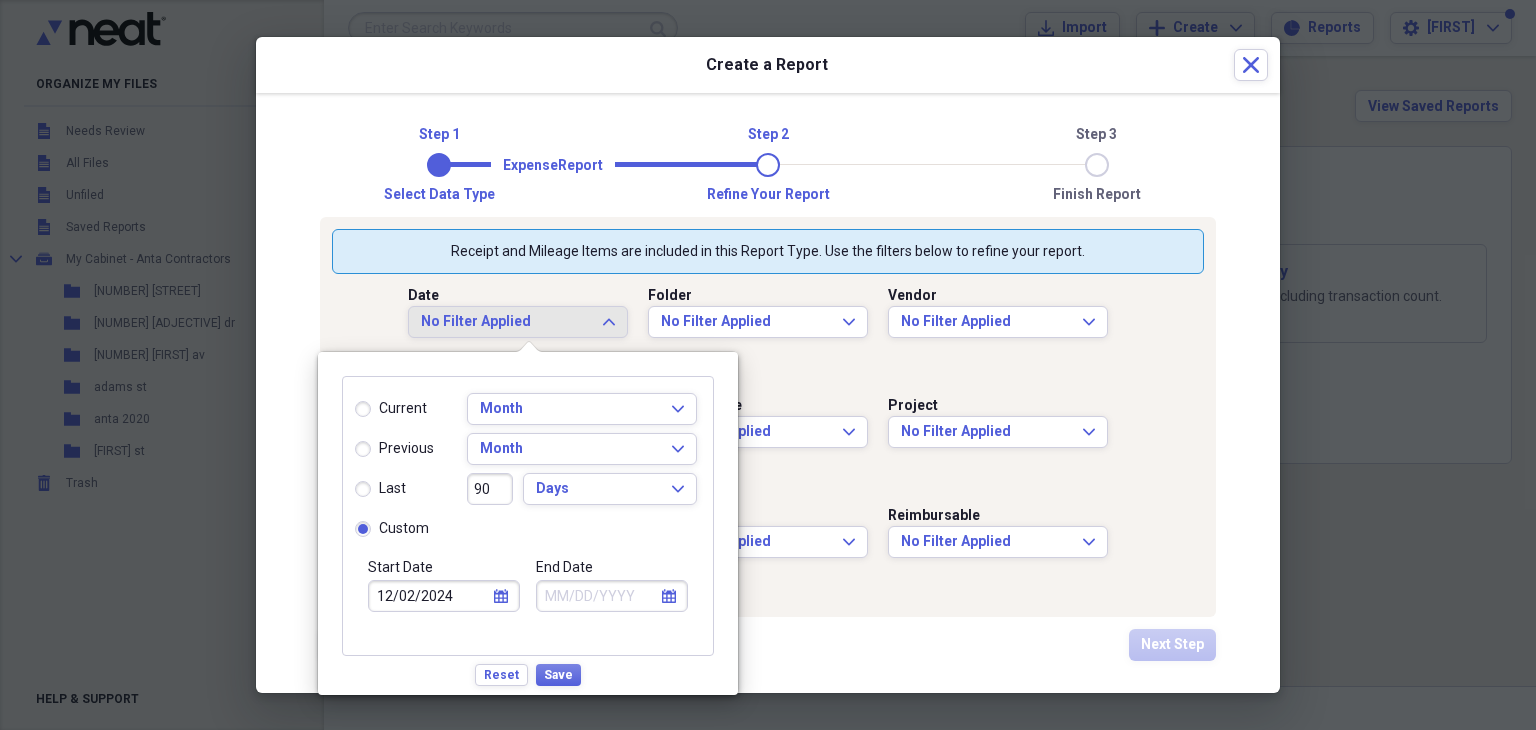 click 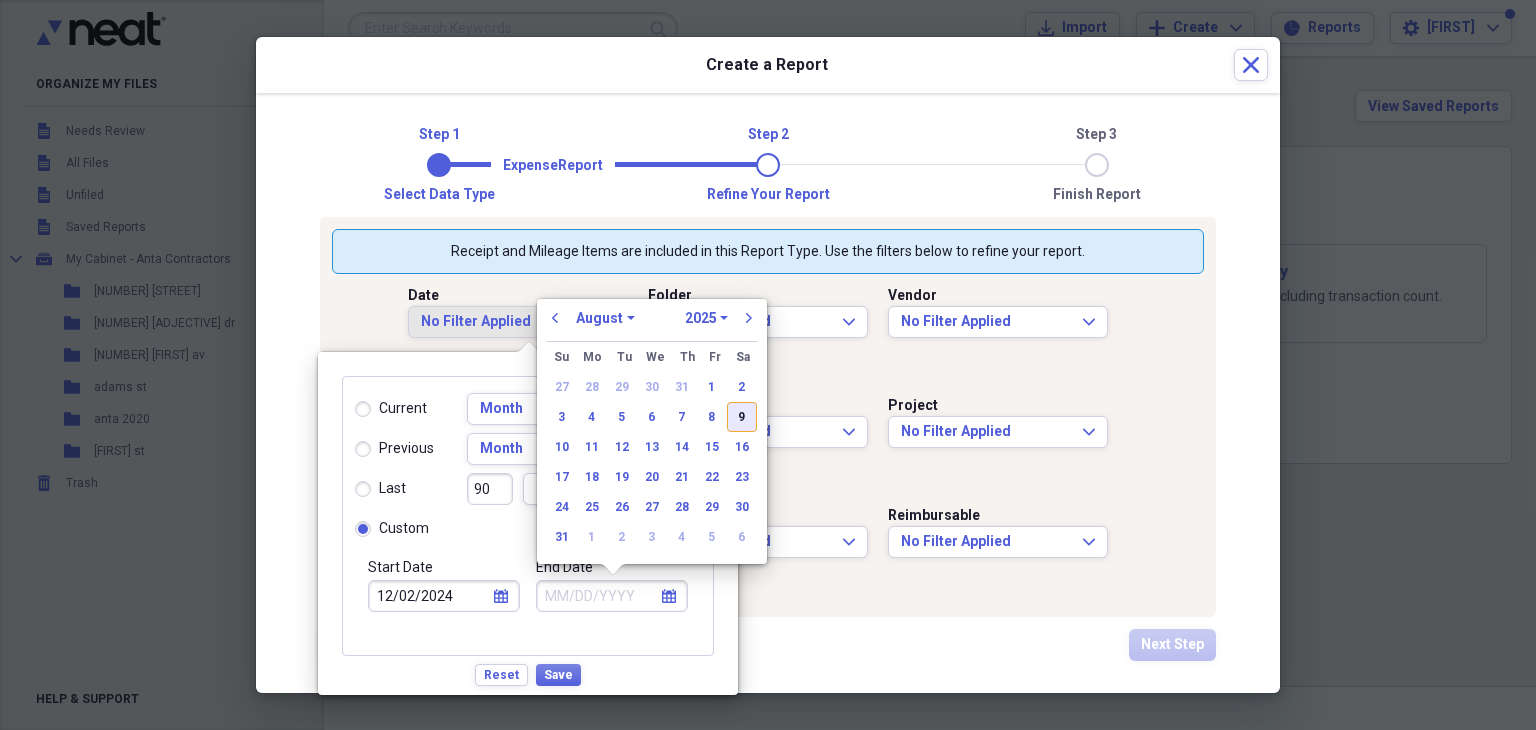 click on "9" at bounding box center (742, 417) 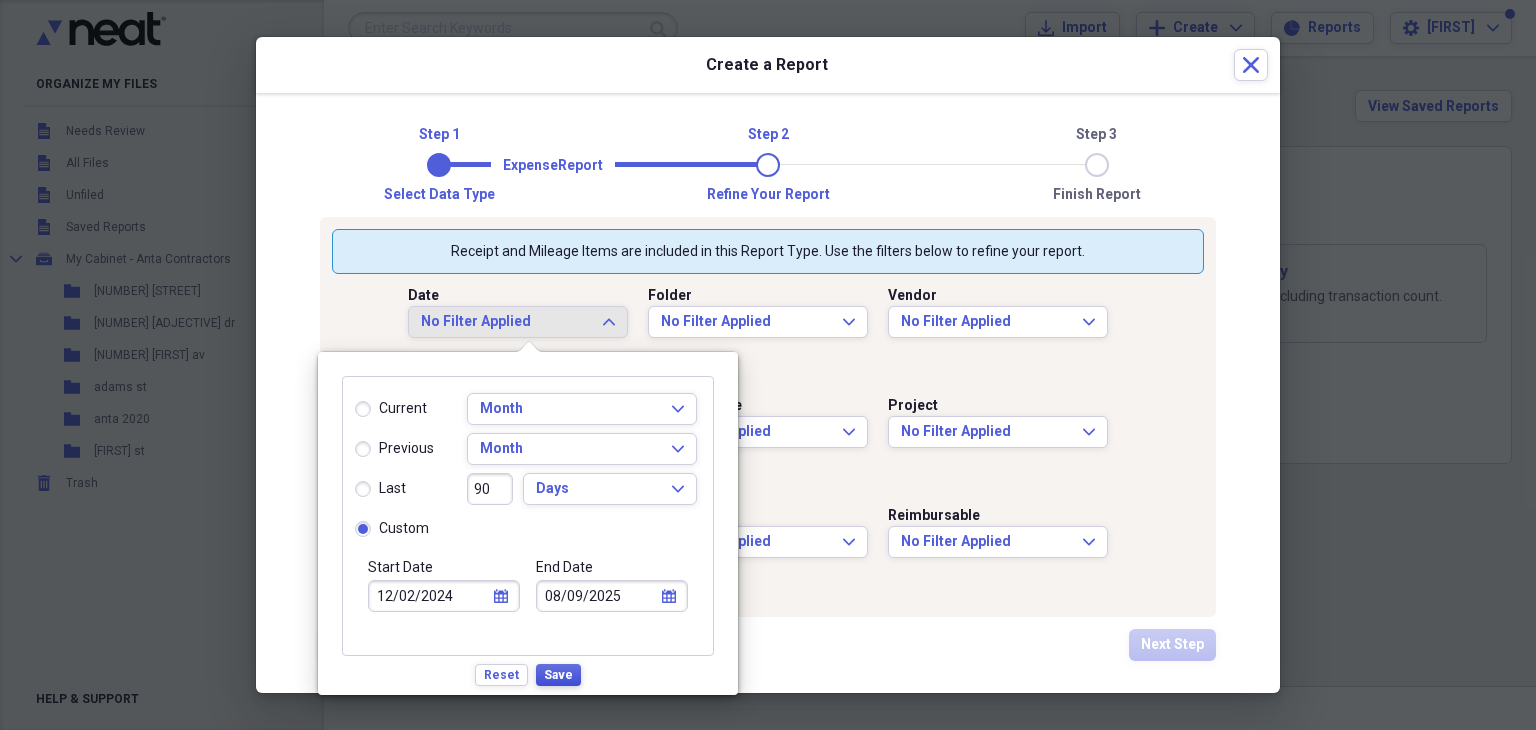 click on "Save" at bounding box center [558, 675] 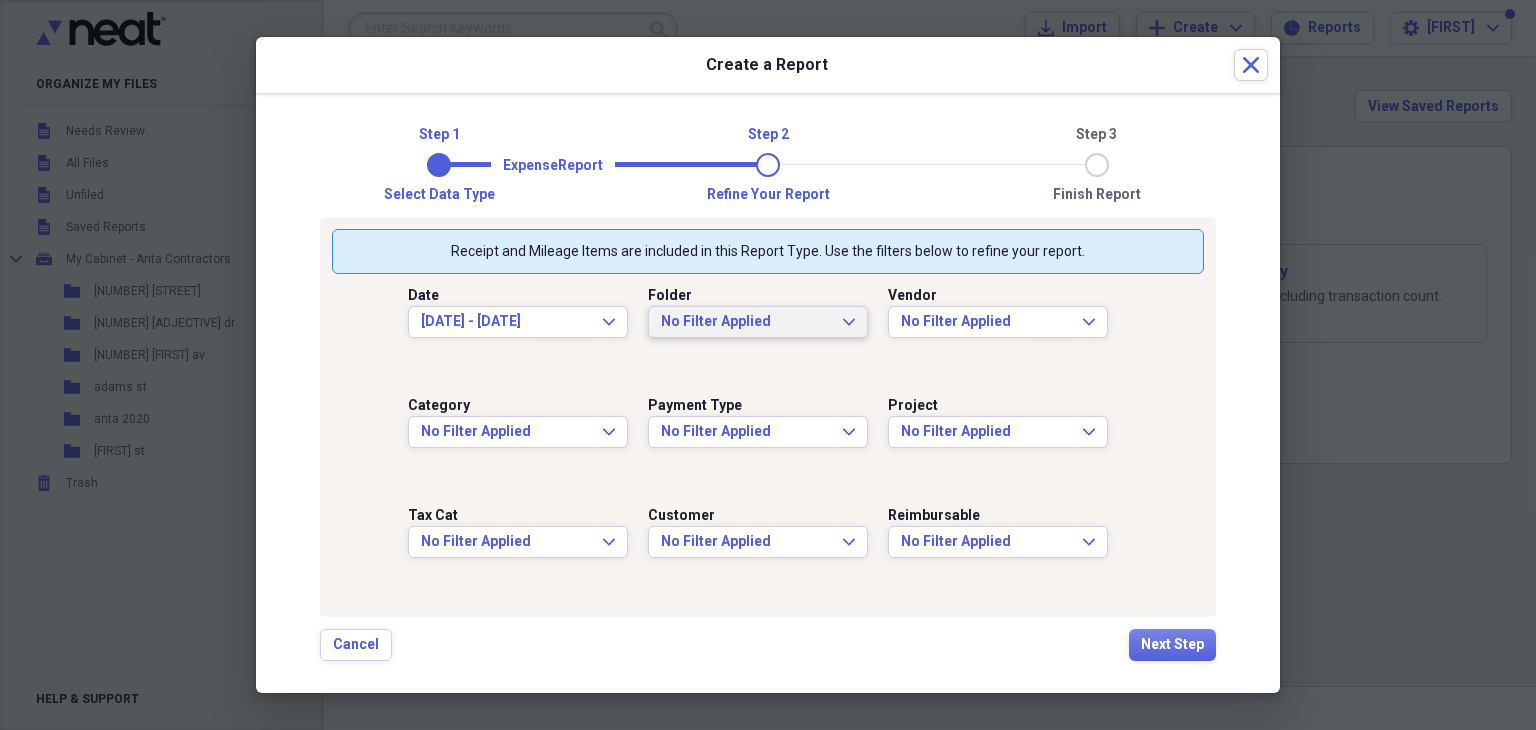 click on "Expand" 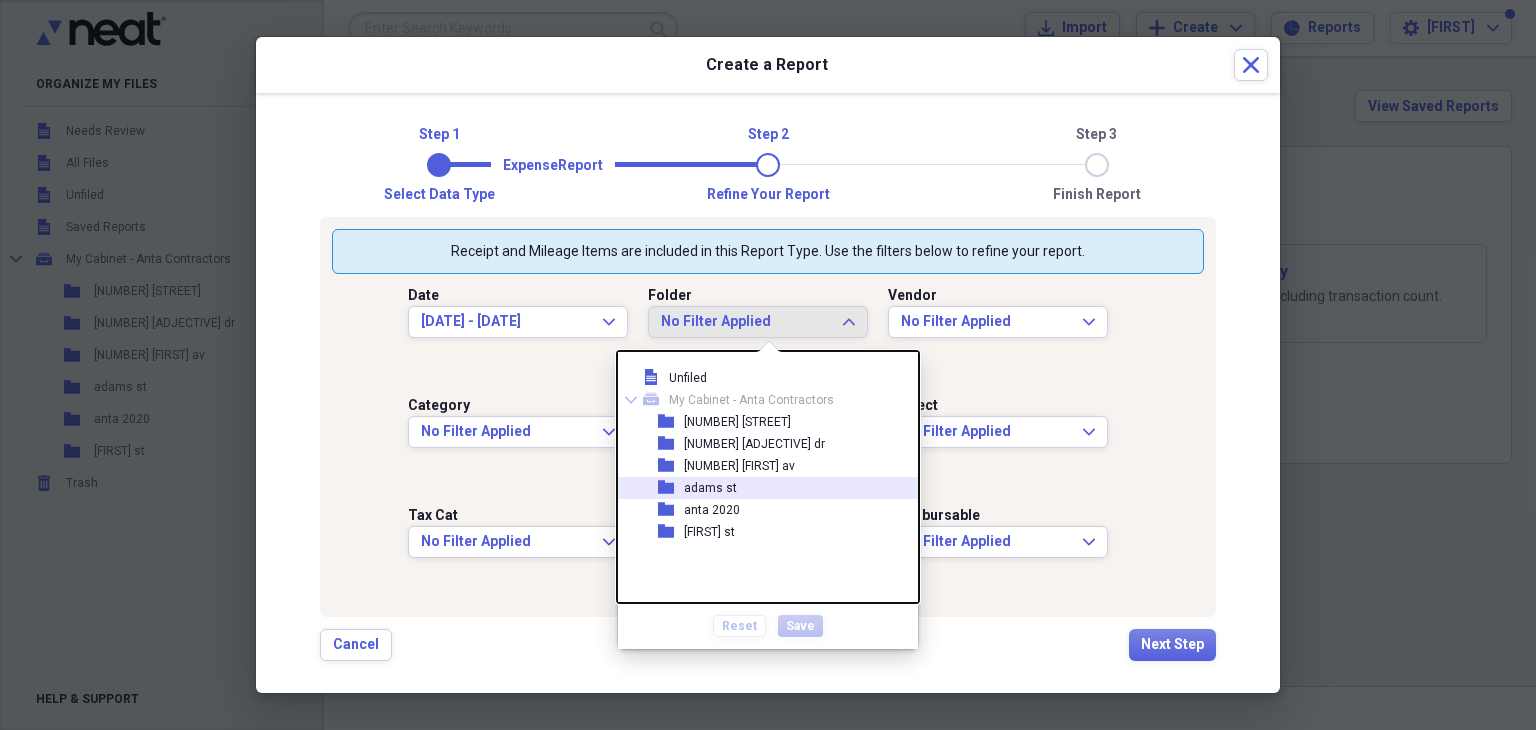 click on "adams st" at bounding box center (710, 488) 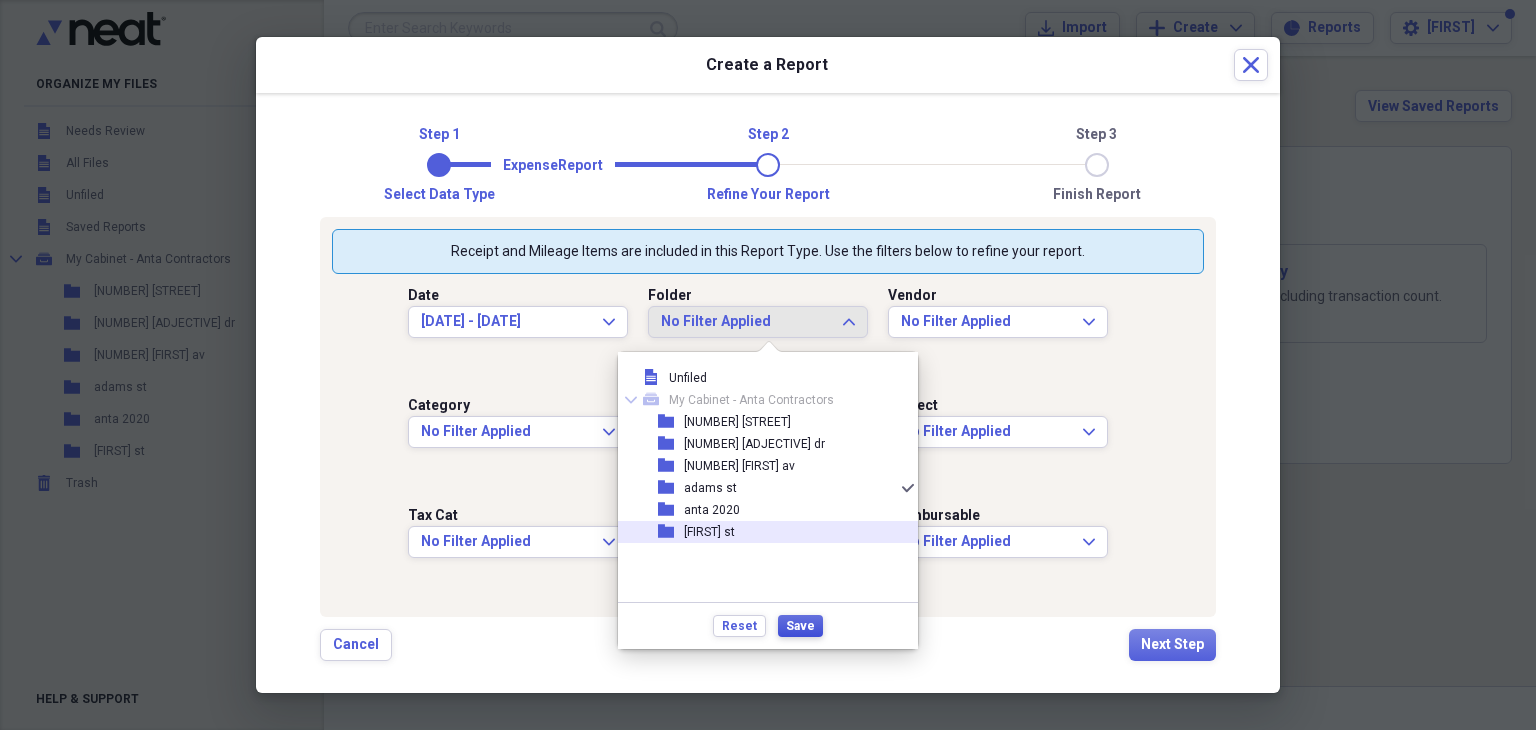 click on "Save" at bounding box center [800, 626] 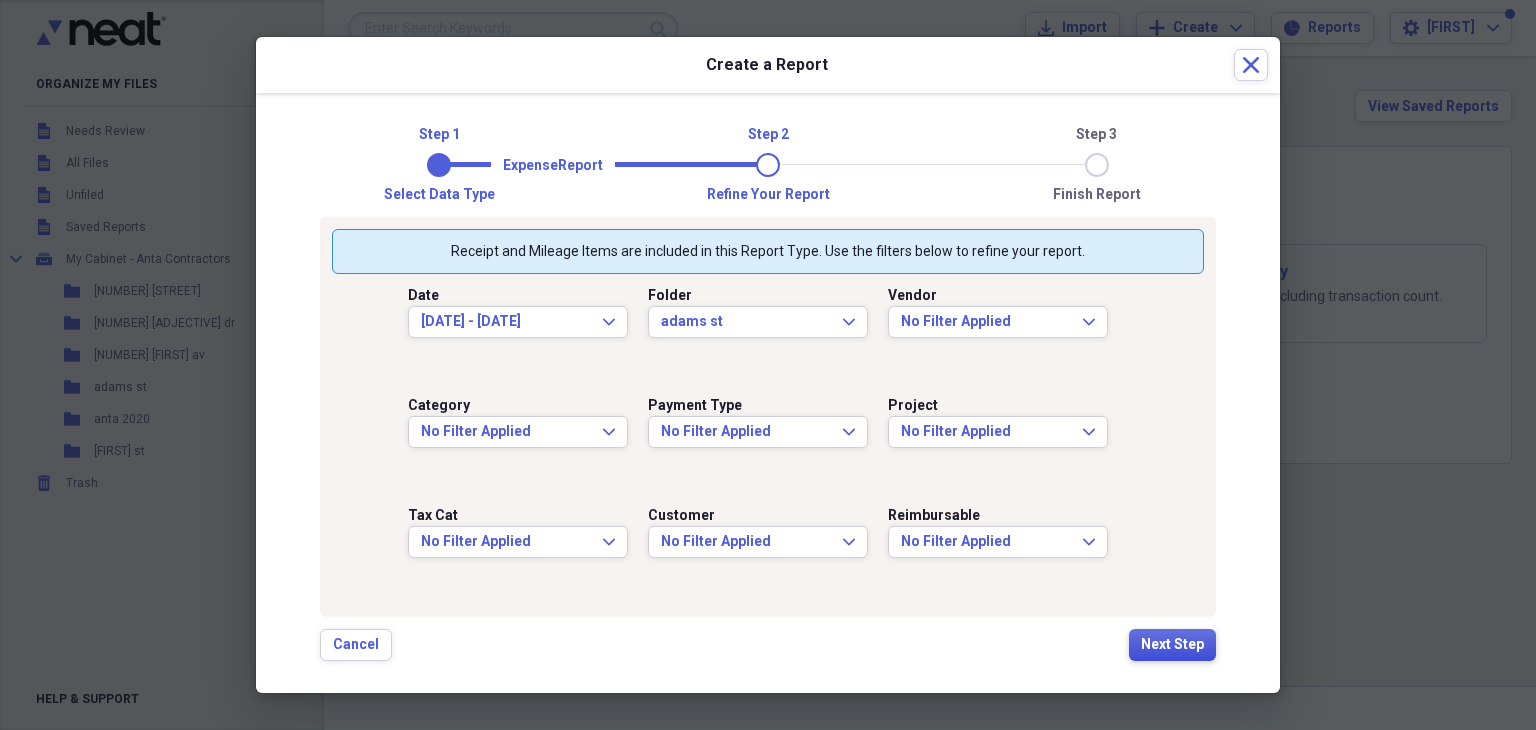 click on "Next Step" at bounding box center (1172, 645) 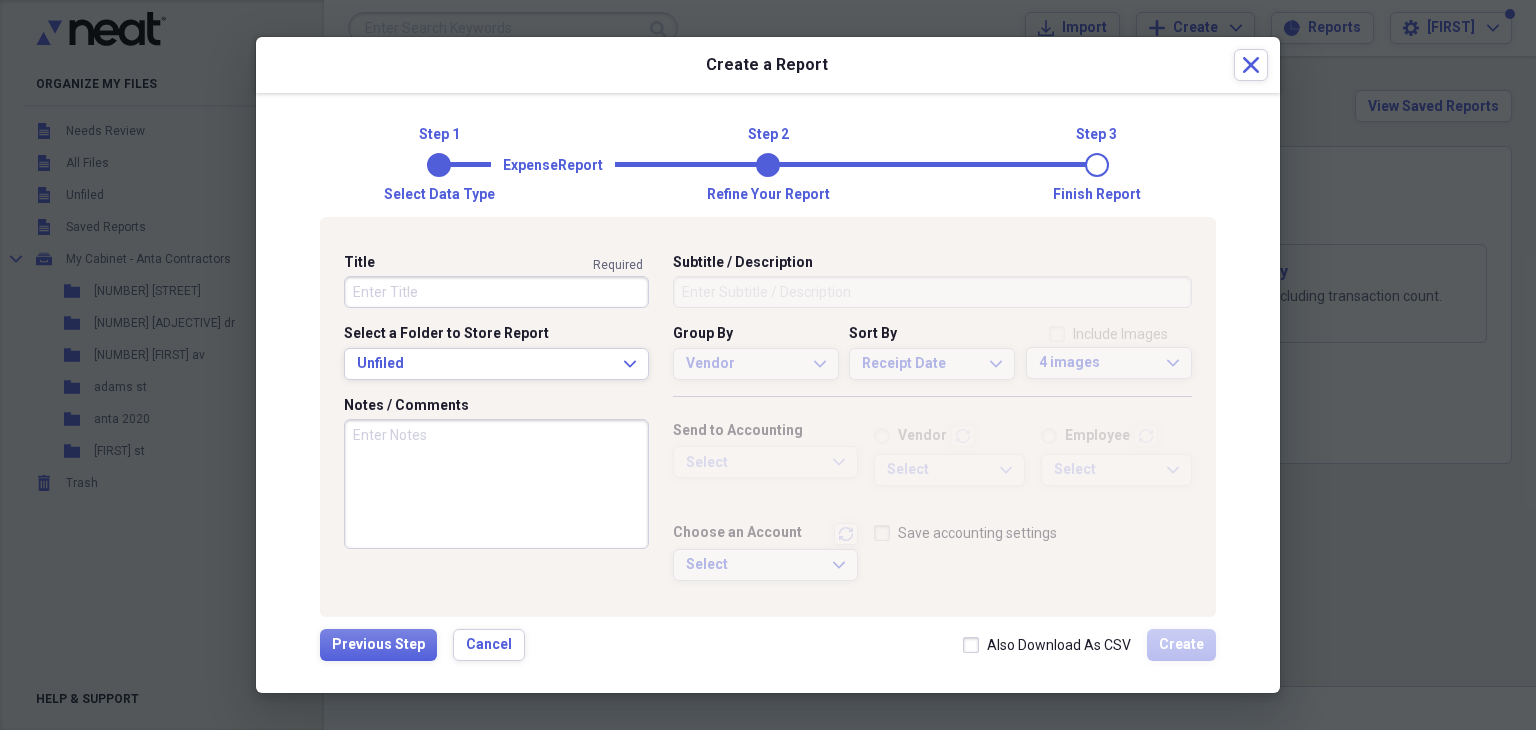 click on "Title" at bounding box center (496, 292) 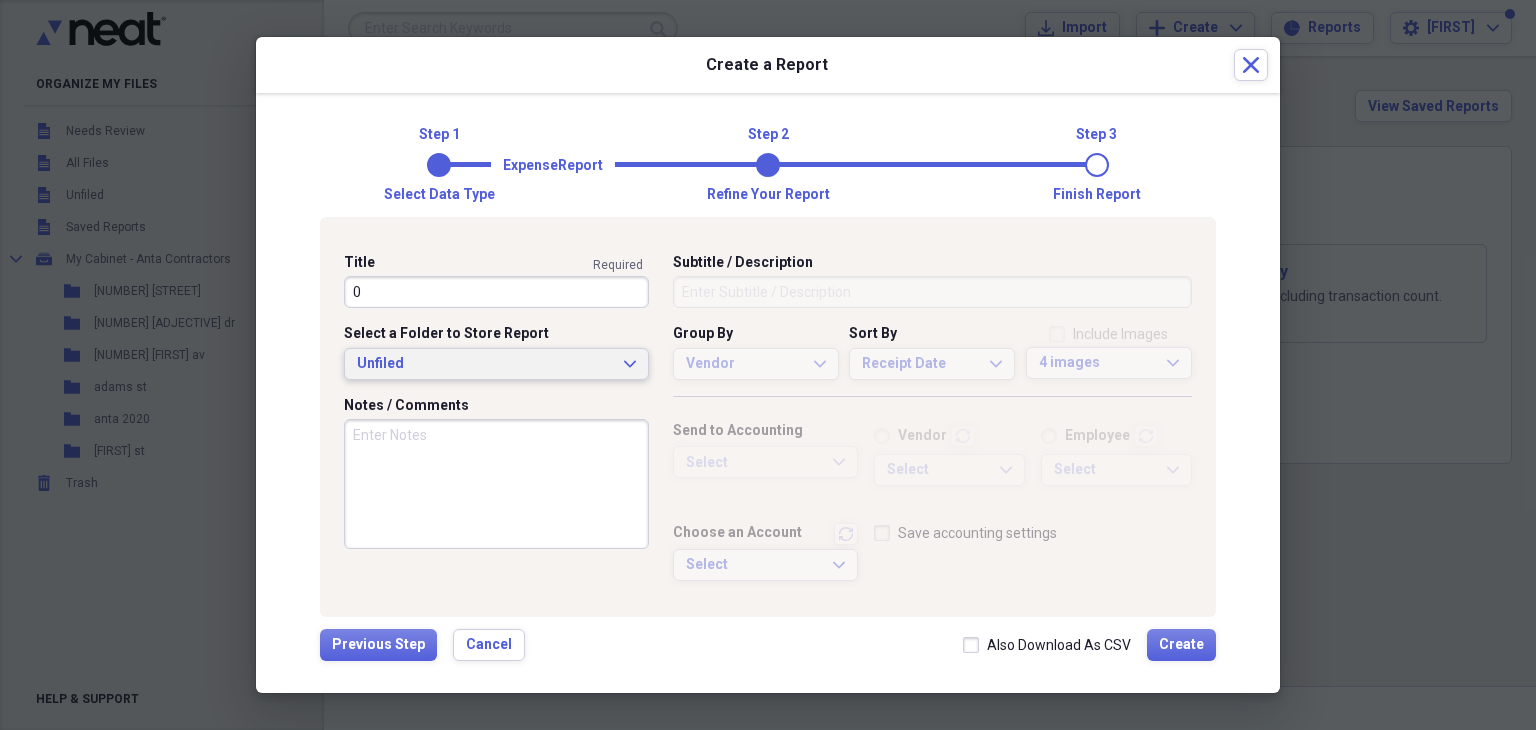 type on "0" 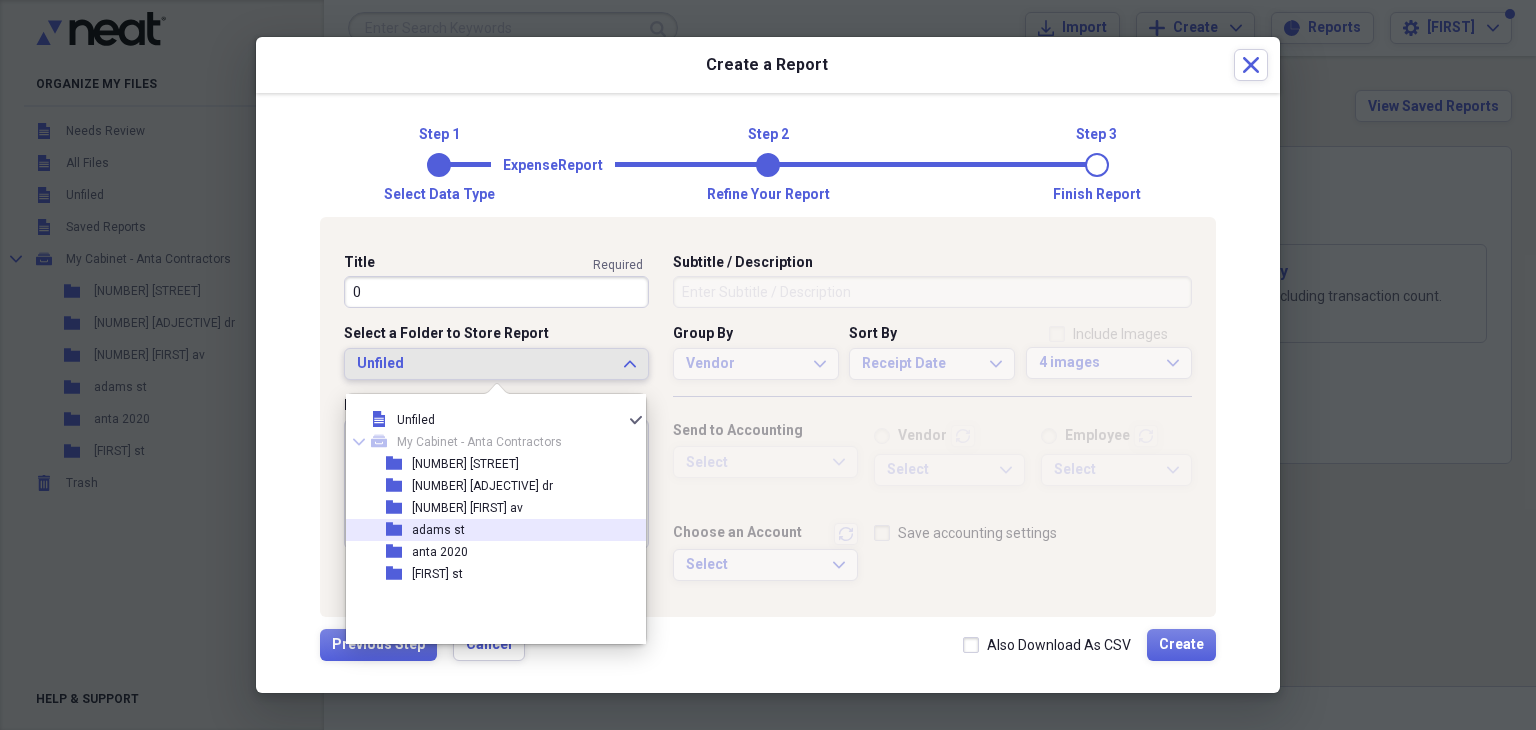 click on "adams st" at bounding box center [438, 530] 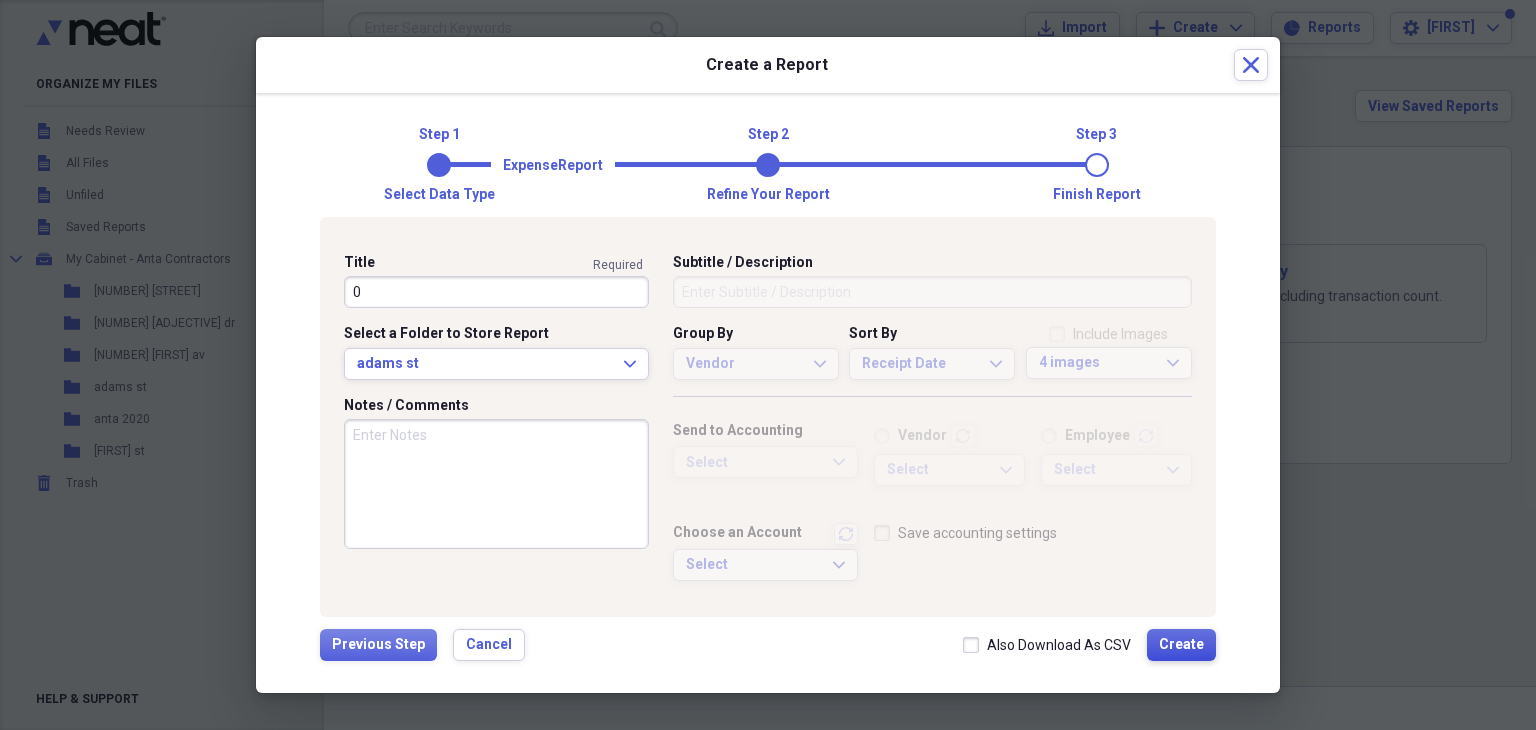 click on "Create" at bounding box center [1181, 645] 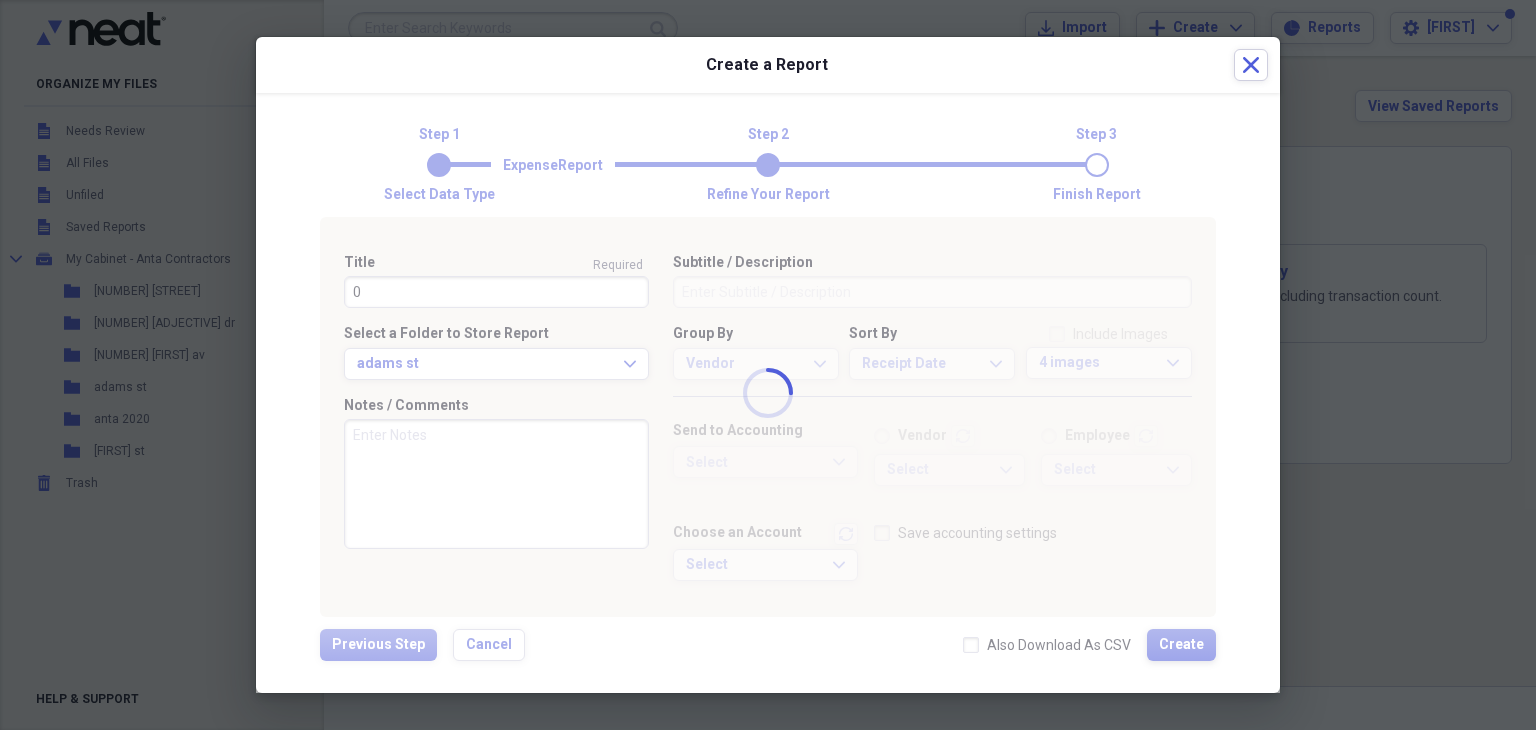 type 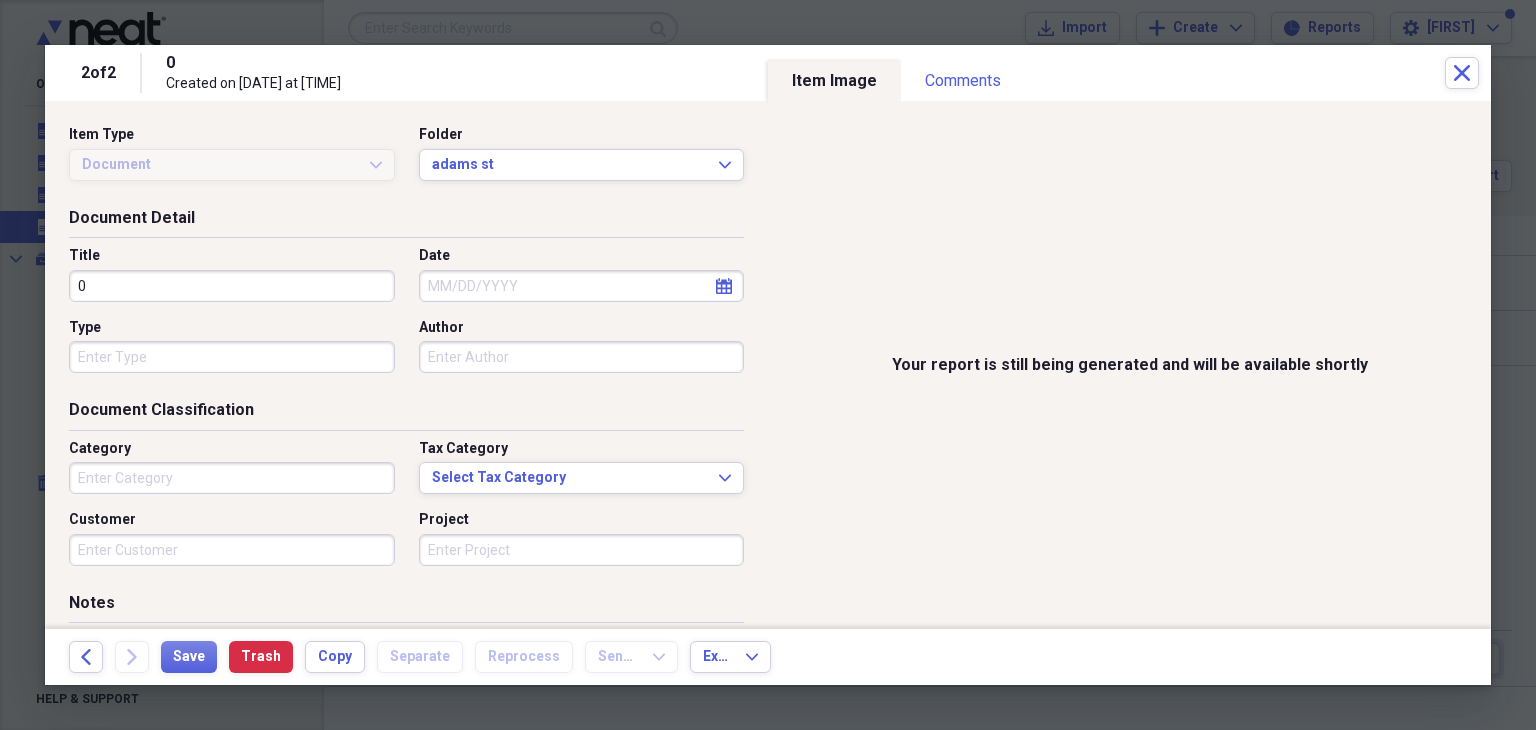 drag, startPoint x: 1098, startPoint y: 253, endPoint x: 1097, endPoint y: 241, distance: 12.0415945 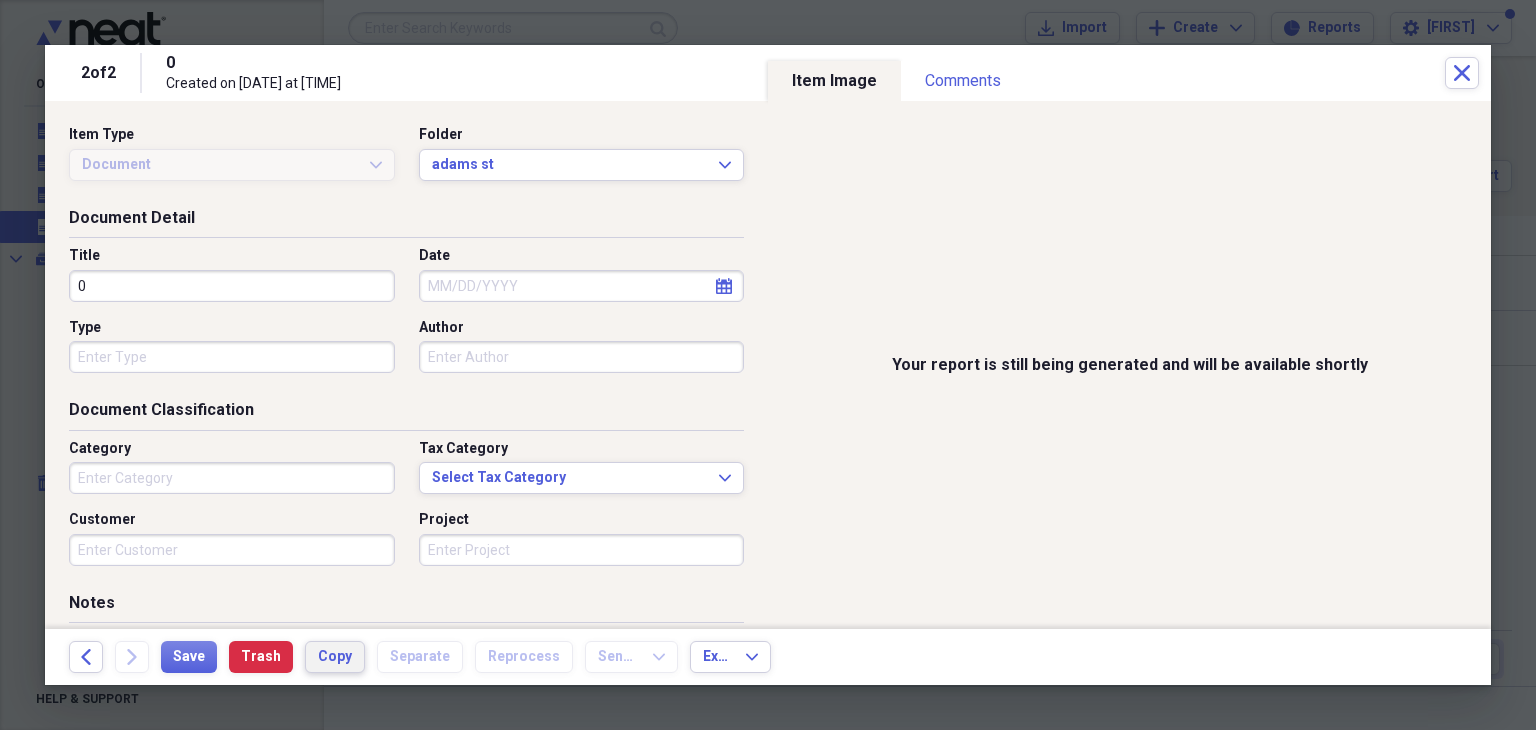 click on "Copy" at bounding box center (335, 657) 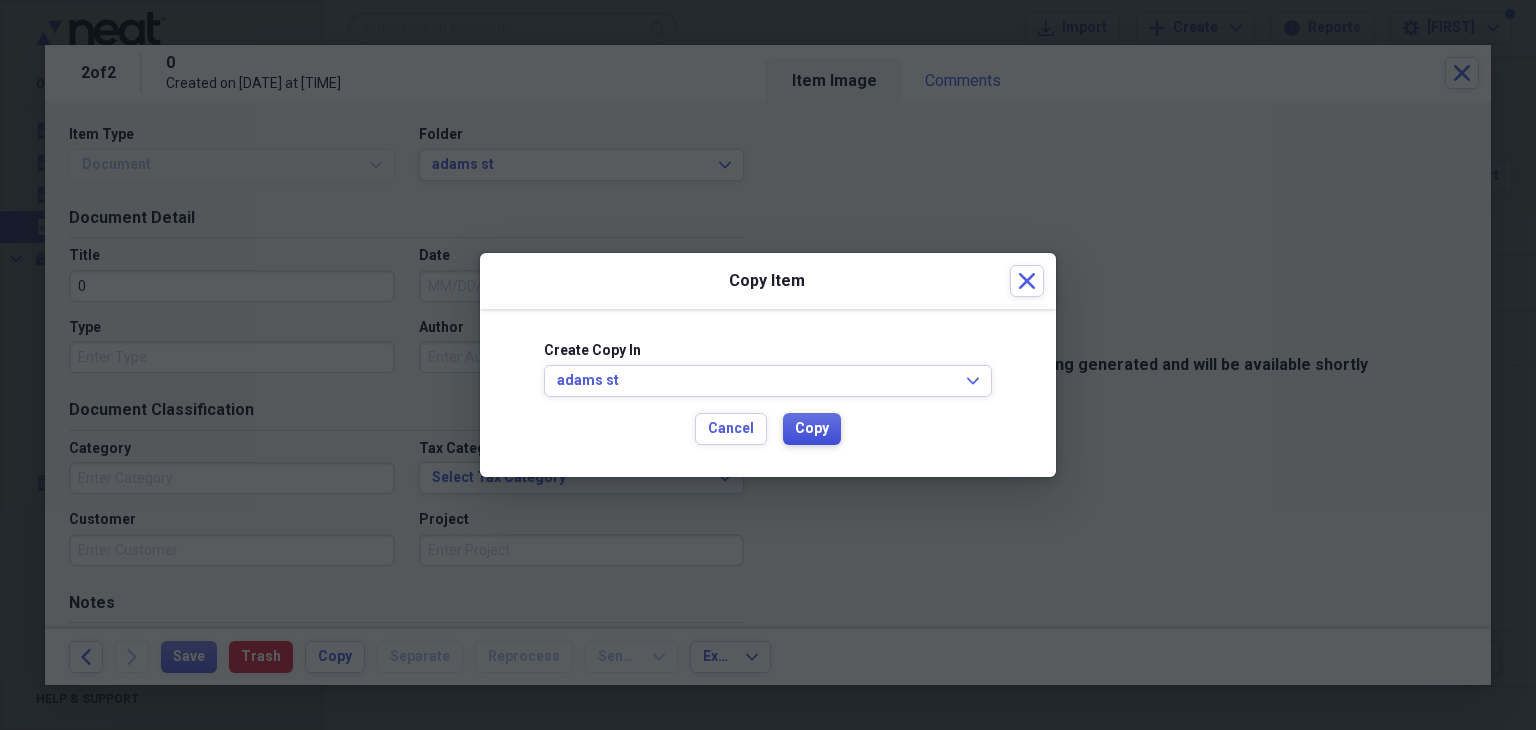click on "Copy" at bounding box center (812, 429) 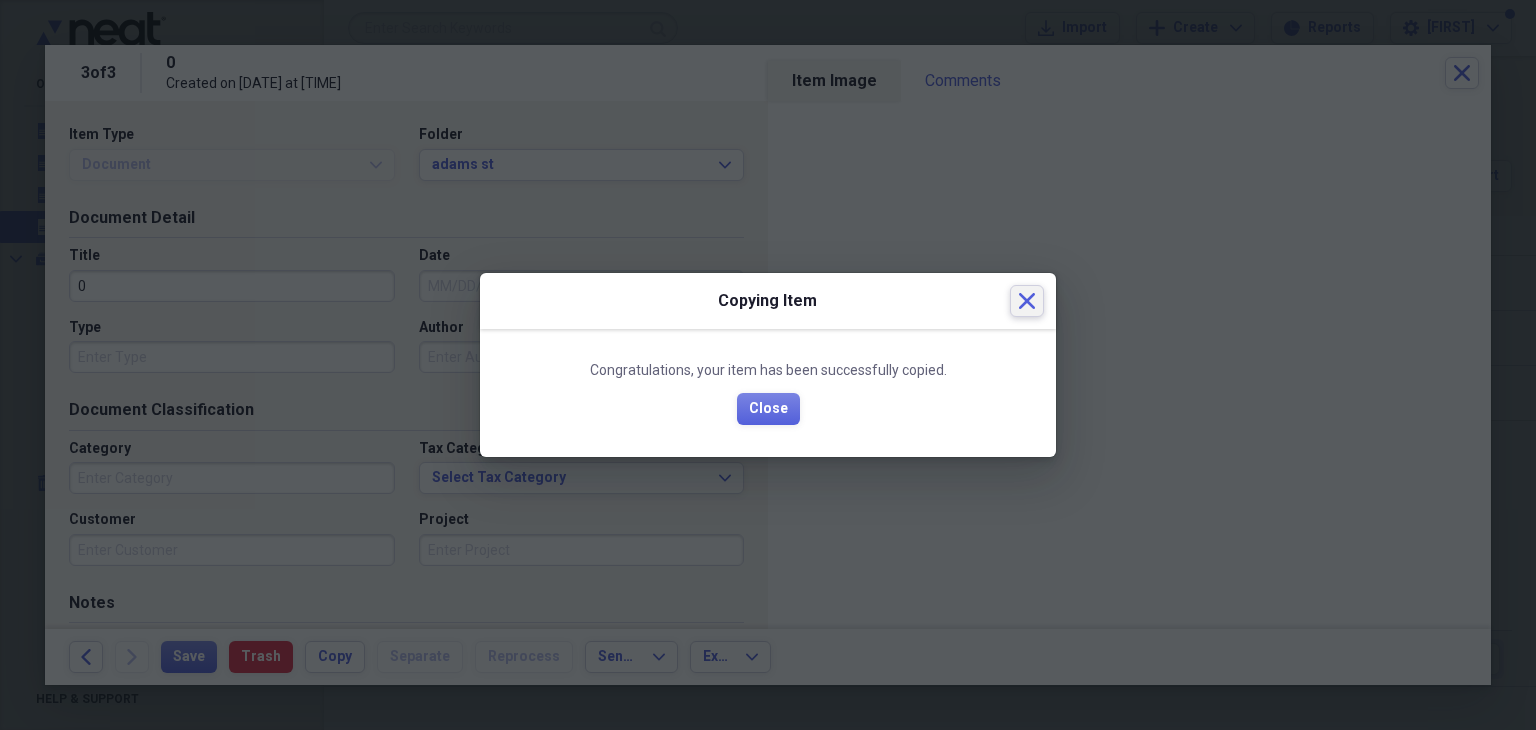 click 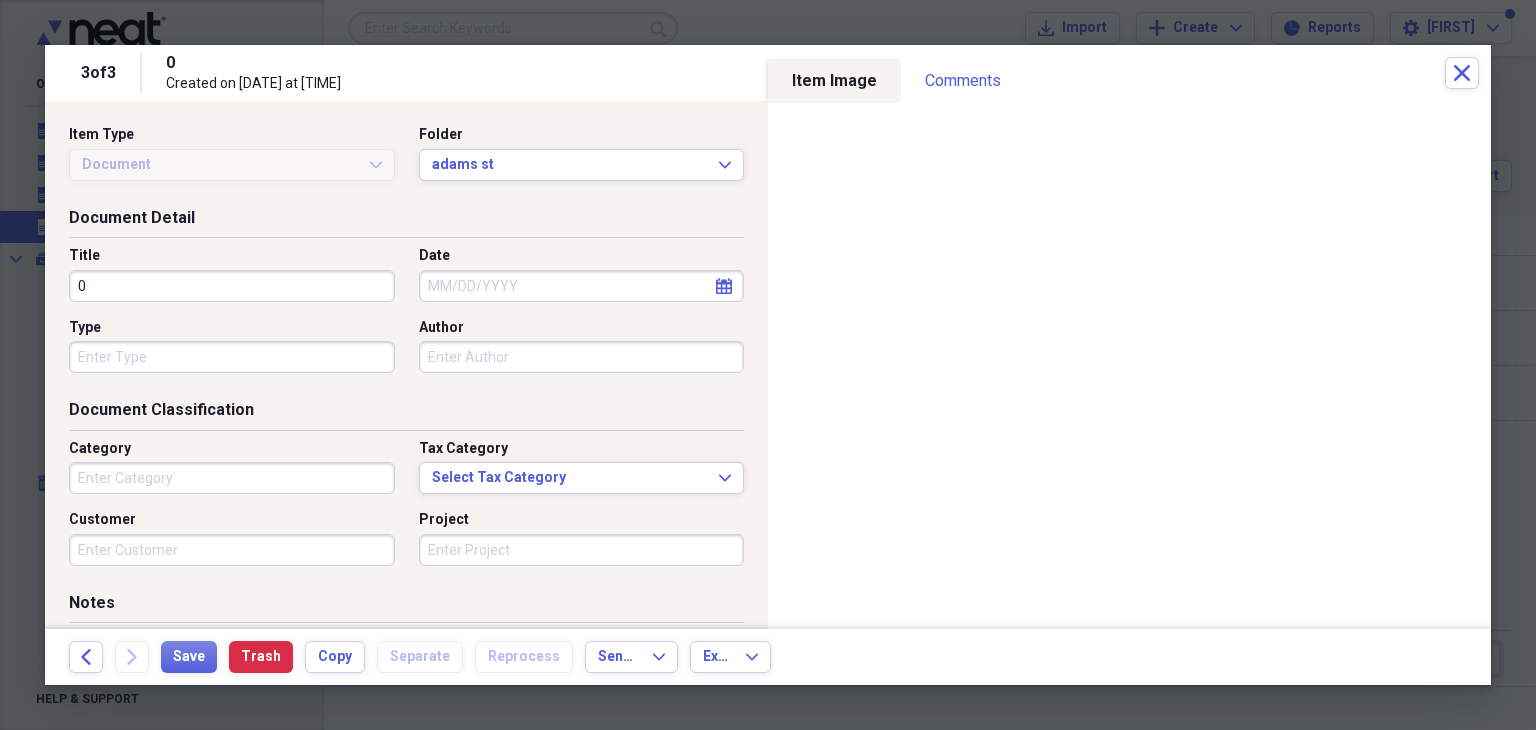 click on "Notes" at bounding box center [406, 607] 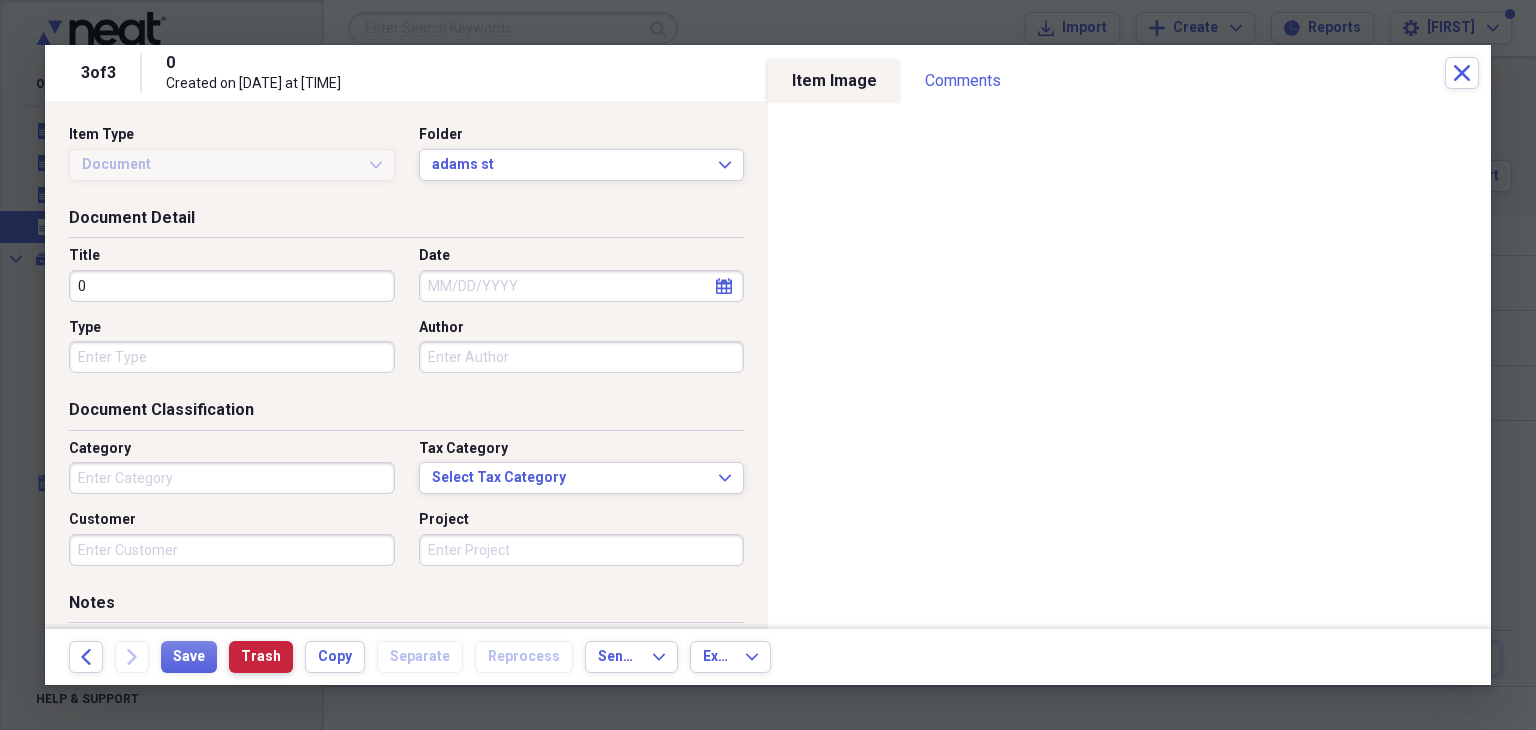 click on "Trash" at bounding box center [261, 657] 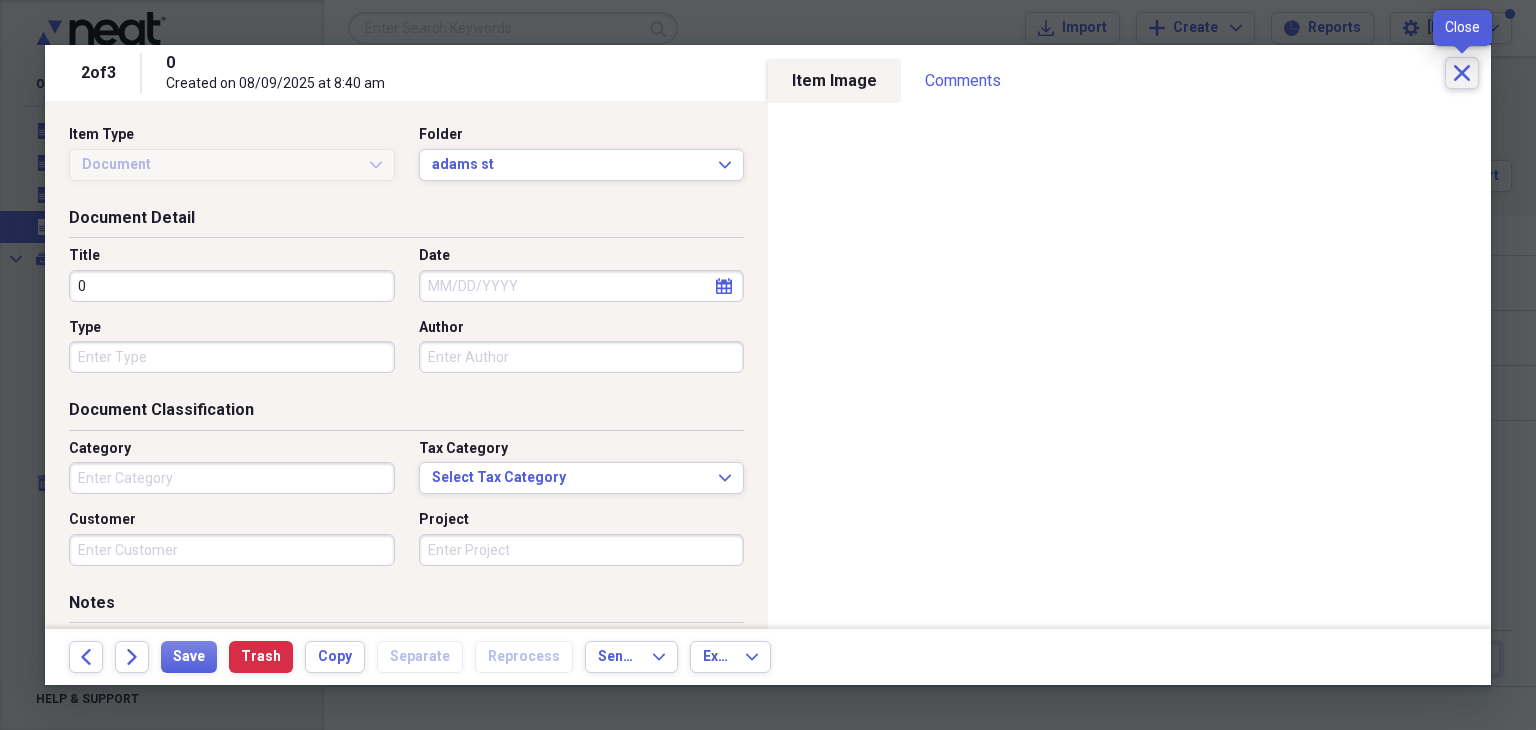 click on "Close" at bounding box center [1462, 73] 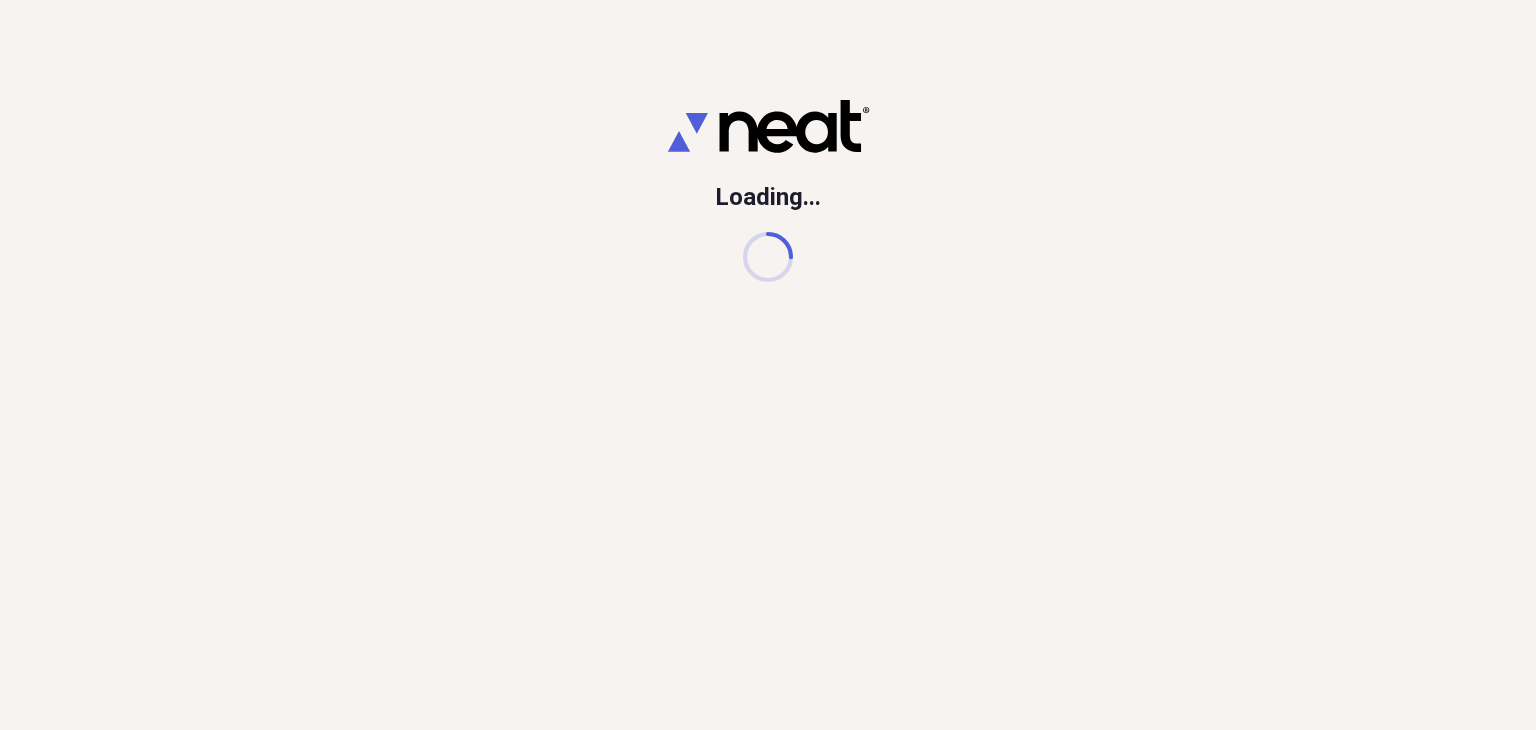 scroll, scrollTop: 0, scrollLeft: 0, axis: both 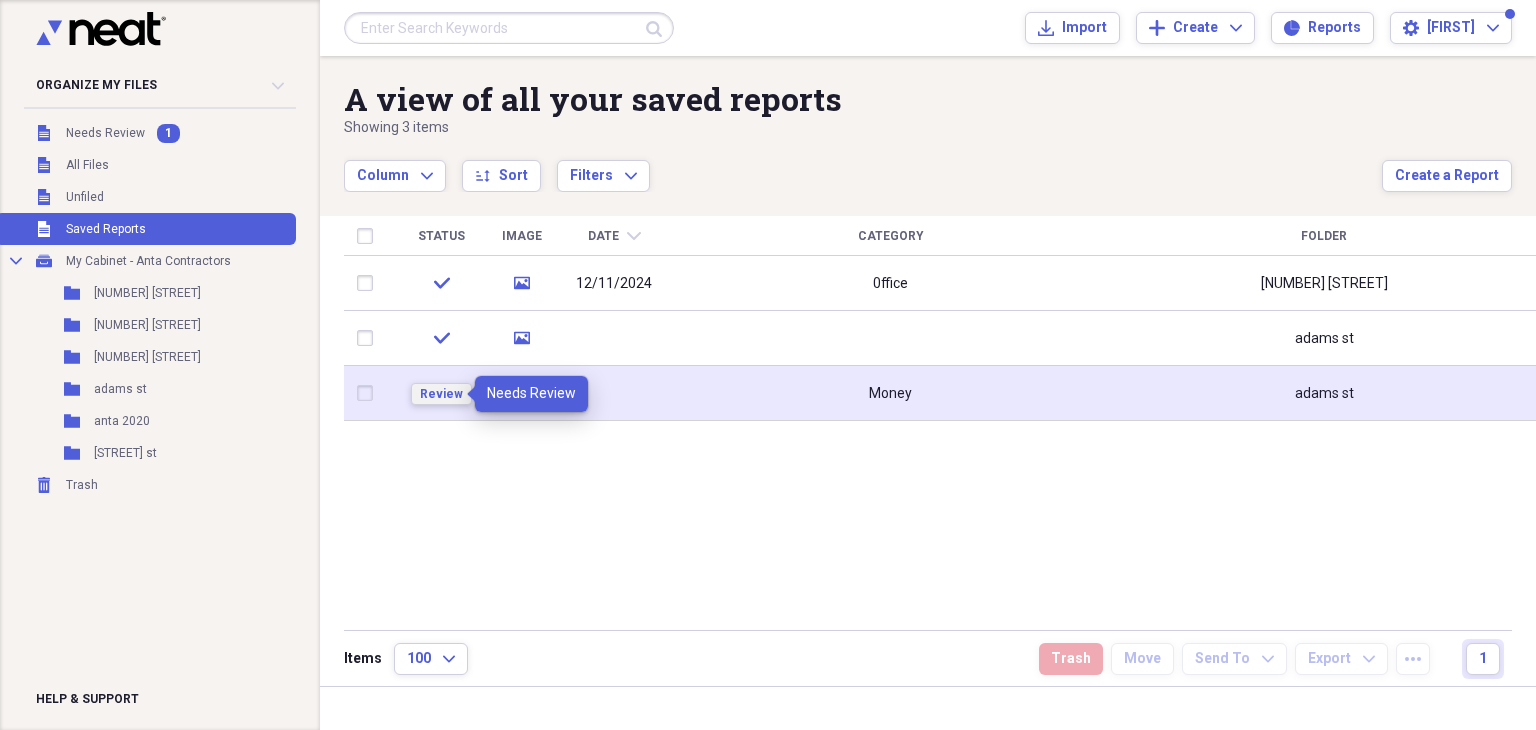 click on "Review" at bounding box center (441, 394) 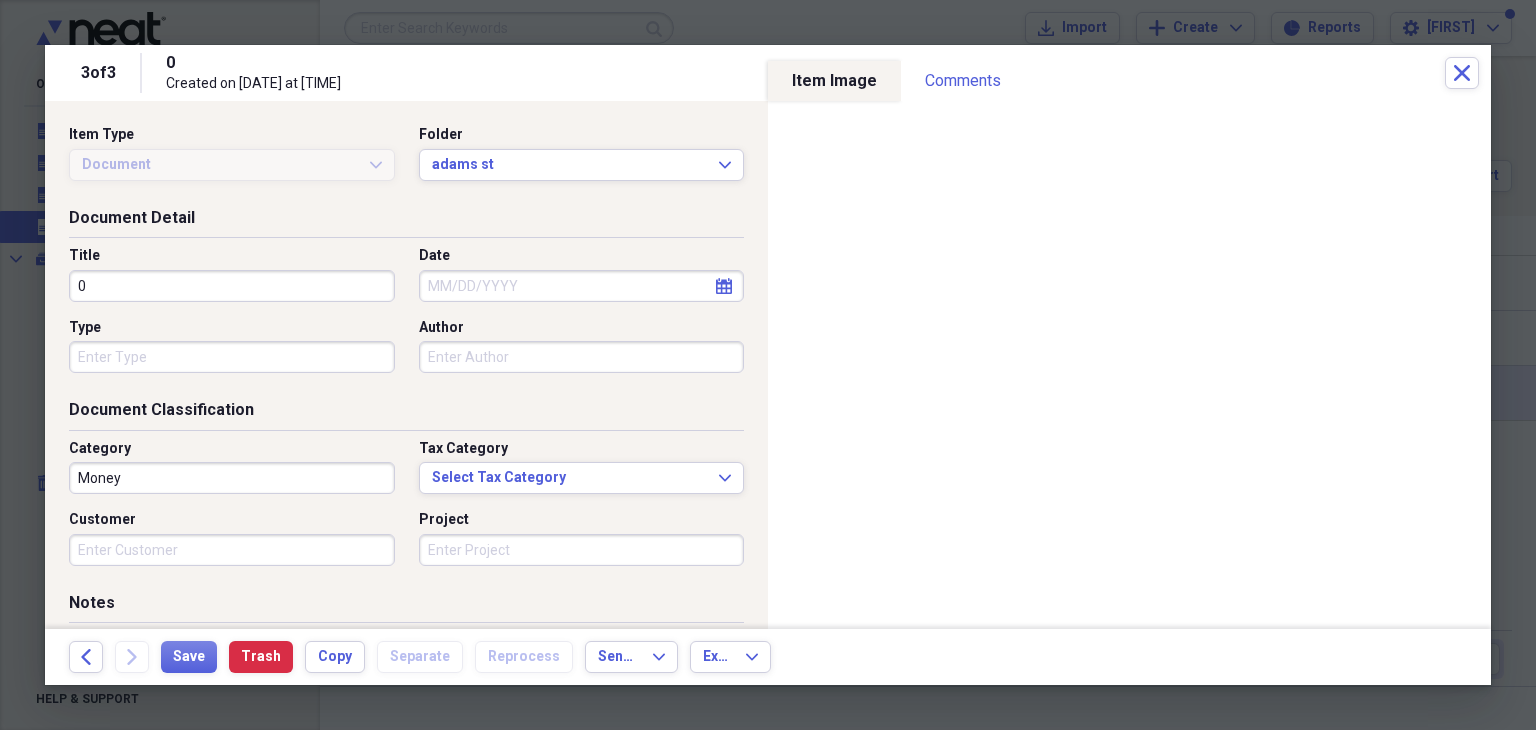 drag, startPoint x: 1512, startPoint y: 0, endPoint x: 782, endPoint y: 25, distance: 730.428 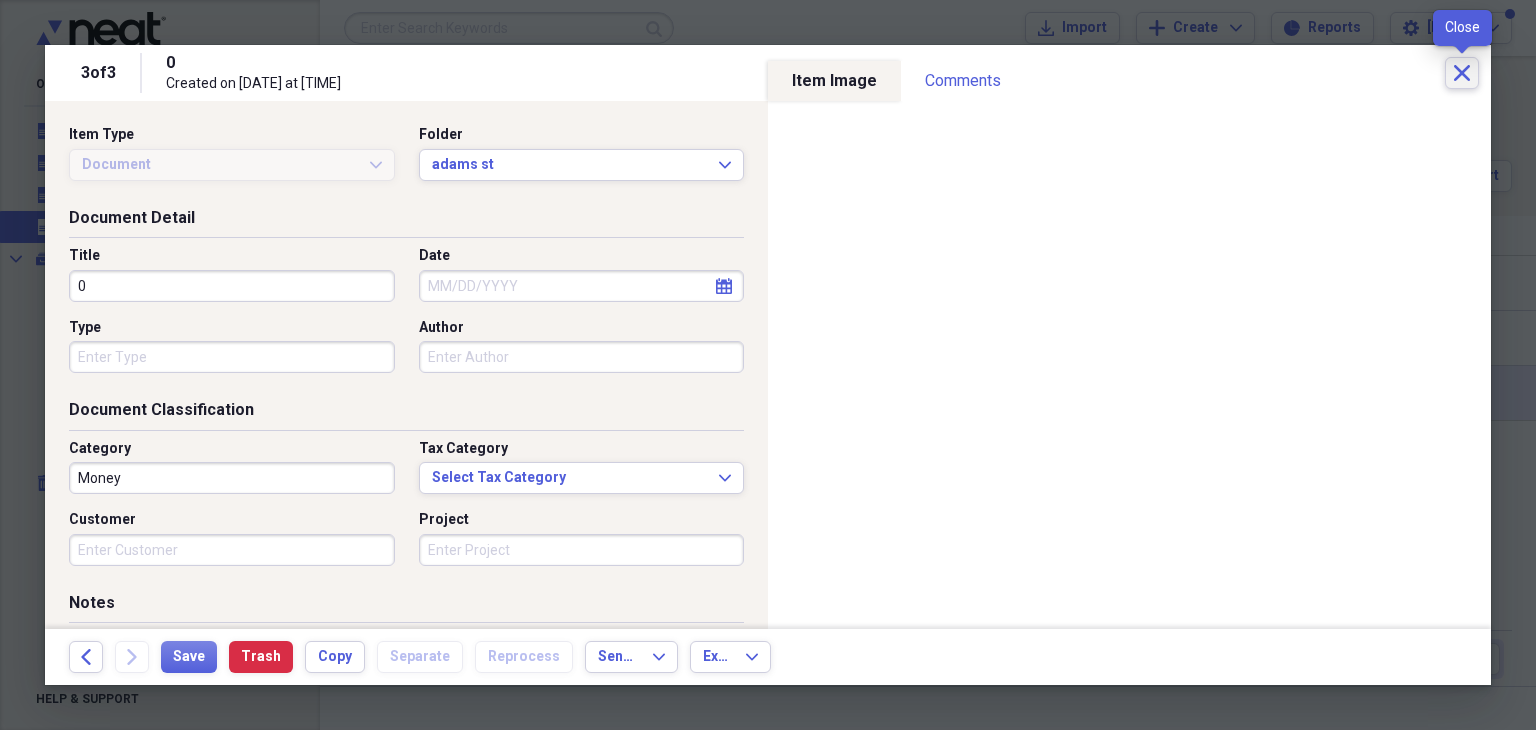 click on "Close" at bounding box center (1462, 73) 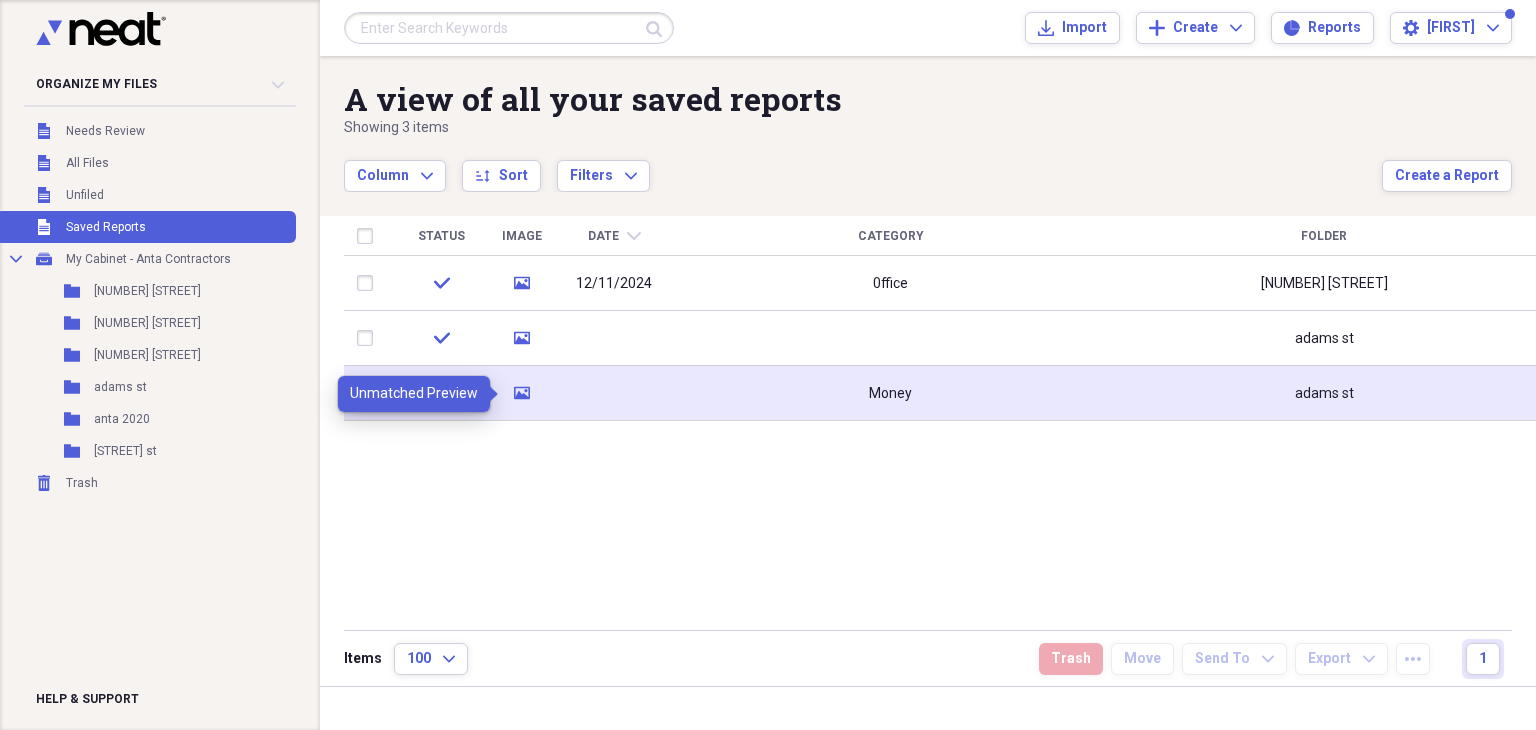 click 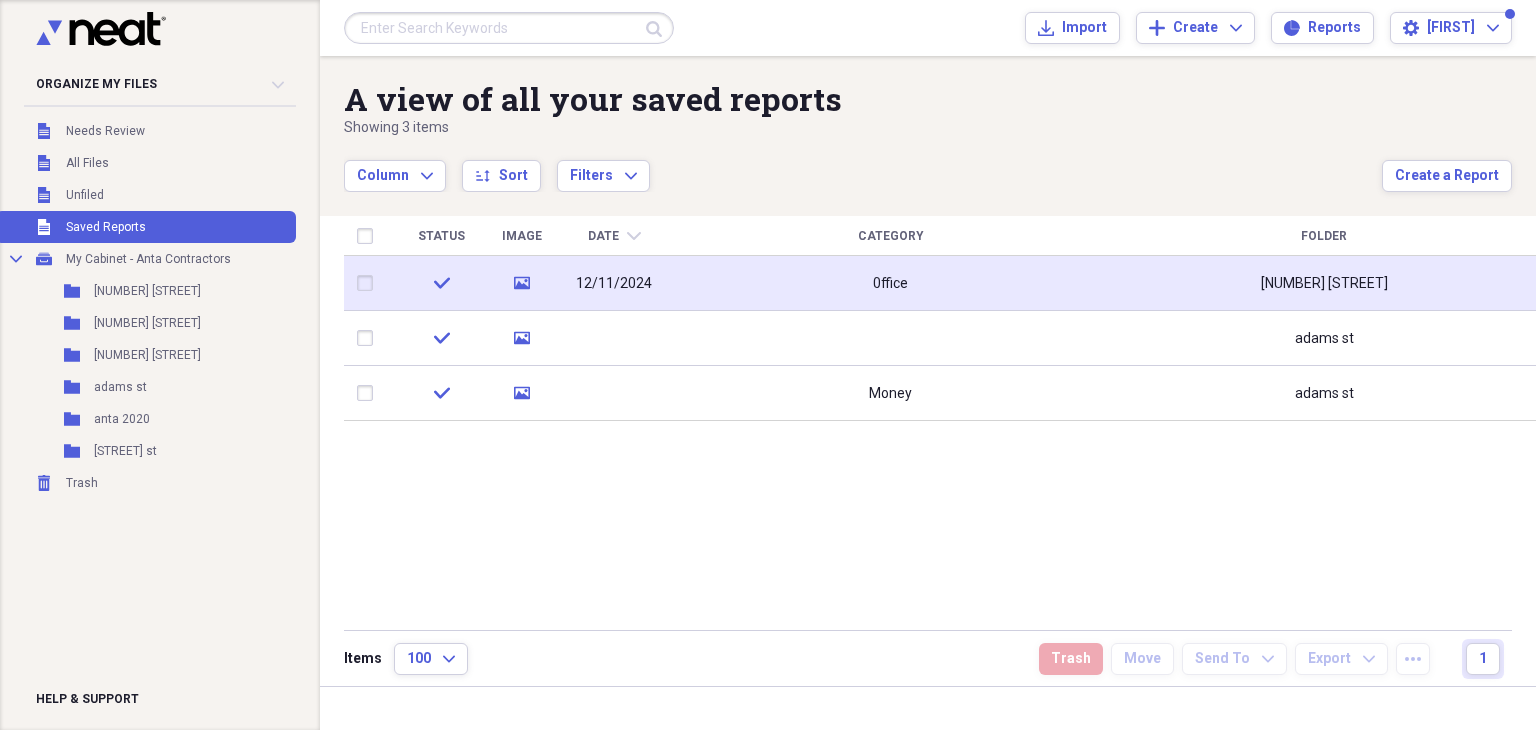 click on "[NUMBER] [STREET]" at bounding box center [1324, 283] 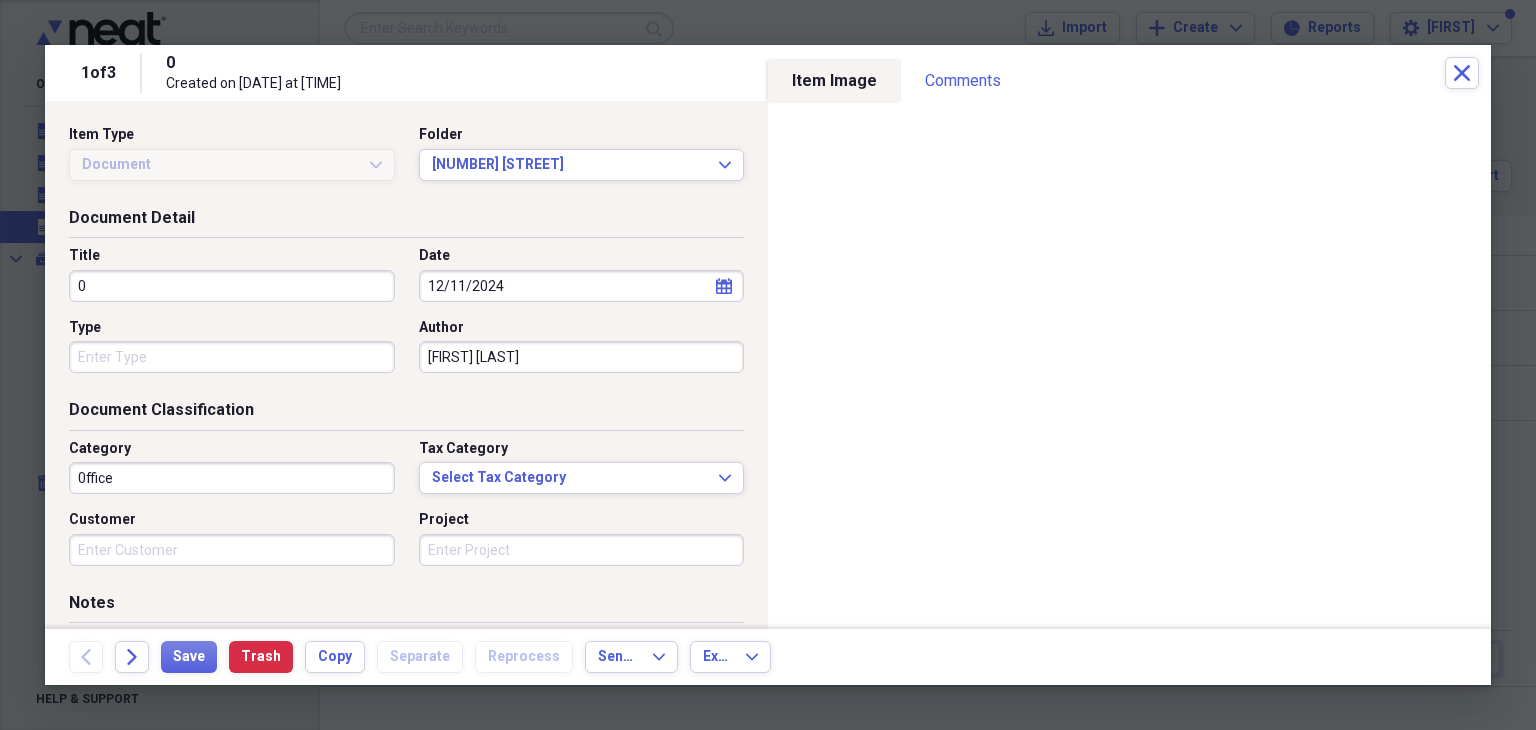 drag, startPoint x: 0, startPoint y: 271, endPoint x: 0, endPoint y: 335, distance: 64 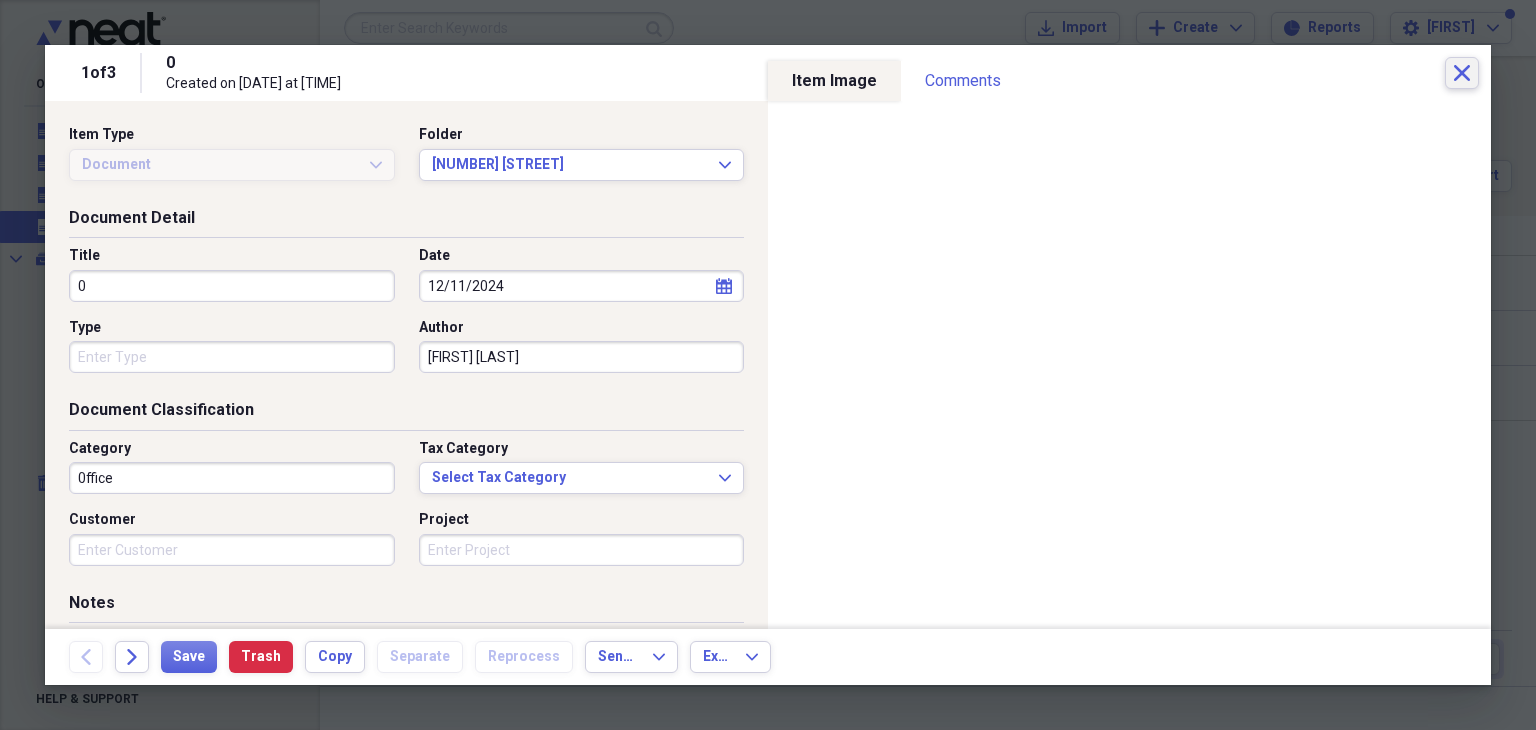 drag, startPoint x: 0, startPoint y: 335, endPoint x: 1466, endPoint y: 81, distance: 1487.8414 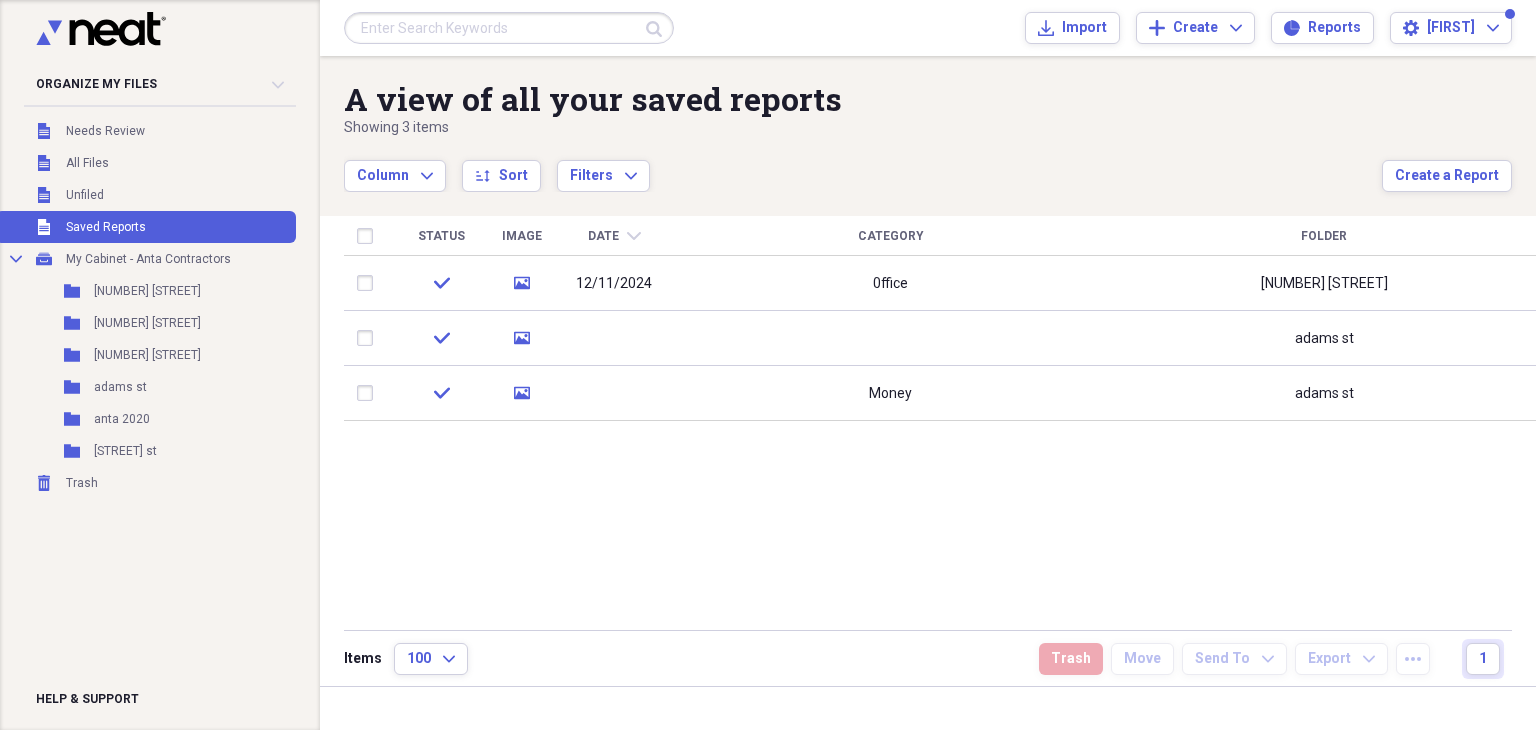 click on "Status Image Date chevron-down Category Folder check media 12/11/2024 0ffice 913 james av check media adams st check media Money adams st" at bounding box center (942, 422) 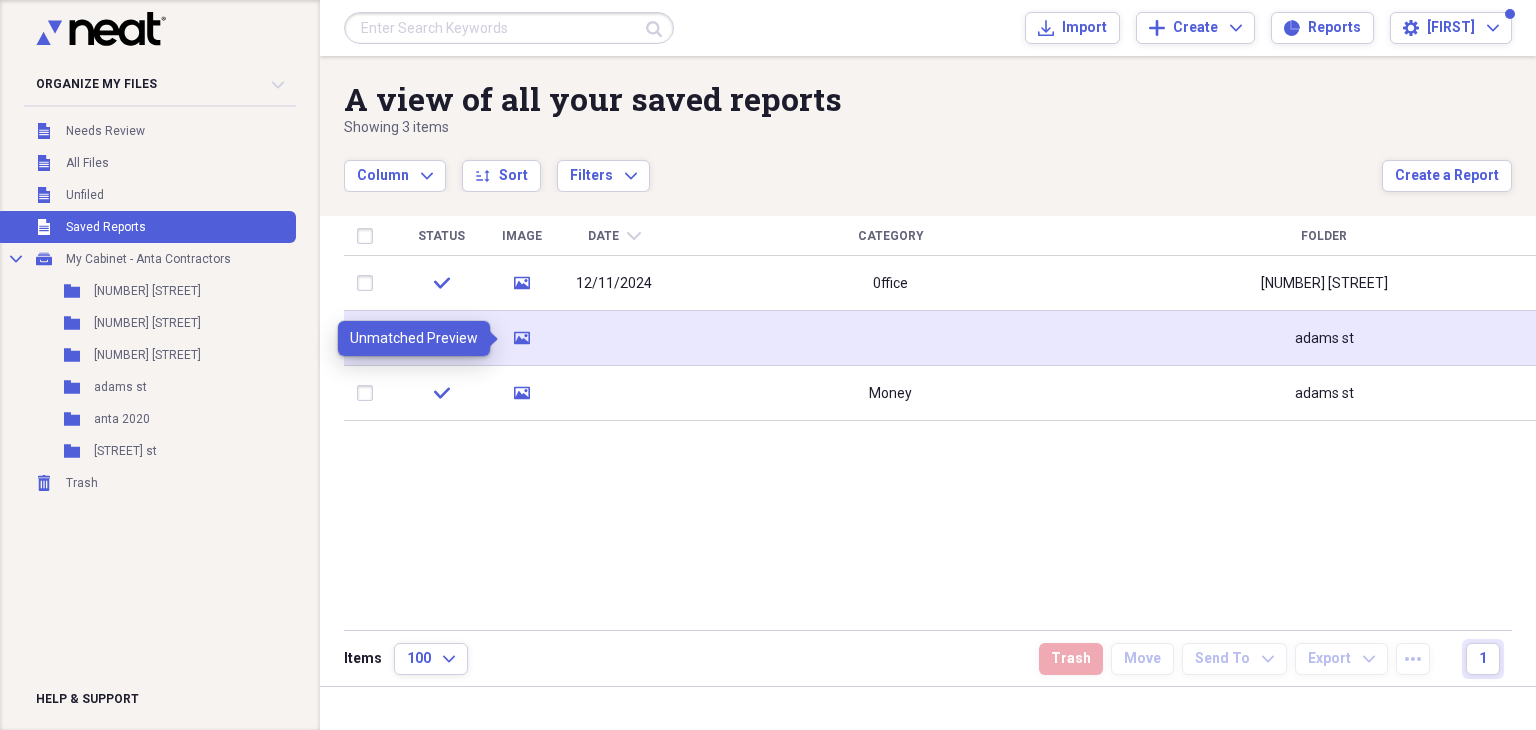 click on "media" 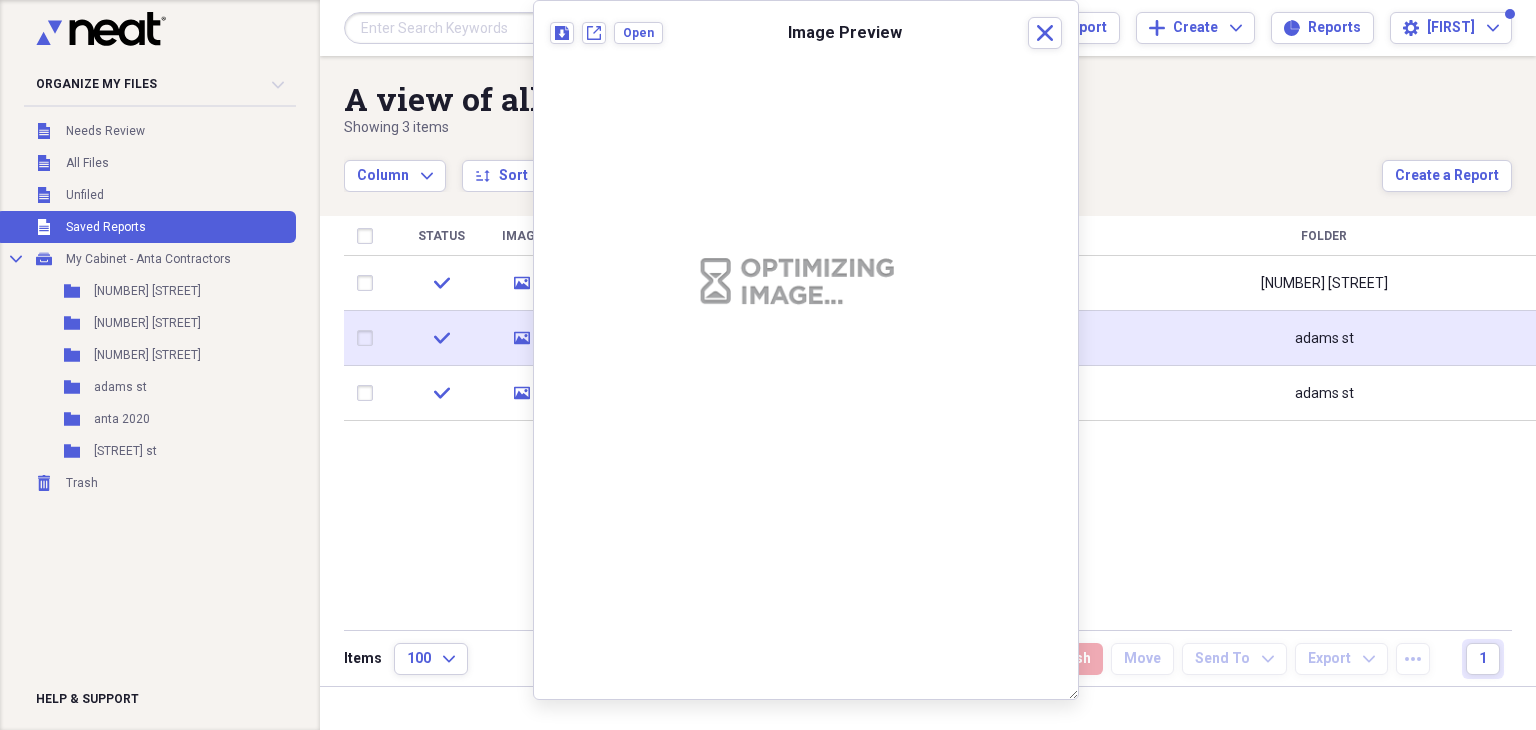 click on "check" at bounding box center [441, 338] 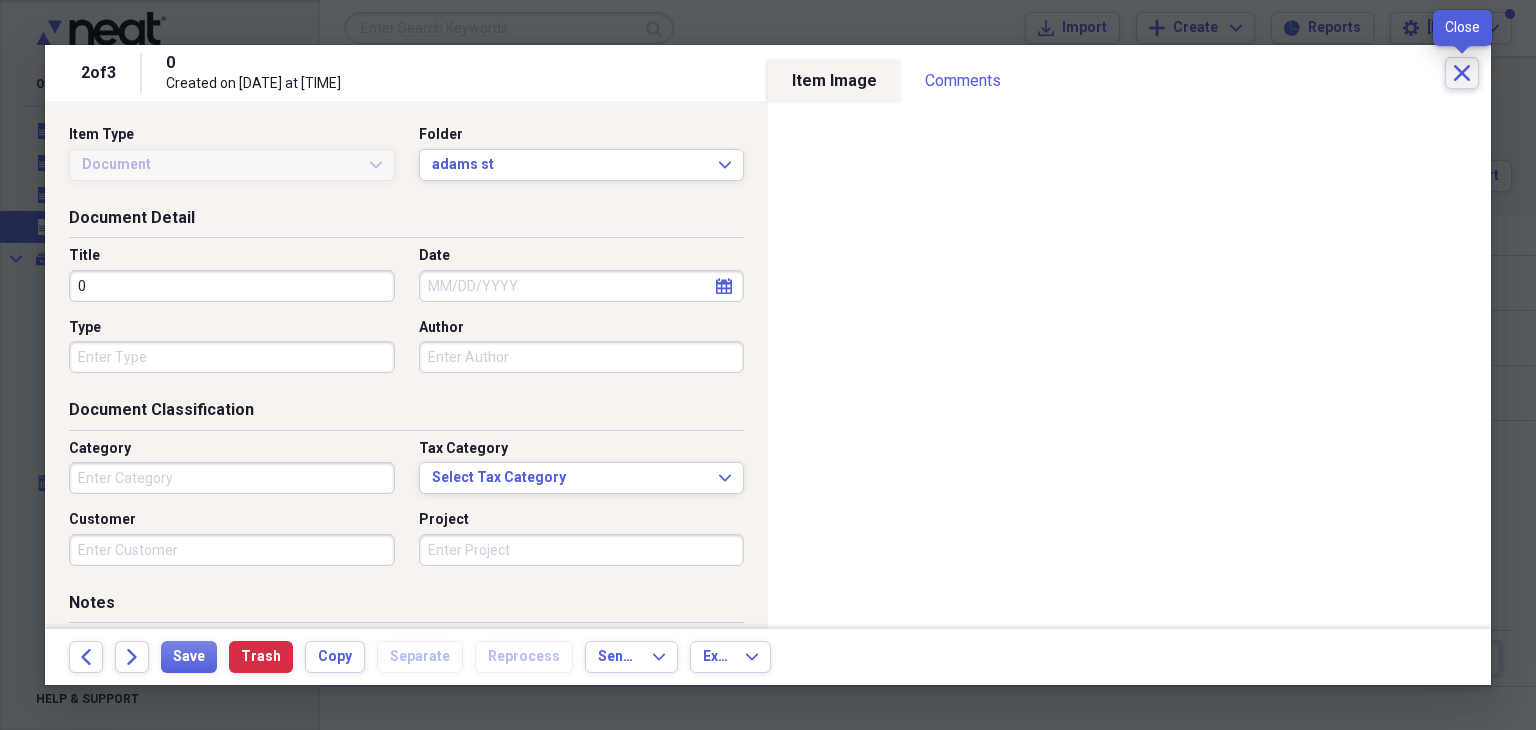click on "Close" 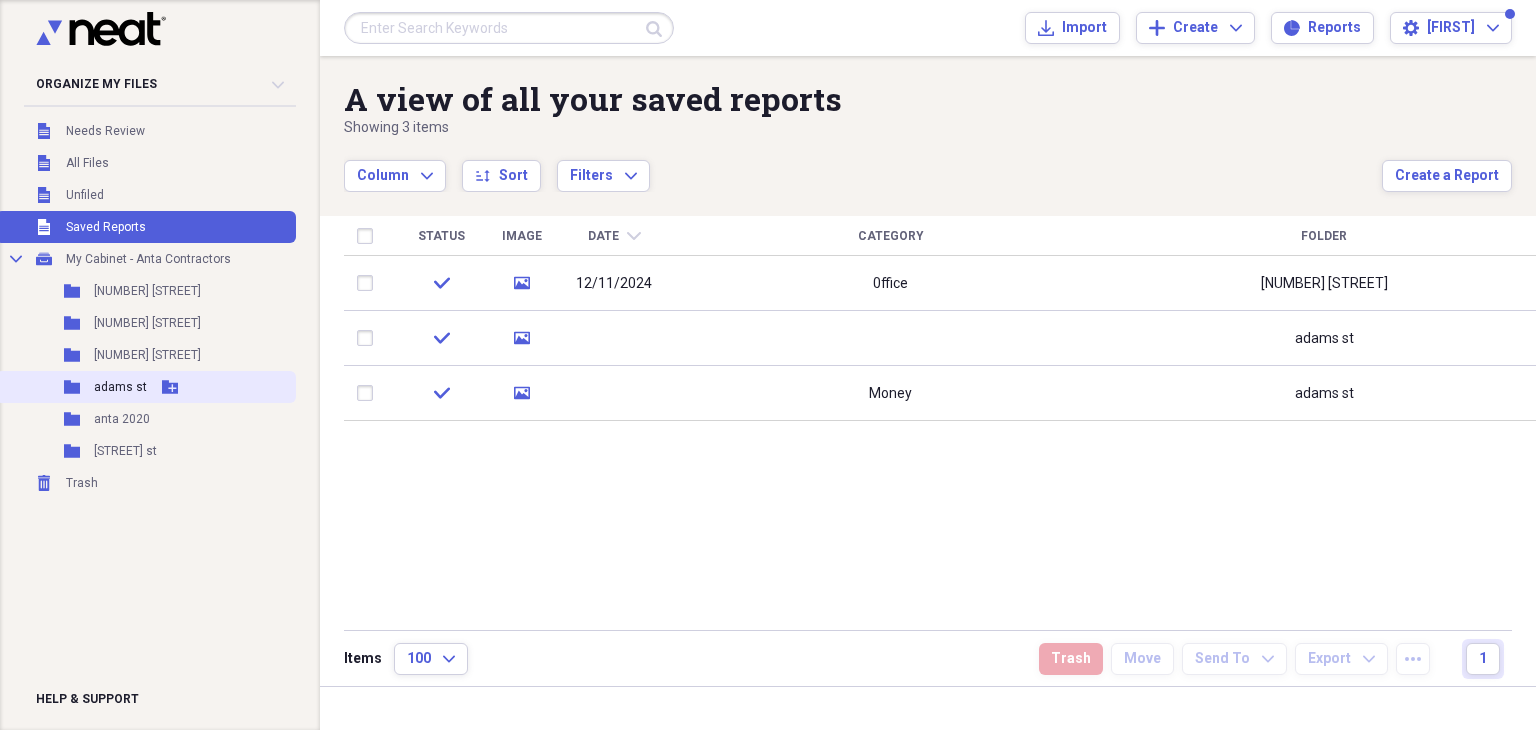 click on "adams st" at bounding box center [120, 387] 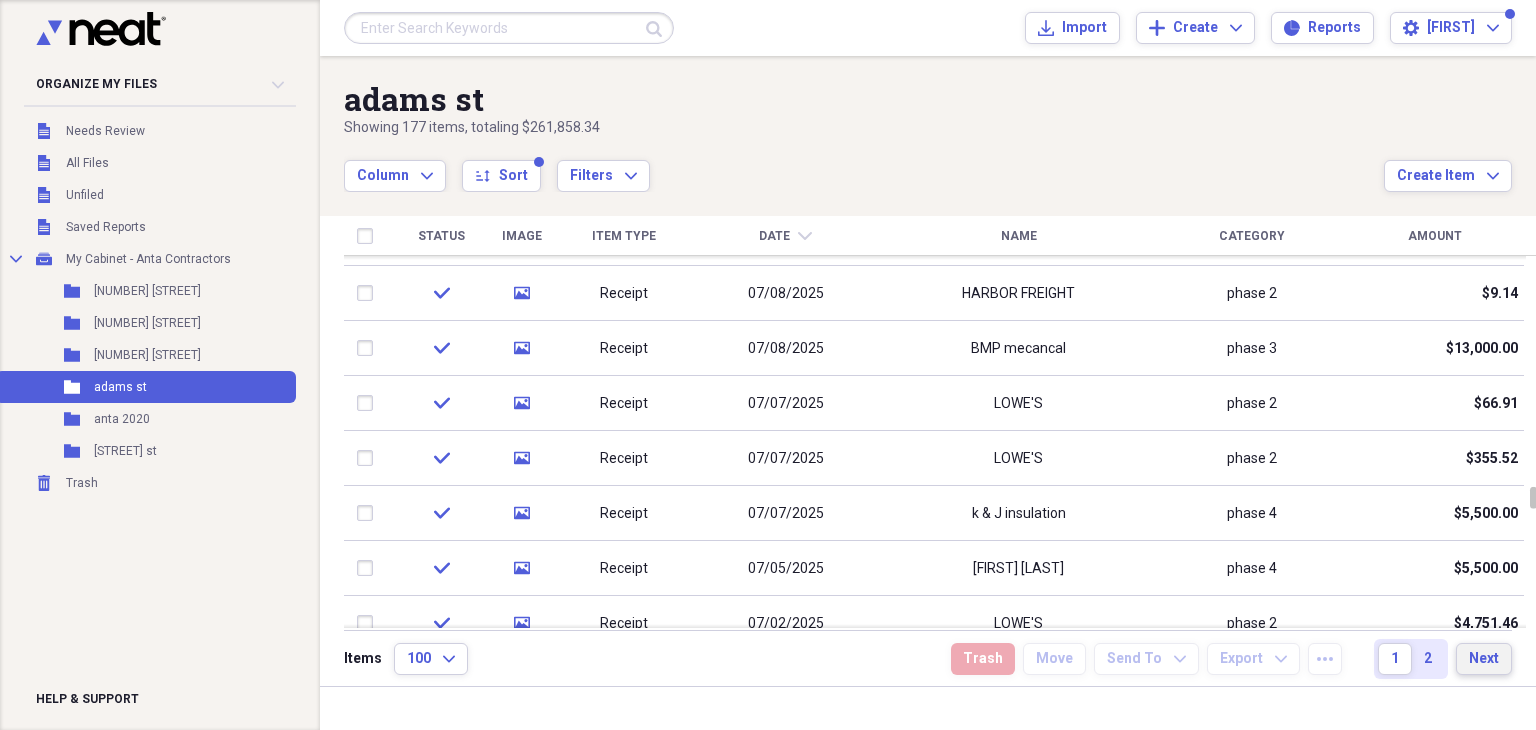 click on "Next" at bounding box center (1484, 659) 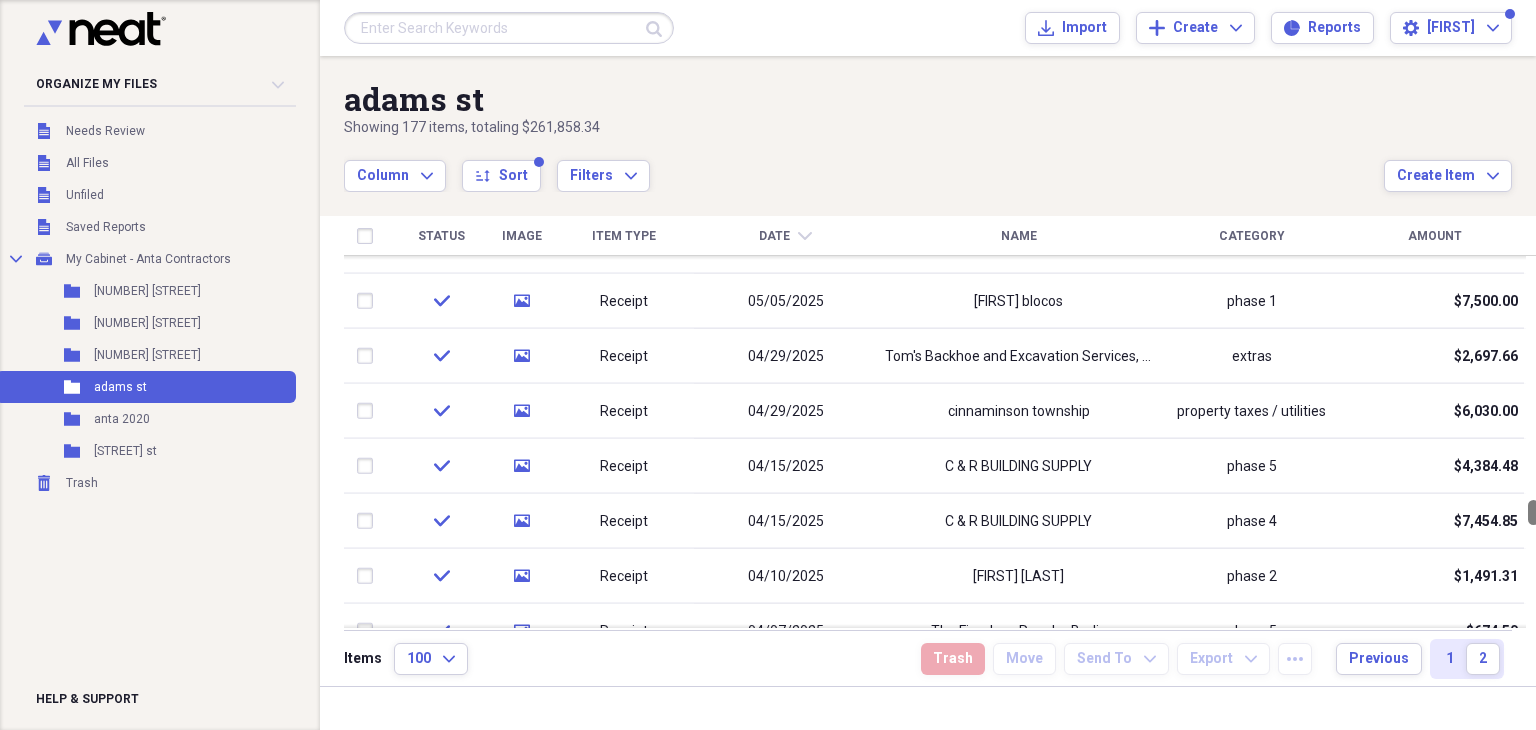 drag, startPoint x: 1524, startPoint y: 266, endPoint x: 1535, endPoint y: 481, distance: 215.2812 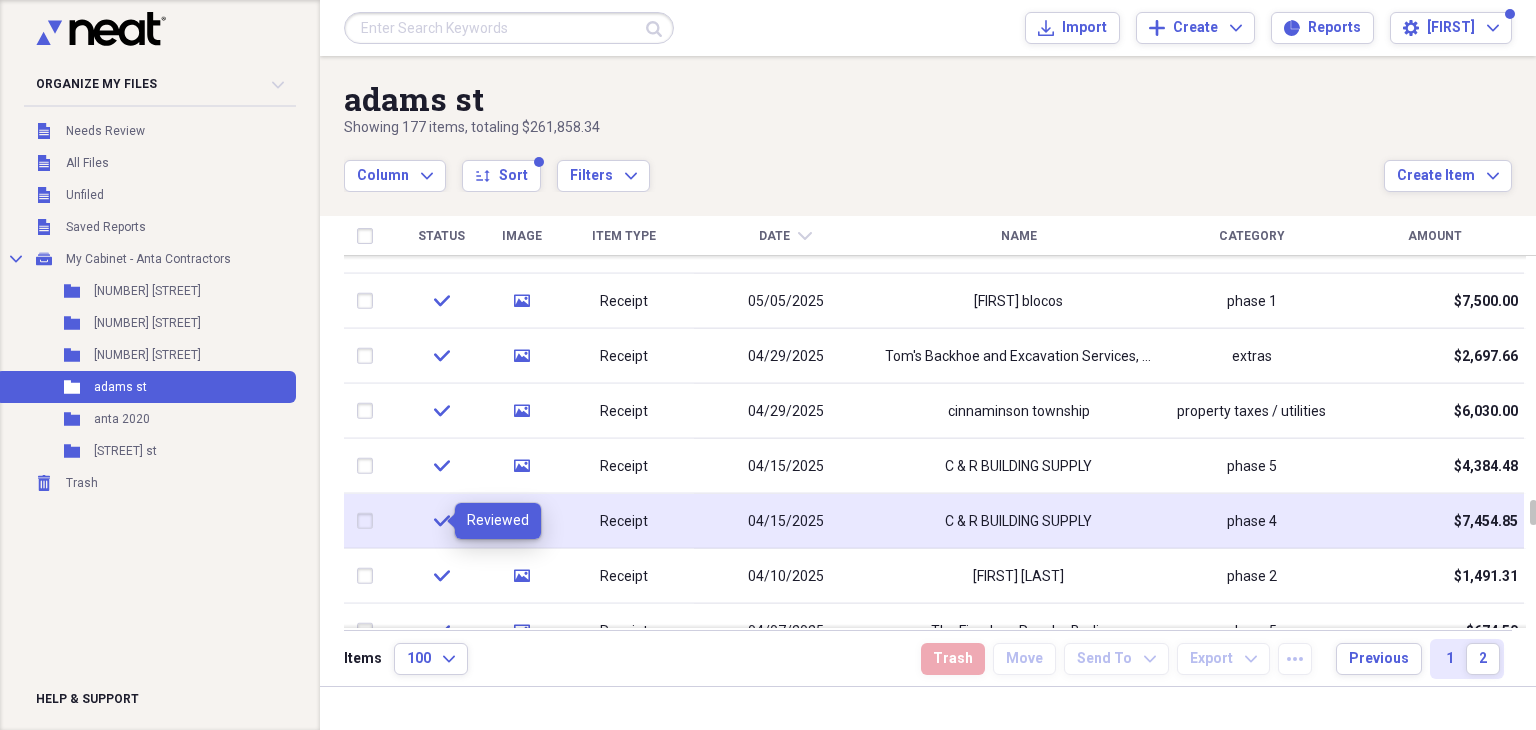 click 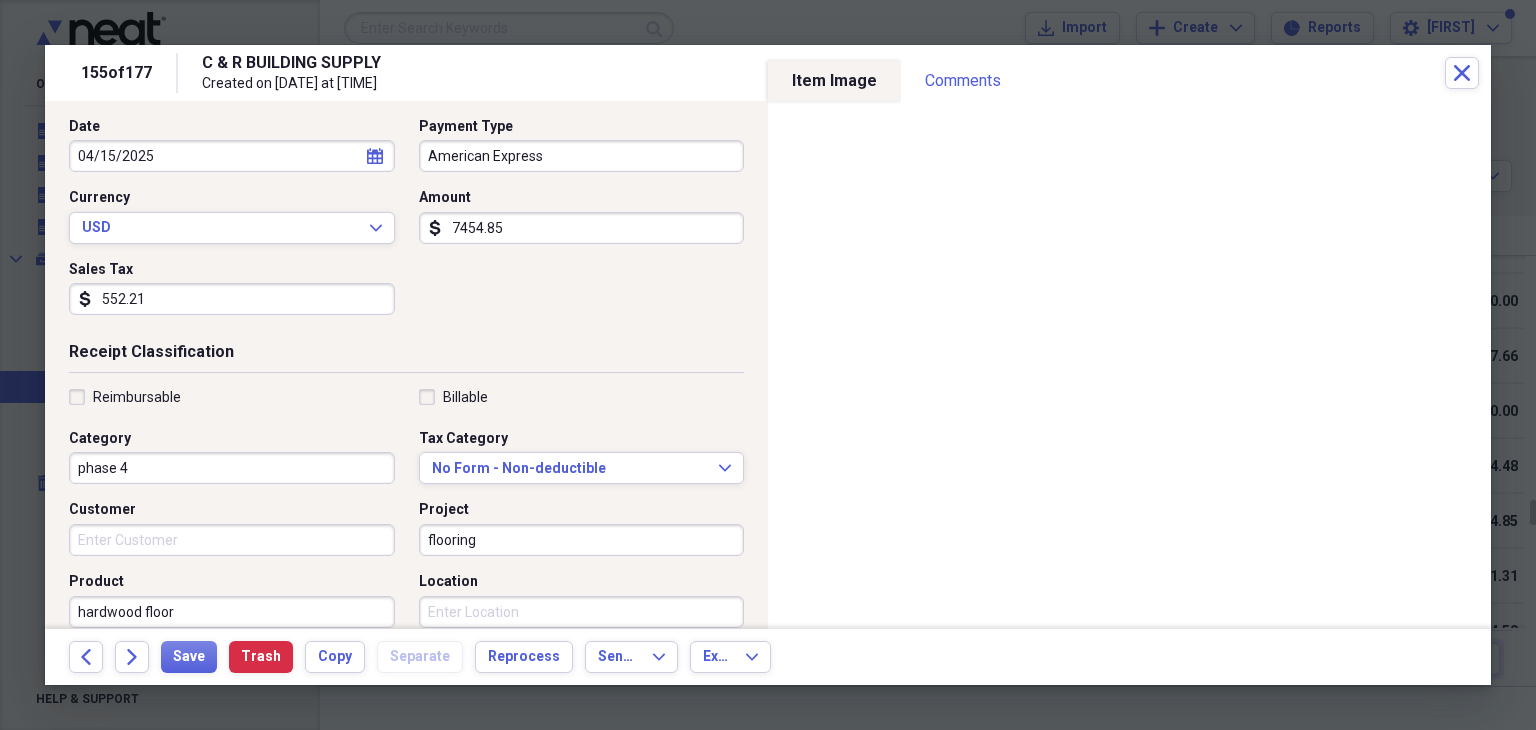scroll, scrollTop: 0, scrollLeft: 0, axis: both 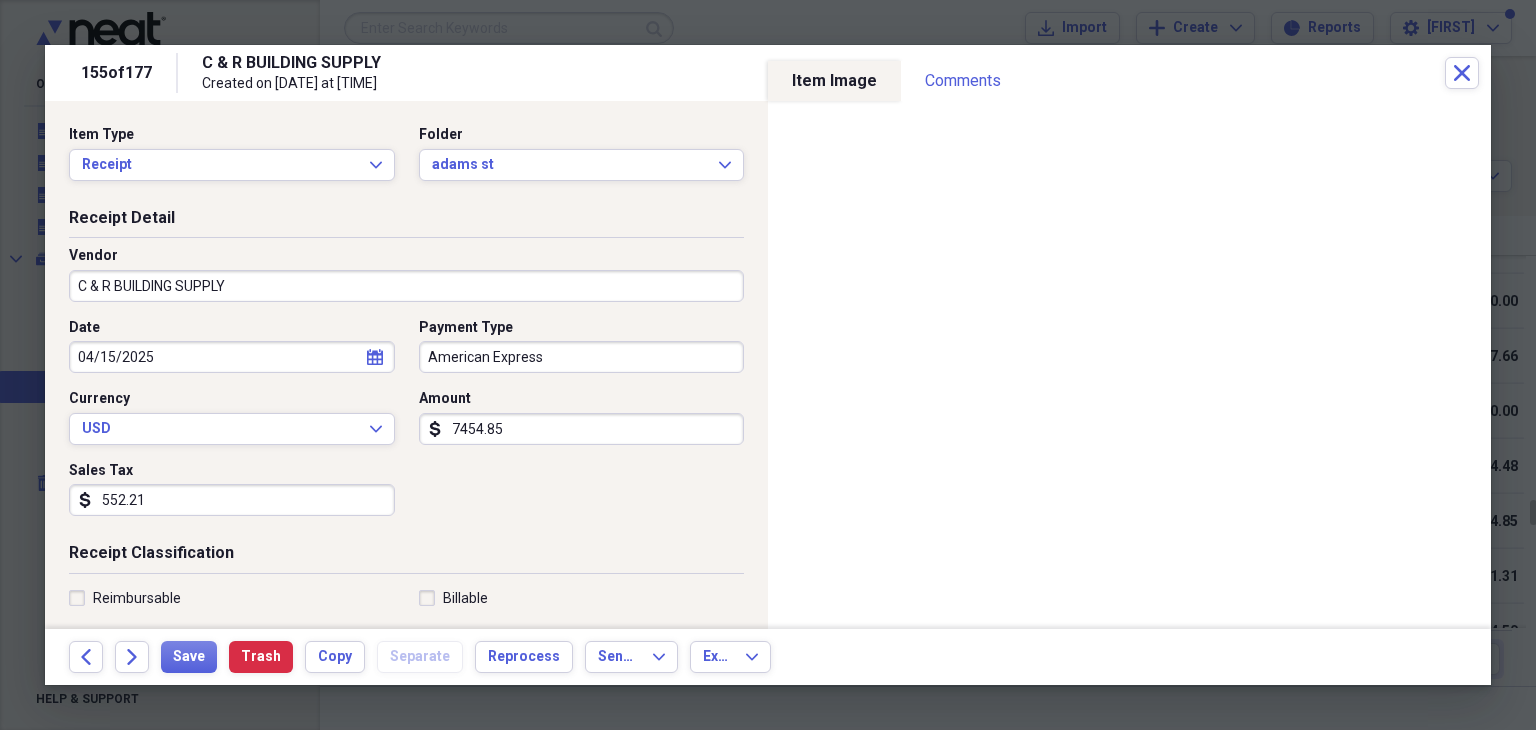 click on "7454.85" at bounding box center [582, 429] 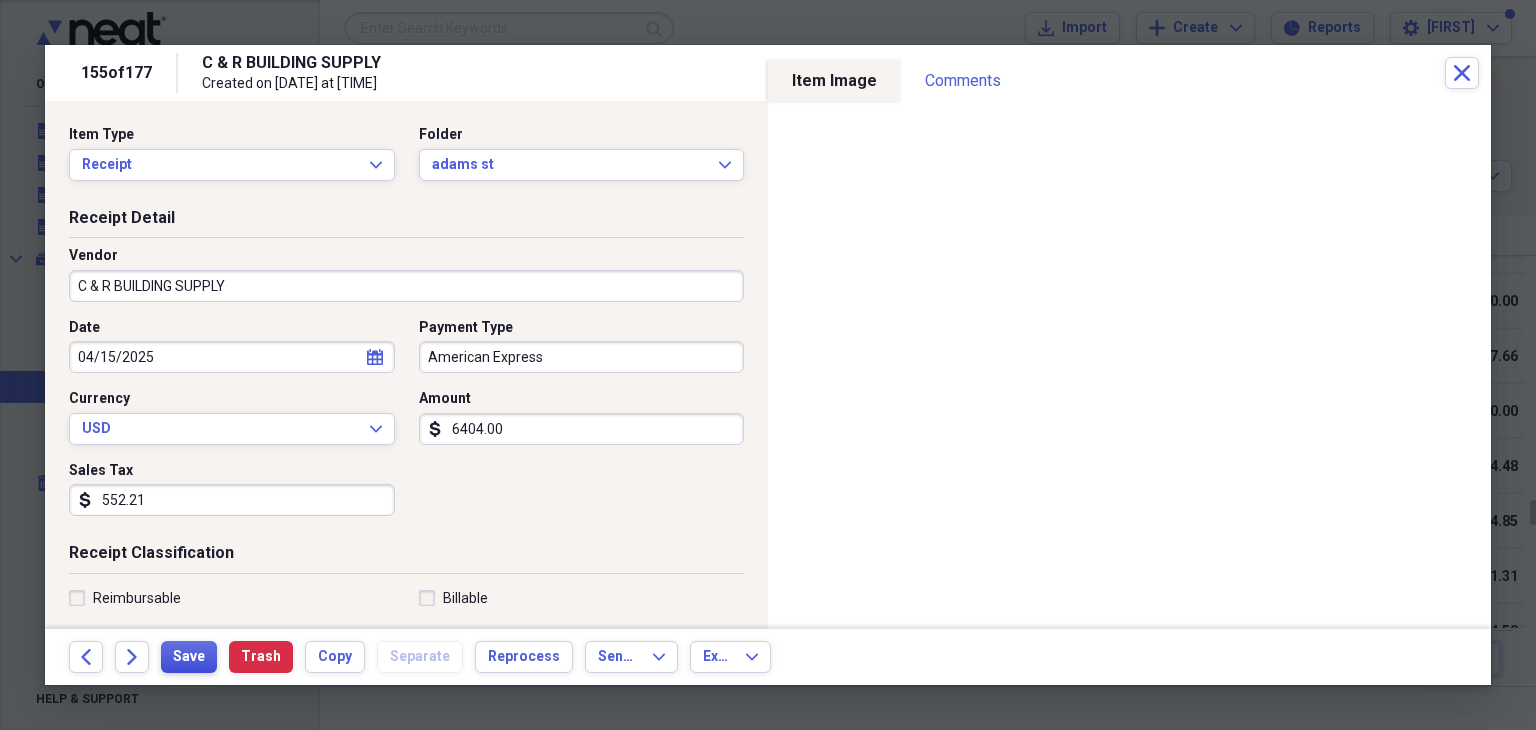 type on "6404.00" 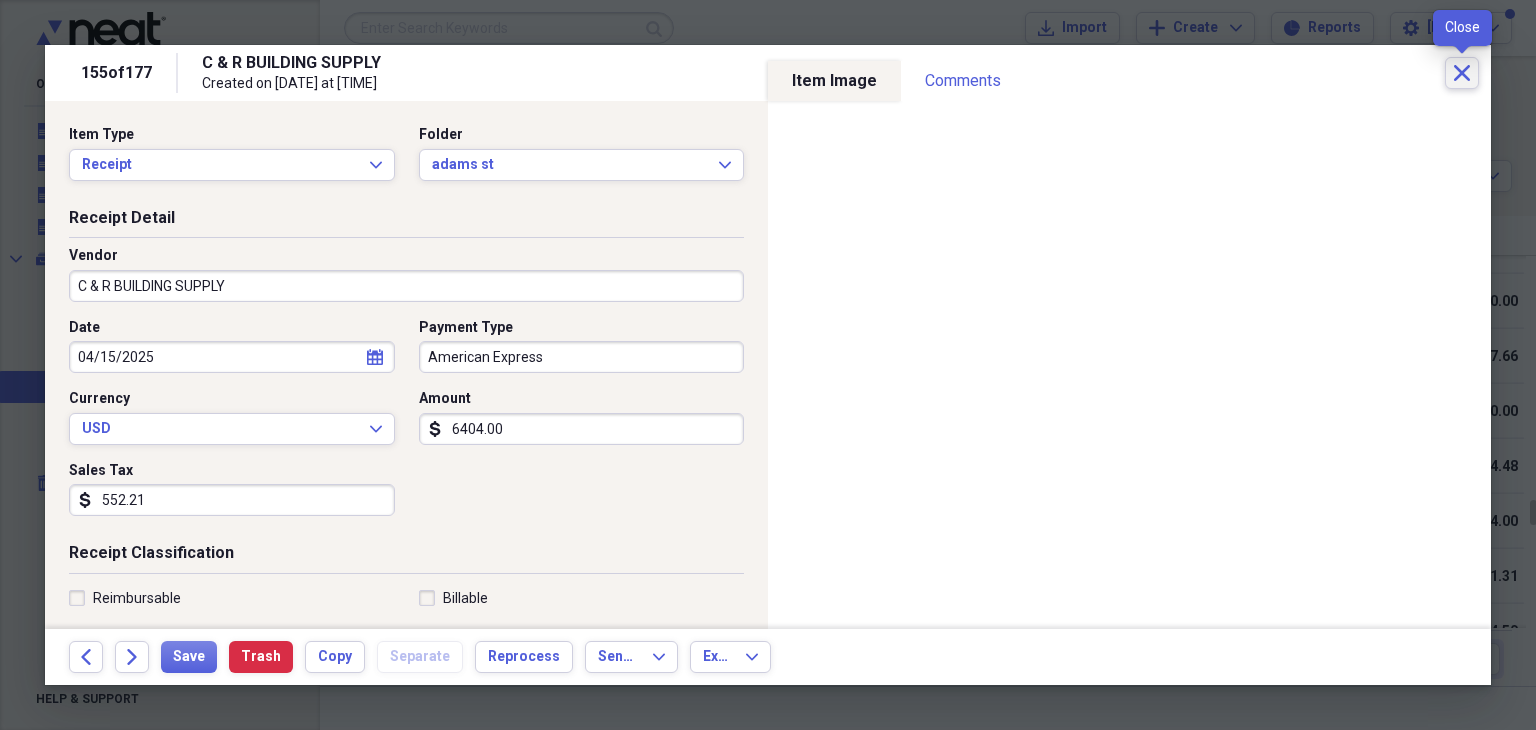 click on "Close" 